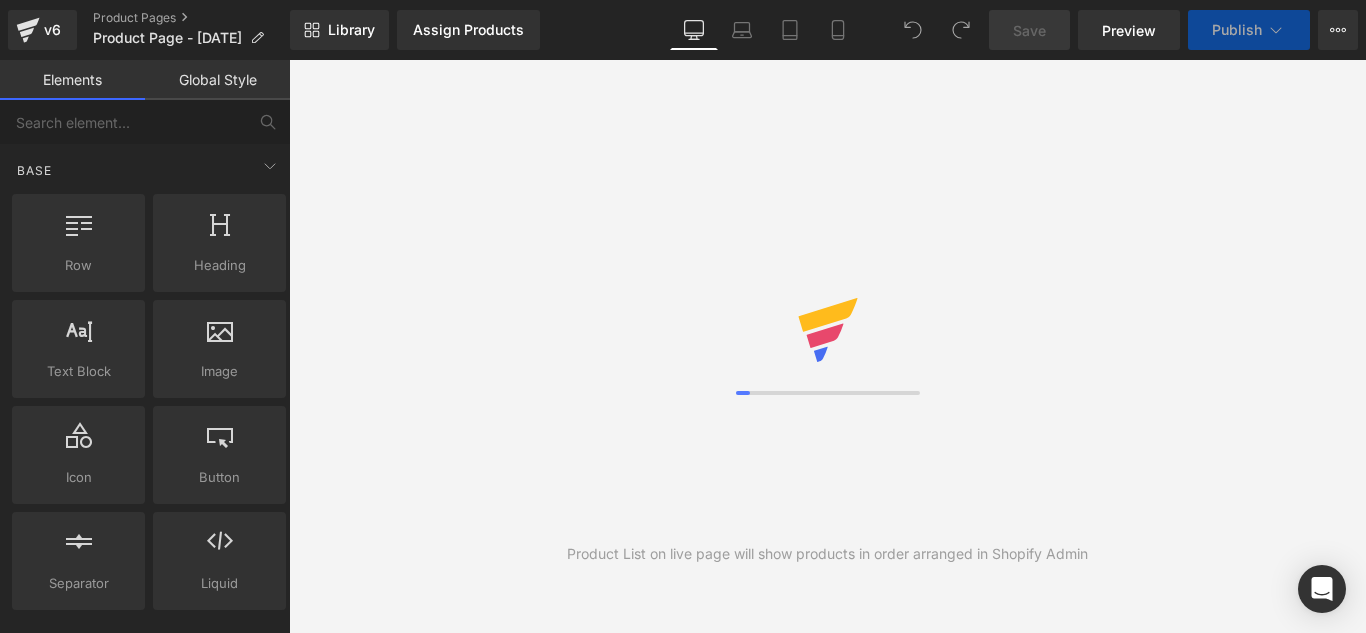 scroll, scrollTop: 0, scrollLeft: 0, axis: both 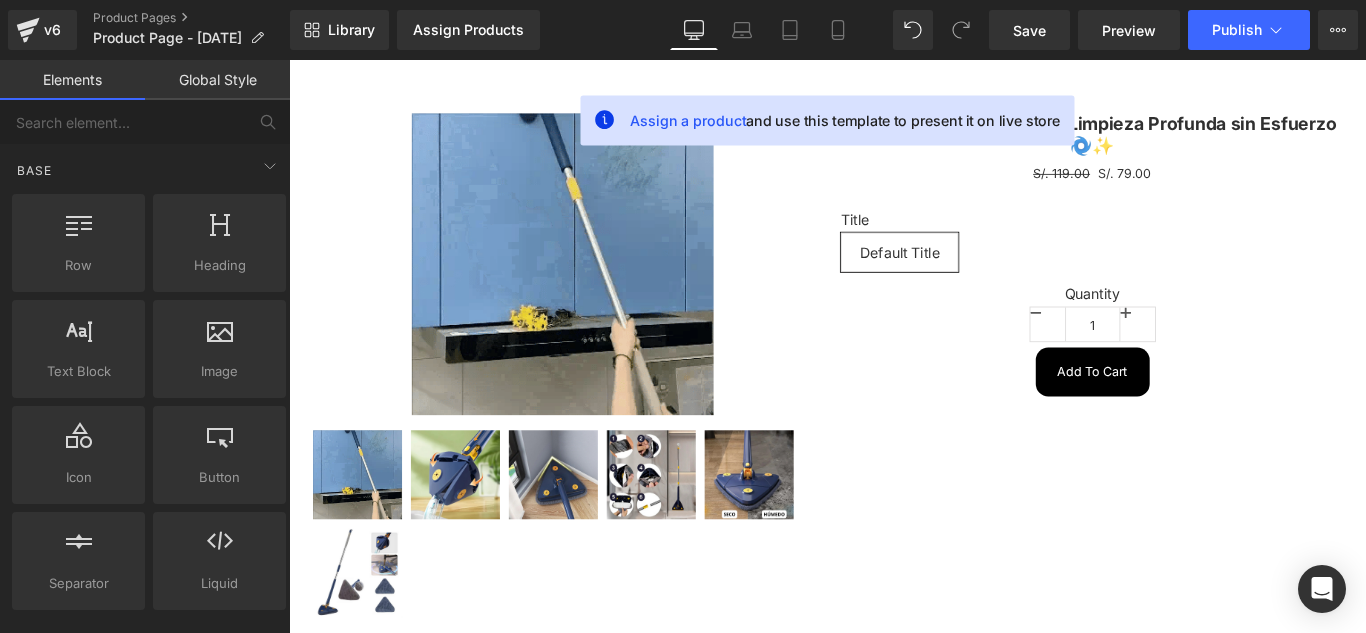 click on "Library Assign Products  Product Preview
No product match your search.  Please try another keyword  Manage assigned products Desktop Desktop Laptop Tablet Mobile Save Preview Publish Scheduled Upgrade Plan View Live Page View with current Template Save Template to Library Schedule Publish  Optimize  Publish Settings Shortcuts  Your page can’t be published   You've reached the maximum number of published pages on your plan  (0/1).  You need to upgrade your plan or unpublish all your pages to get 1 publish slot.   Unpublish pages   Upgrade plan" at bounding box center [828, 30] 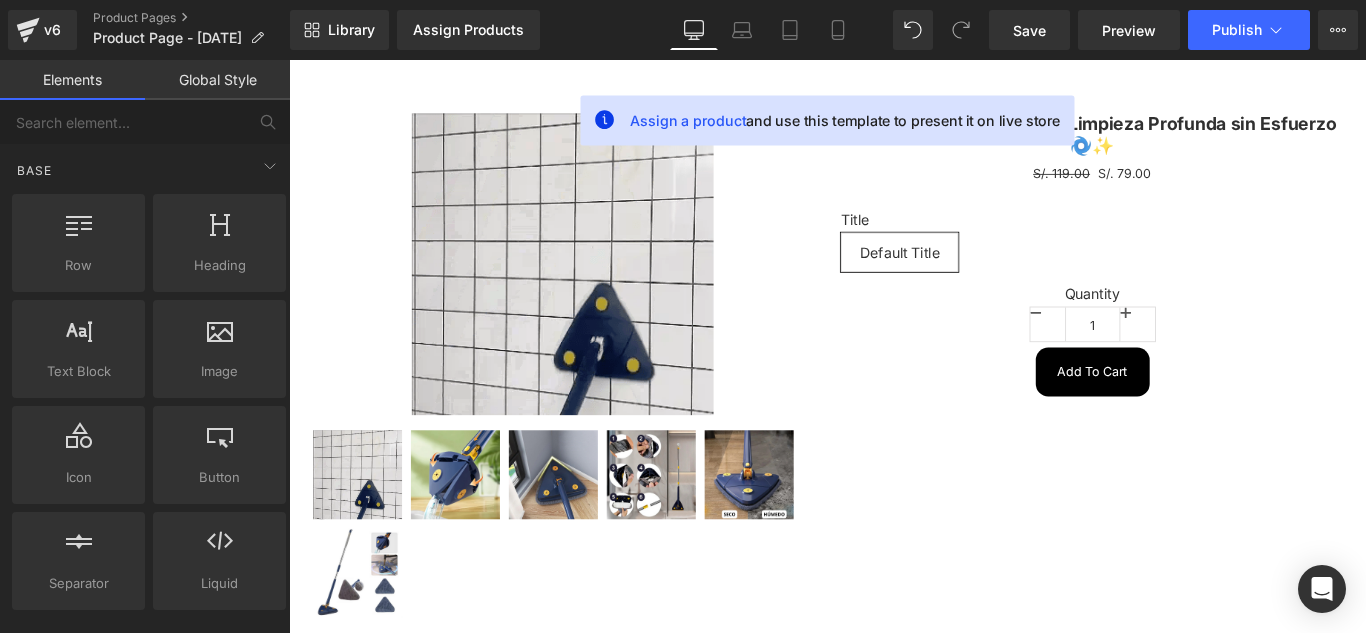 click on "Library Assign Products  Product Preview
No product match your search.  Please try another keyword  Manage assigned products Desktop Desktop Laptop Tablet Mobile Save Preview Publish Scheduled Upgrade Plan View Live Page View with current Template Save Template to Library Schedule Publish  Optimize  Publish Settings Shortcuts  Your page can’t be published   You've reached the maximum number of published pages on your plan  (0/1).  You need to upgrade your plan or unpublish all your pages to get 1 publish slot.   Unpublish pages   Upgrade plan" at bounding box center [828, 30] 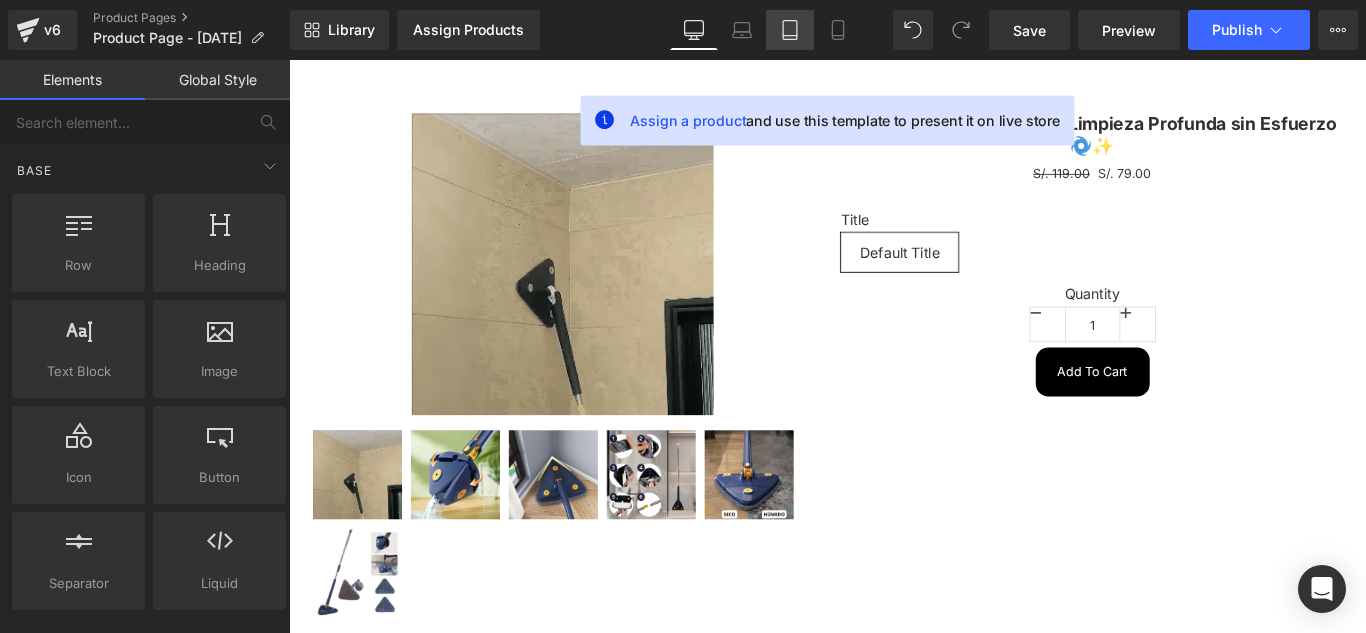 click on "Tablet" at bounding box center [790, 30] 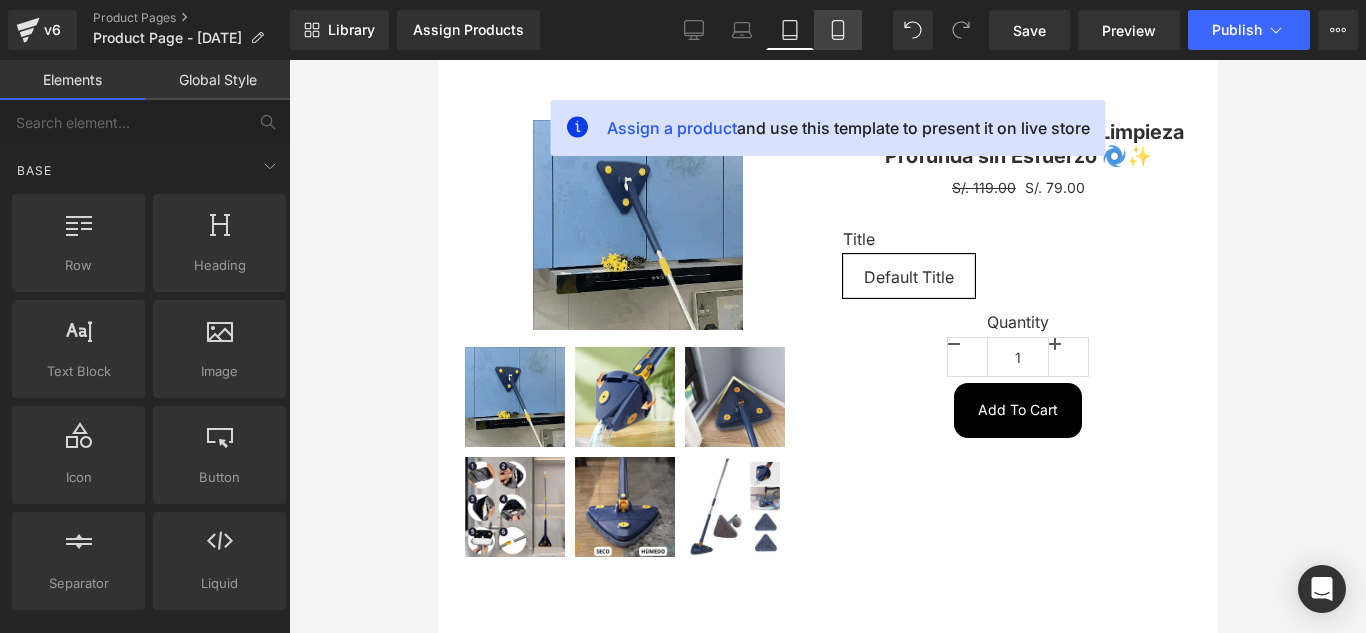 click 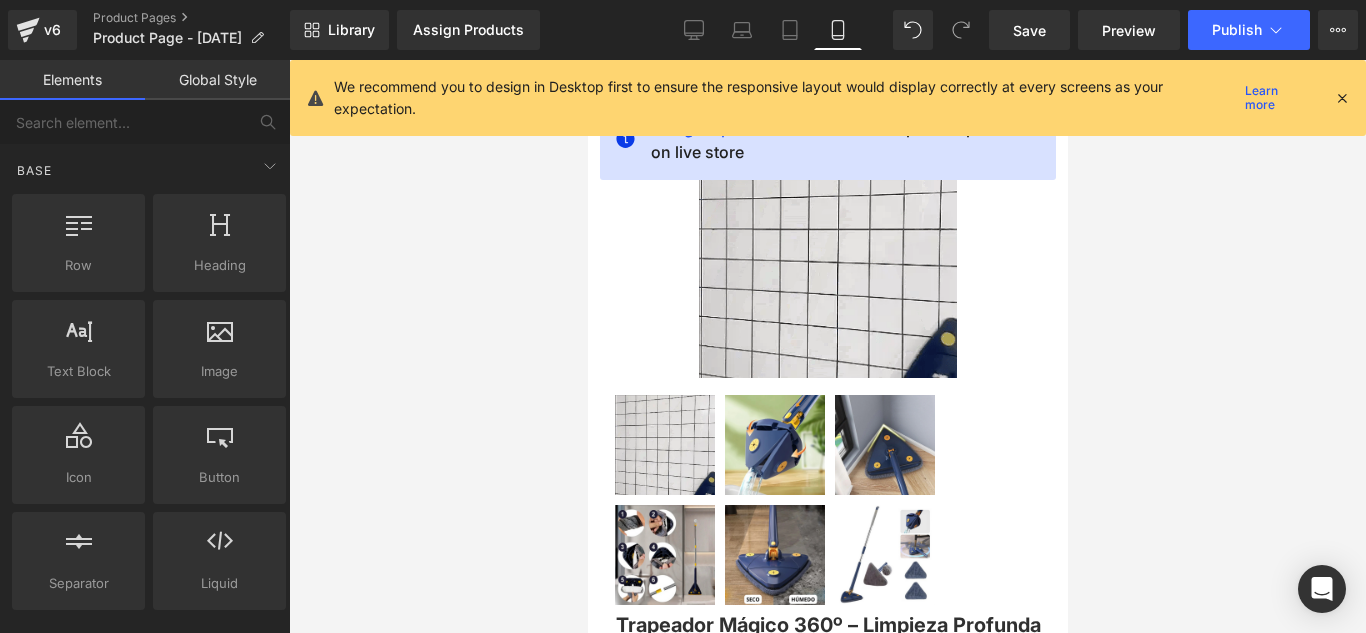 click on "We recommend you to design in Desktop first to ensure the responsive layout would display correctly at every screens as your expectation." at bounding box center (785, 98) 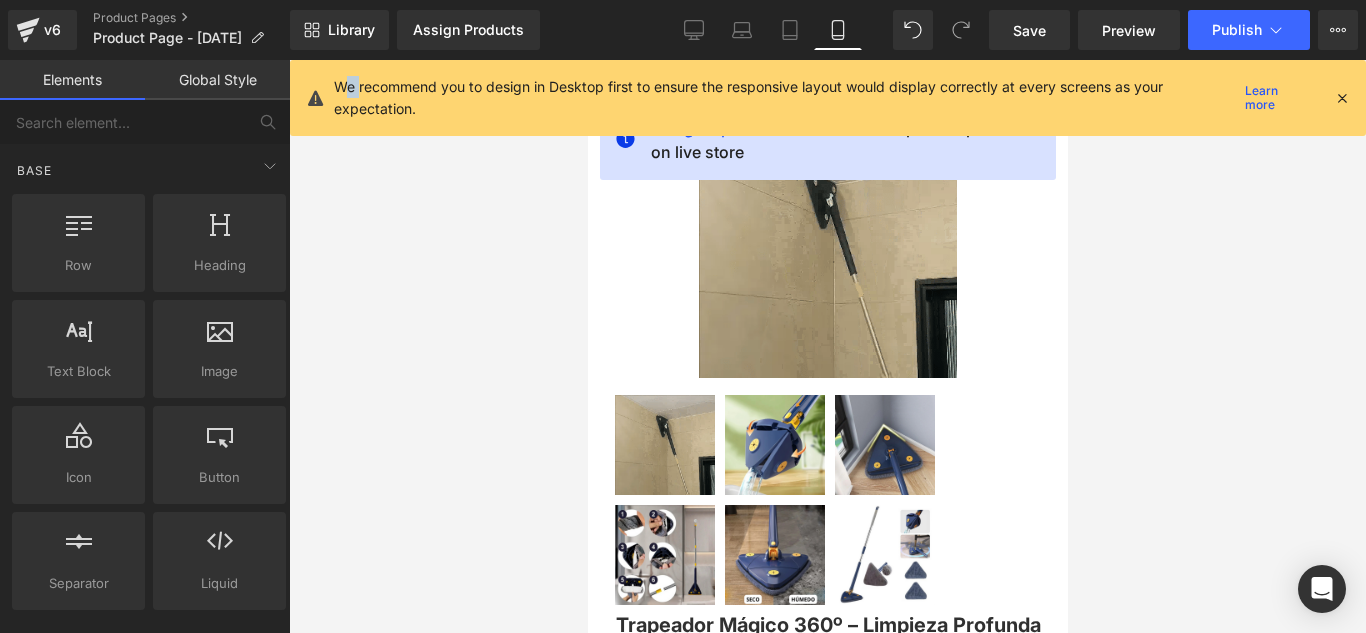 drag, startPoint x: 344, startPoint y: 83, endPoint x: 383, endPoint y: 83, distance: 39 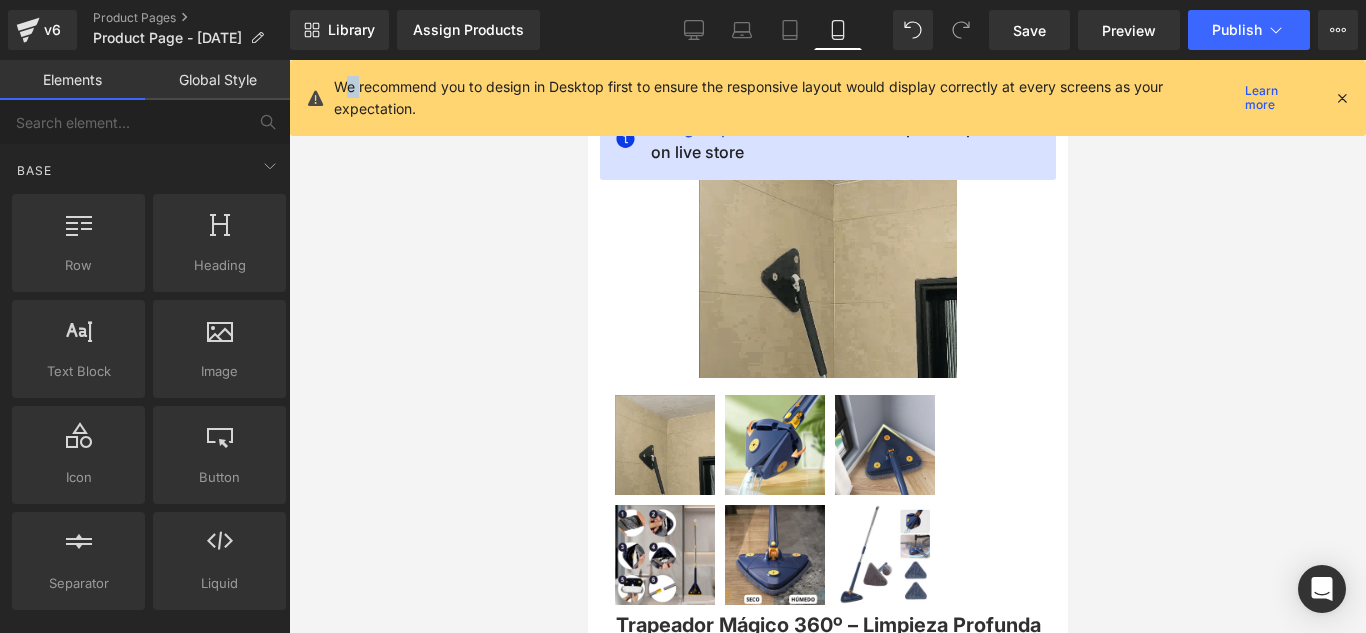 click on "We recommend you to design in Desktop first to ensure the responsive layout would display correctly at every screens as your expectation." at bounding box center [785, 98] 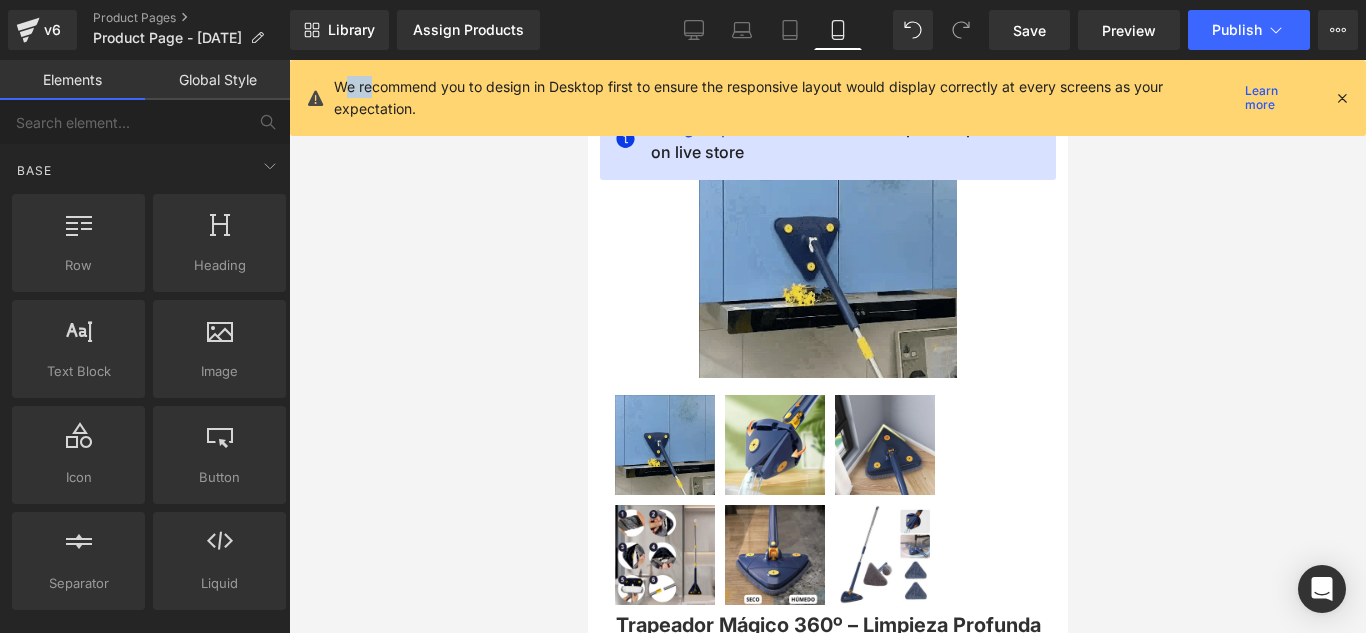 drag, startPoint x: 383, startPoint y: 83, endPoint x: 400, endPoint y: 89, distance: 18.027756 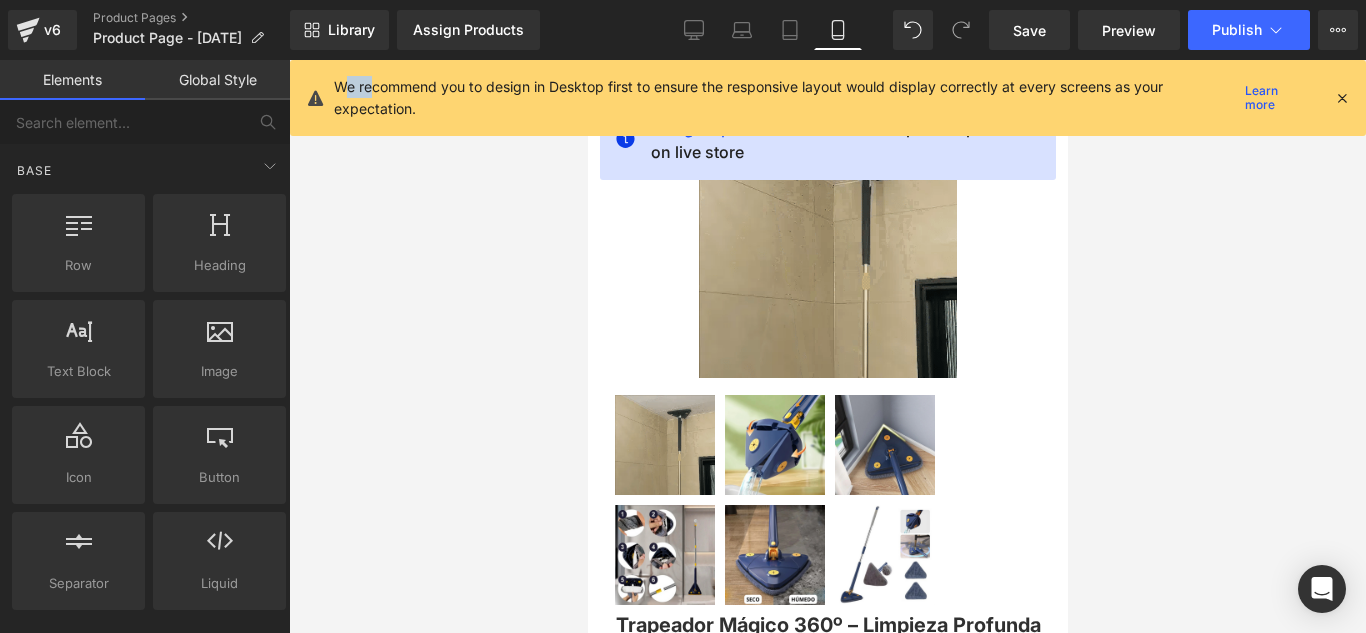 click on "We recommend you to design in Desktop first to ensure the responsive layout would display correctly at every screens as your expectation." at bounding box center (785, 98) 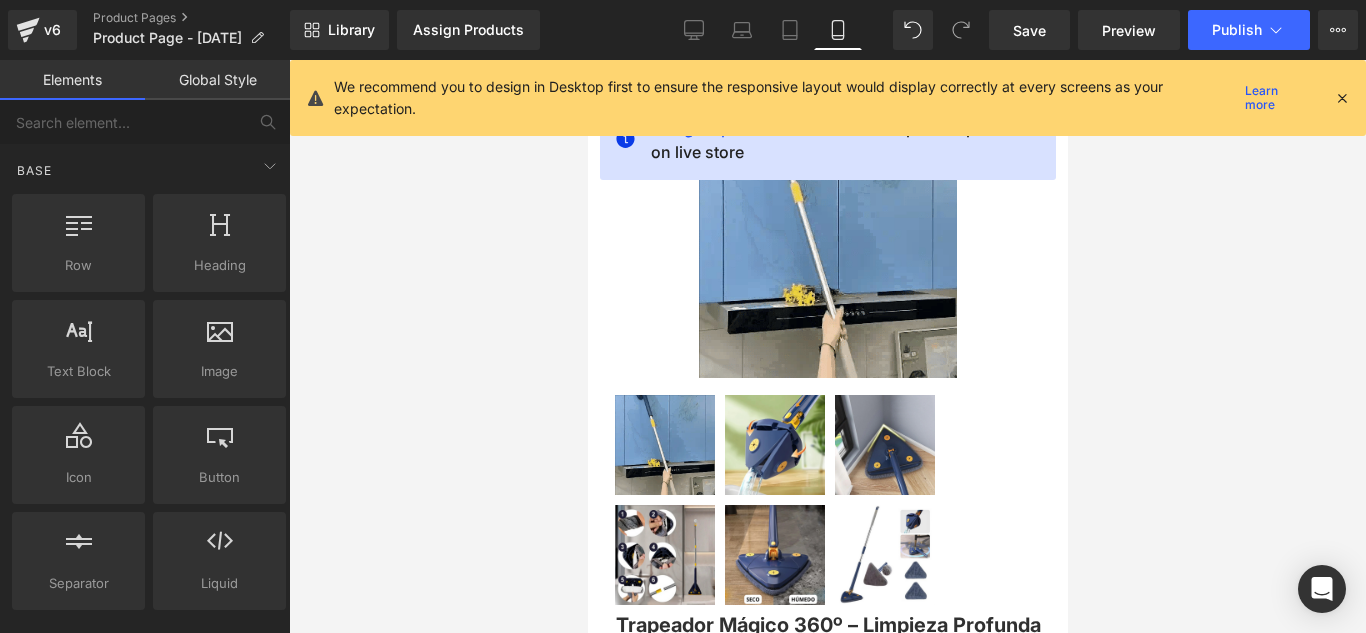 click on "We recommend you to design in Desktop first to ensure the responsive layout would display correctly at every screens as your expectation." at bounding box center [785, 98] 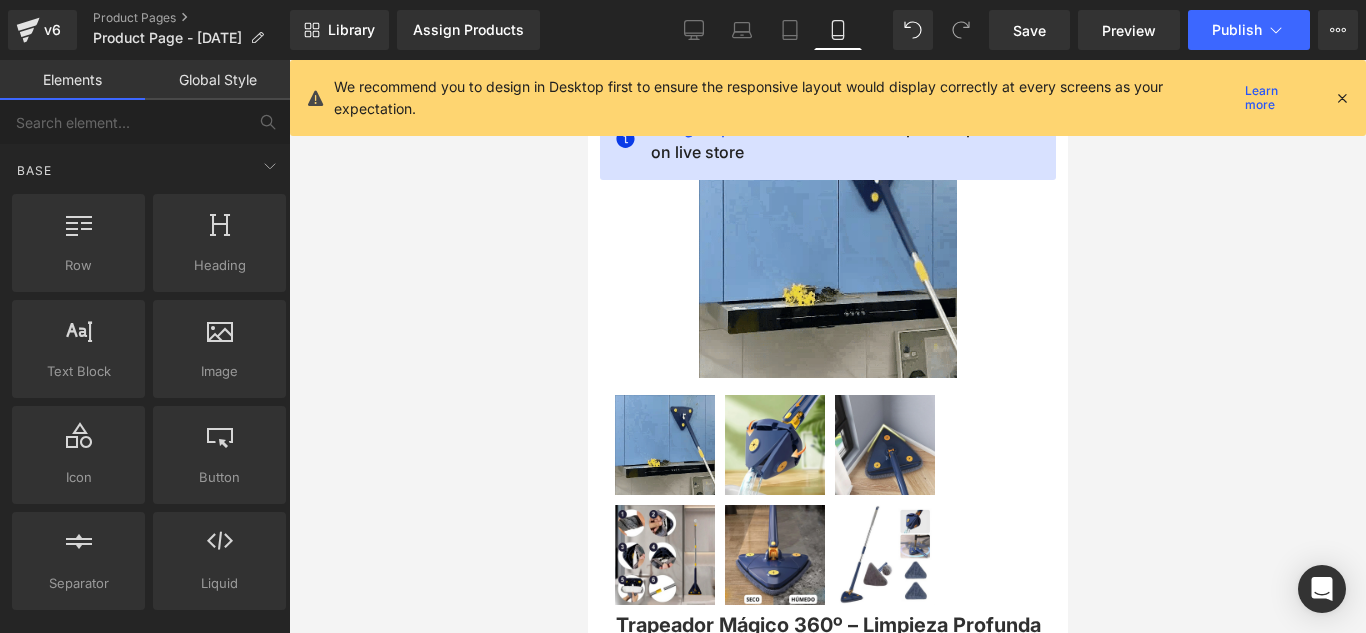 click on "We recommend you to design in Desktop first to ensure the responsive layout would display correctly at every screens as your expectation." at bounding box center [785, 98] 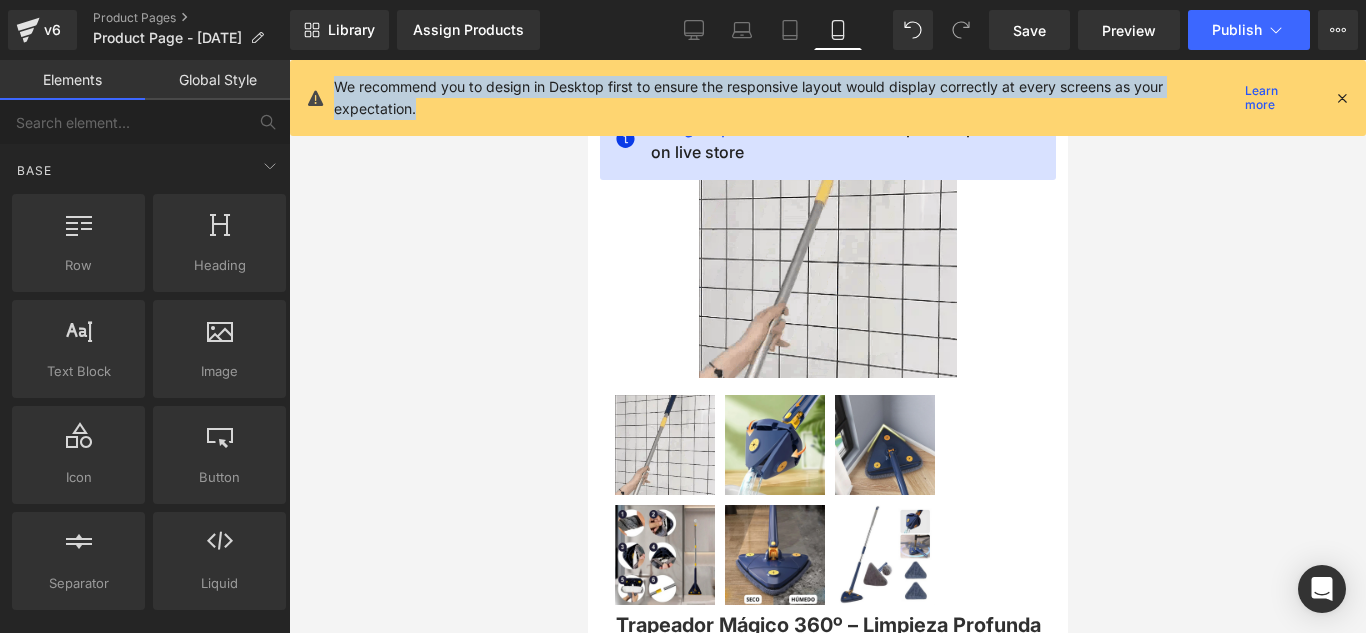 drag, startPoint x: 332, startPoint y: 90, endPoint x: 599, endPoint y: 117, distance: 268.3617 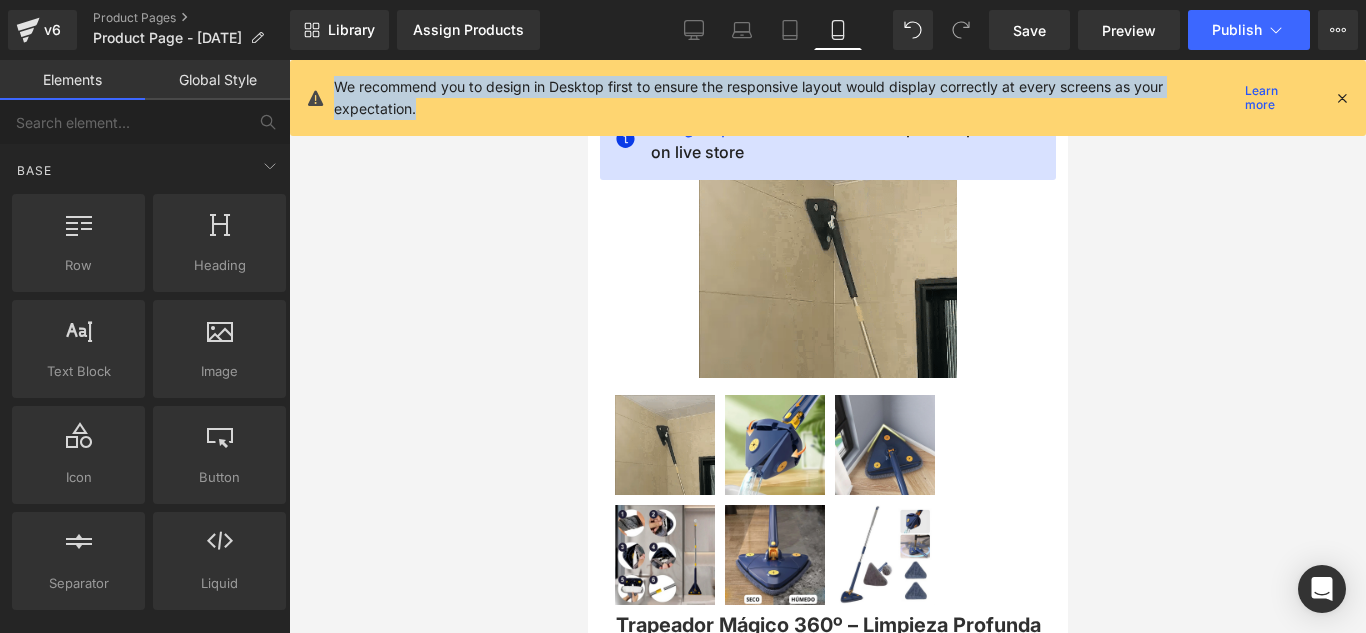 click on "We recommend you to design in Desktop first to ensure the responsive layout would display correctly at every screens as your expectation. Learn more" at bounding box center [828, 98] 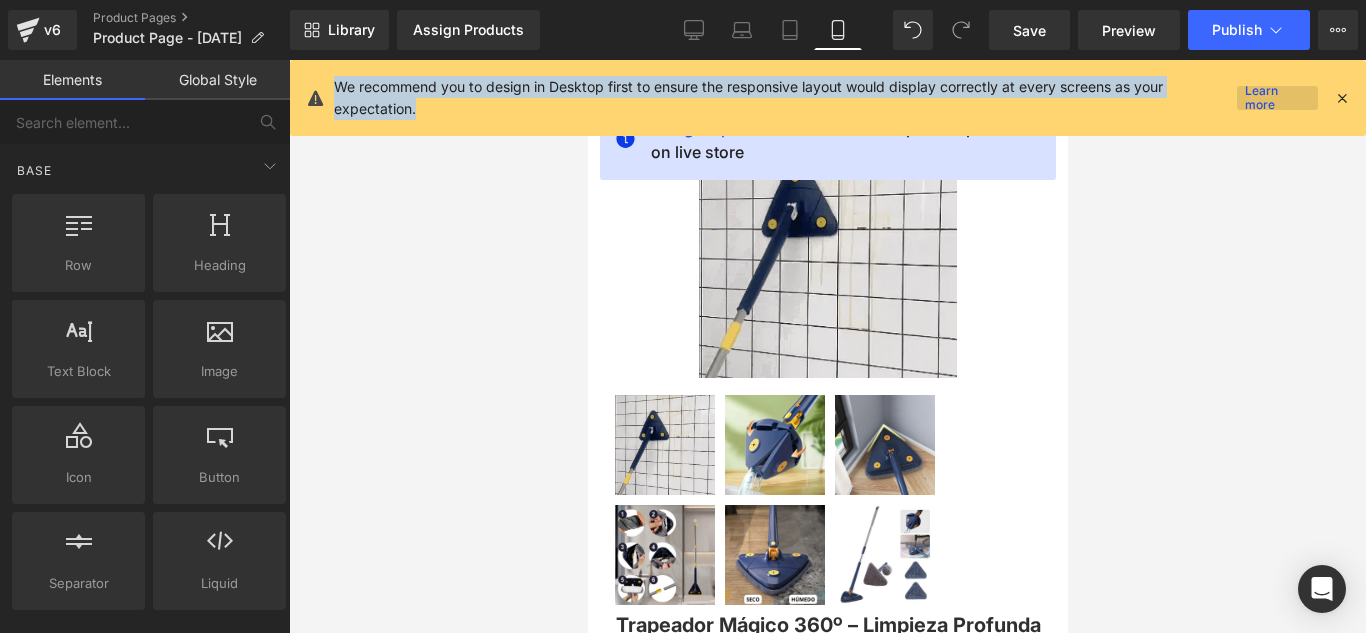 click on "Learn more" at bounding box center (1277, 98) 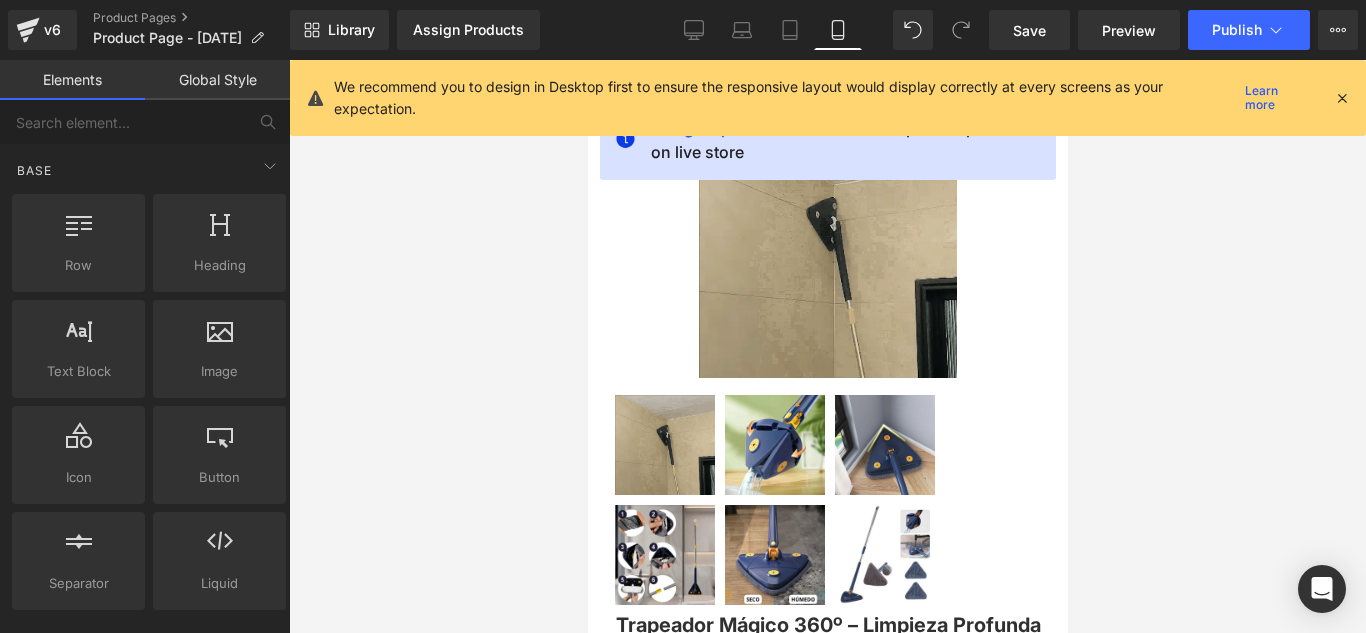 click on "We recommend you to design in Desktop first to ensure the responsive layout would display correctly at every screens as your expectation. Learn more" at bounding box center [834, 98] 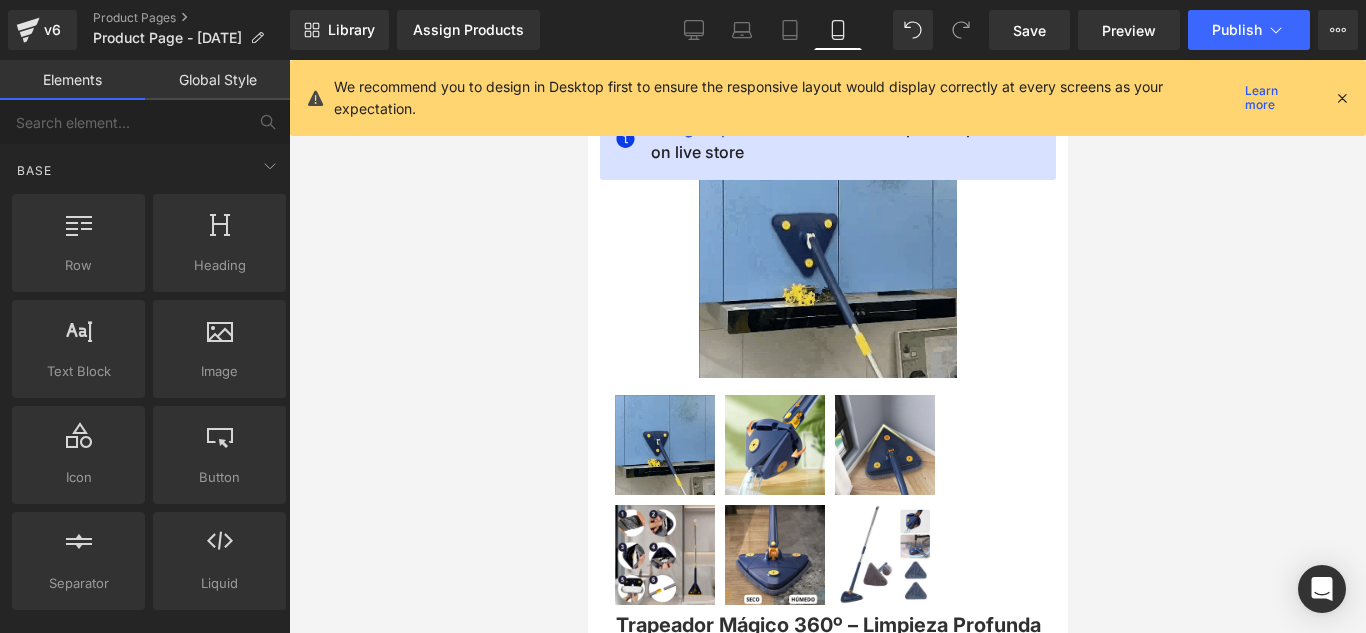 click at bounding box center (1342, 98) 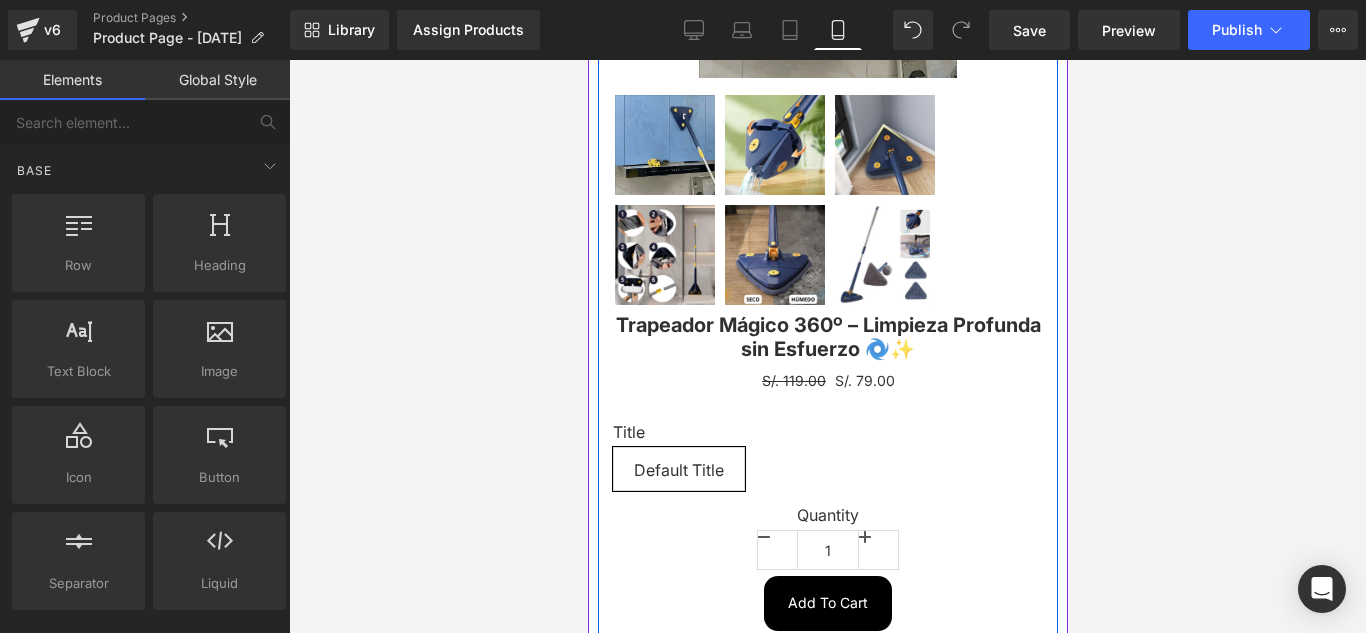 scroll, scrollTop: 0, scrollLeft: 0, axis: both 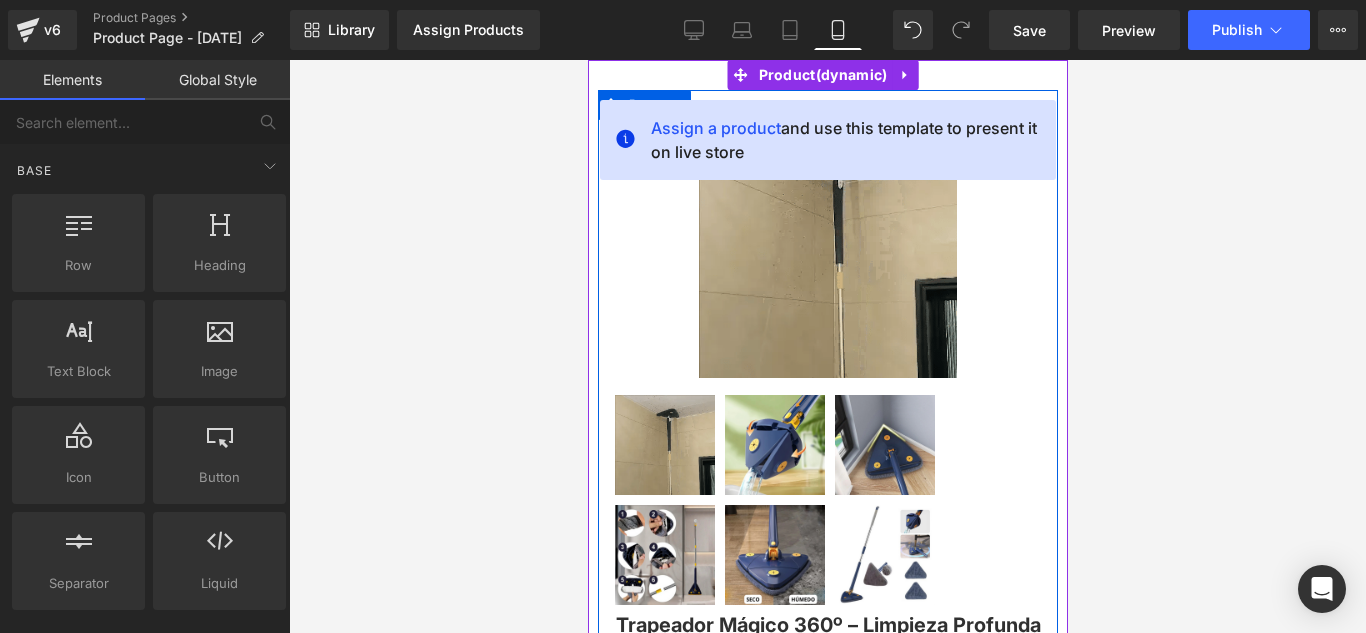 click on "Sale Off
(P) Image" at bounding box center (827, 249) 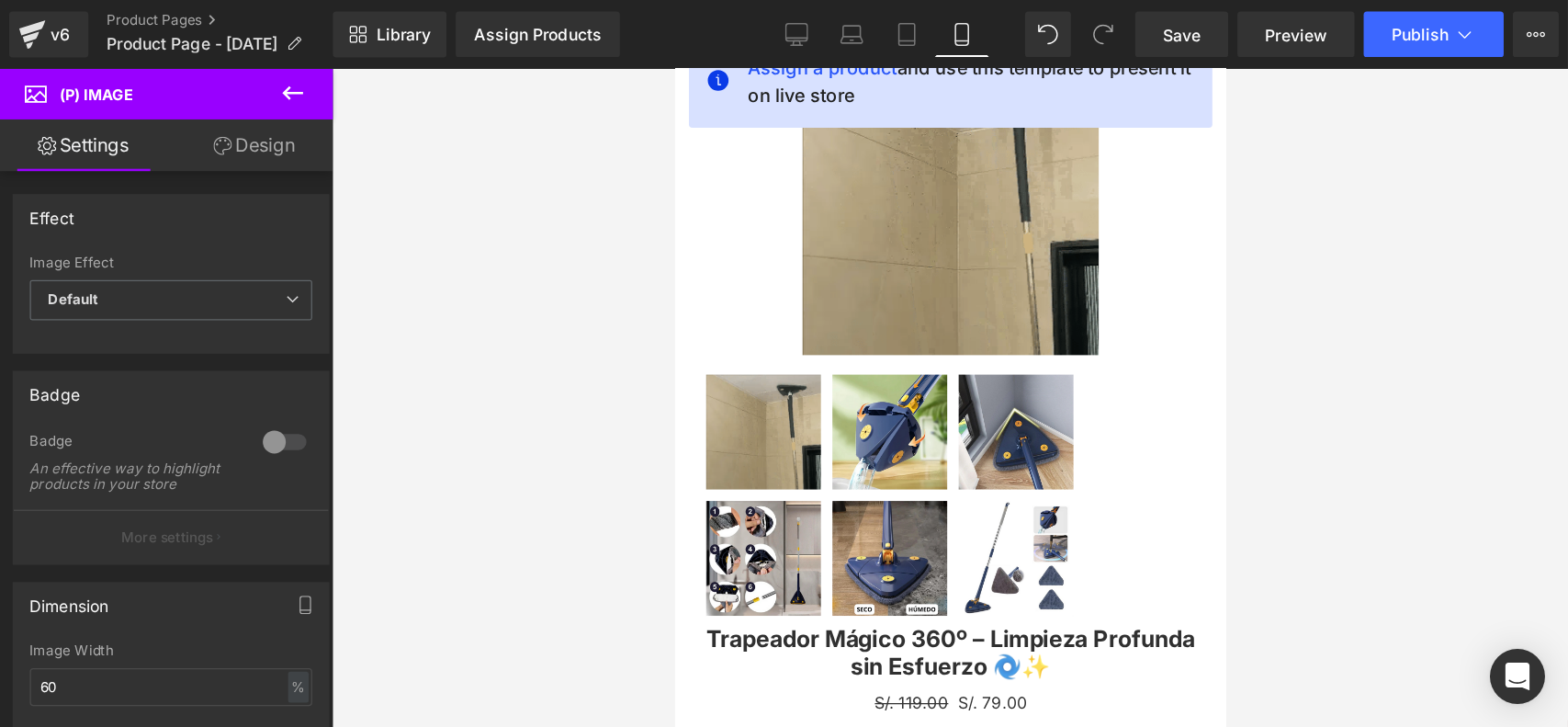 scroll, scrollTop: 0, scrollLeft: 0, axis: both 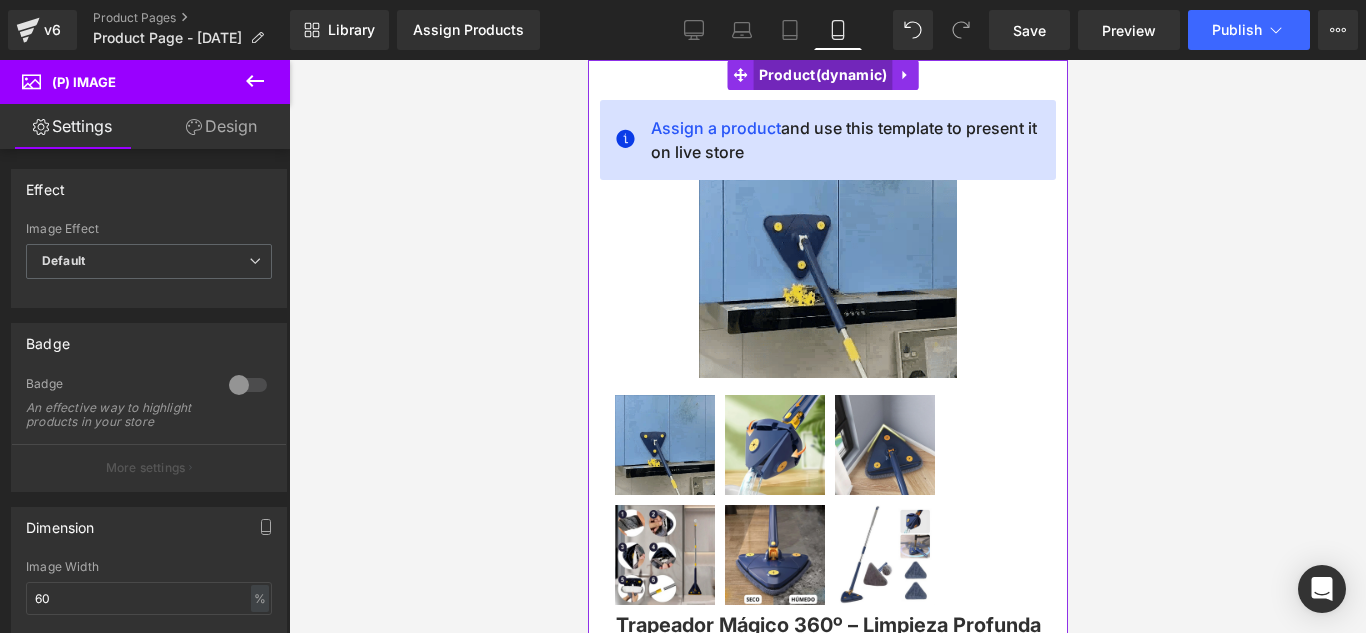 click on "Product" at bounding box center [822, 75] 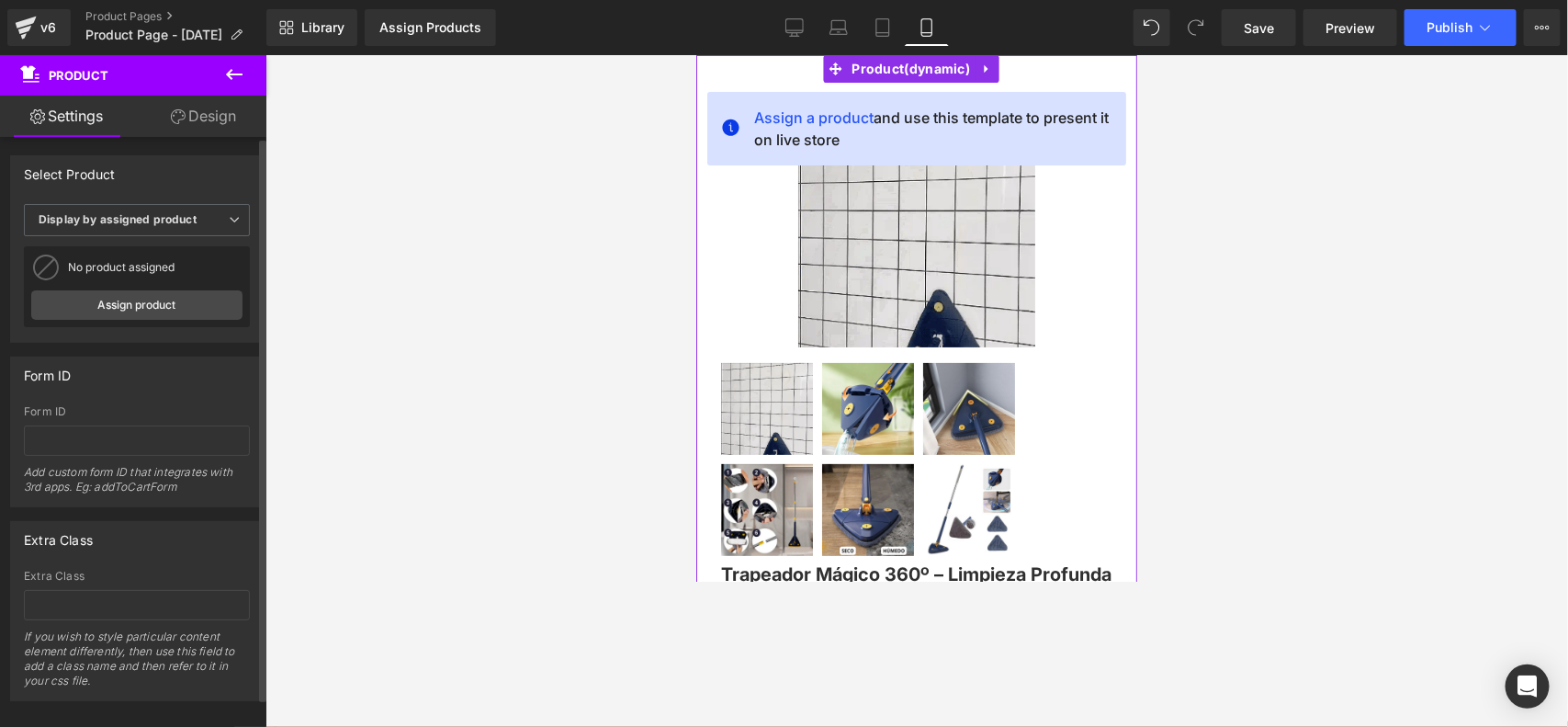 click on "Select Product" at bounding box center (137, 174) 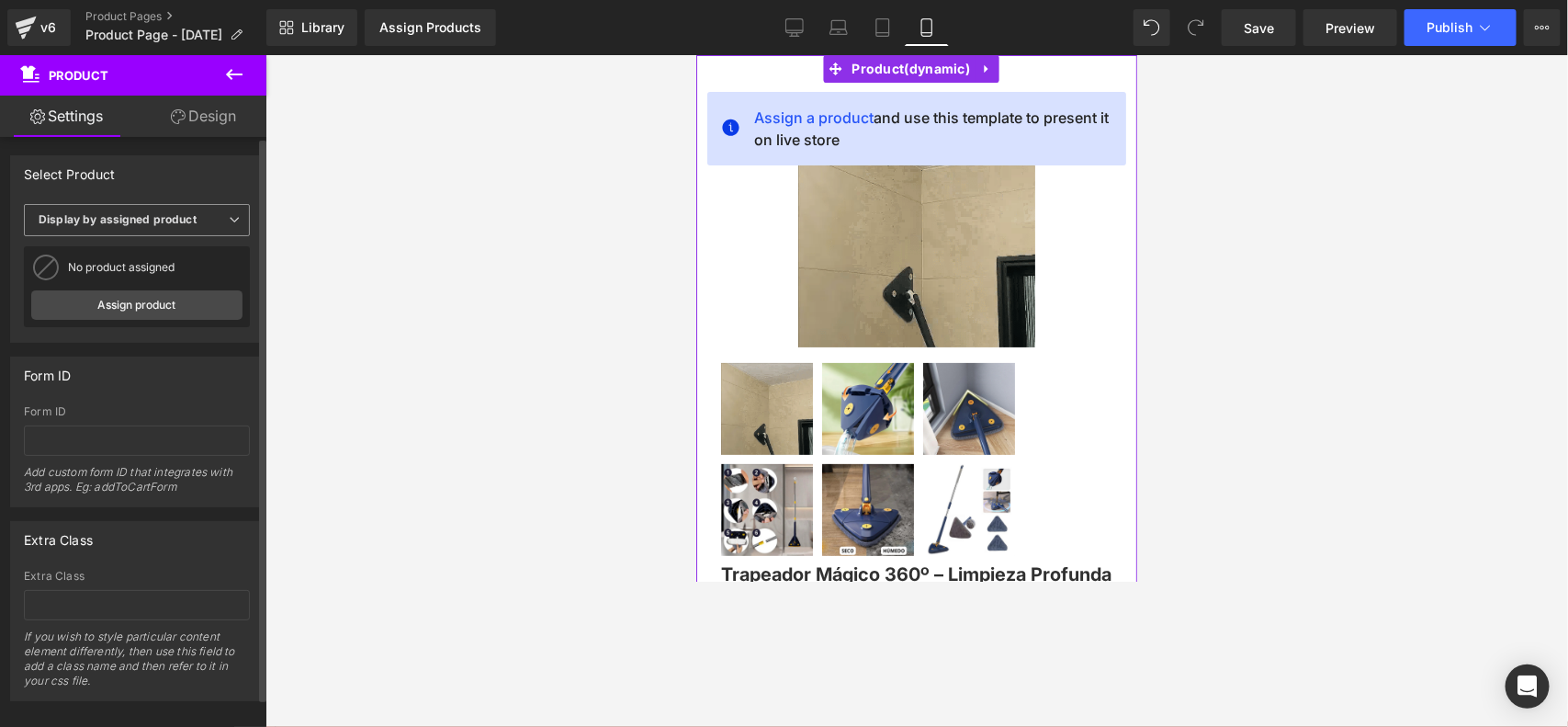 click on "Display by assigned product" at bounding box center (118, 219) 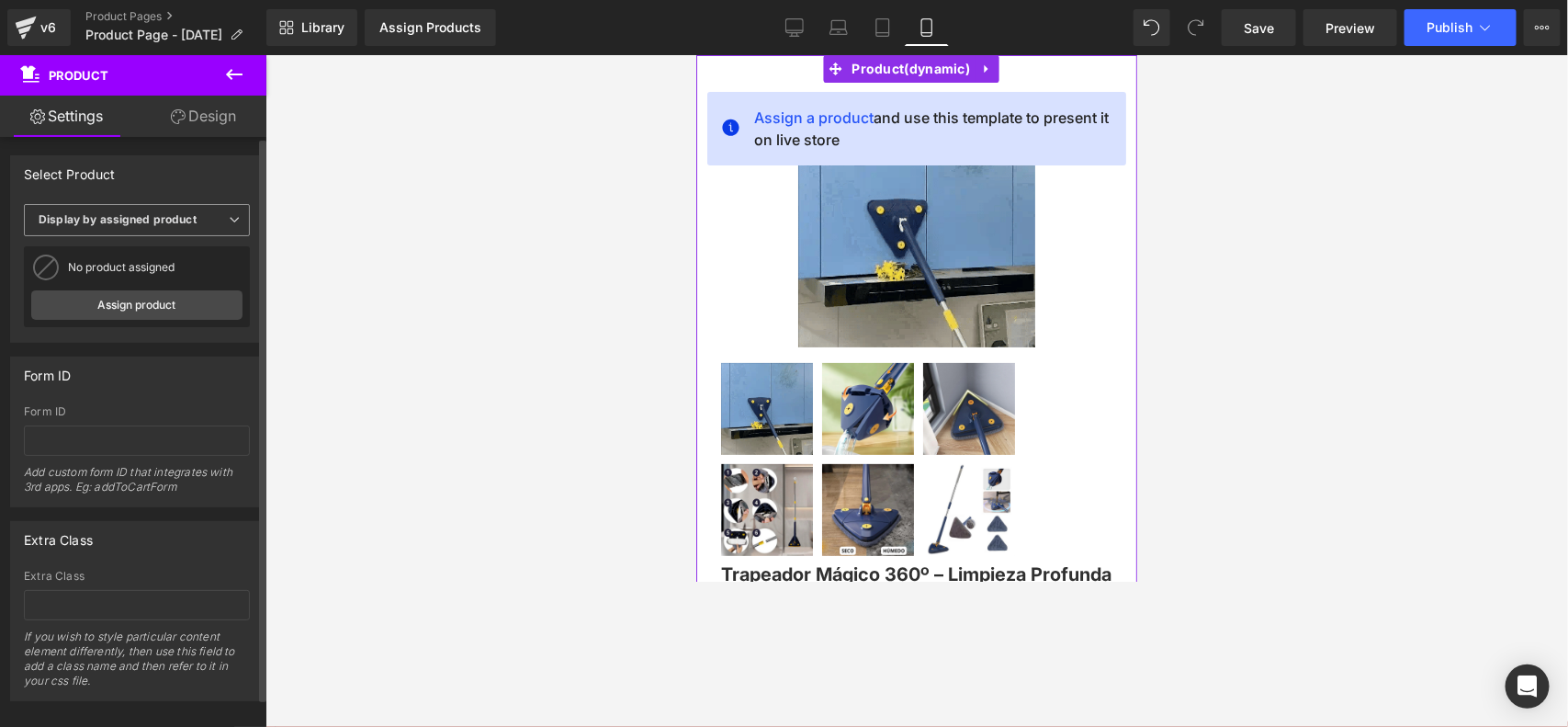 click on "Display by assigned product" at bounding box center [118, 219] 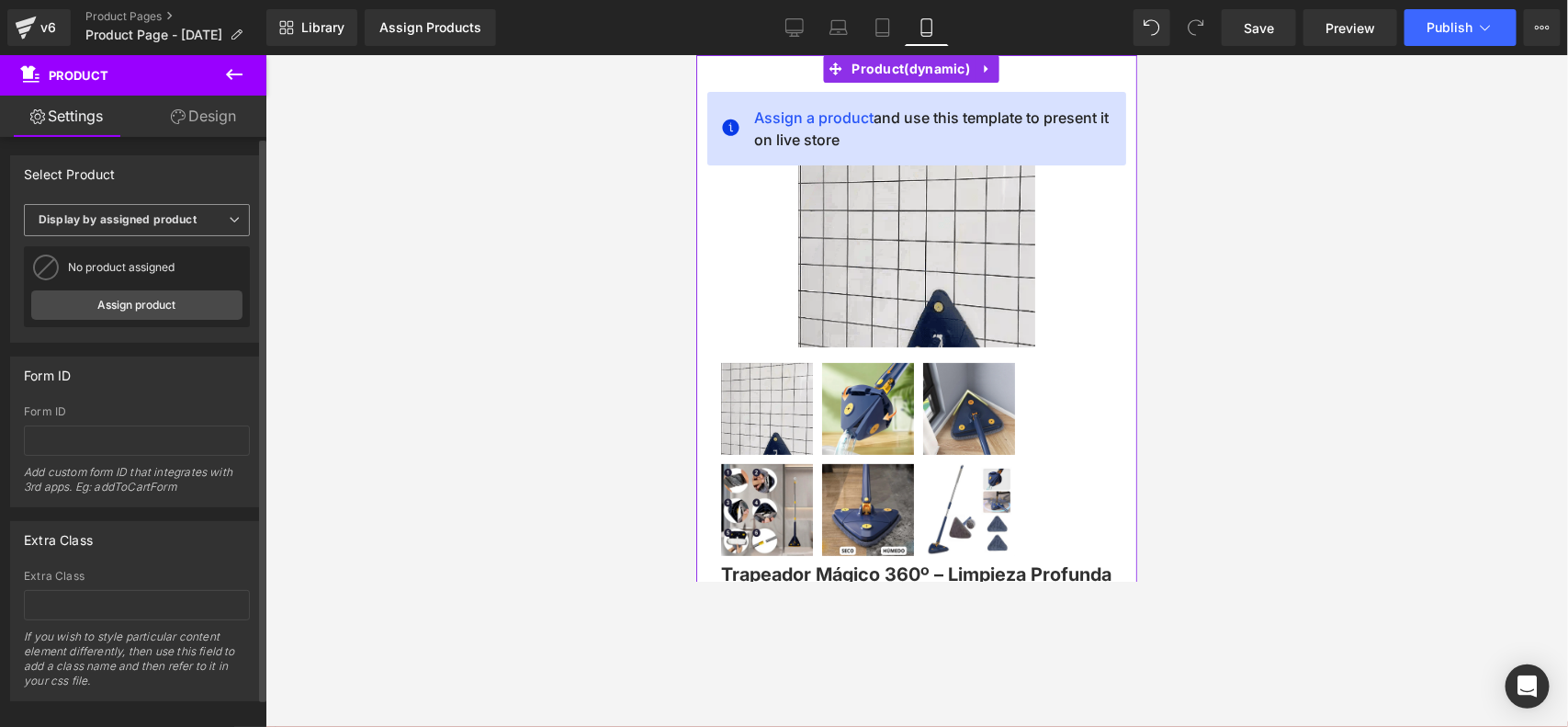 click on "Display by assigned product" at bounding box center [137, 220] 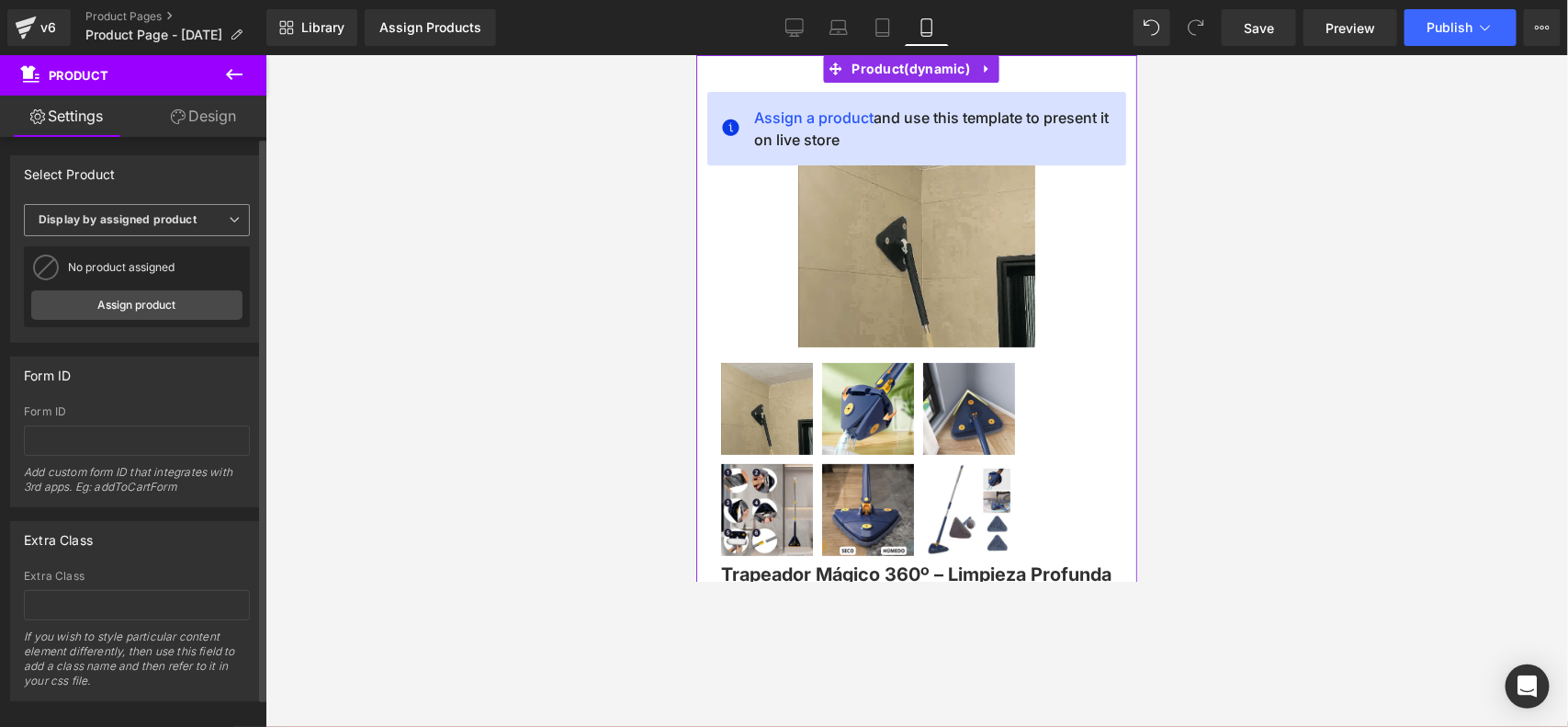 click on "Display by assigned product" at bounding box center (137, 220) 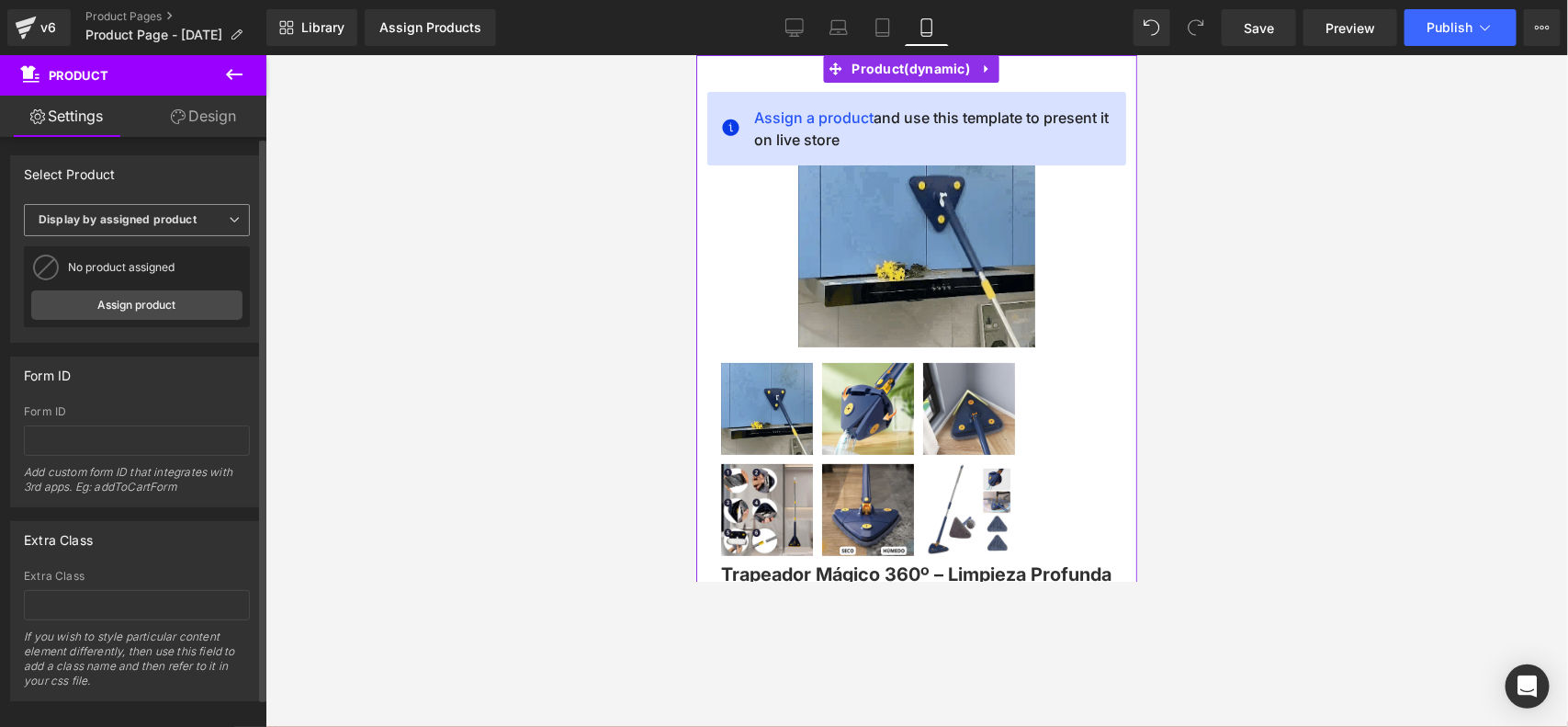 click on "Display by assigned product" at bounding box center [137, 220] 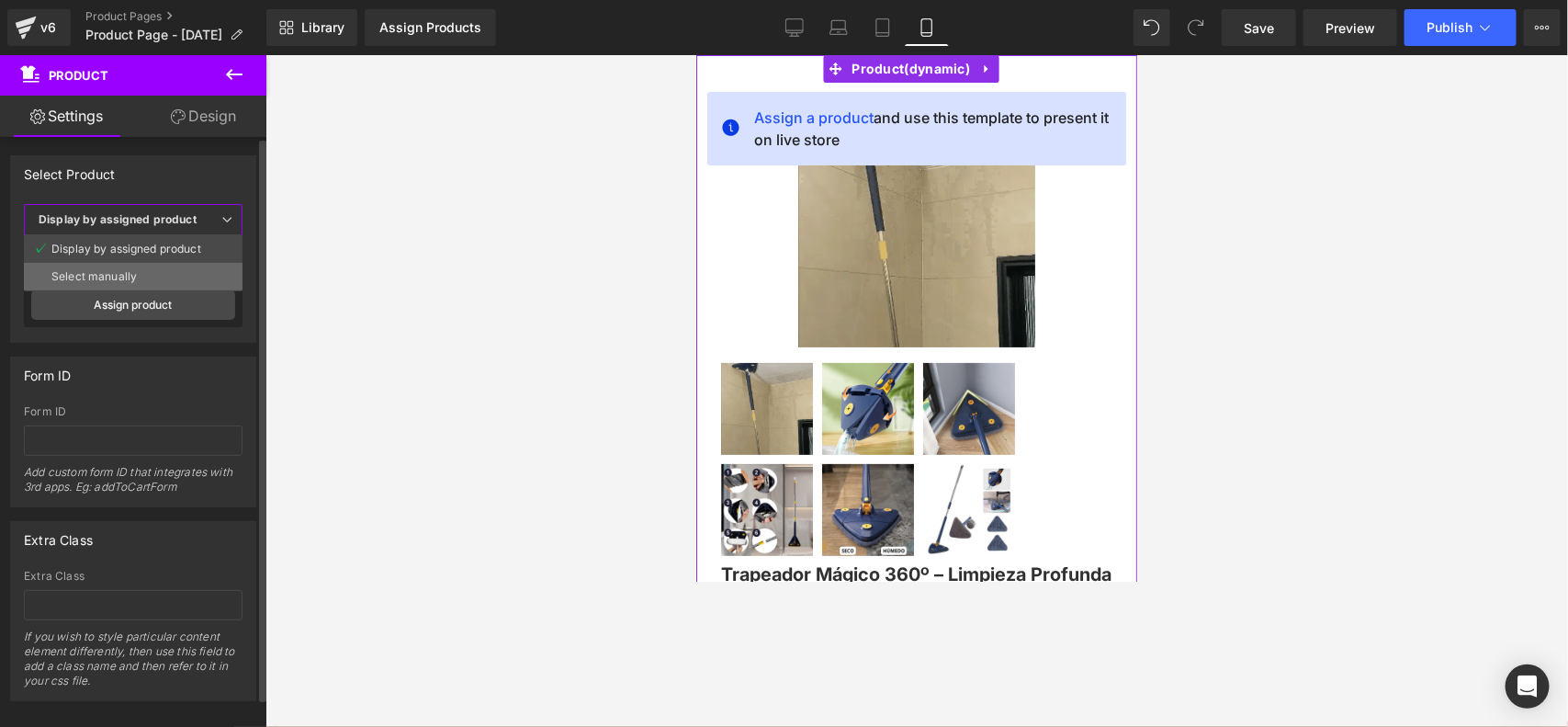 click on "Select manually" at bounding box center [133, 277] 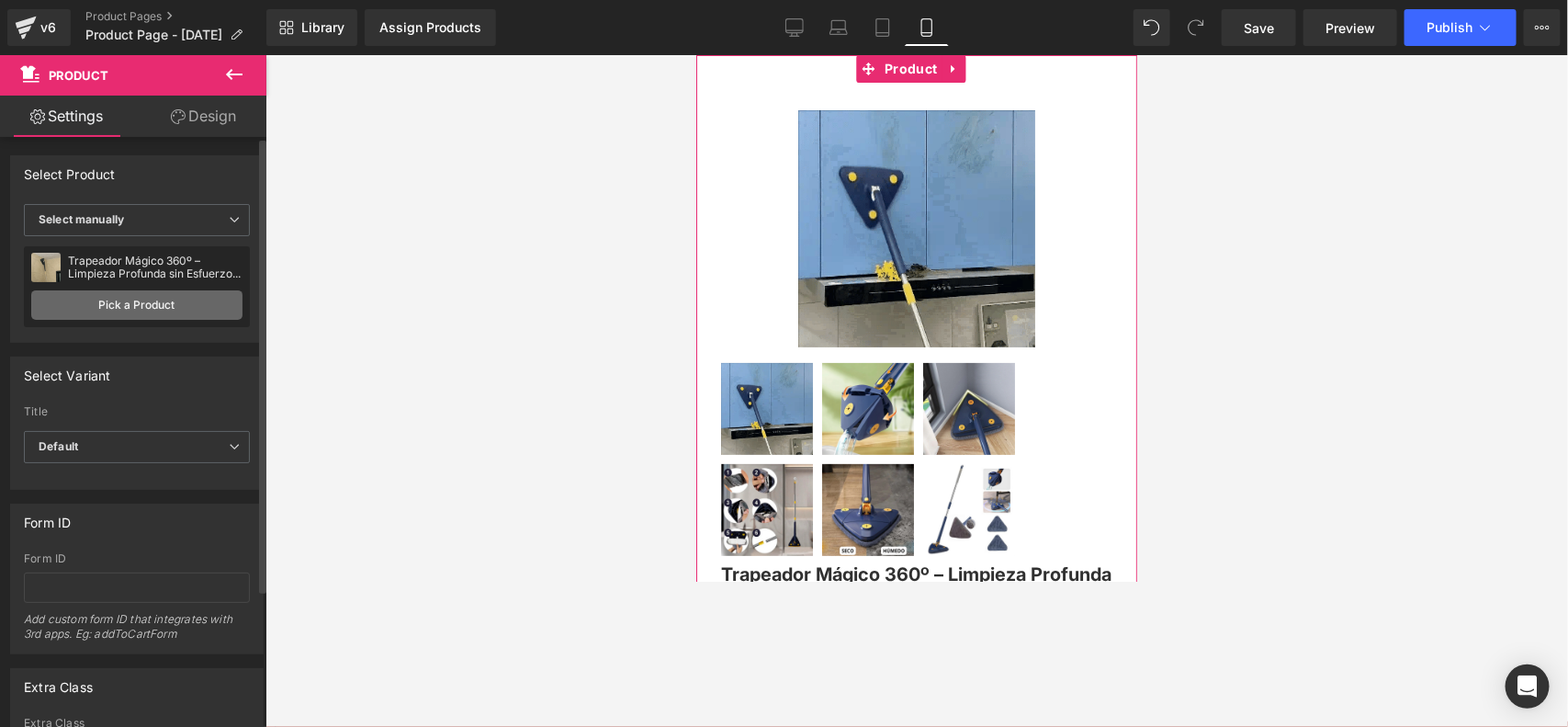 click on "Pick a Product" at bounding box center (137, 305) 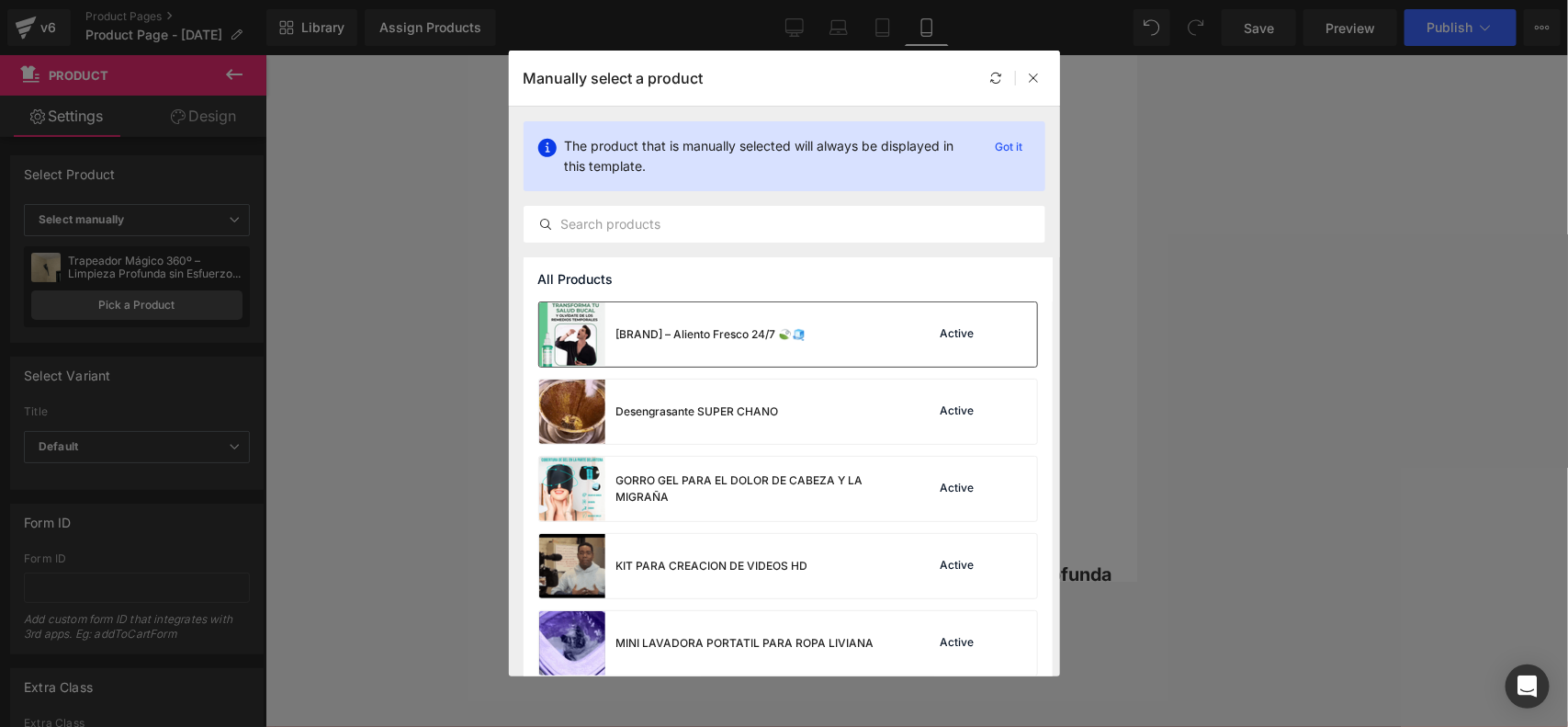 click on "Breatify – Aliento Fresco 24/7 🍃🧊" at bounding box center (672, 335) 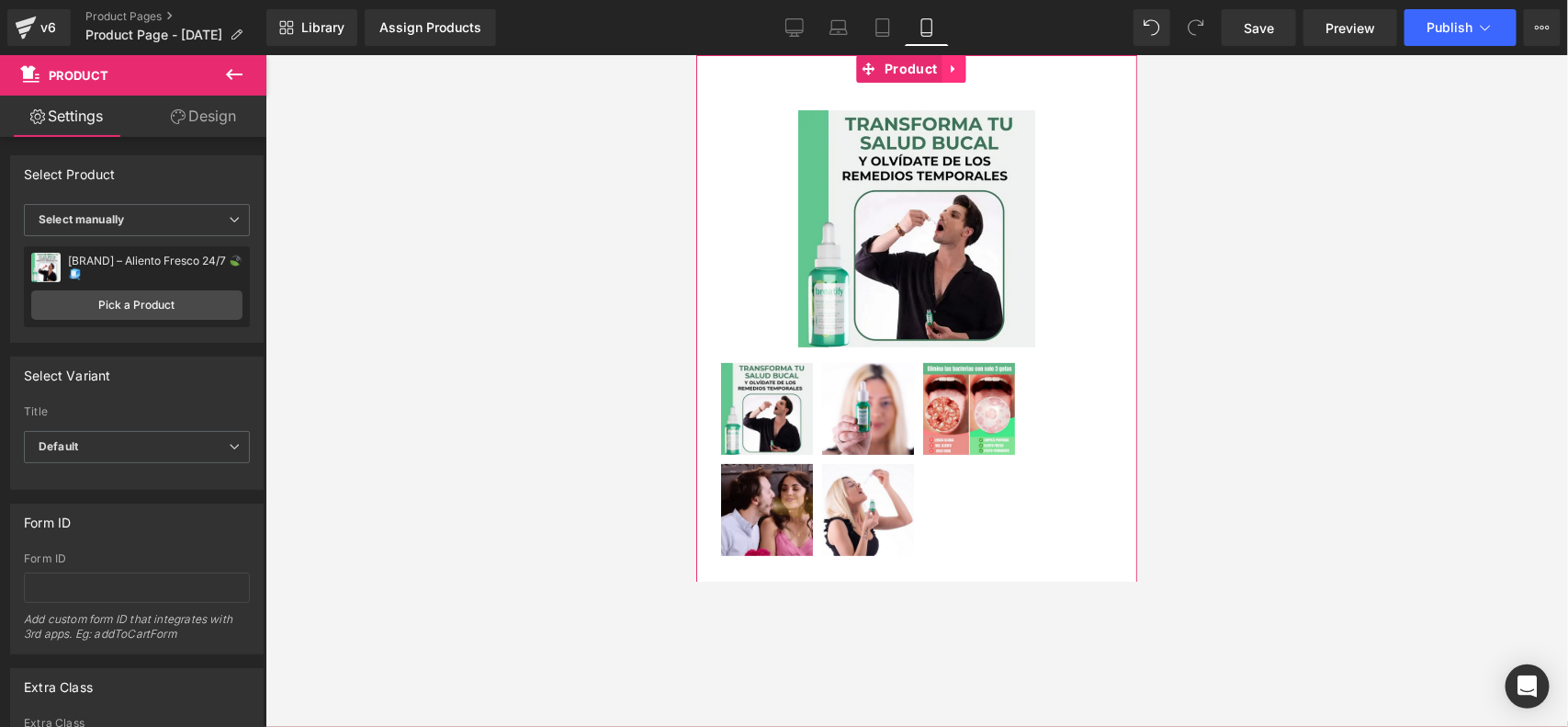 click at bounding box center [953, 68] 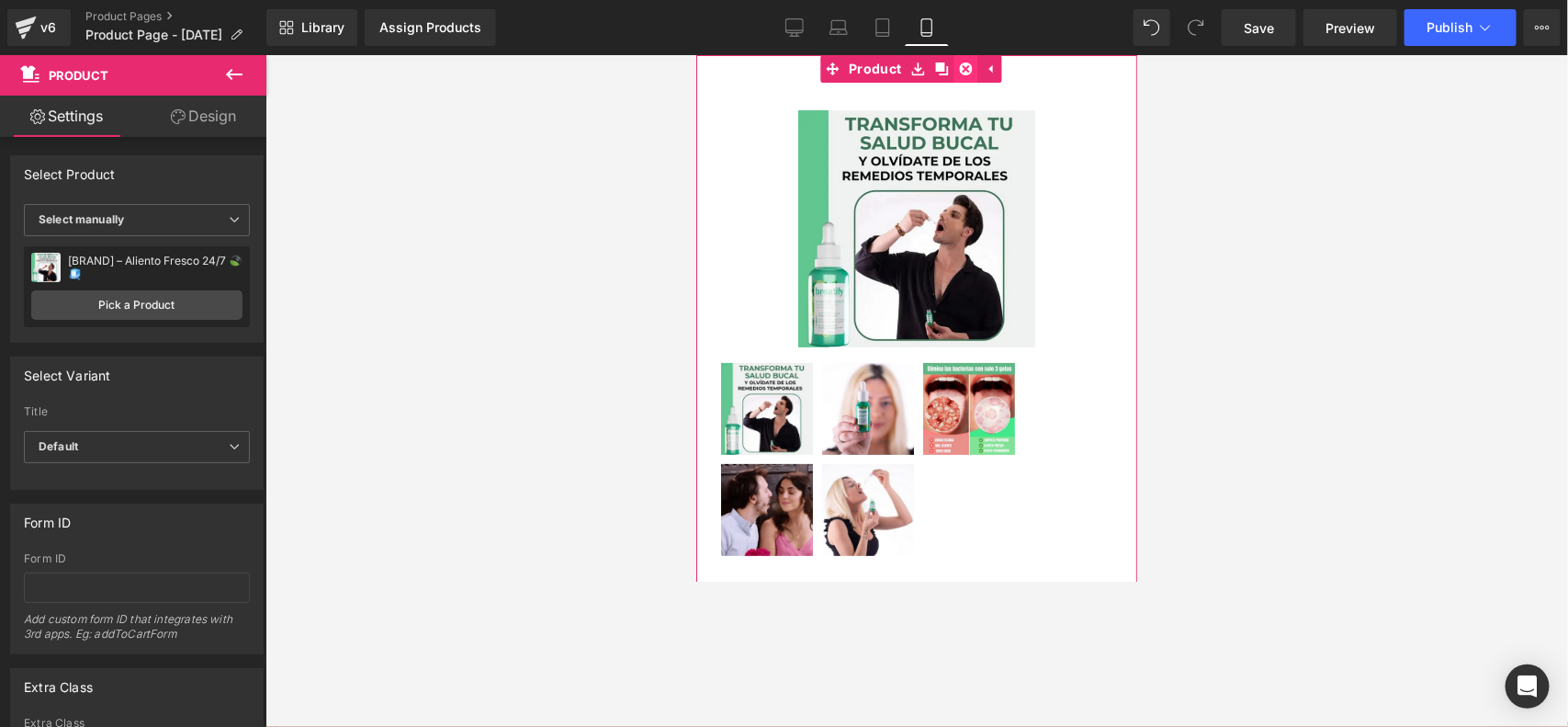 click 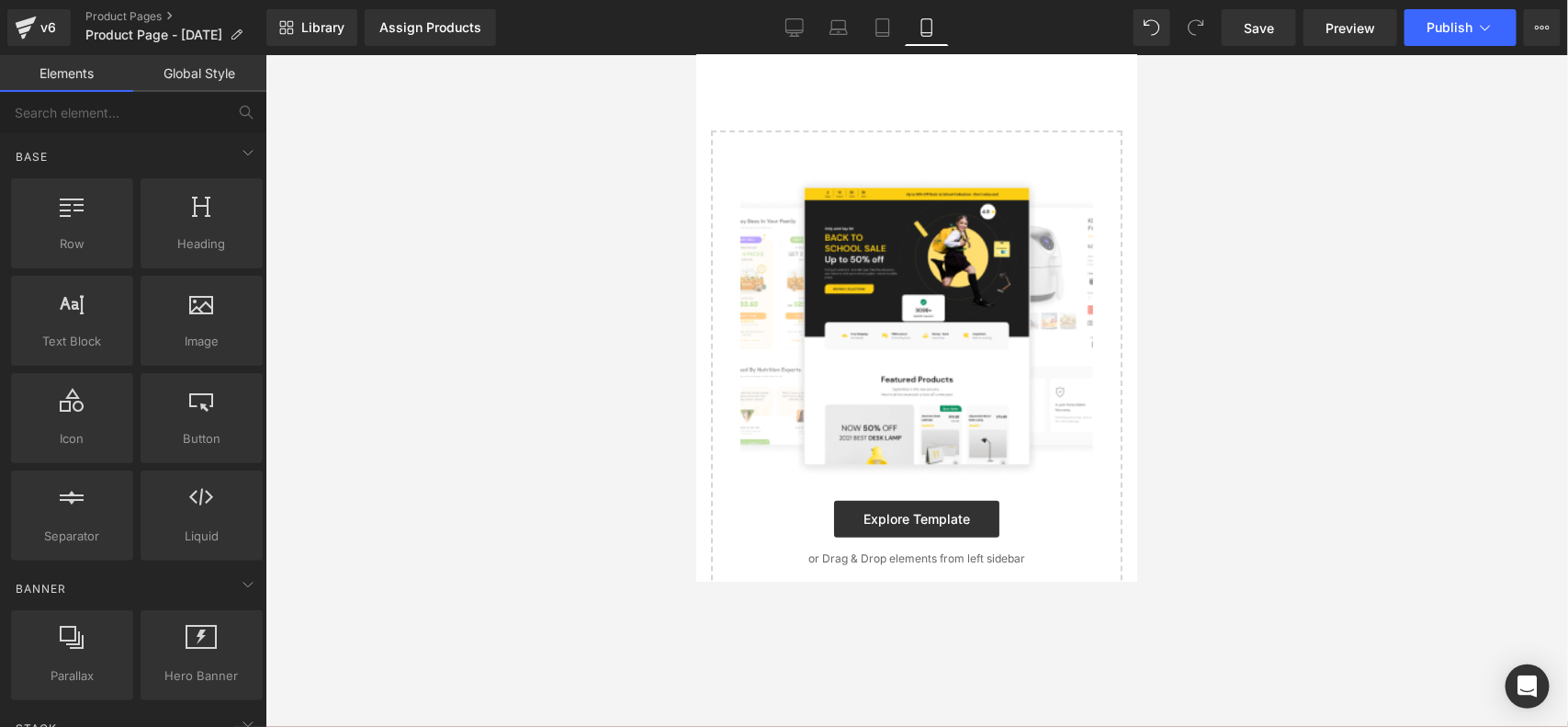 scroll, scrollTop: 0, scrollLeft: 0, axis: both 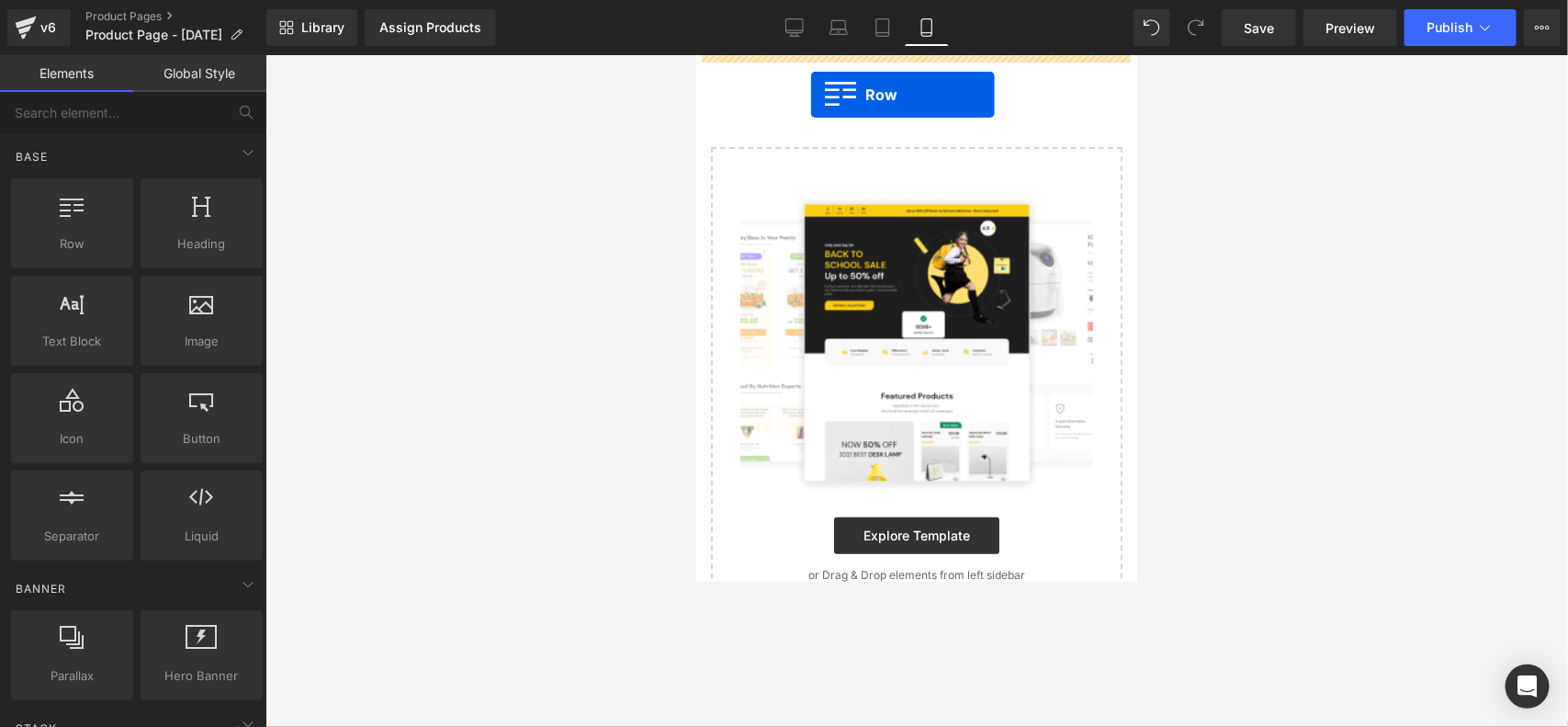 drag, startPoint x: 784, startPoint y: 305, endPoint x: 810, endPoint y: 94, distance: 212.59586 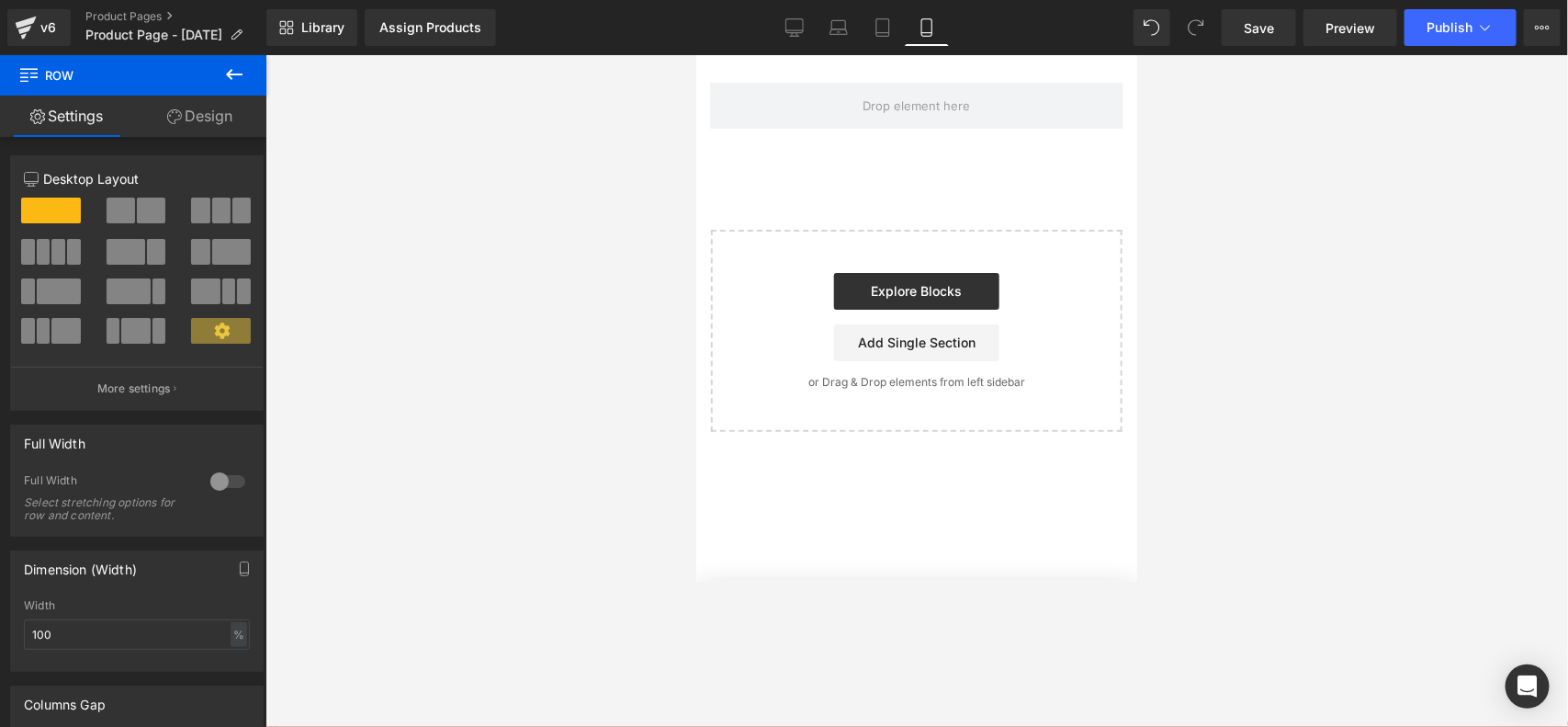 click 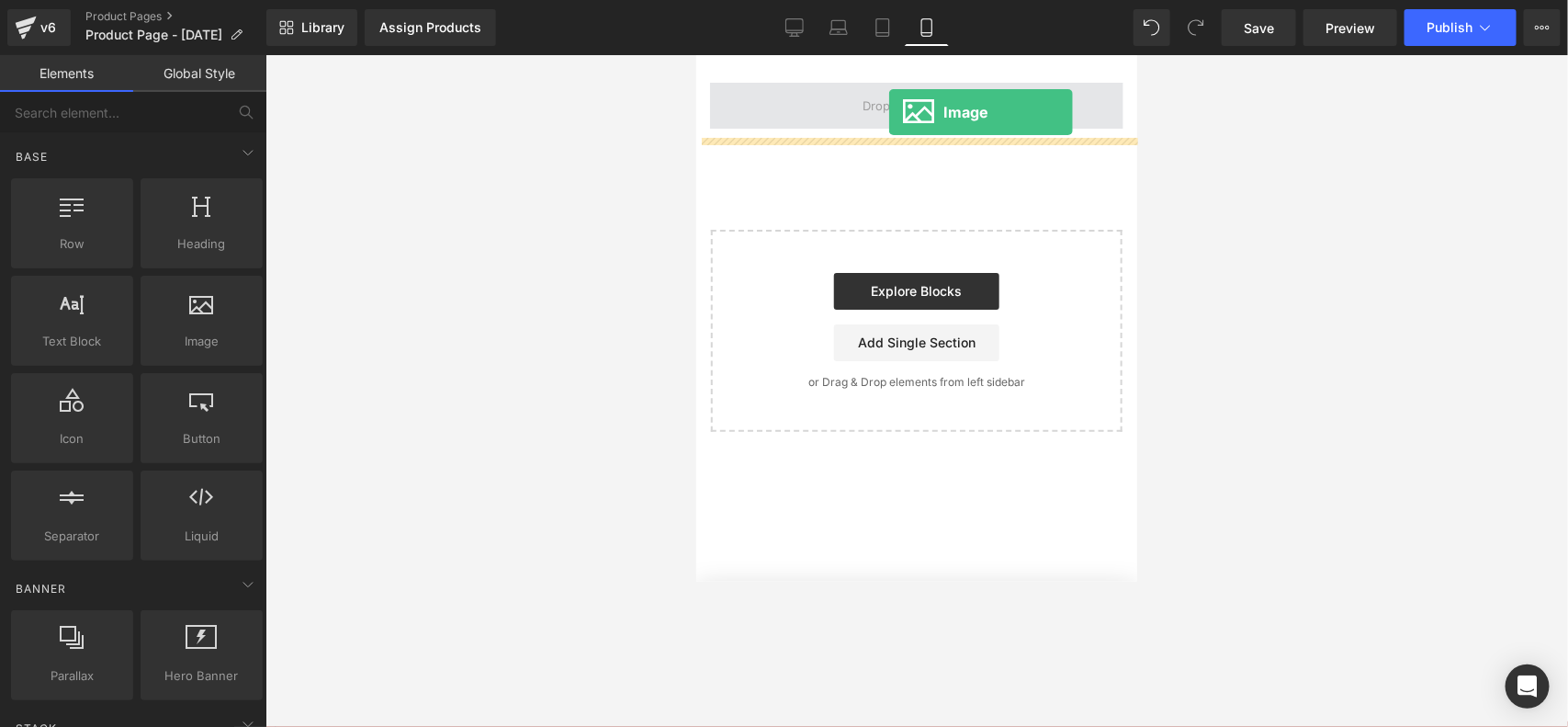 drag, startPoint x: 879, startPoint y: 402, endPoint x: 888, endPoint y: 111, distance: 291.1391 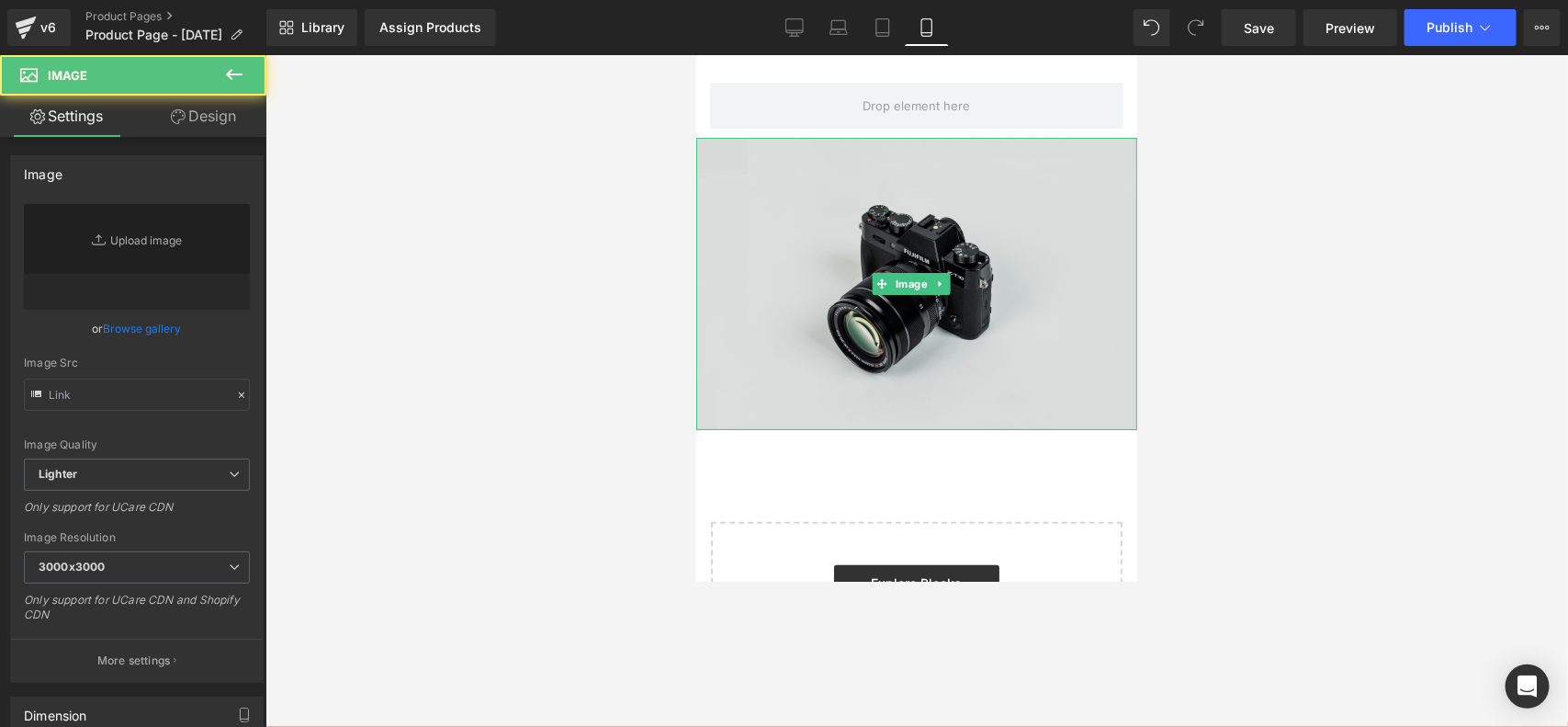type on "//d1um8515vdn9kb.cloudfront.net/images/parallax.jpg" 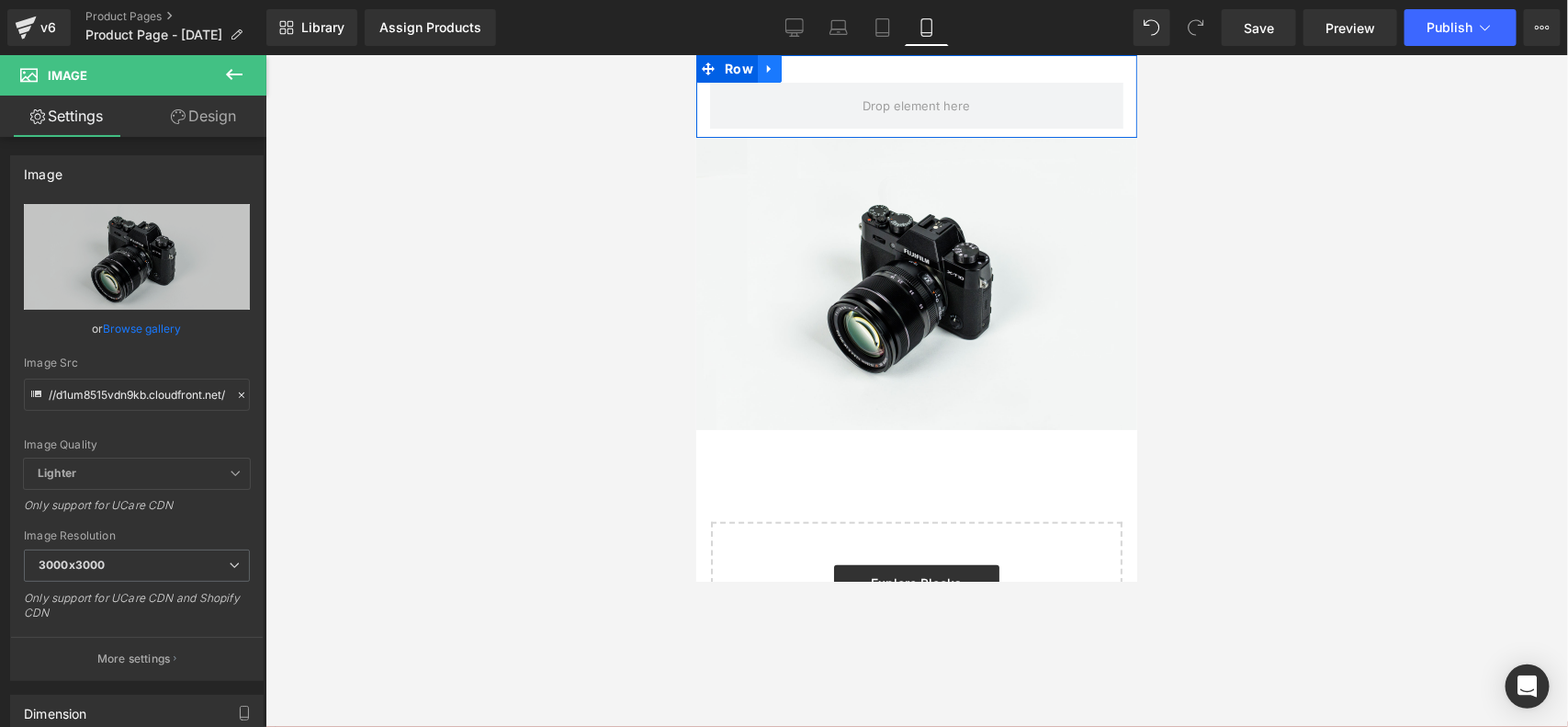 click at bounding box center (769, 68) 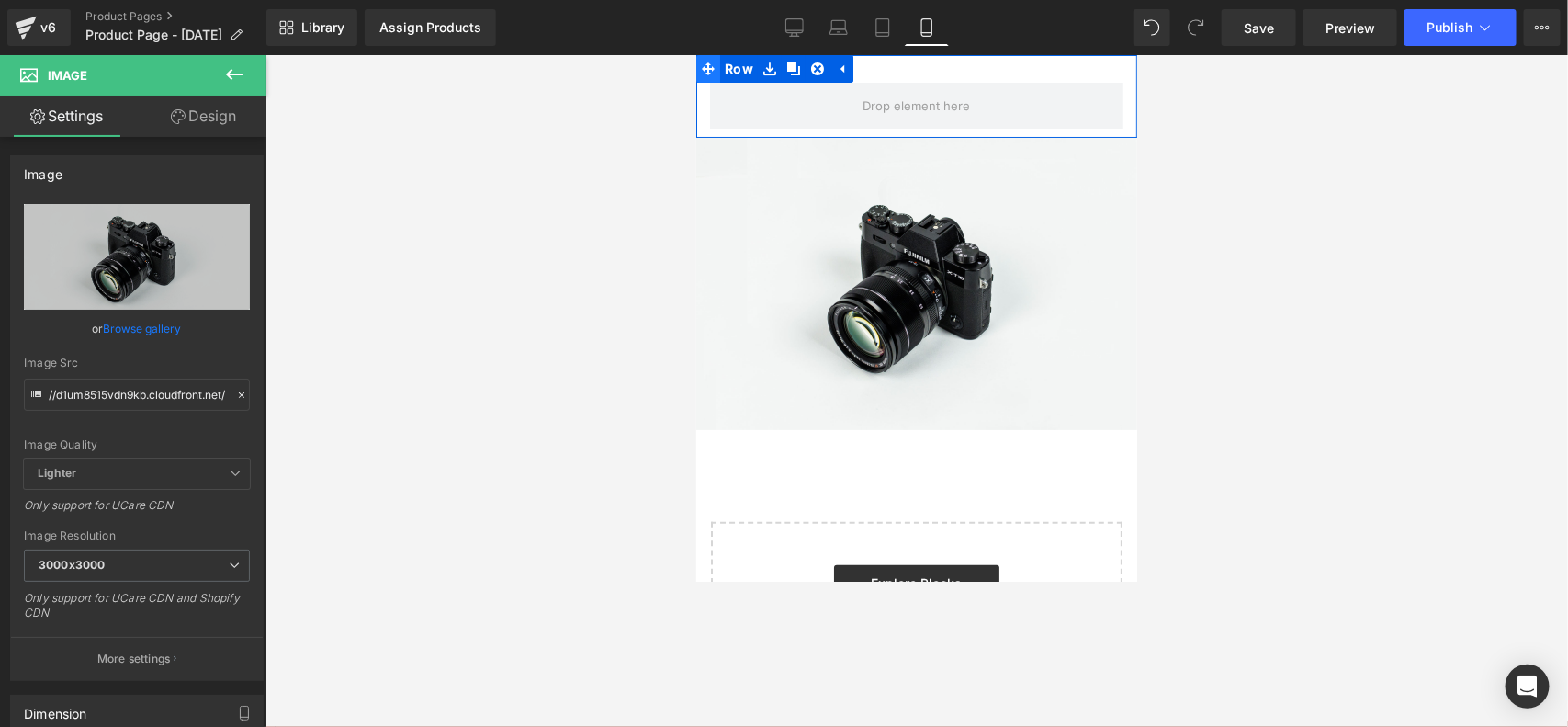 click at bounding box center [707, 68] 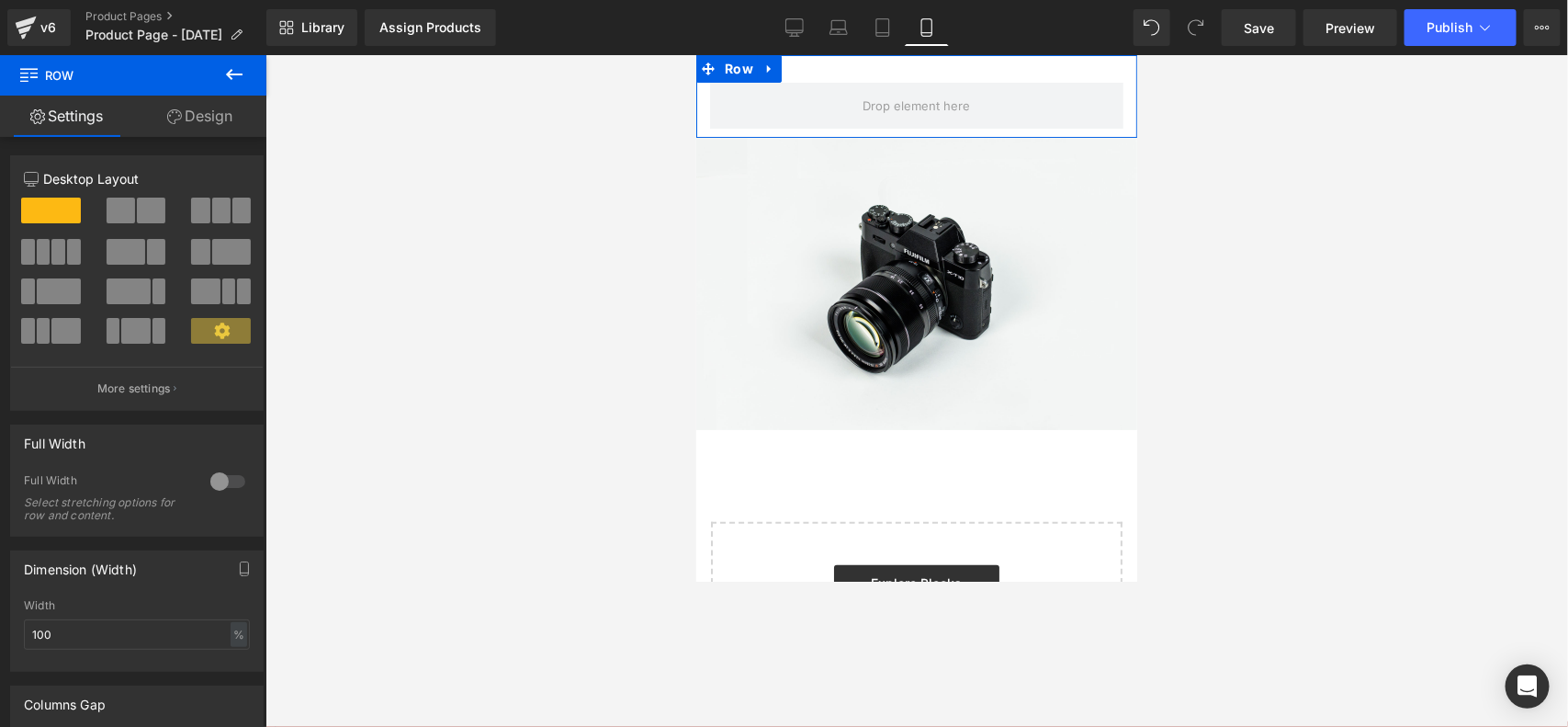 click on "Design" at bounding box center (199, 116) 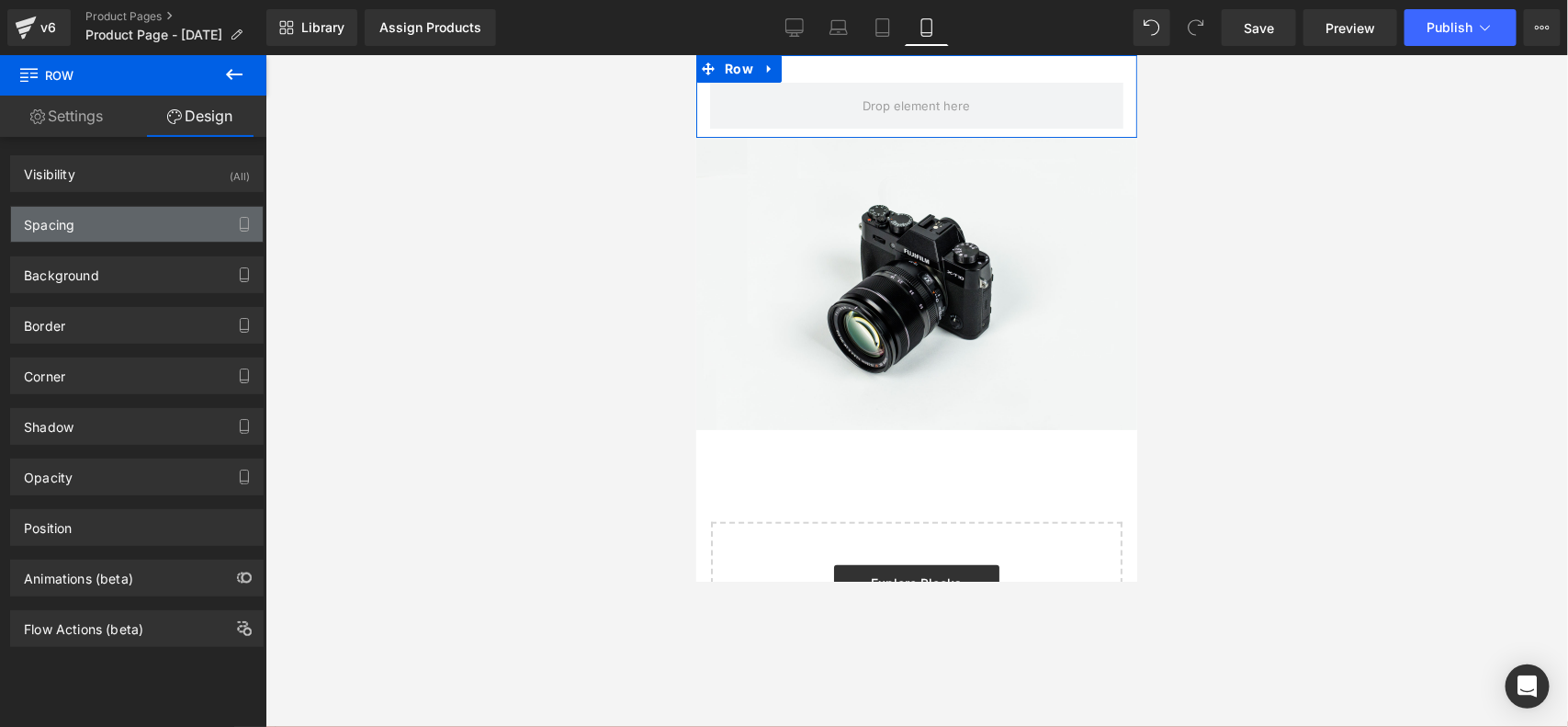 click on "Spacing" at bounding box center [137, 224] 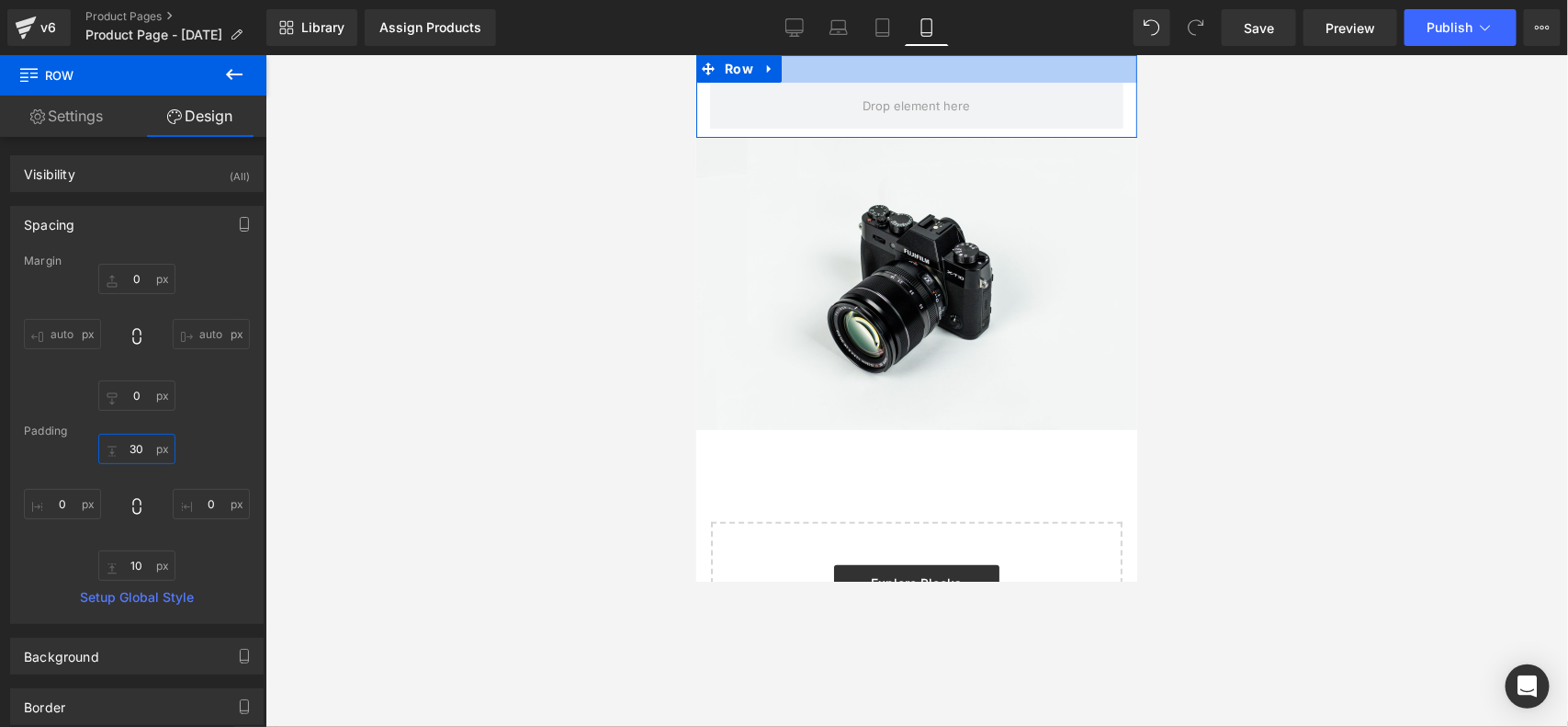 click on "30" at bounding box center [137, 449] 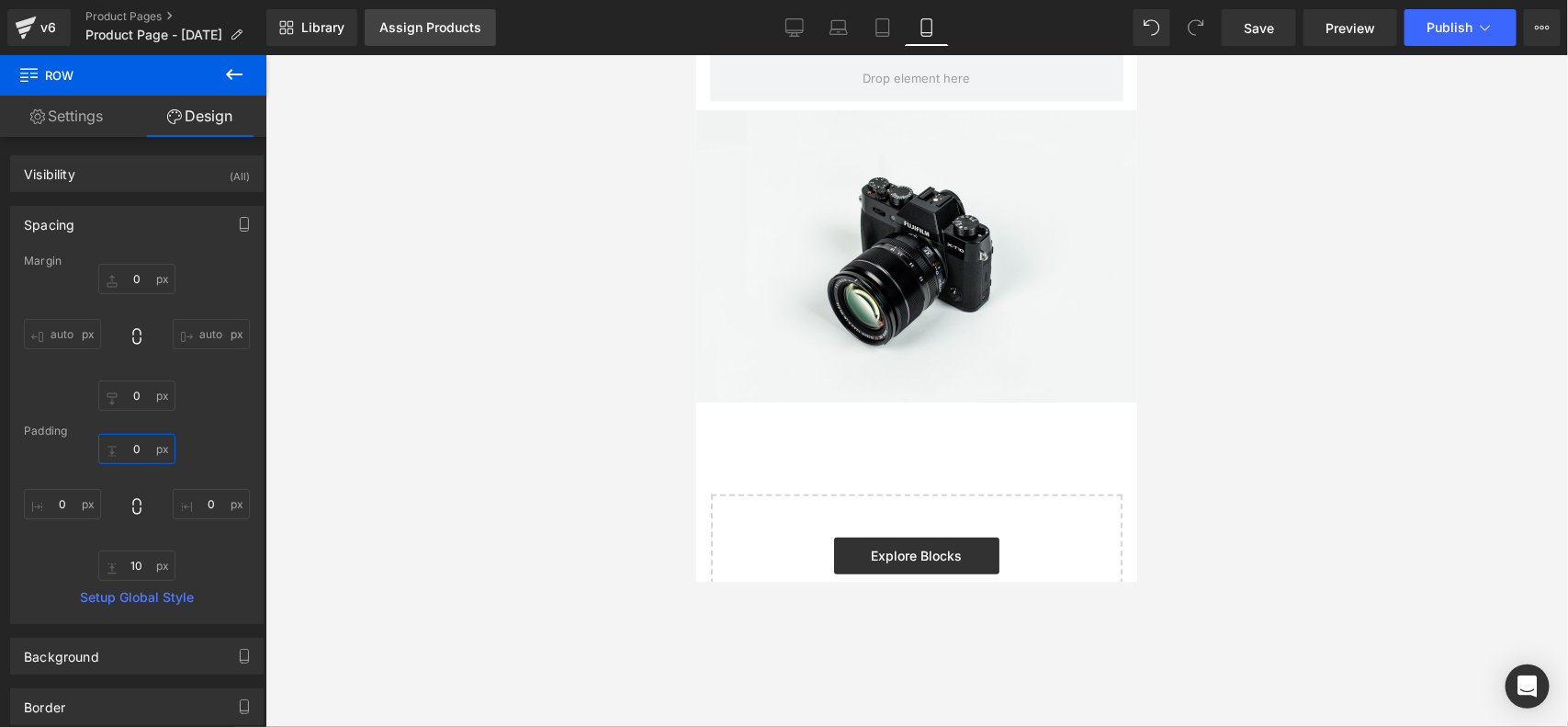 type on "0" 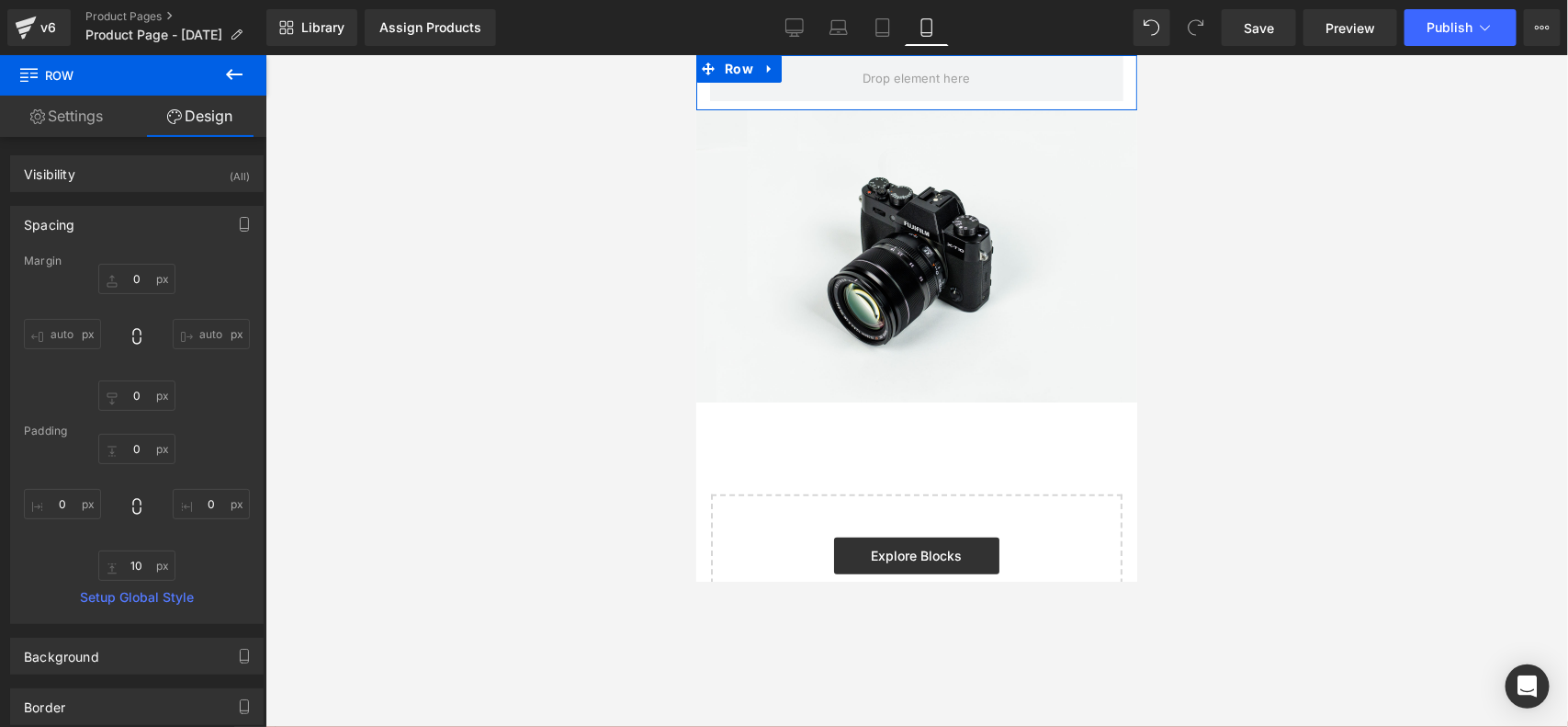 click on "Settings" at bounding box center [66, 116] 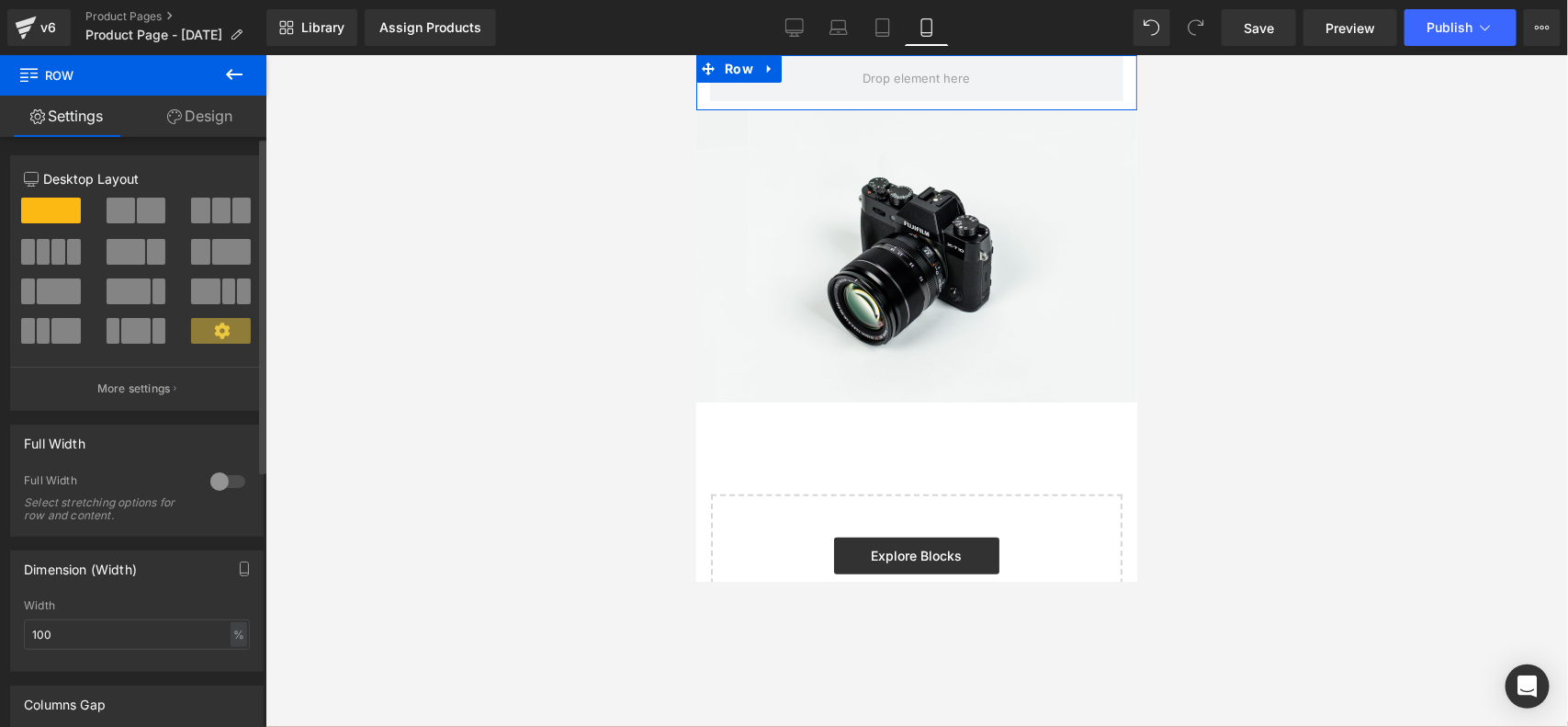 click at bounding box center [228, 482] 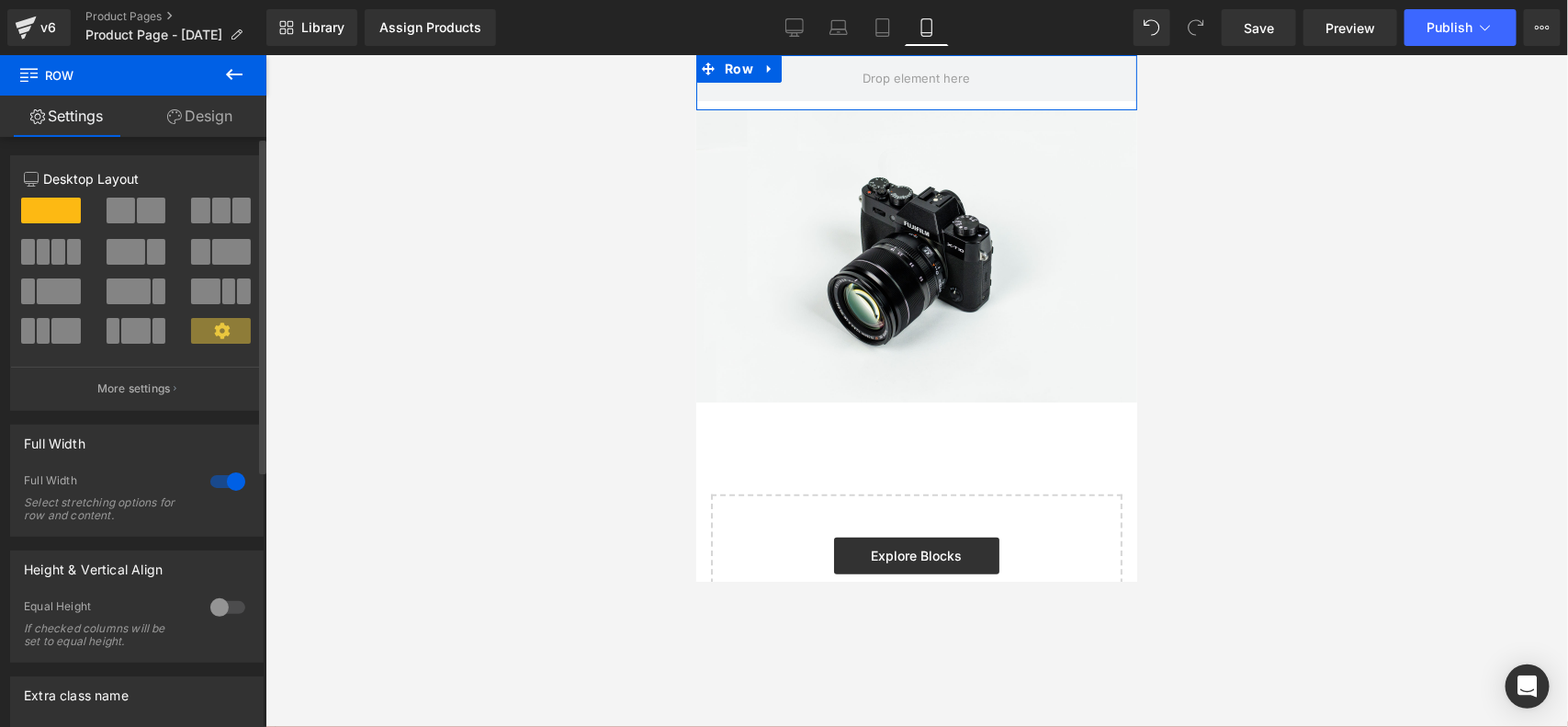 click at bounding box center [228, 482] 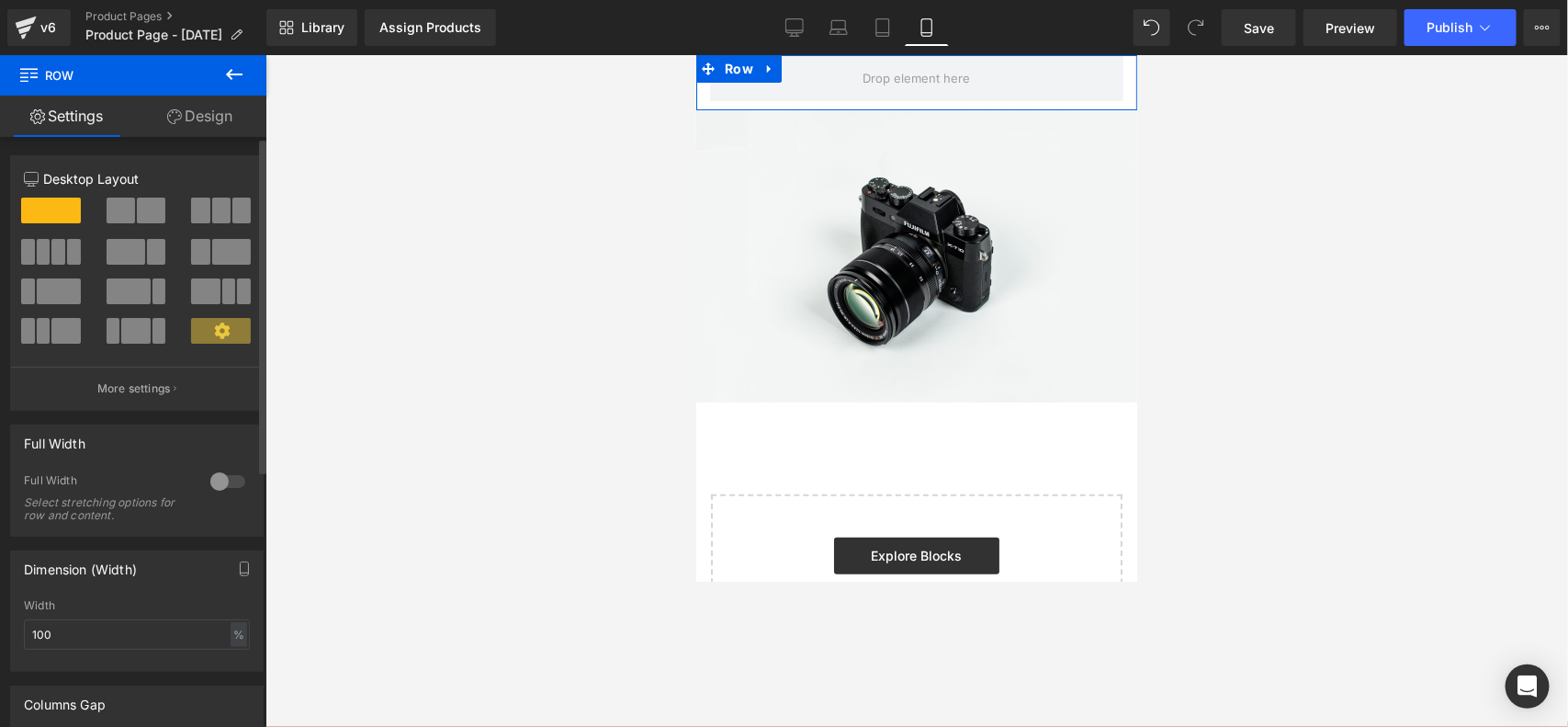 click at bounding box center (228, 482) 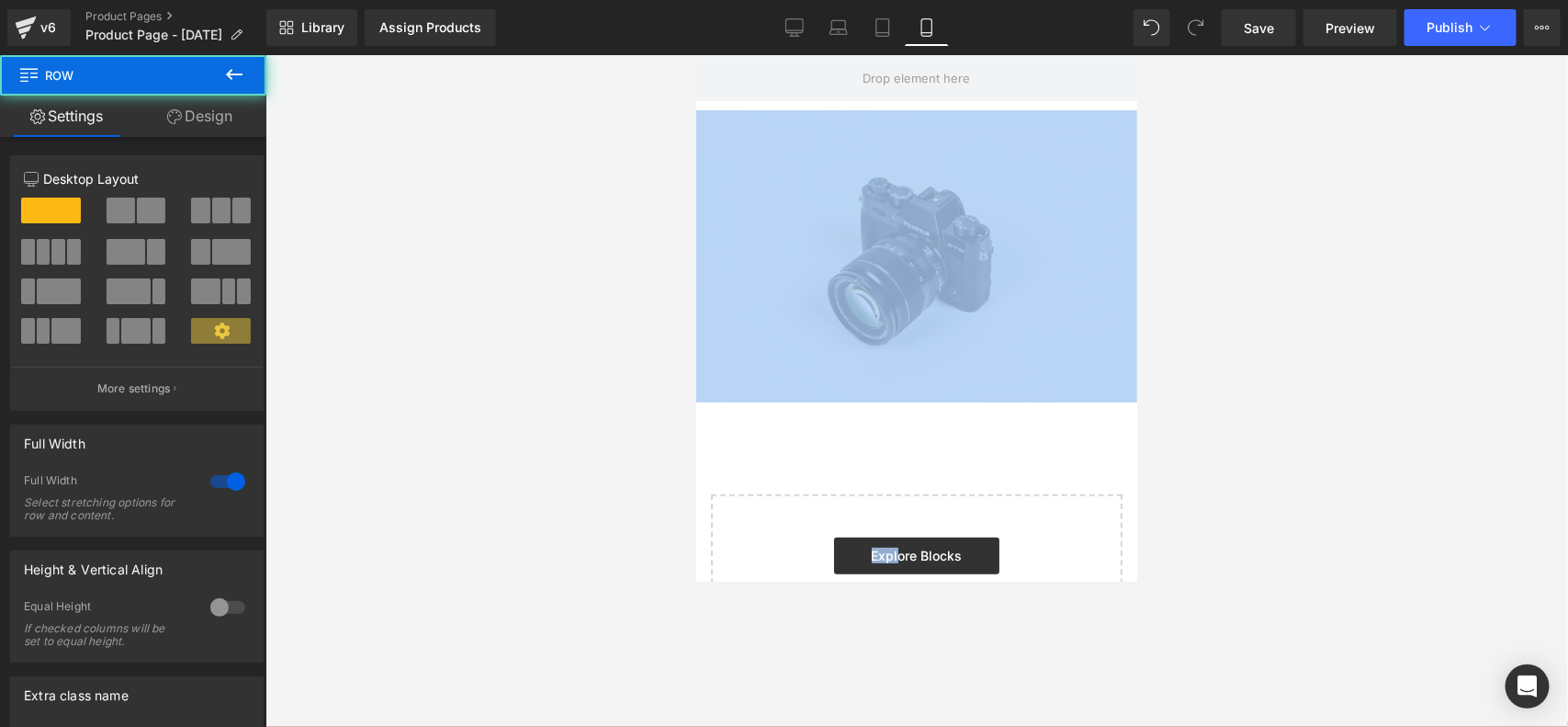 drag, startPoint x: 832, startPoint y: 73, endPoint x: 893, endPoint y: 414, distance: 346.413 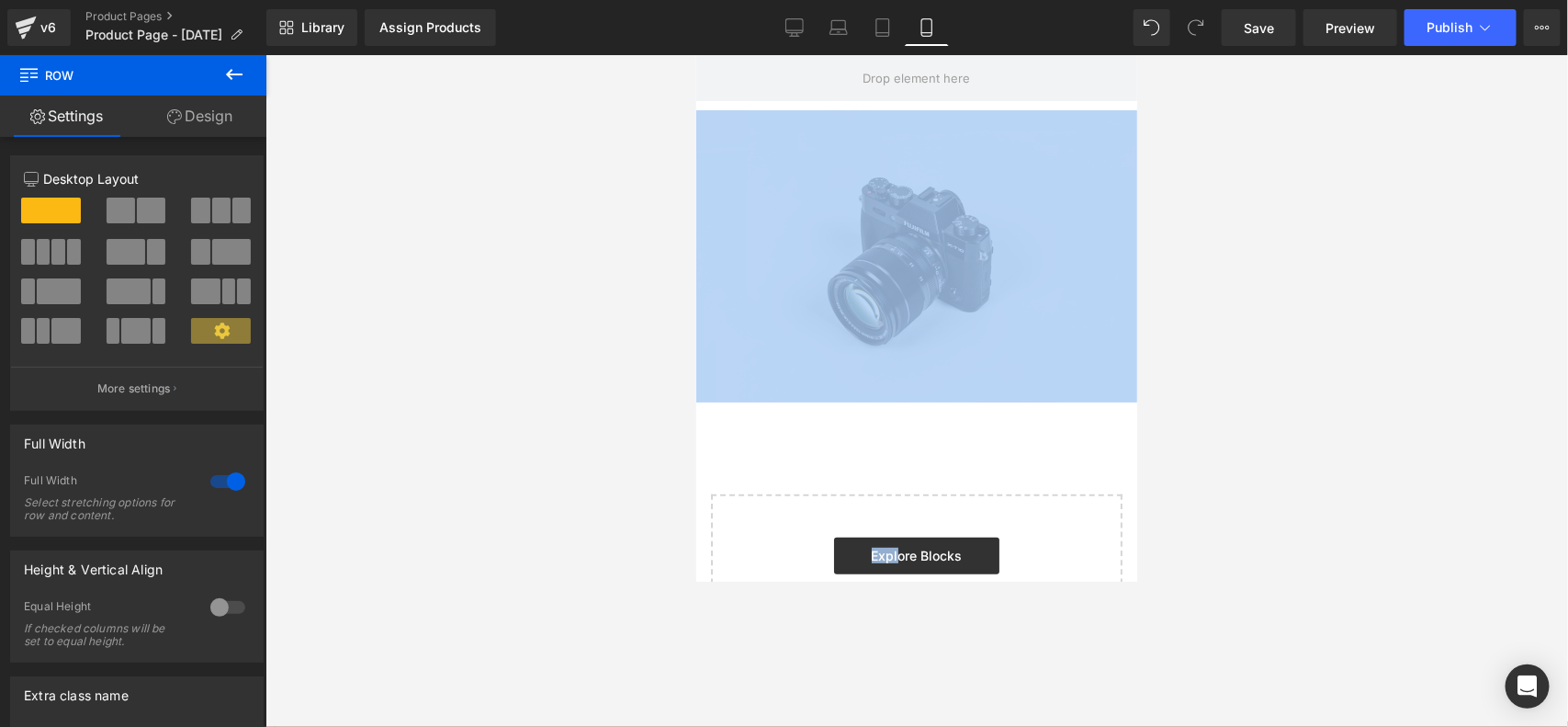 click on "Row
Image
Select your layout" at bounding box center [916, 375] 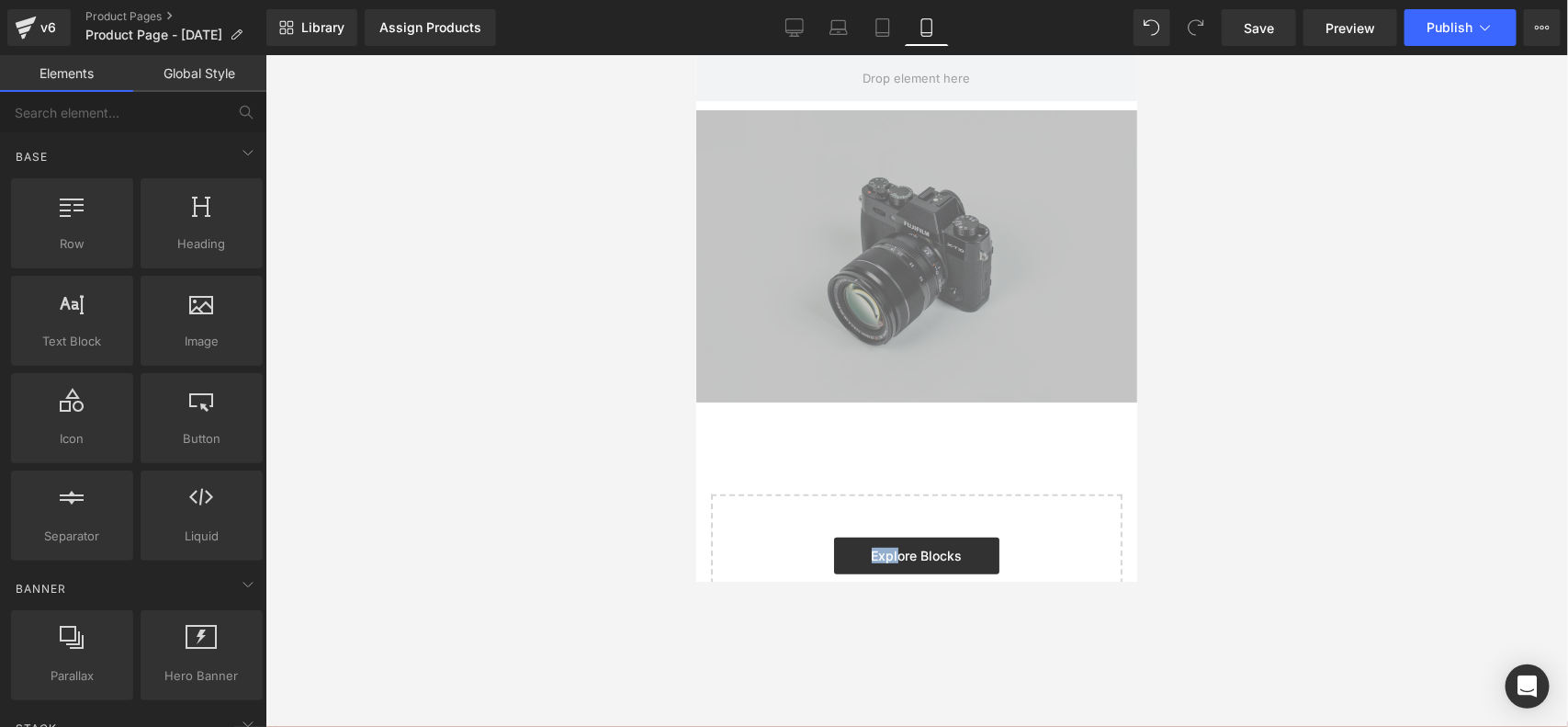 click at bounding box center [917, 391] 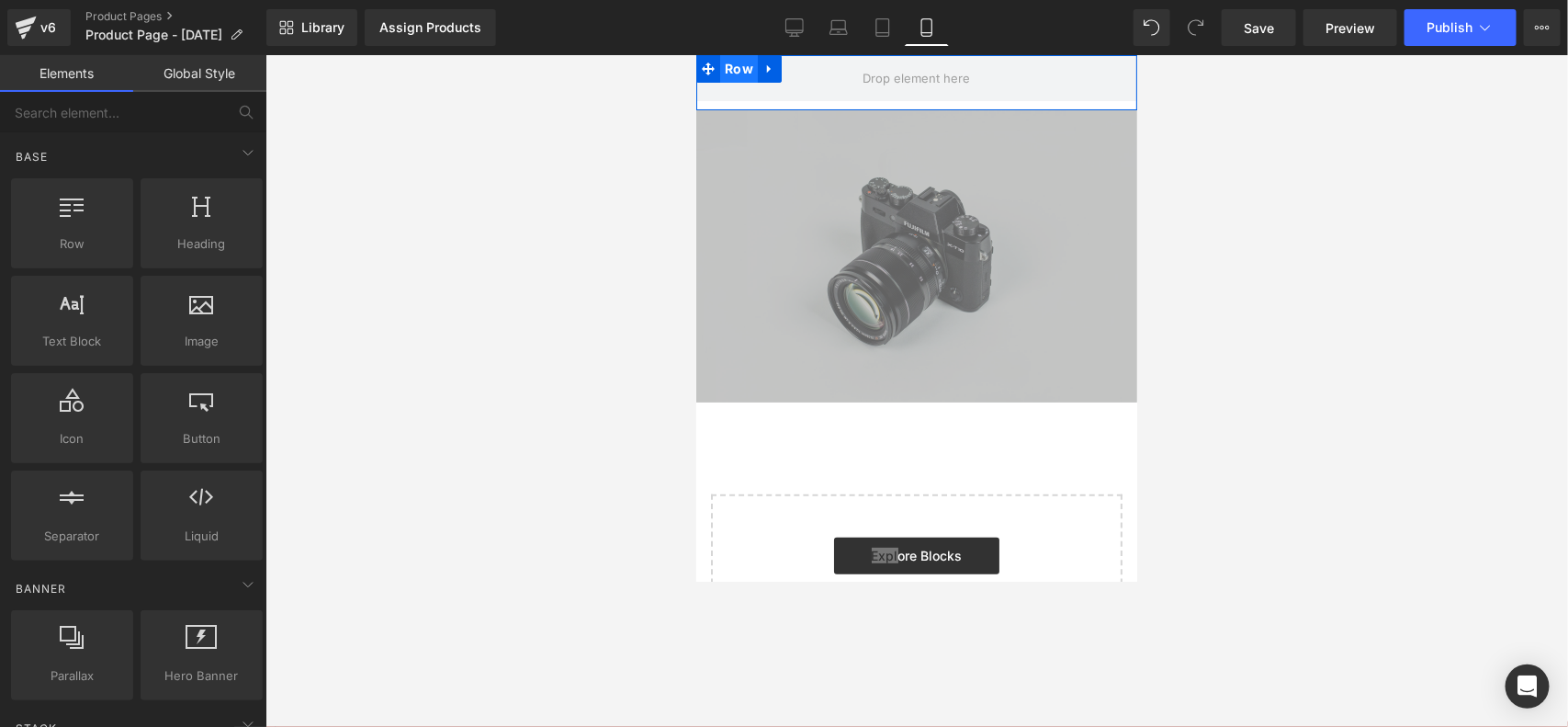 click on "Row" at bounding box center (738, 68) 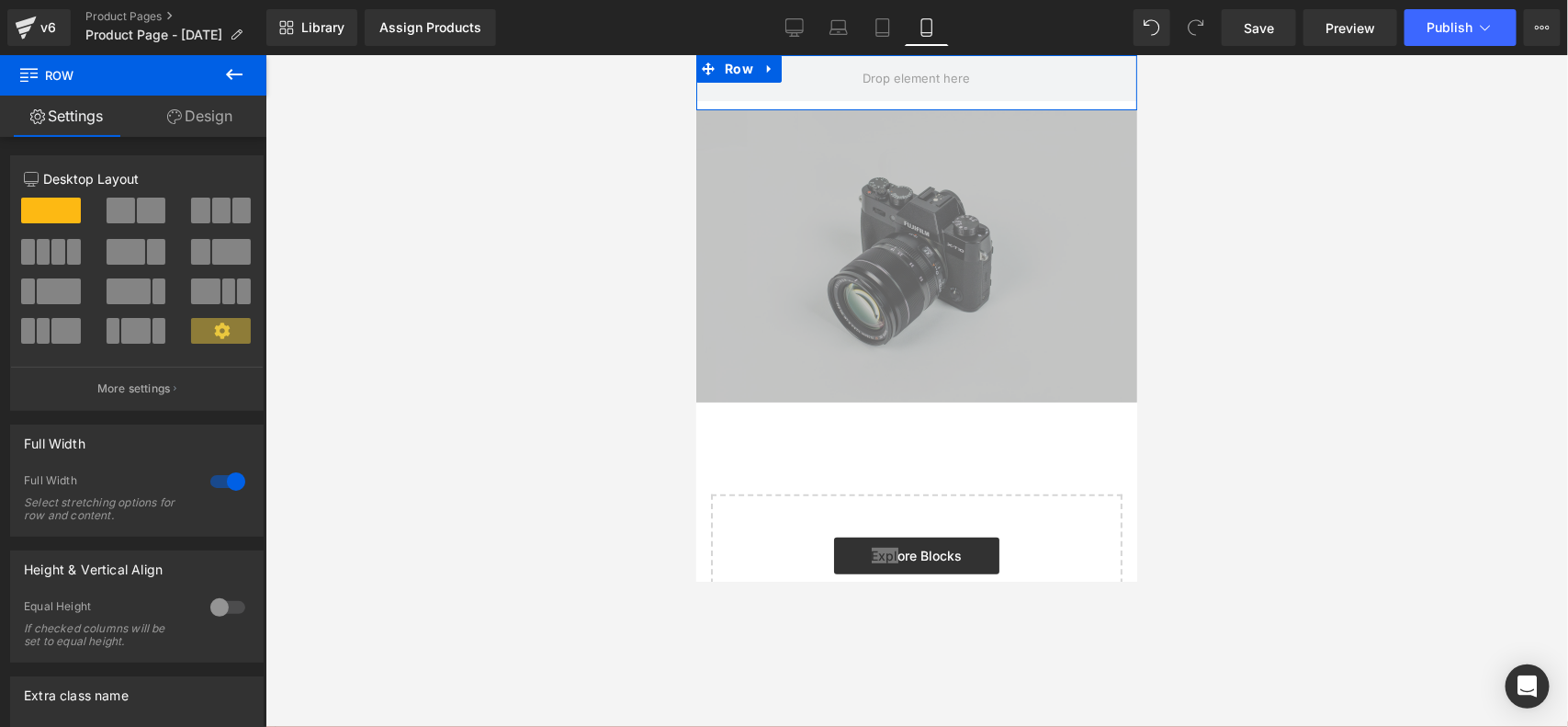 click on "Design" at bounding box center (199, 116) 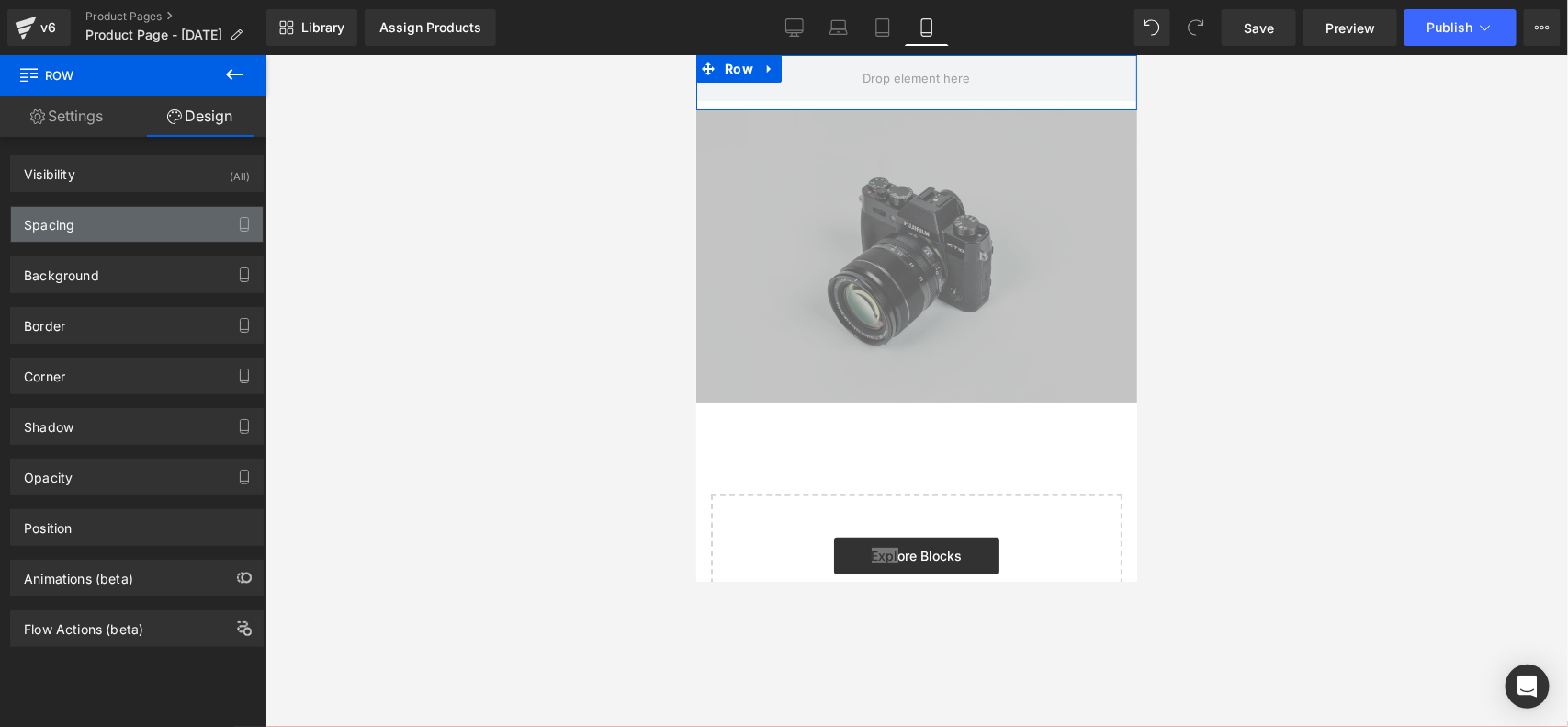click on "Spacing" at bounding box center (137, 224) 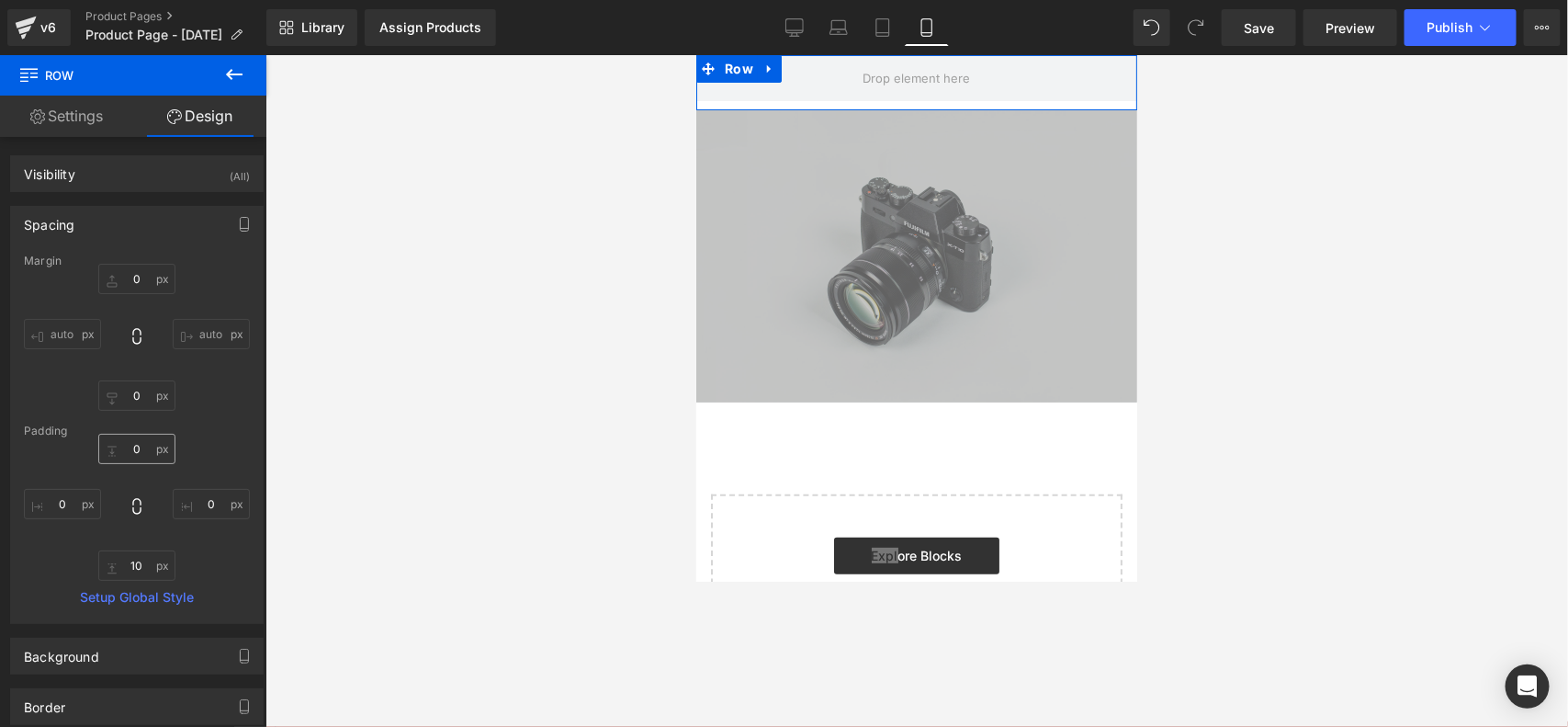 click on "0px 0
0px 0
10px 10
0px 0" at bounding box center (137, 507) 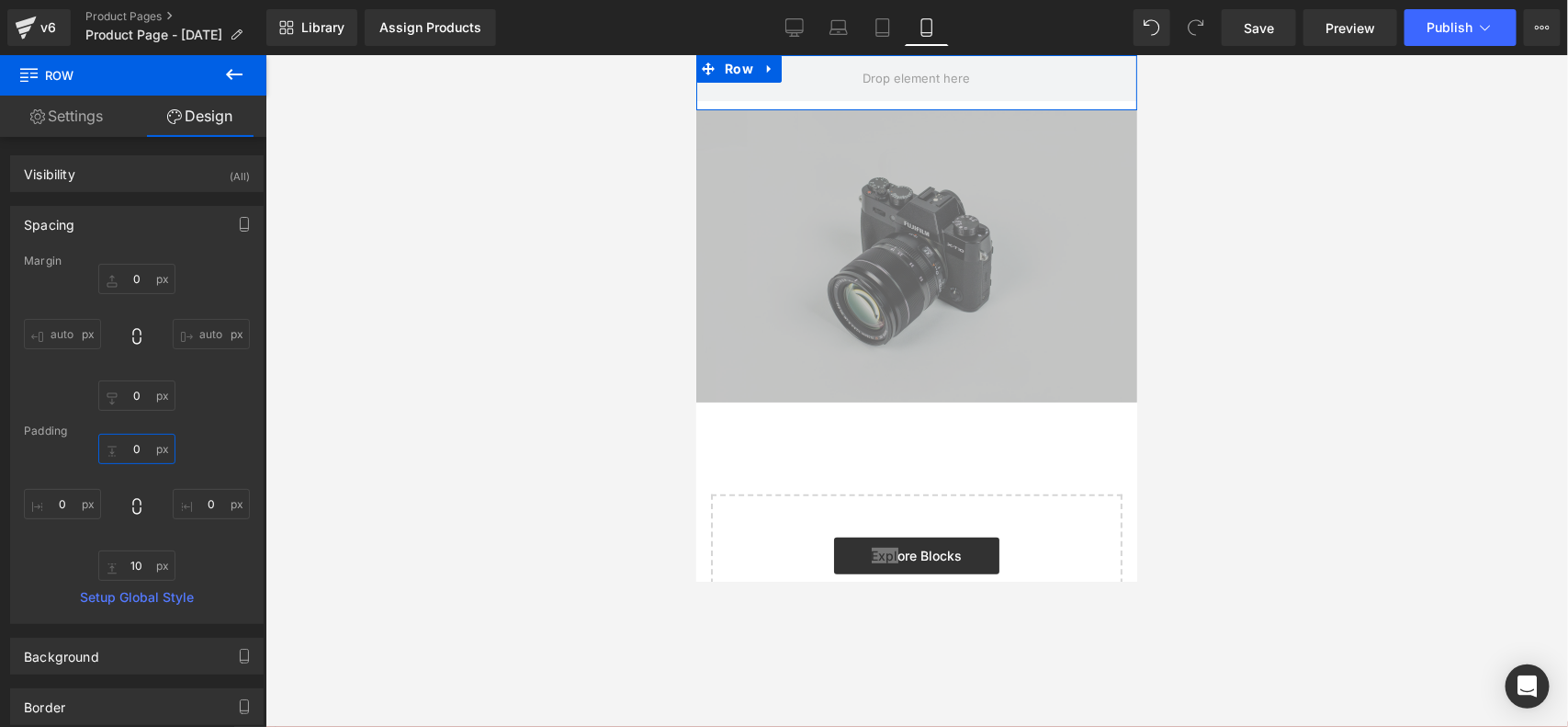 click on "0" at bounding box center (137, 449) 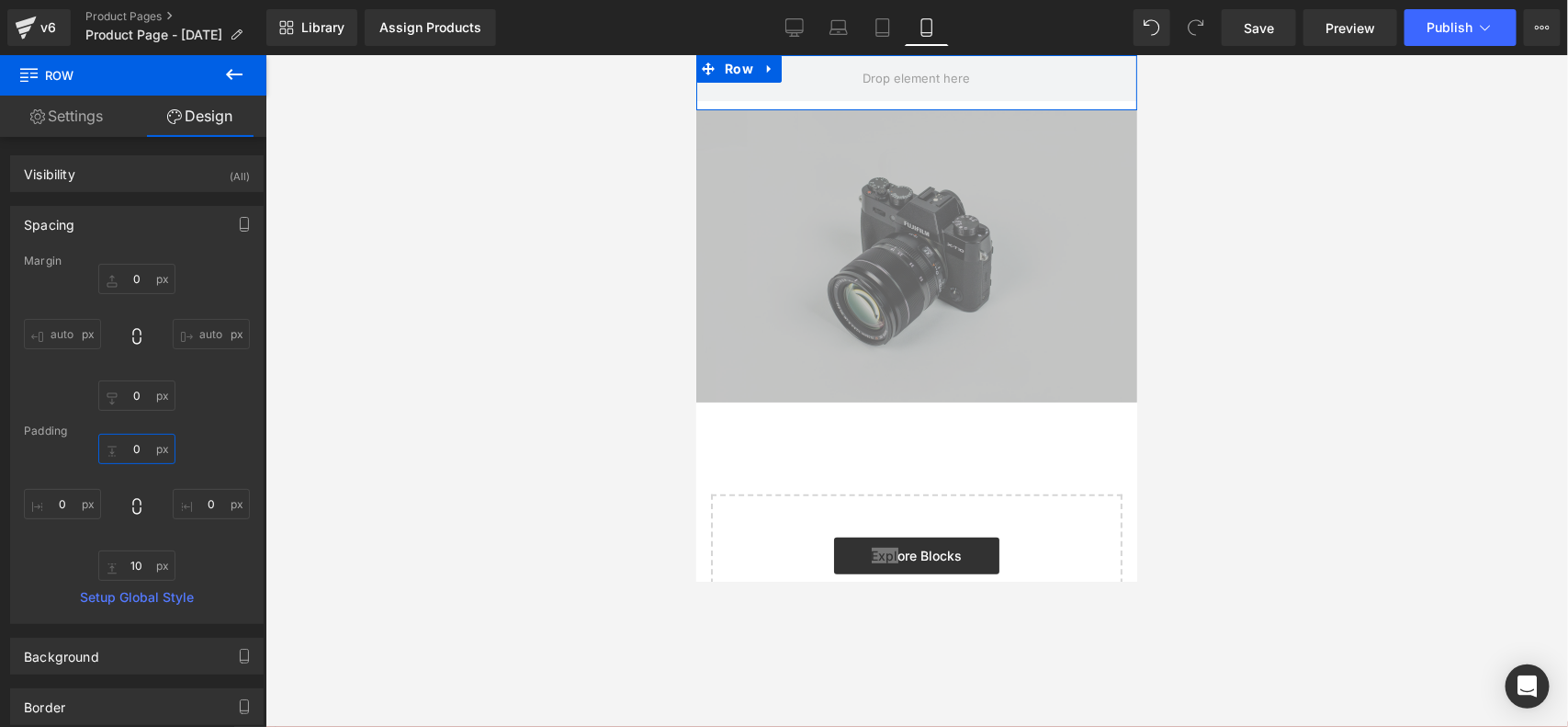 click on "0" at bounding box center [137, 449] 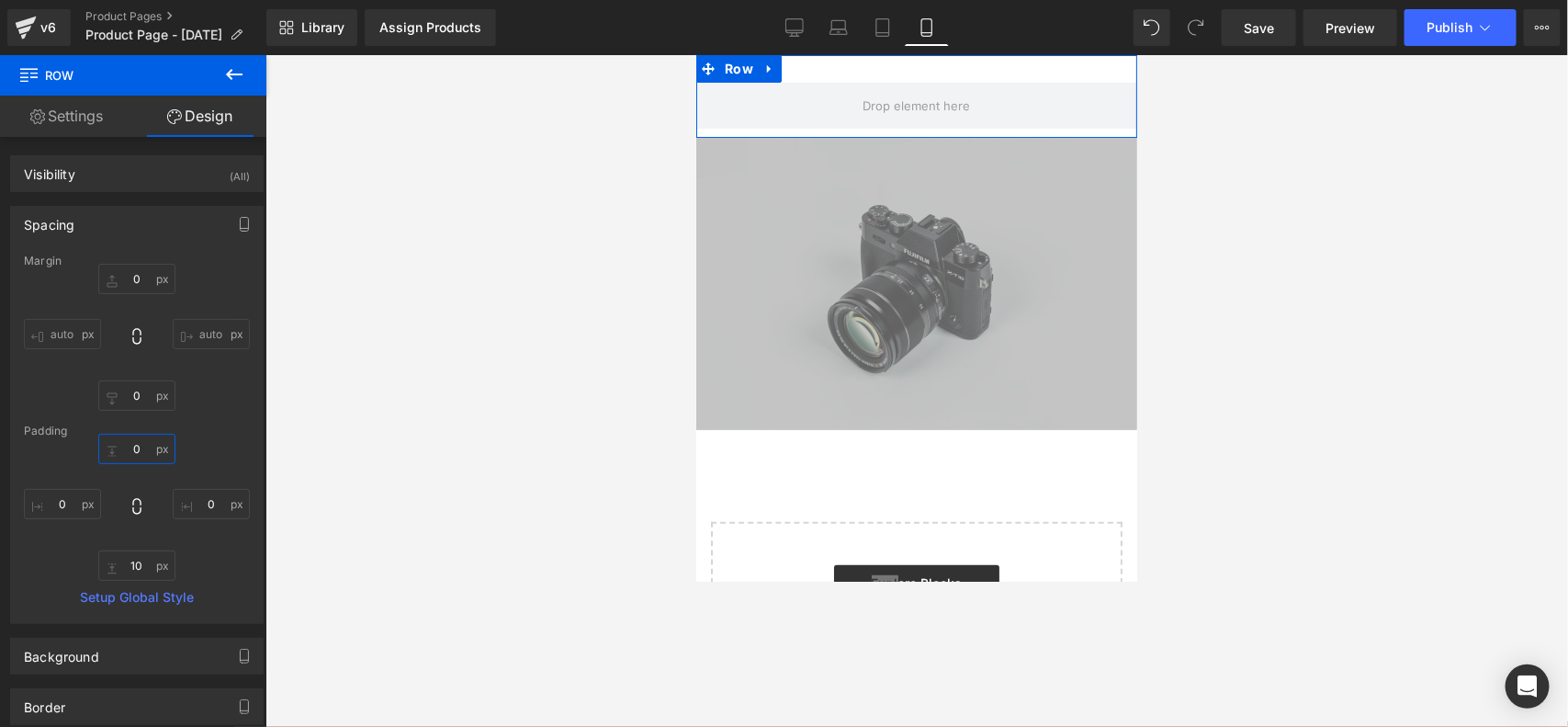 scroll, scrollTop: 115, scrollLeft: 0, axis: vertical 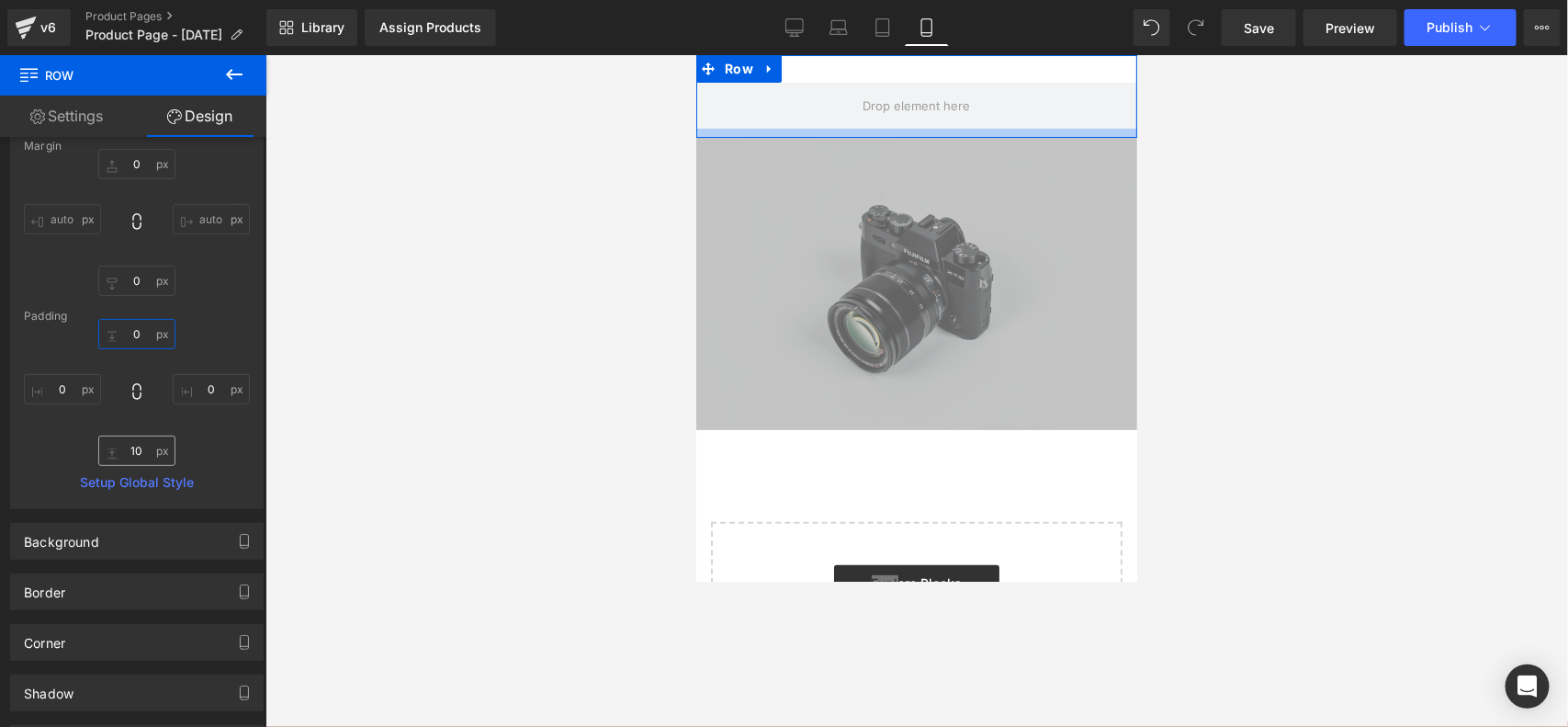 type 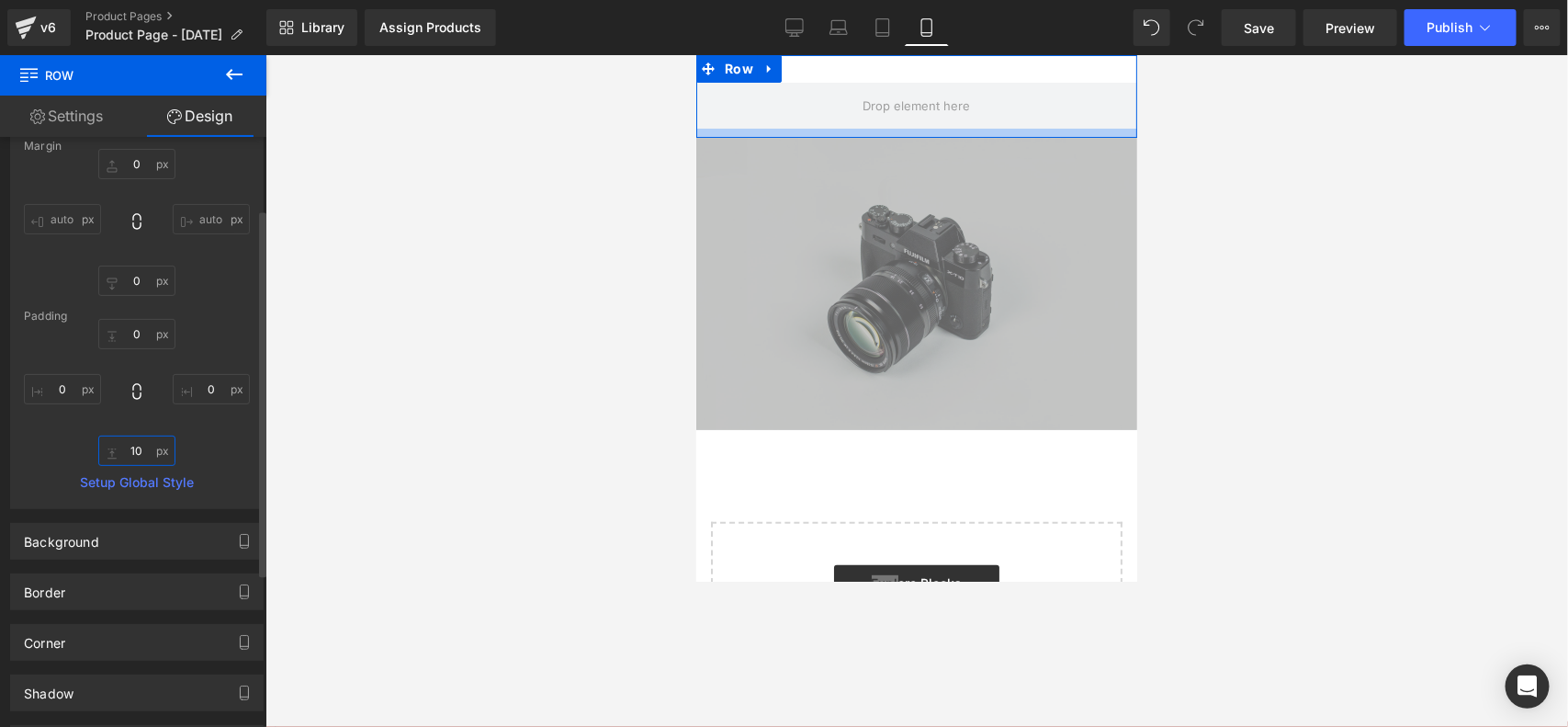 click on "10" at bounding box center (137, 450) 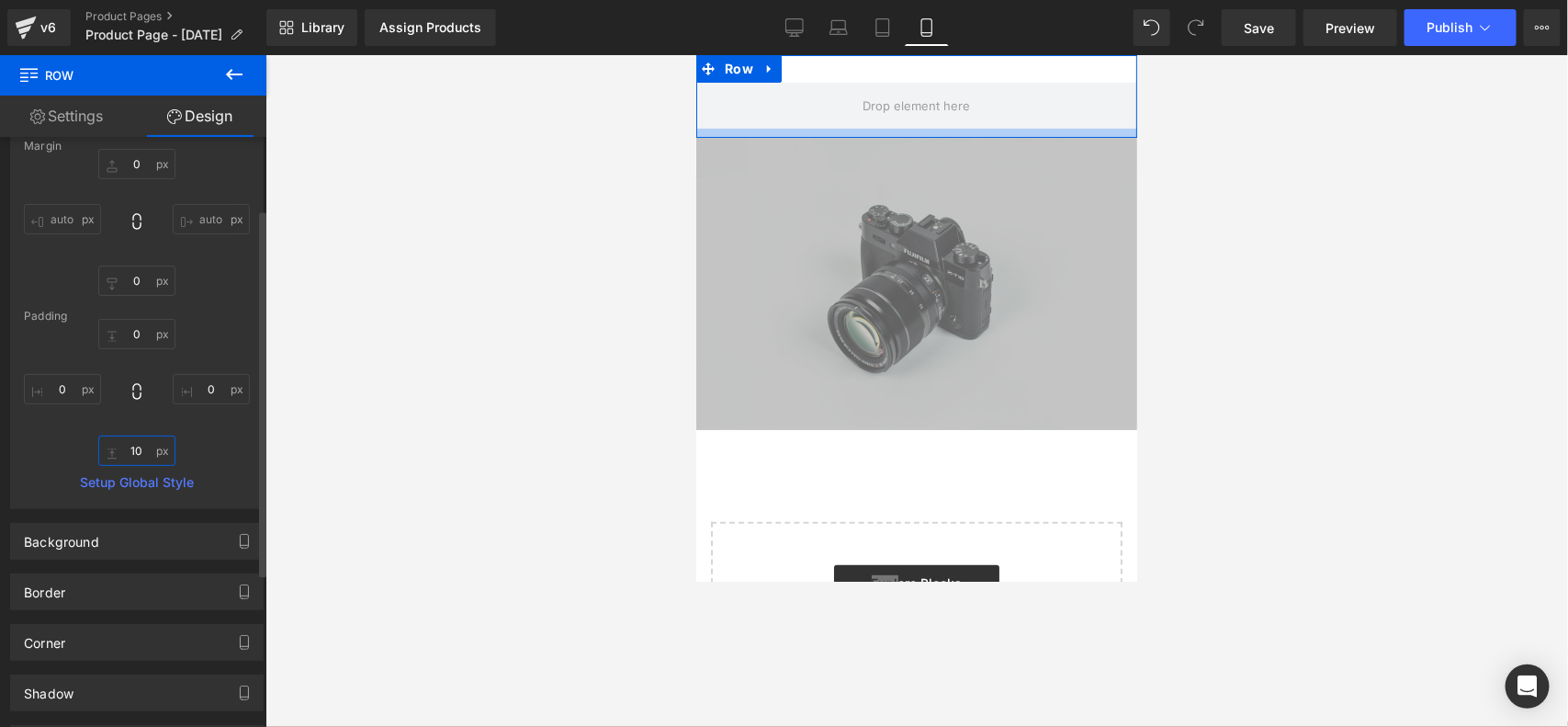 click on "10" at bounding box center [137, 450] 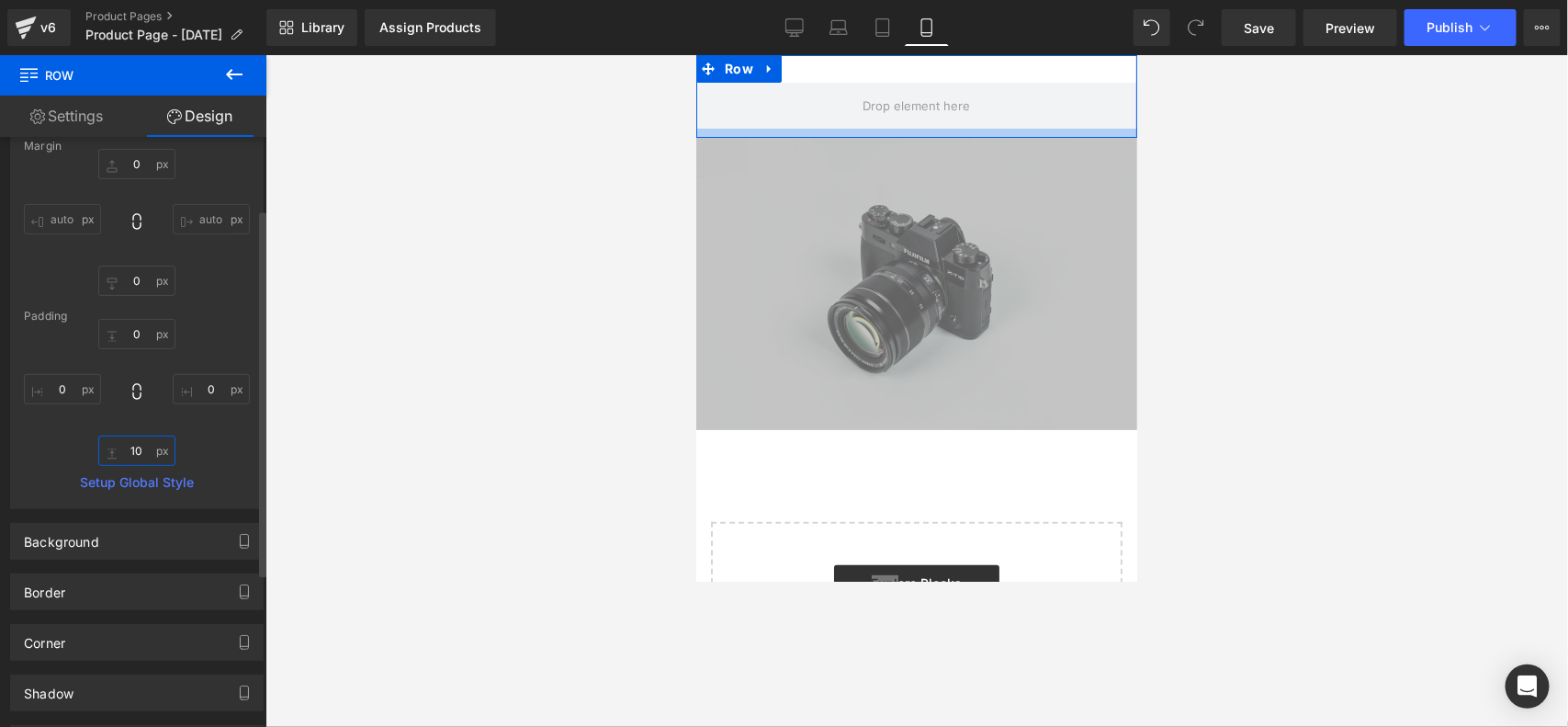click on "10" at bounding box center (137, 450) 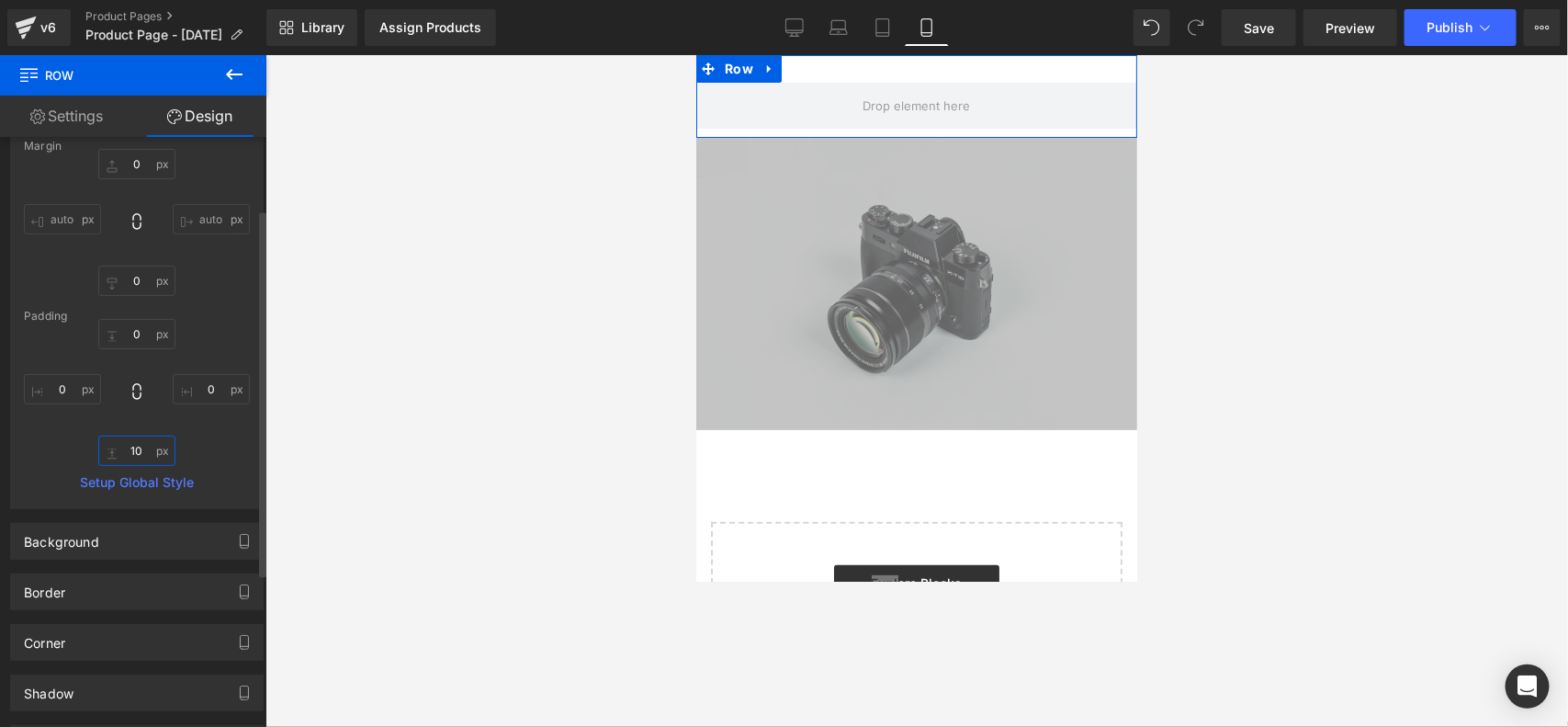 click on "10" at bounding box center [137, 450] 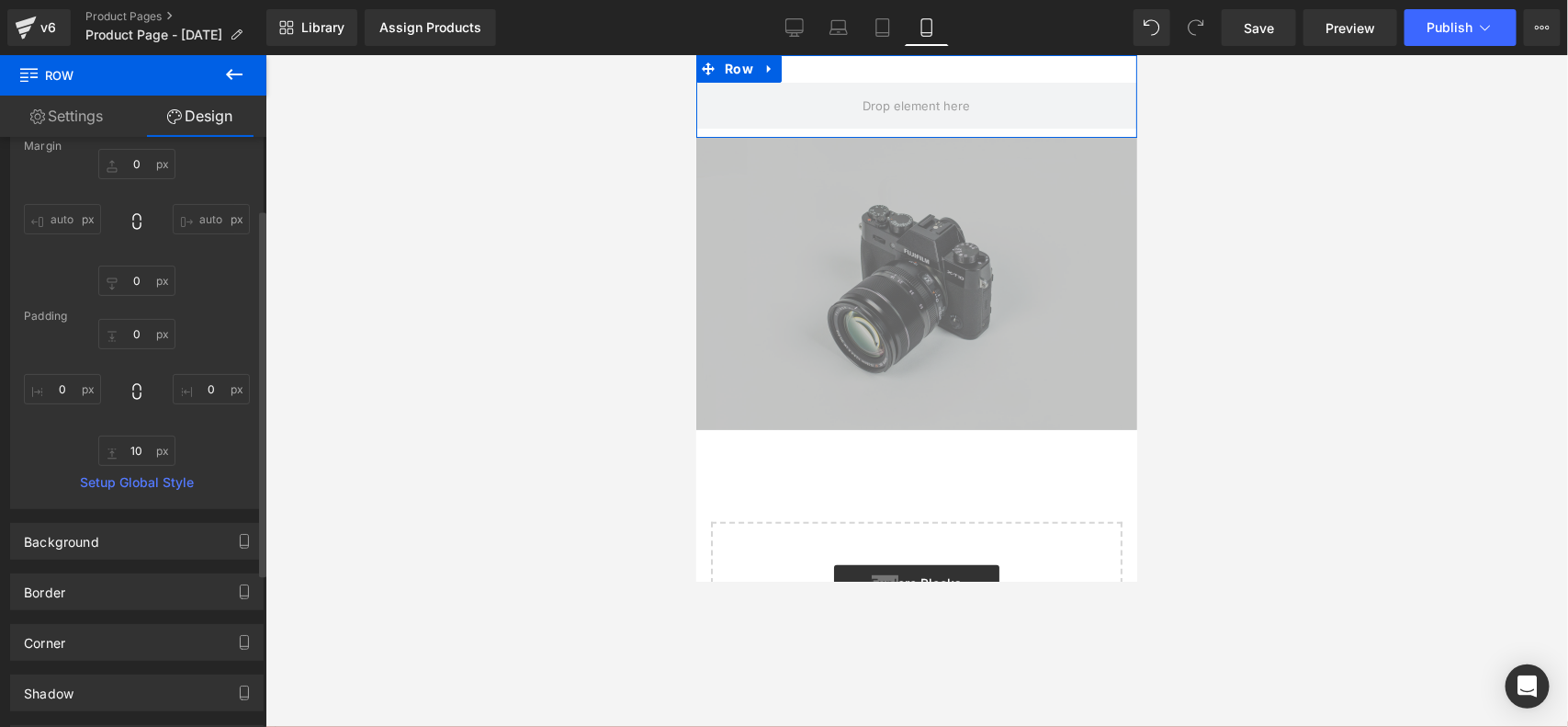 click on "Margin
0px 0
auto auto
0px 0
auto auto
Padding
0px 0
10px 10
0px 0
Setup Global Style" at bounding box center (137, 324) 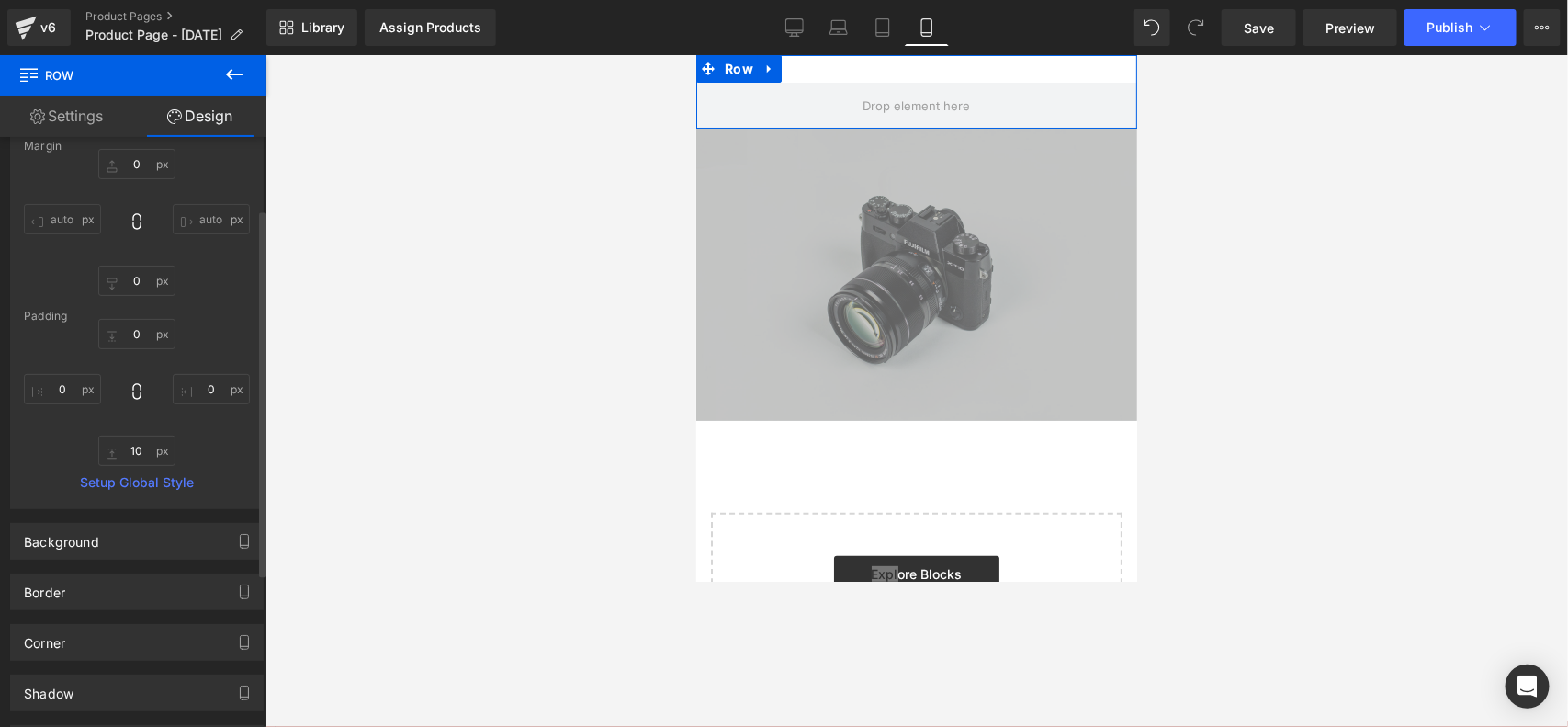 type on "0" 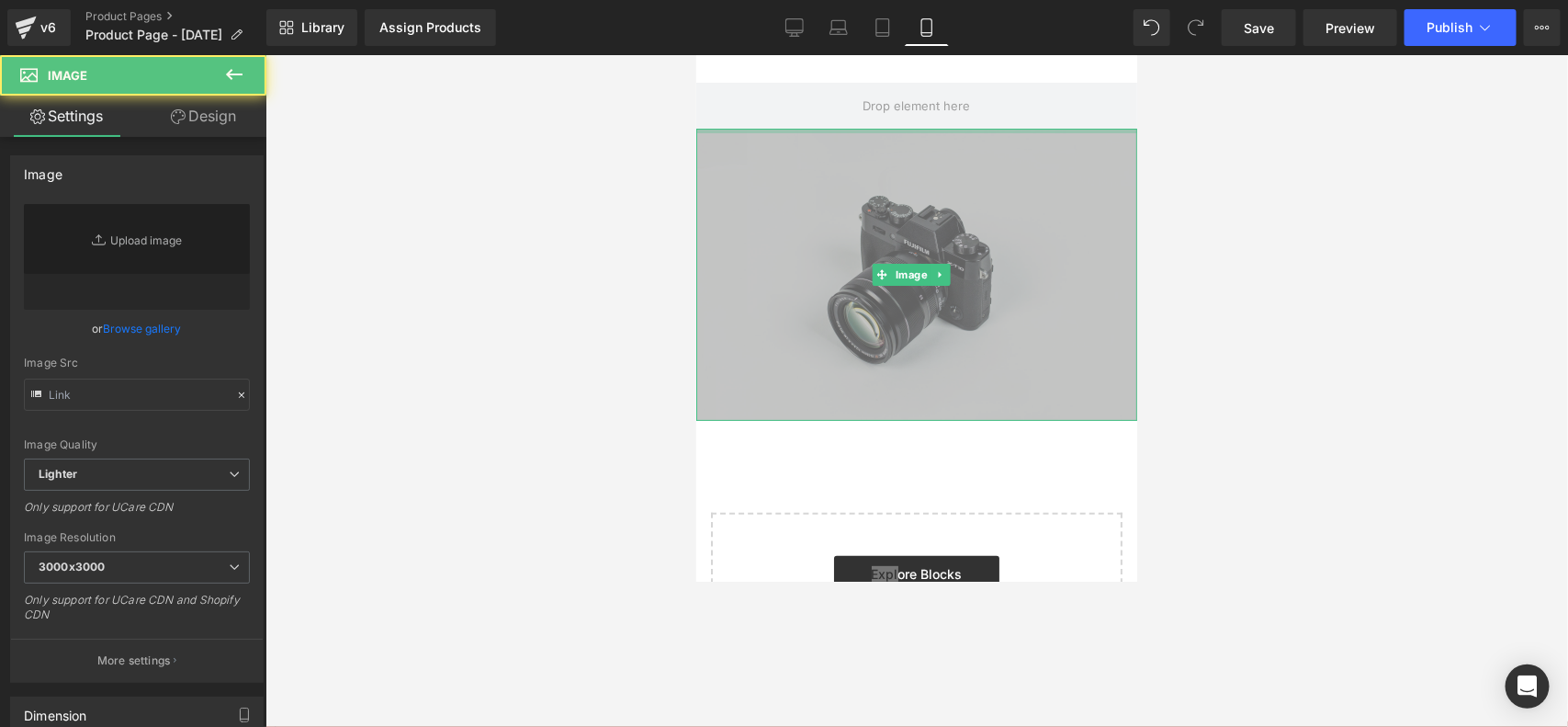 type on "//d1um8515vdn9kb.cloudfront.net/images/parallax.jpg" 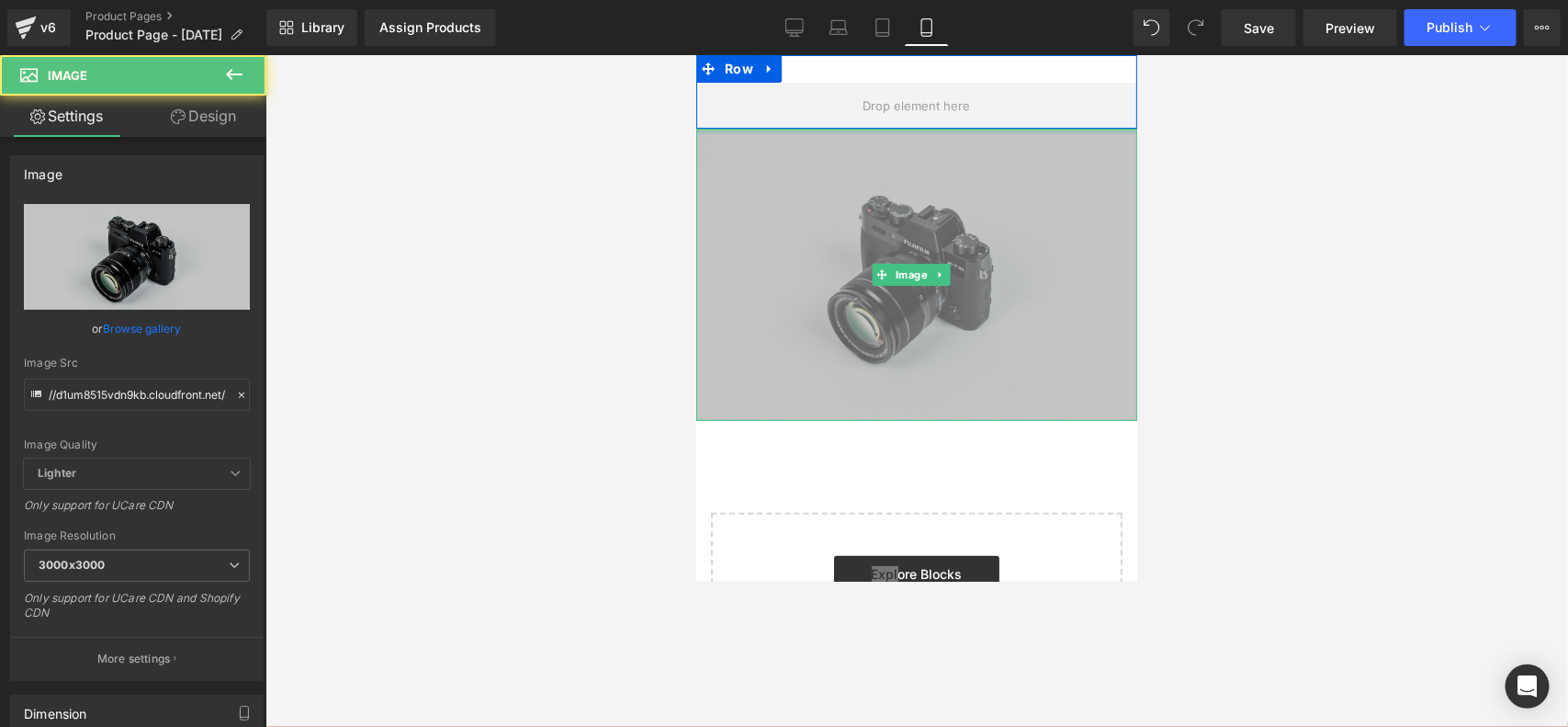 drag, startPoint x: 706, startPoint y: 128, endPoint x: 723, endPoint y: 64, distance: 66.21933 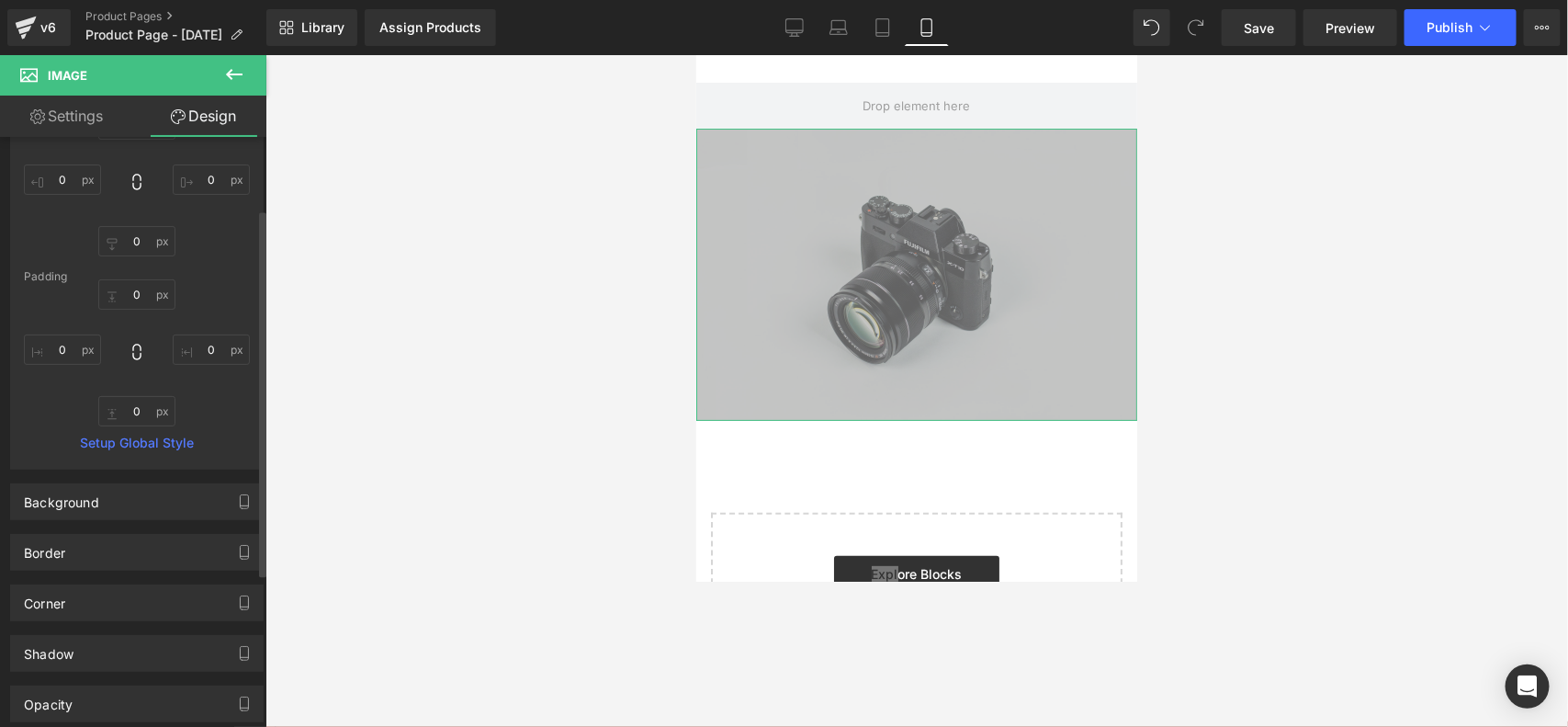 scroll, scrollTop: 115, scrollLeft: 0, axis: vertical 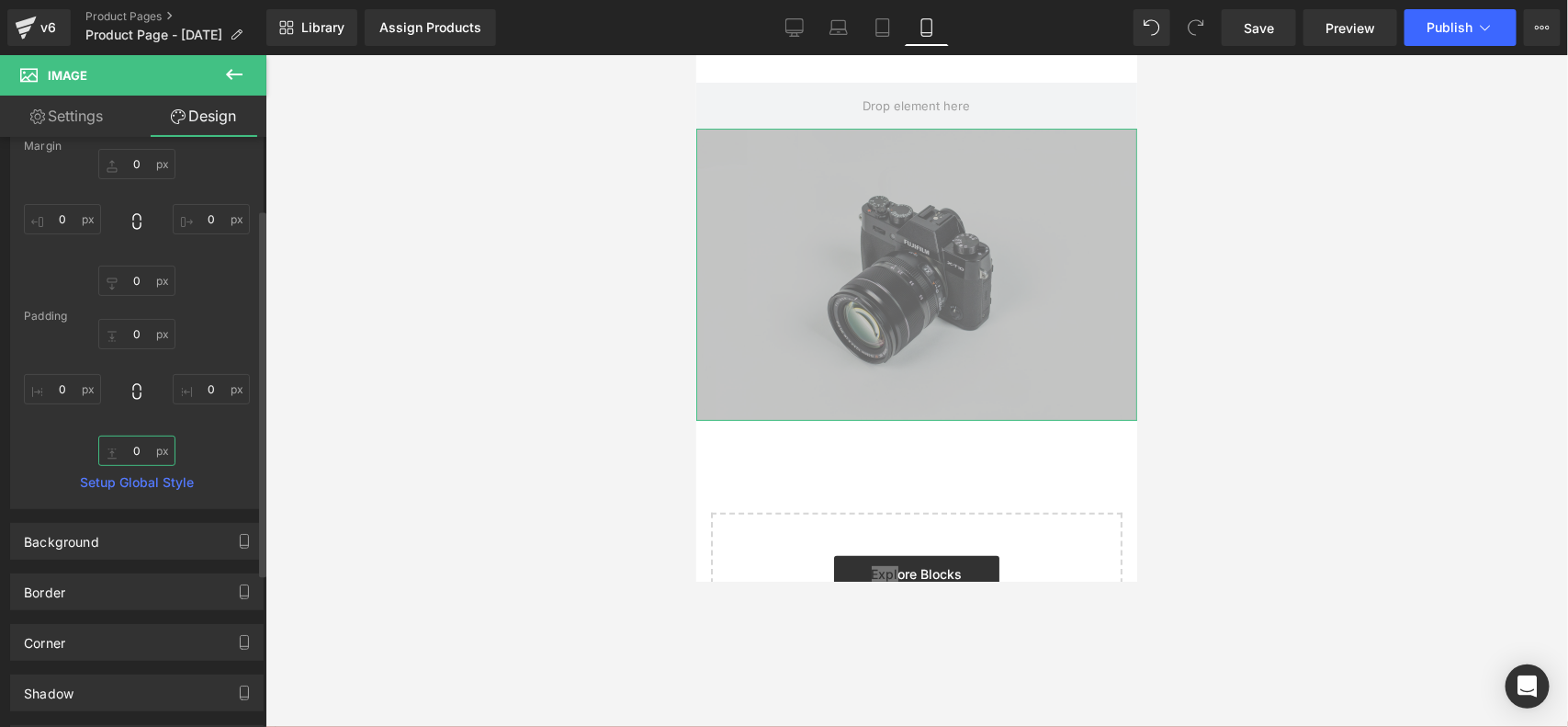 click on "0" at bounding box center (137, 450) 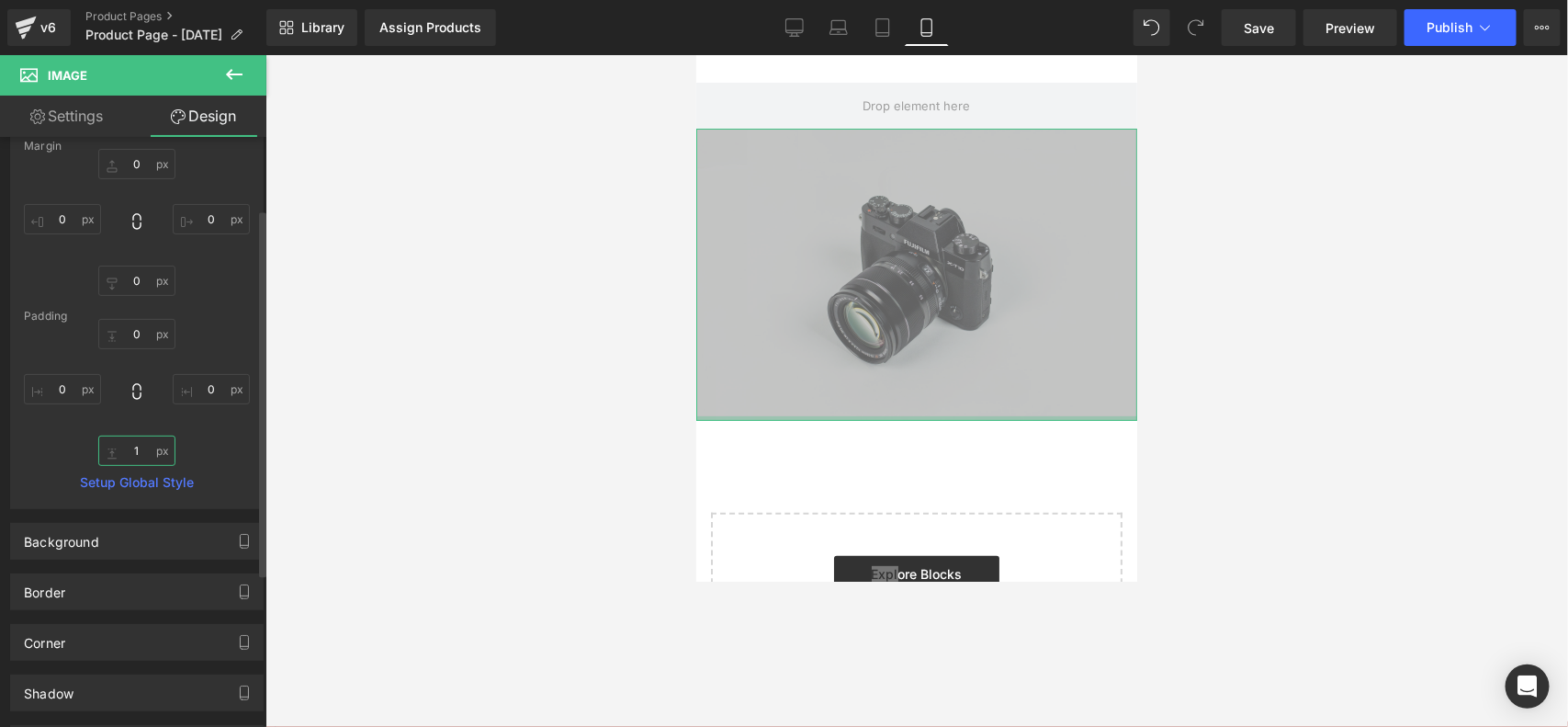 type on "10" 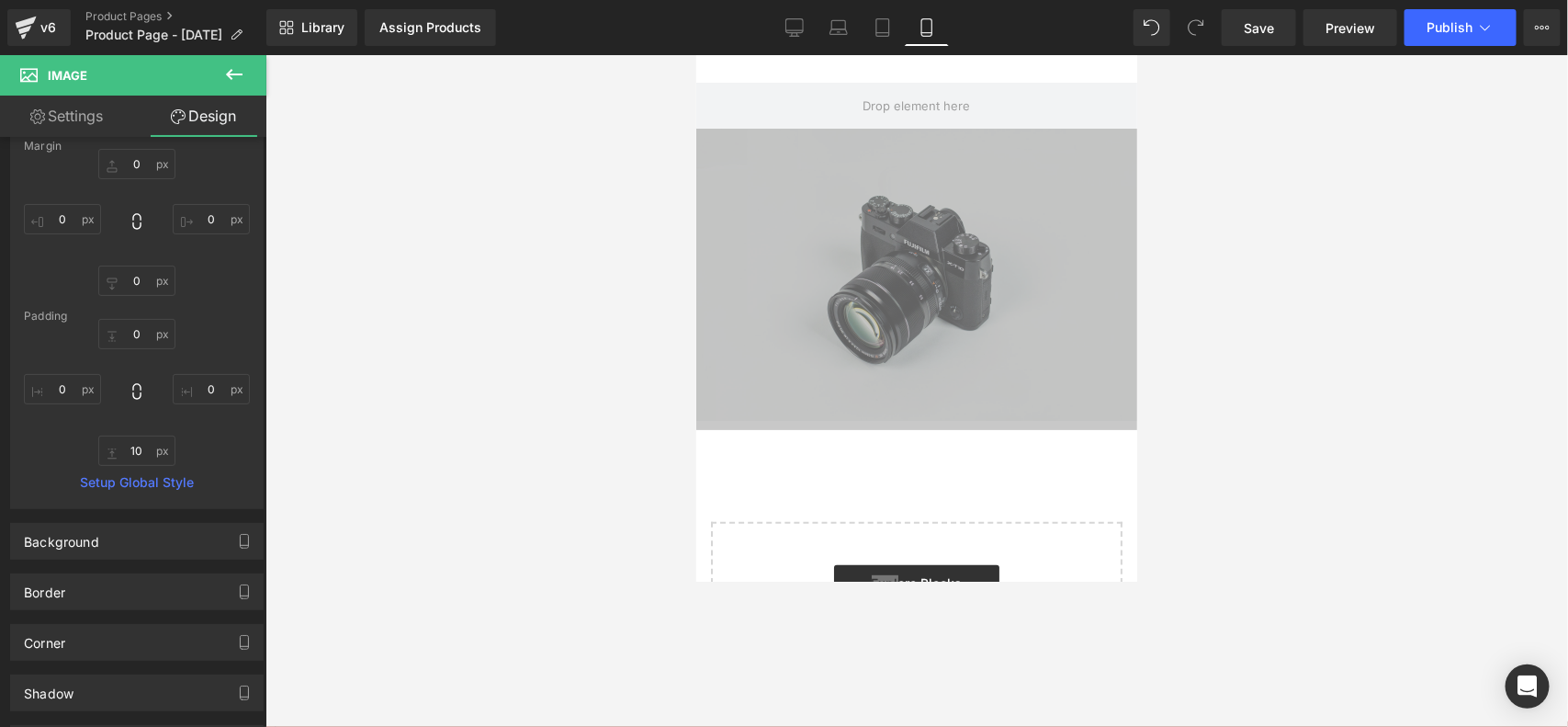 click at bounding box center (917, 391) 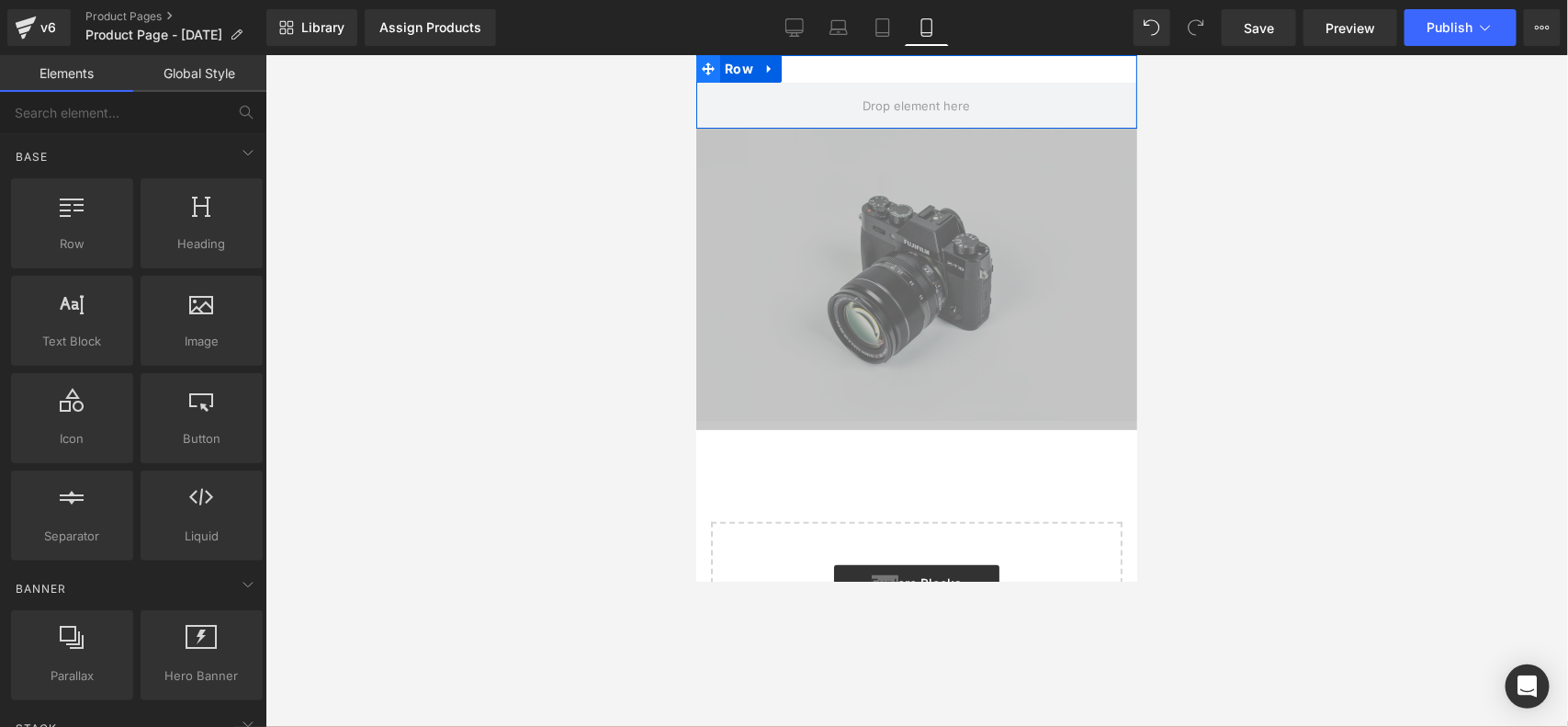 click at bounding box center (707, 68) 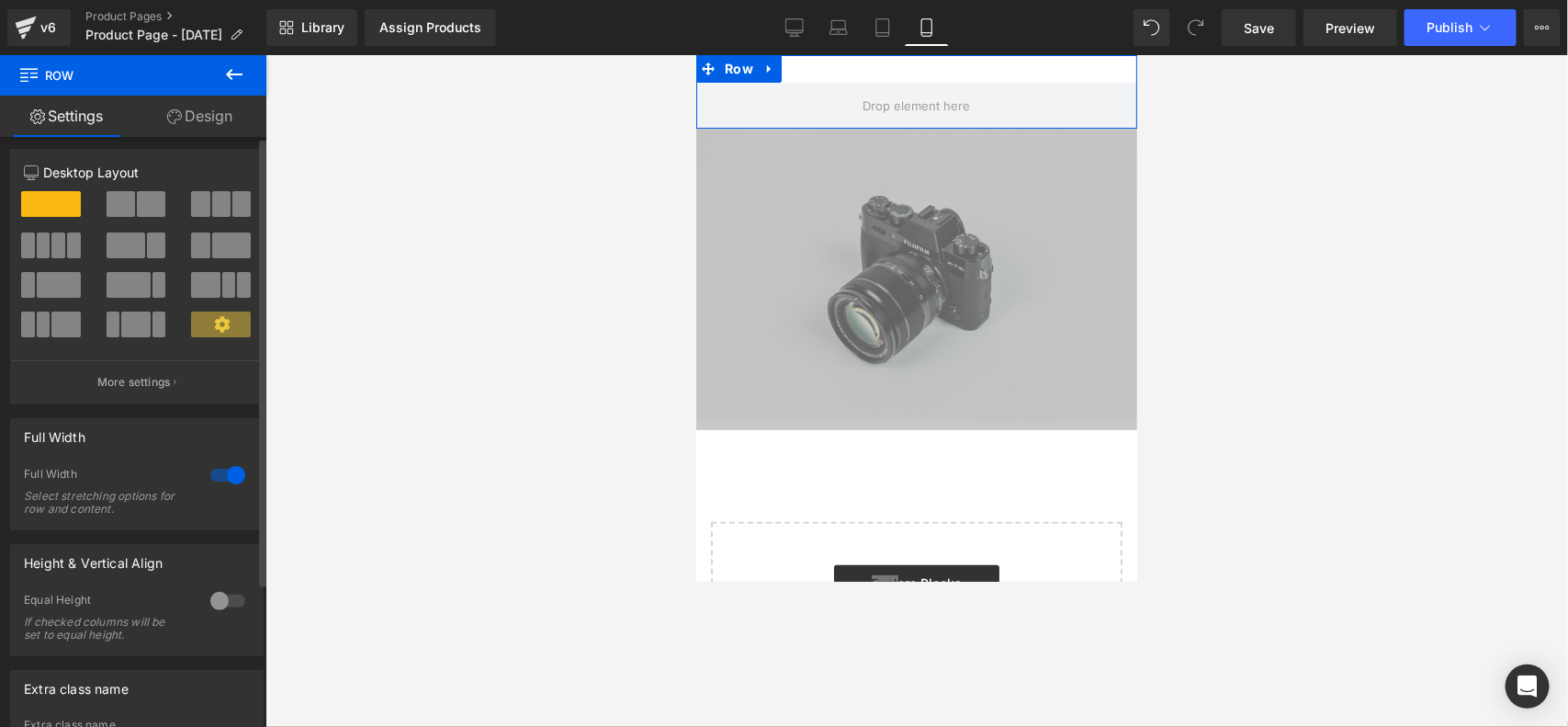 scroll, scrollTop: 0, scrollLeft: 0, axis: both 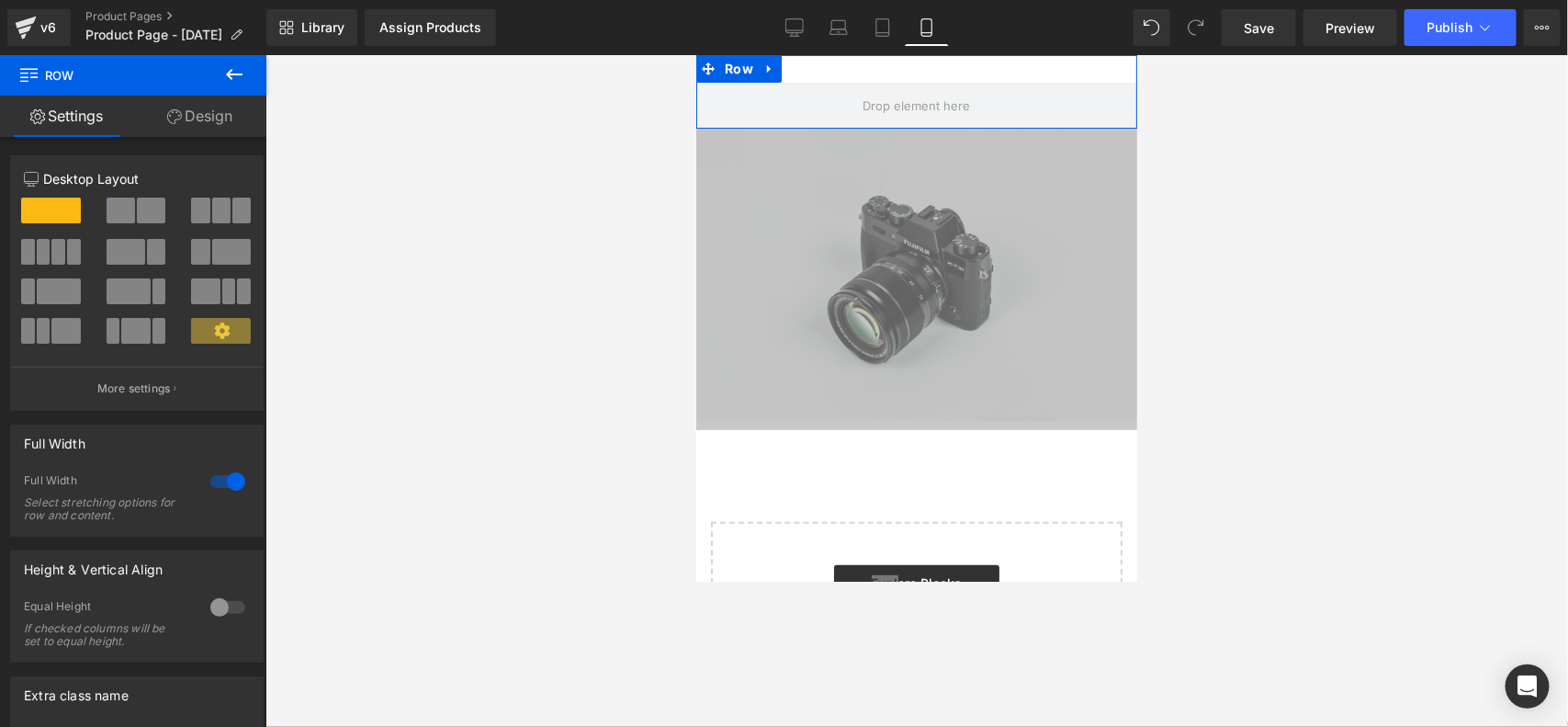 click on "Design" at bounding box center [199, 116] 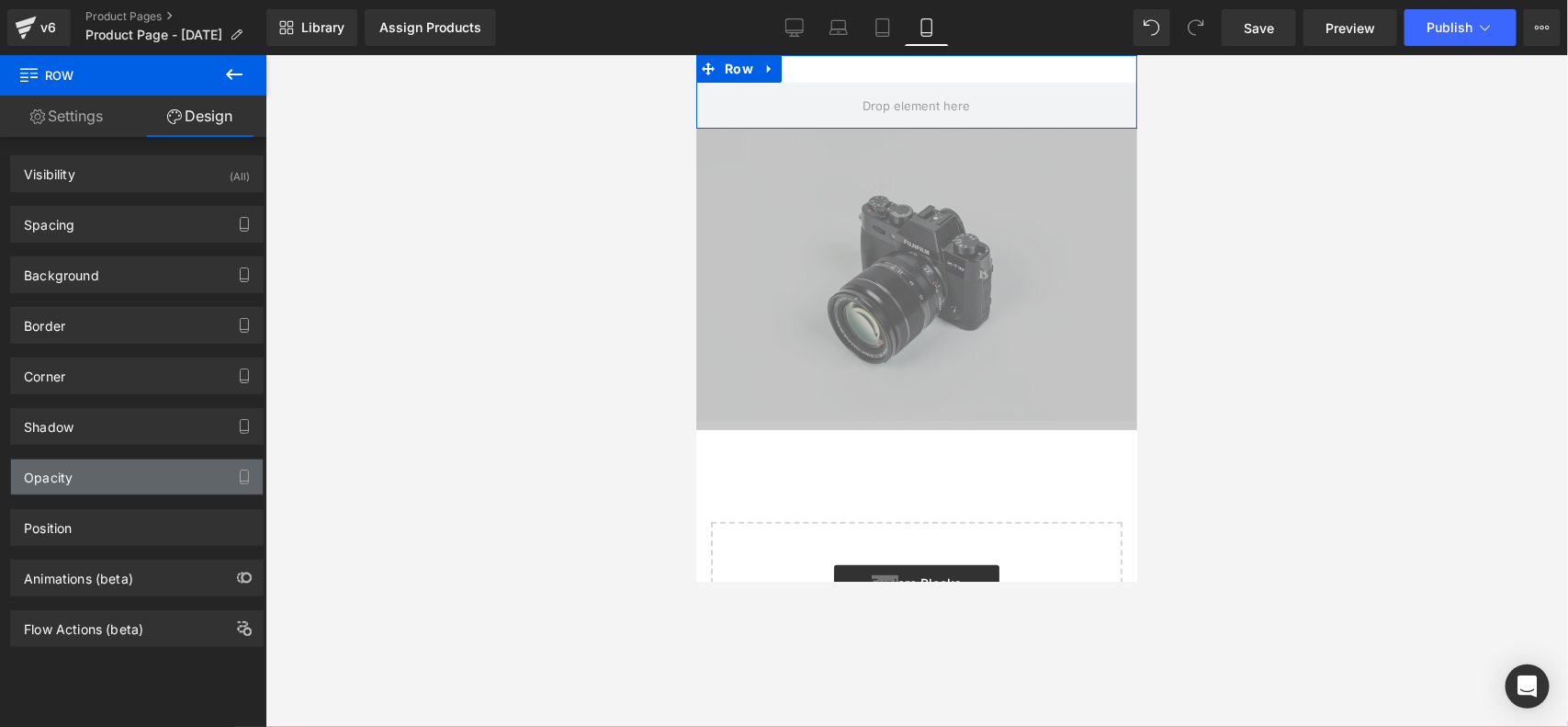 click on "Opacity" at bounding box center (137, 477) 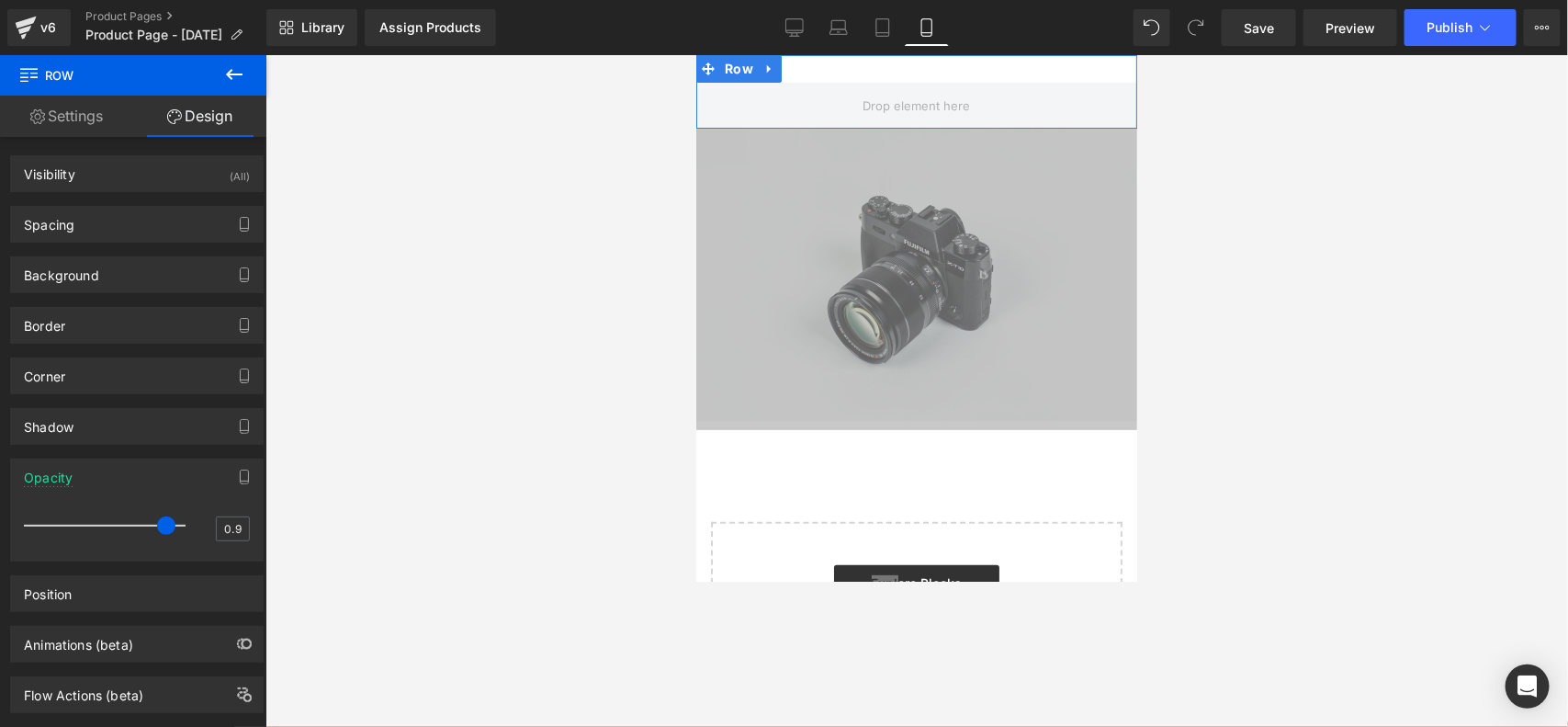 type on "1" 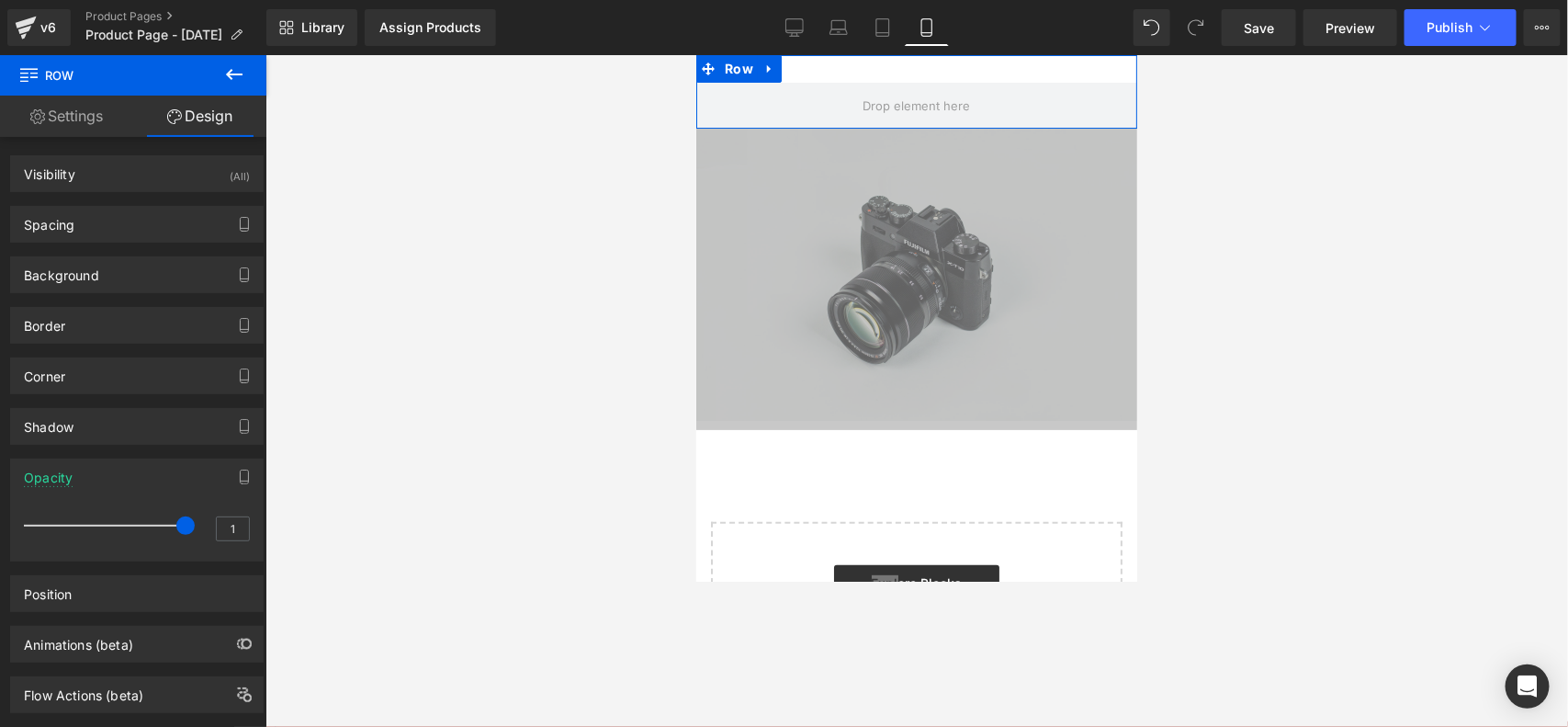 drag, startPoint x: 158, startPoint y: 526, endPoint x: 204, endPoint y: 521, distance: 46.27094 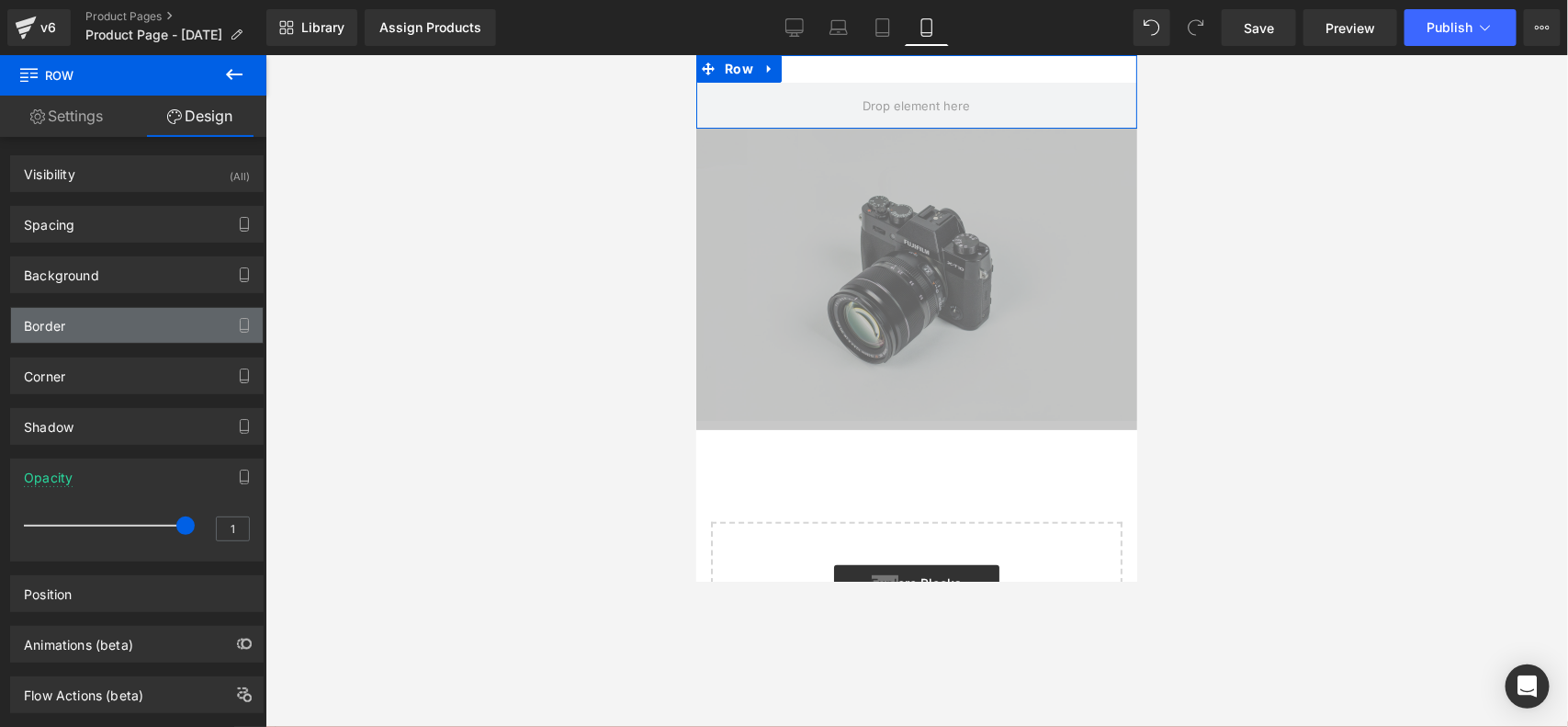 click on "Border" at bounding box center (137, 325) 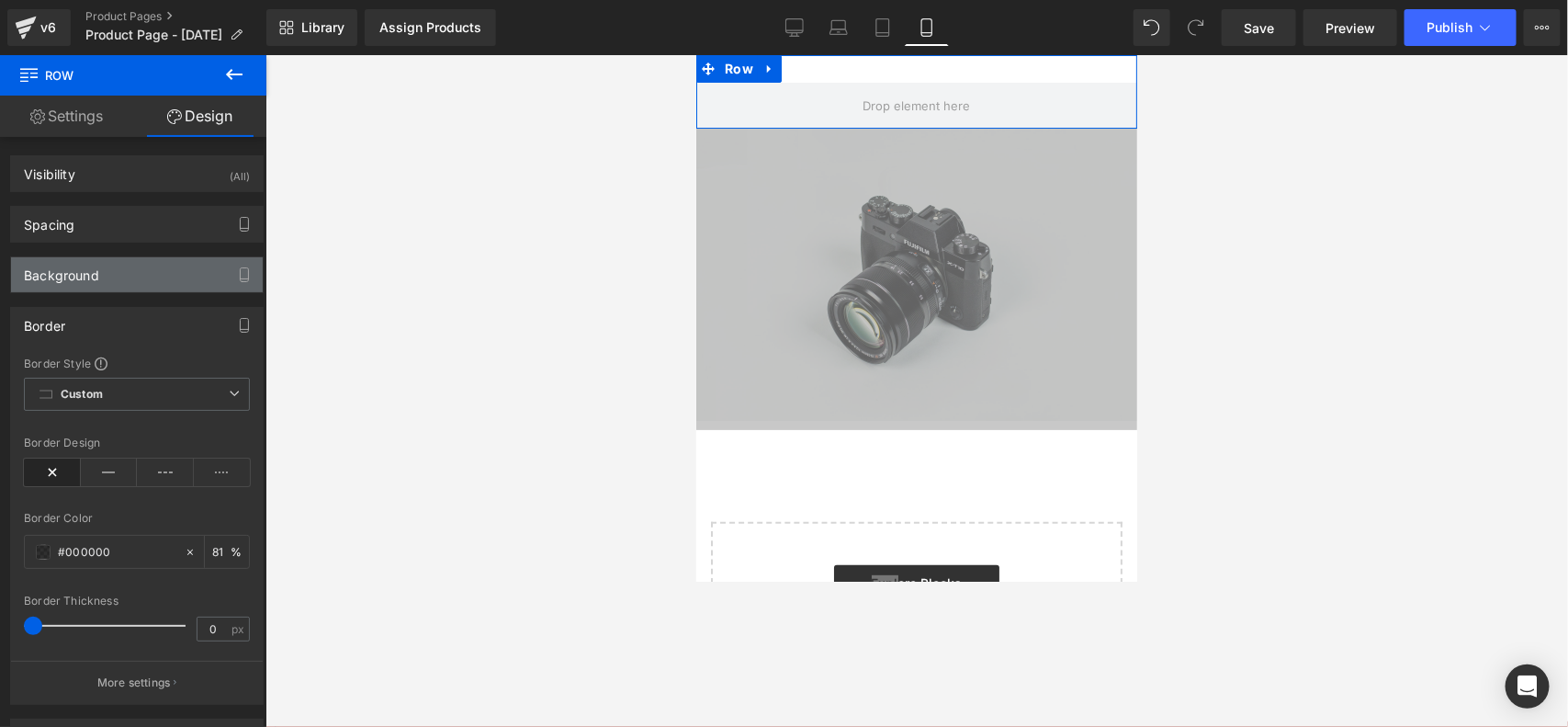 click on "Background" at bounding box center [137, 275] 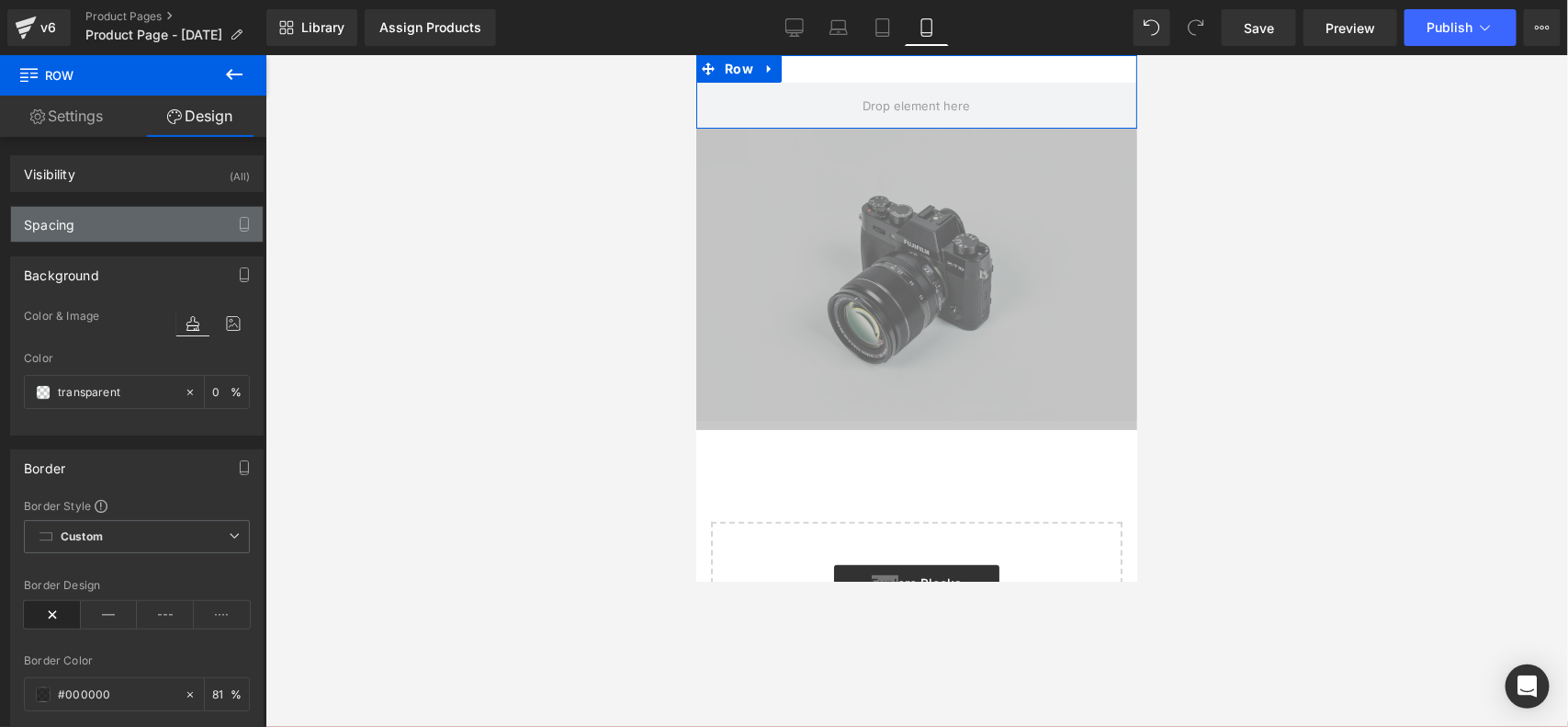 click on "Spacing" at bounding box center [137, 224] 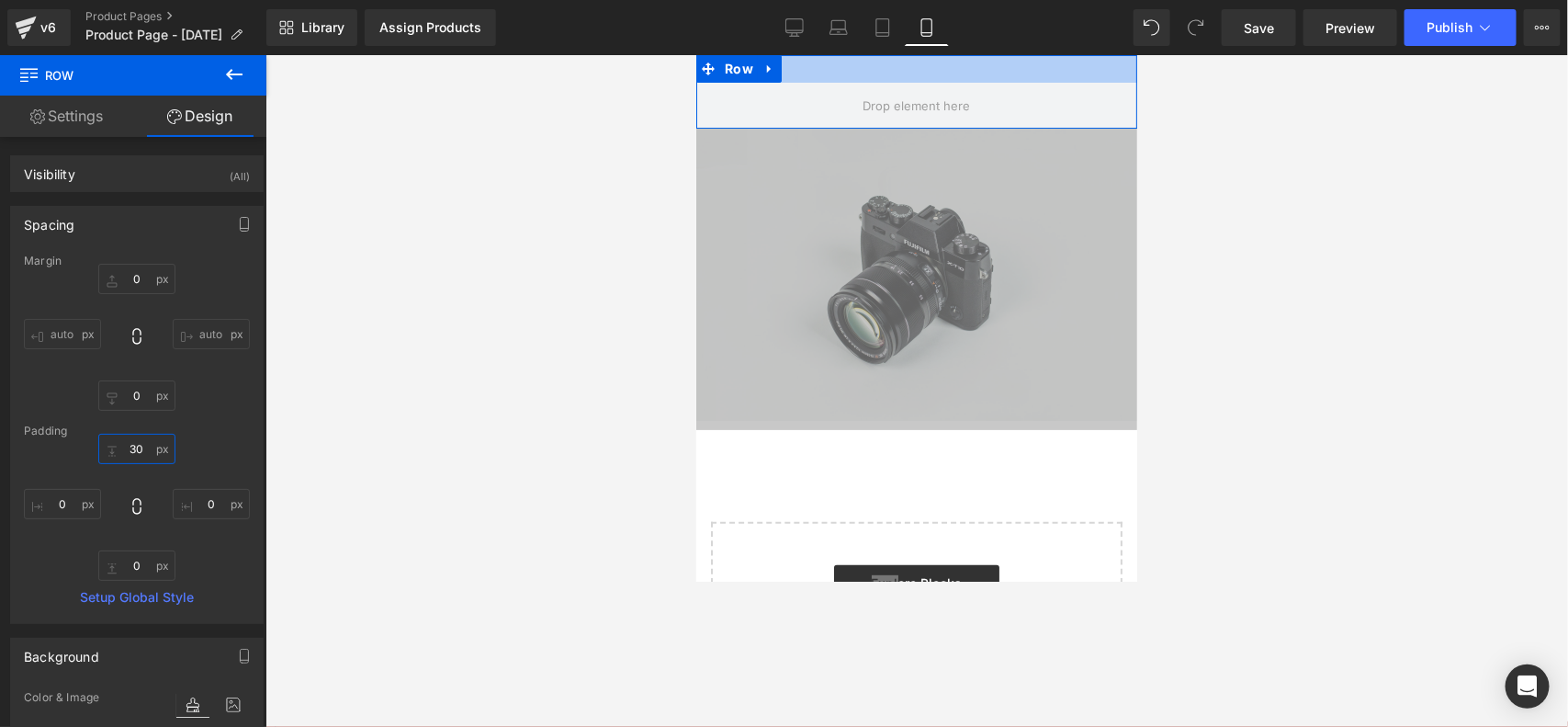 click on "30" at bounding box center [137, 449] 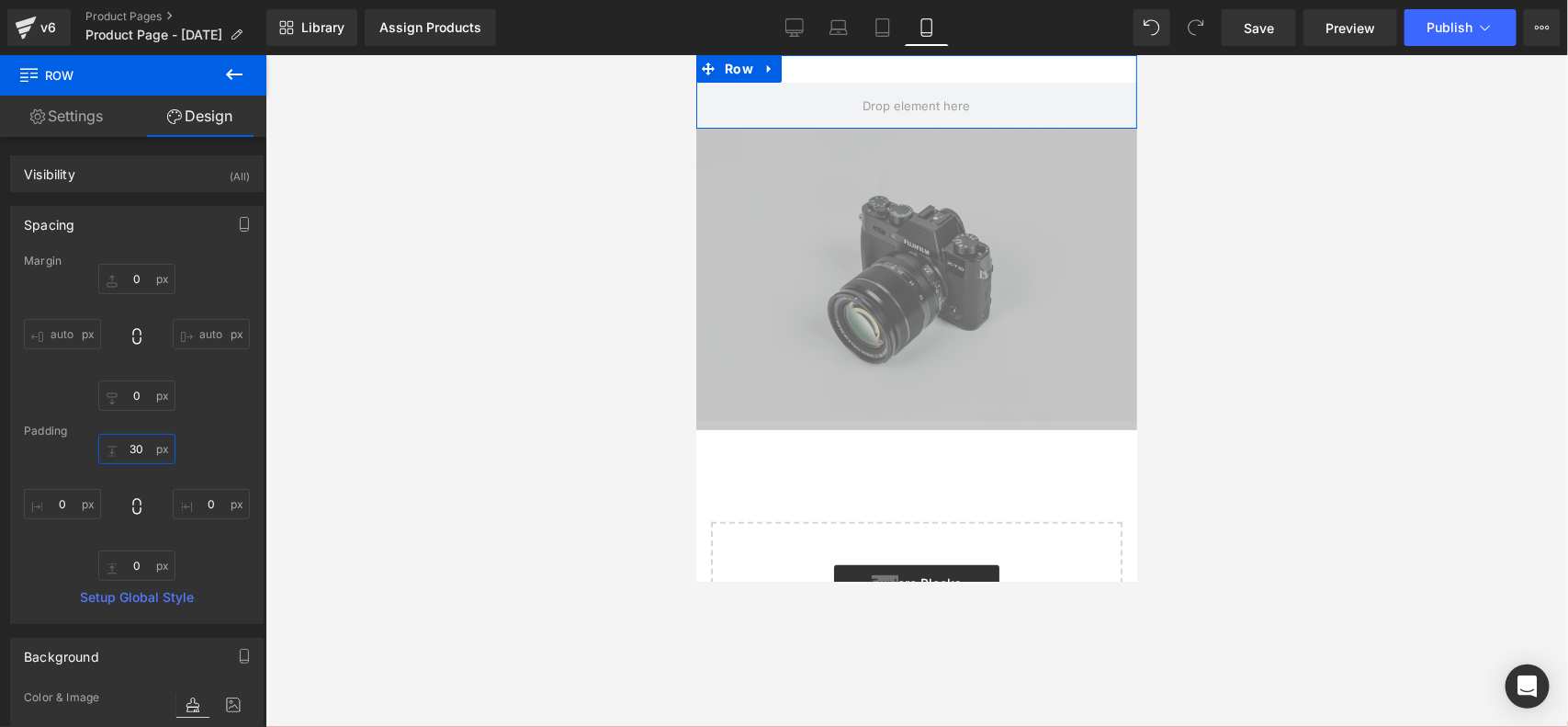 type on "0" 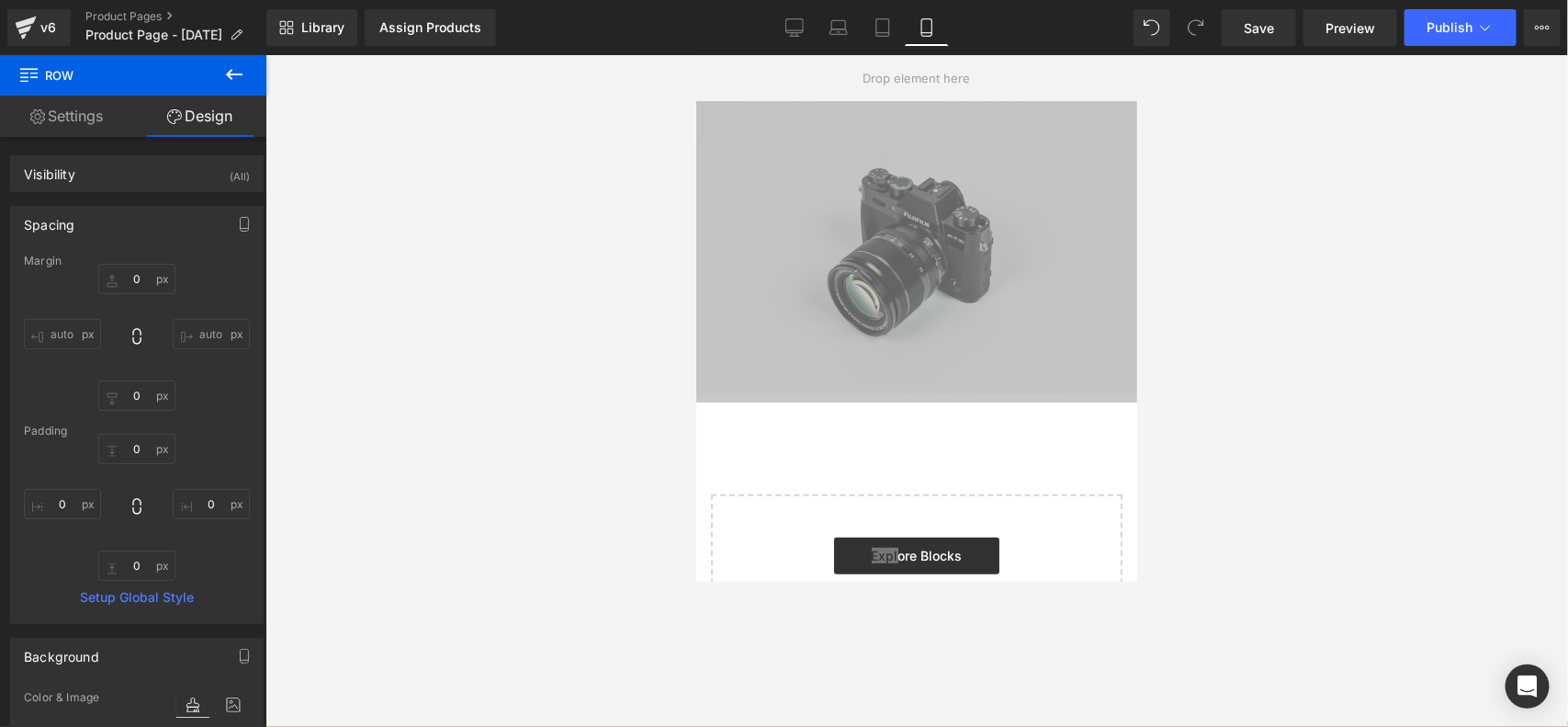 click at bounding box center (917, 391) 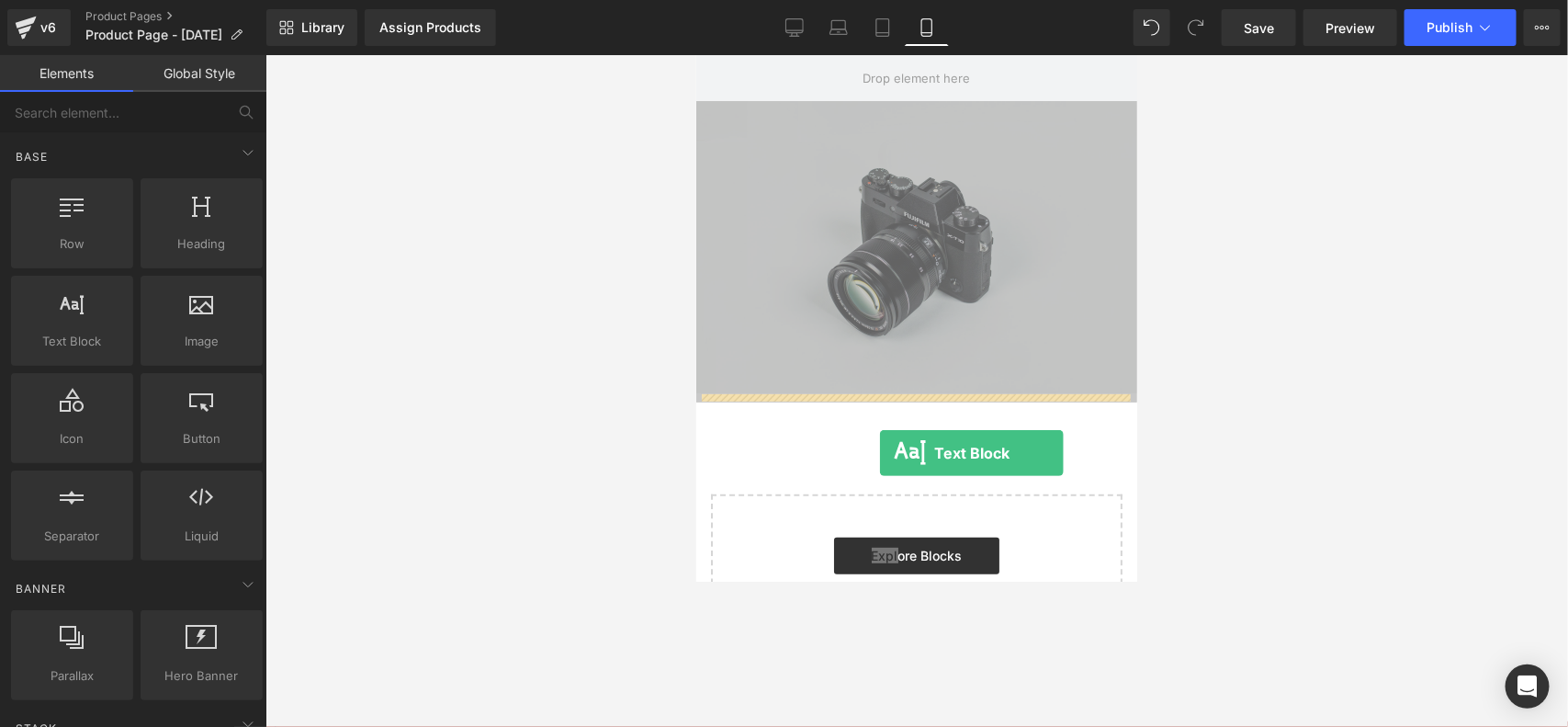 drag, startPoint x: 798, startPoint y: 396, endPoint x: 878, endPoint y: 452, distance: 97.65244 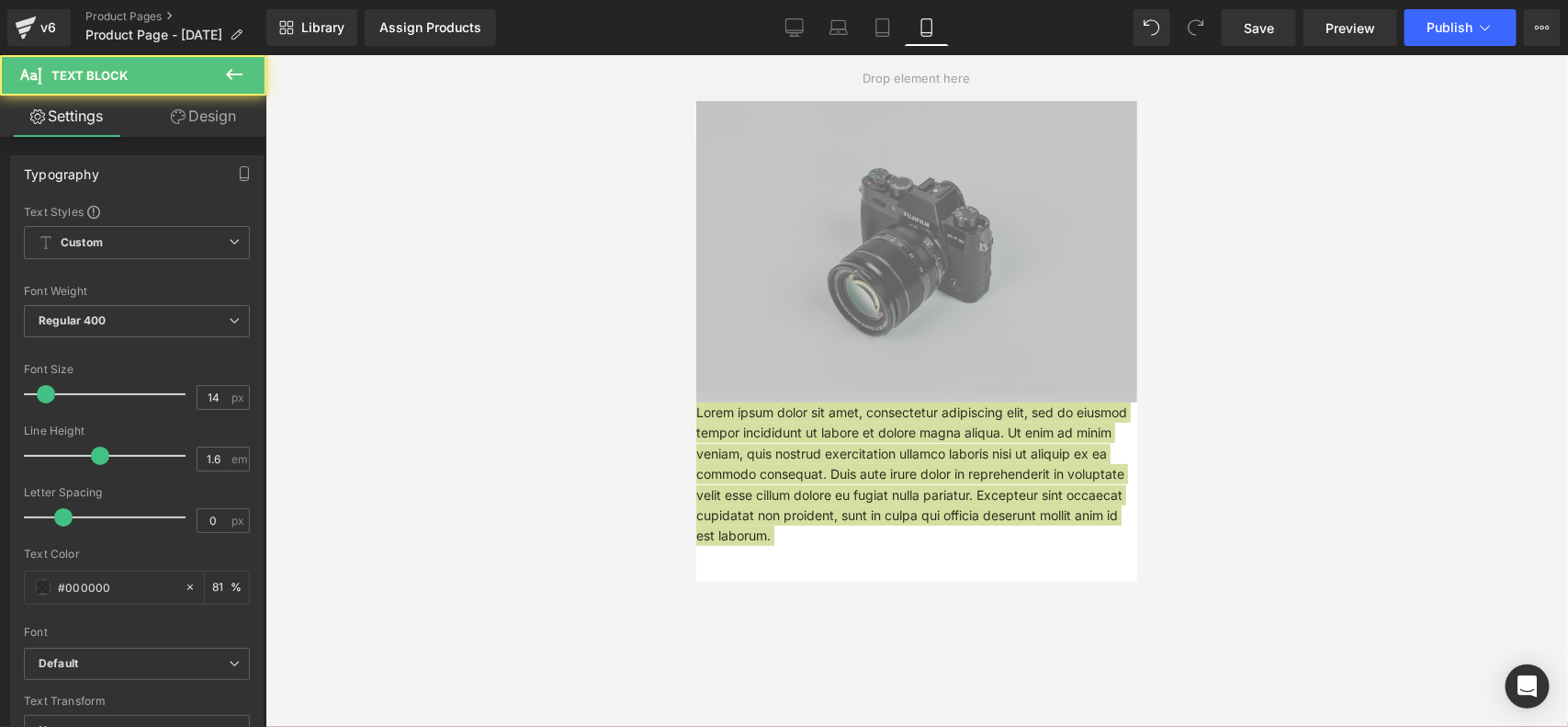 click at bounding box center [917, 391] 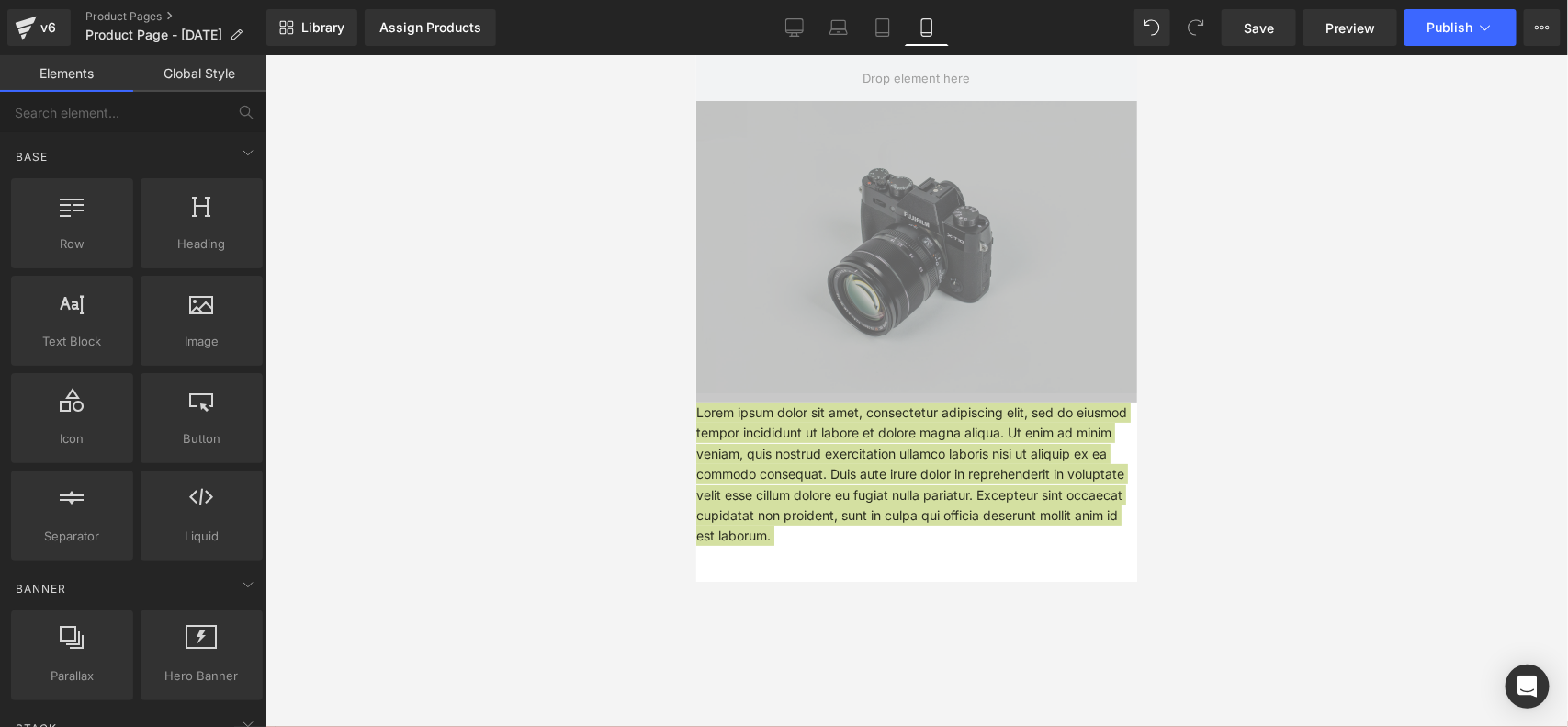 click at bounding box center (917, 391) 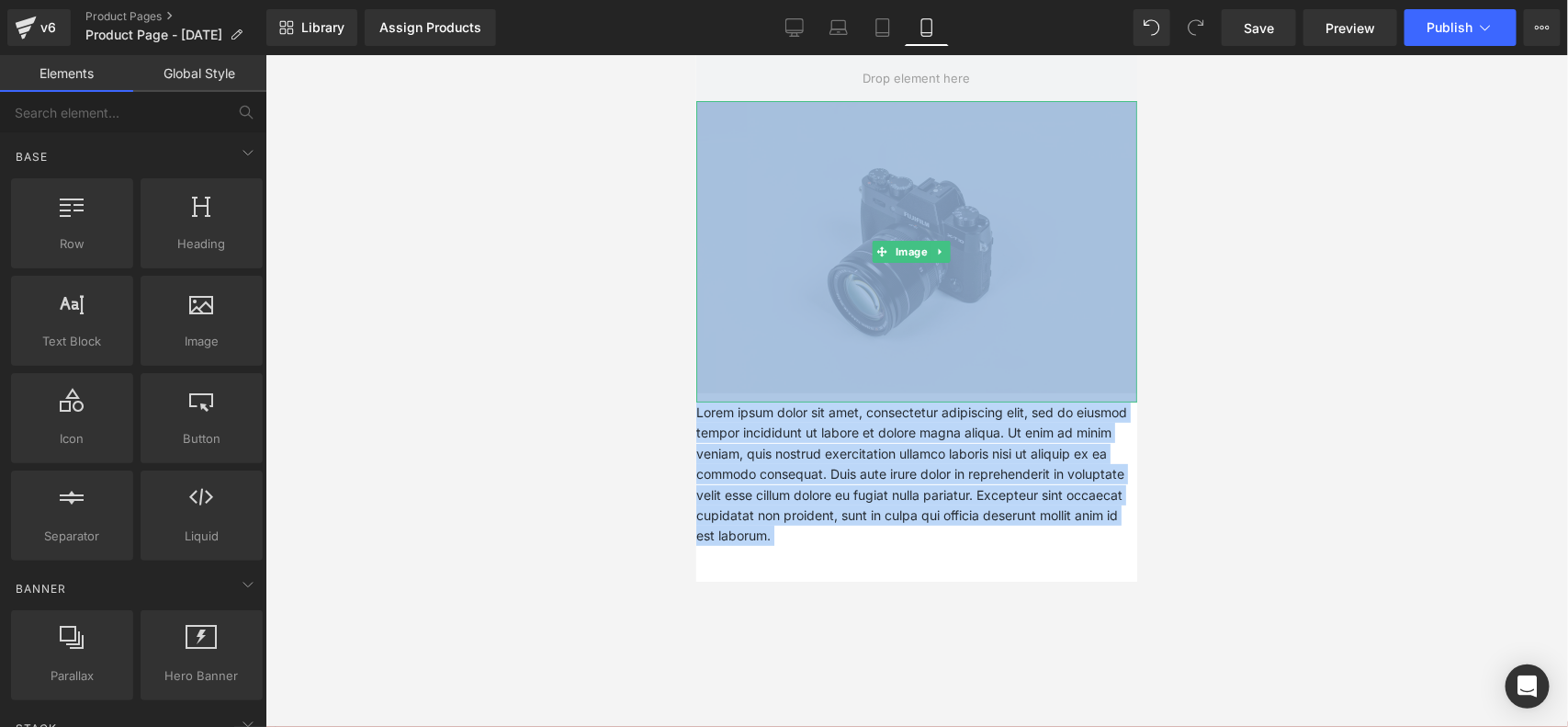 click at bounding box center (916, 251) 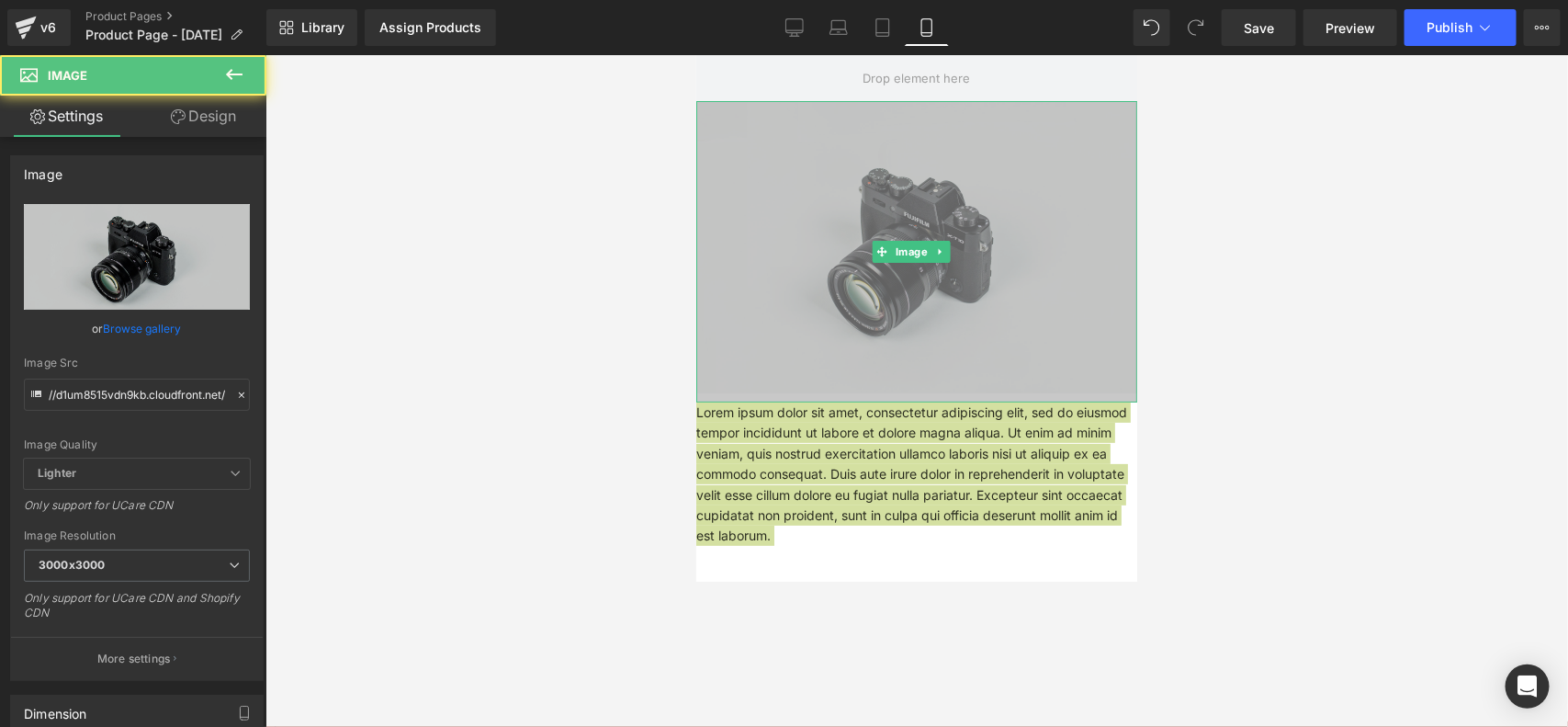click at bounding box center [917, 391] 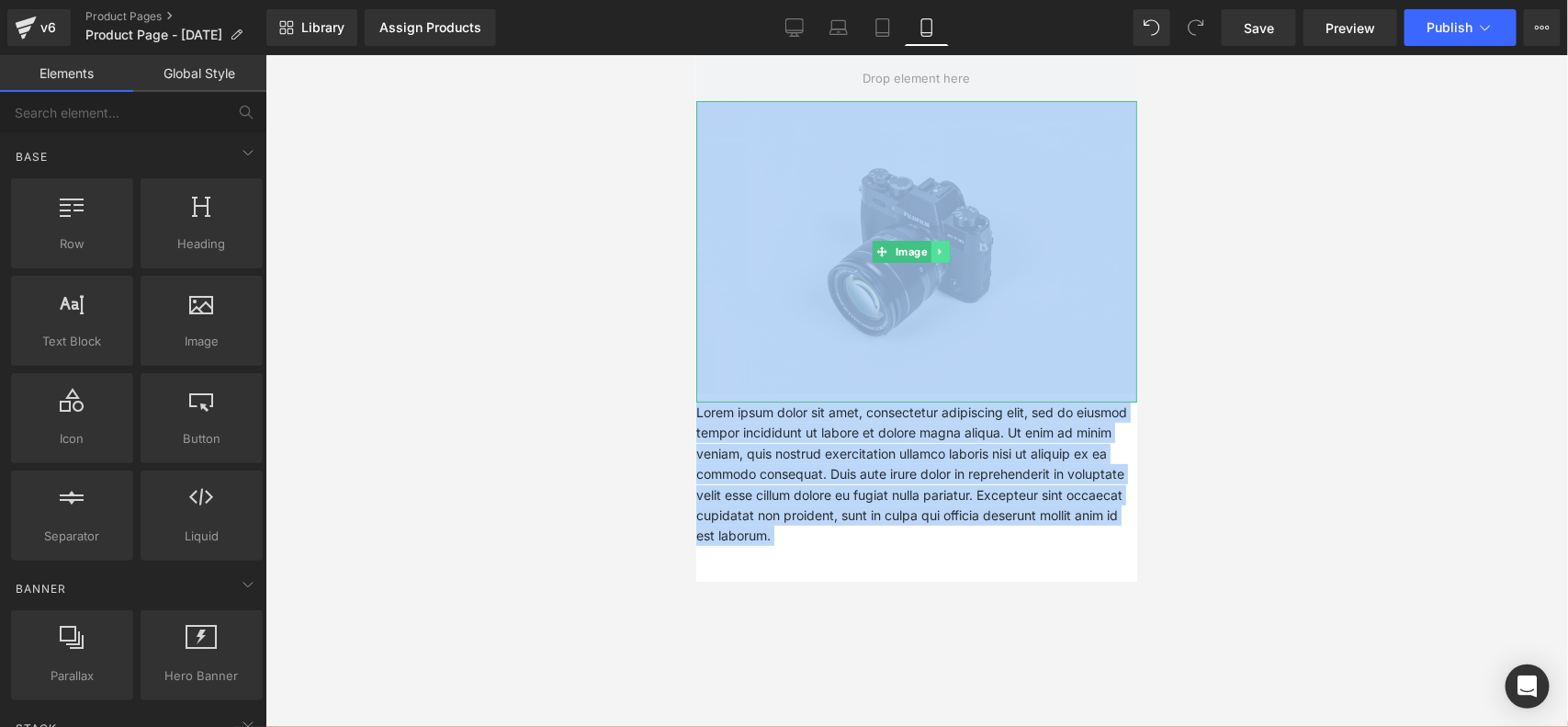 click 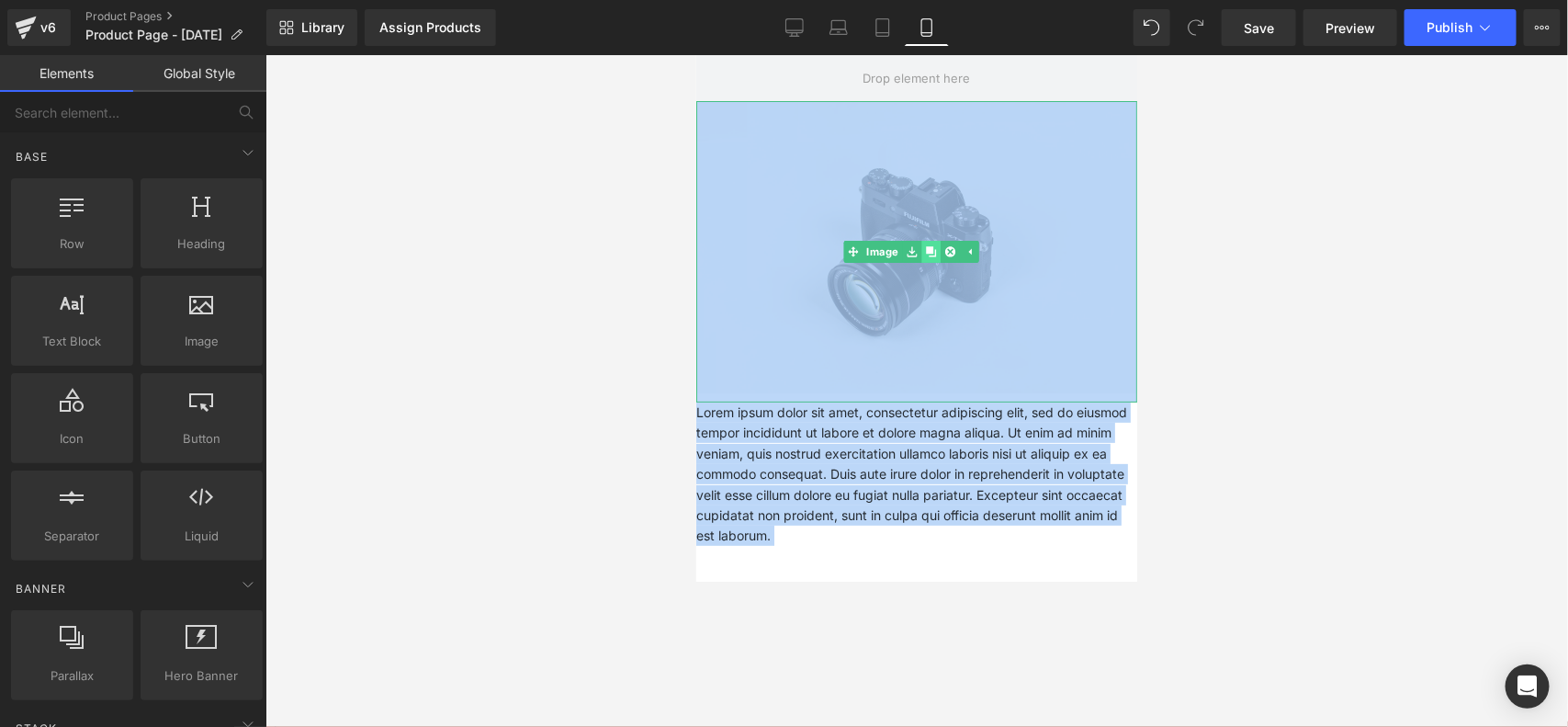 click 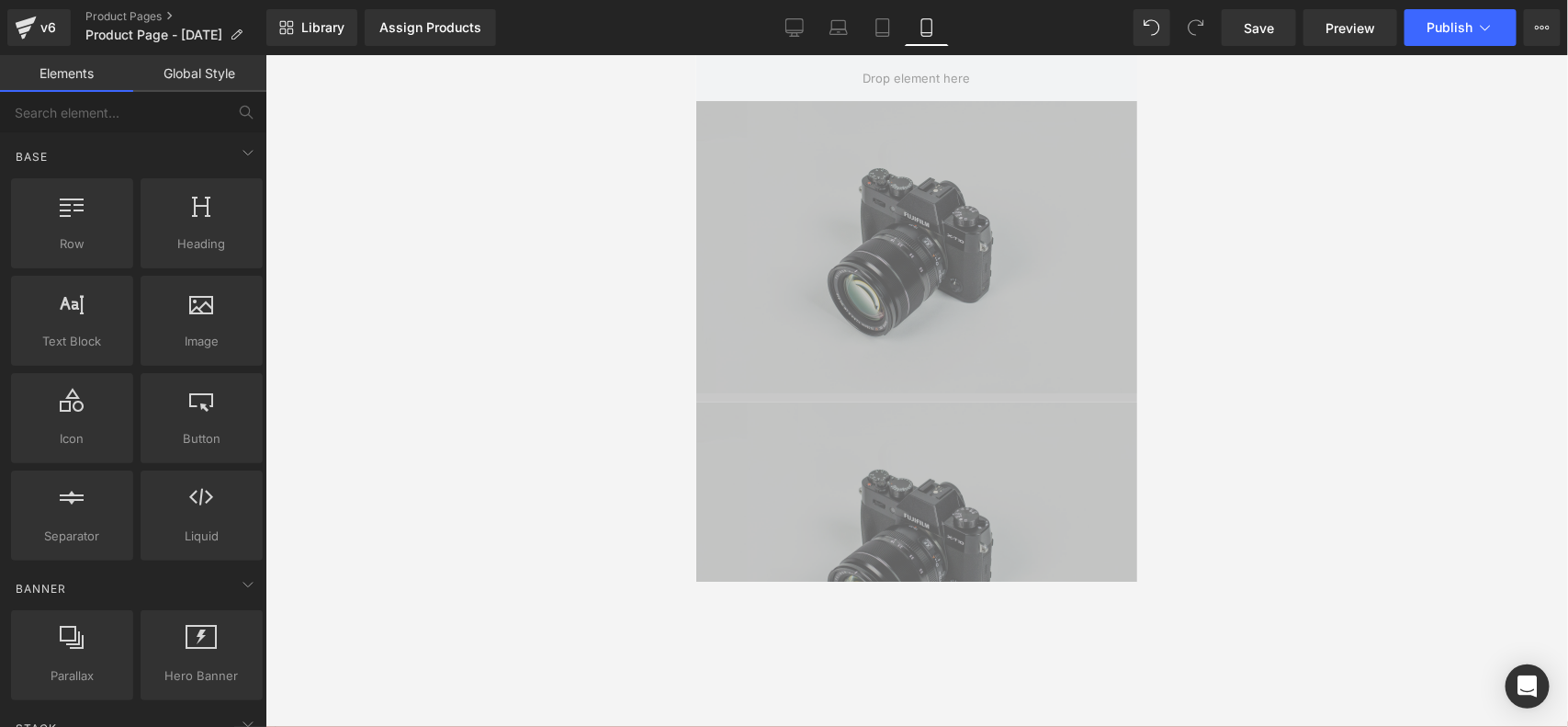 click at bounding box center [917, 391] 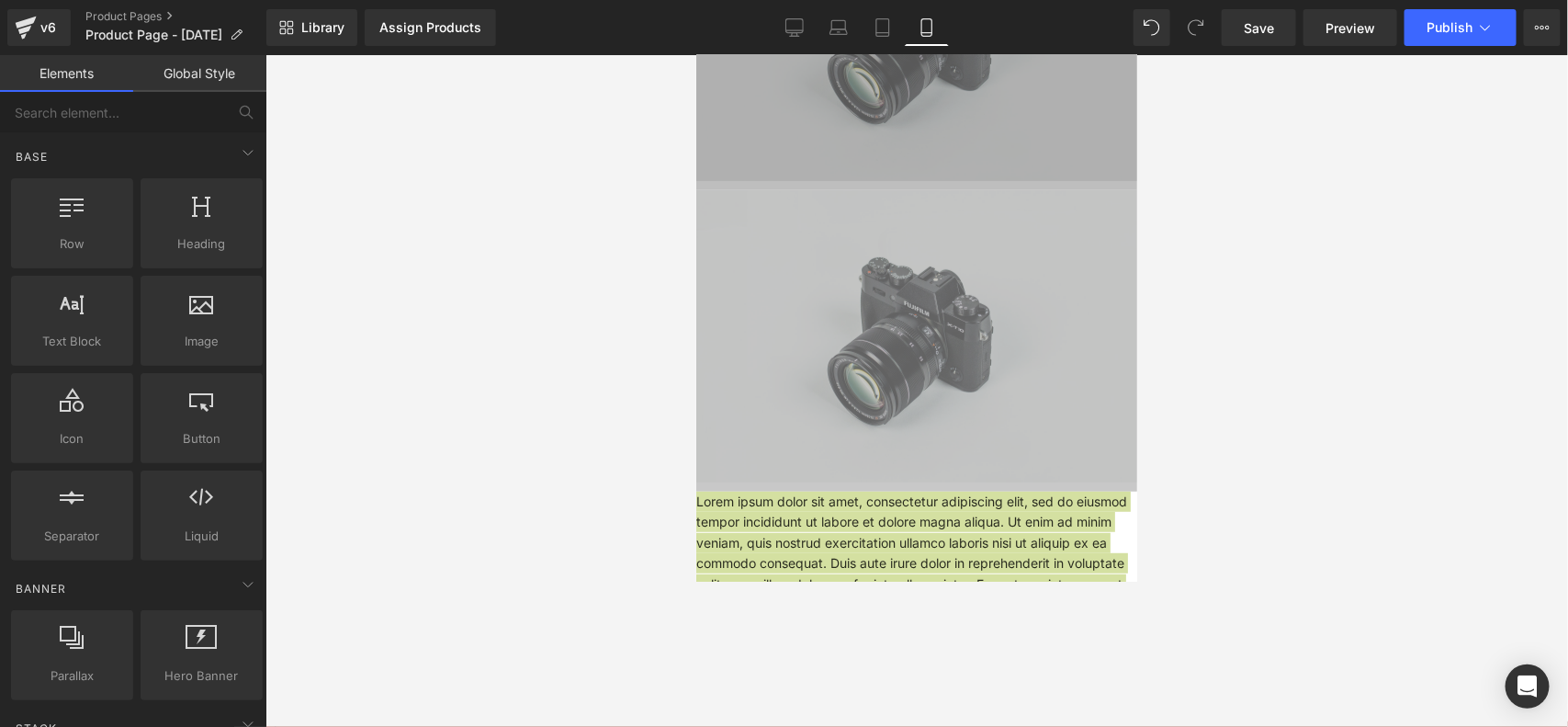 scroll, scrollTop: 0, scrollLeft: 0, axis: both 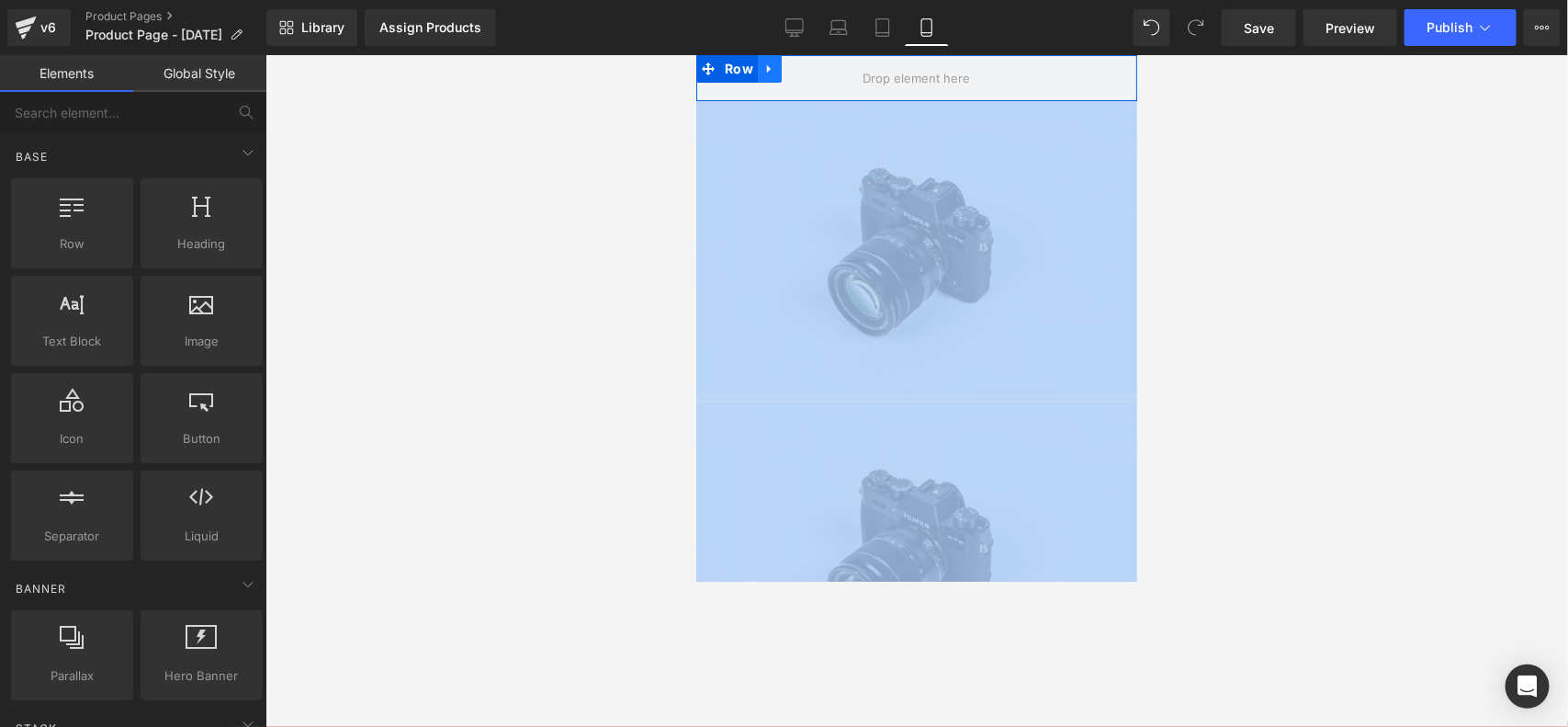click 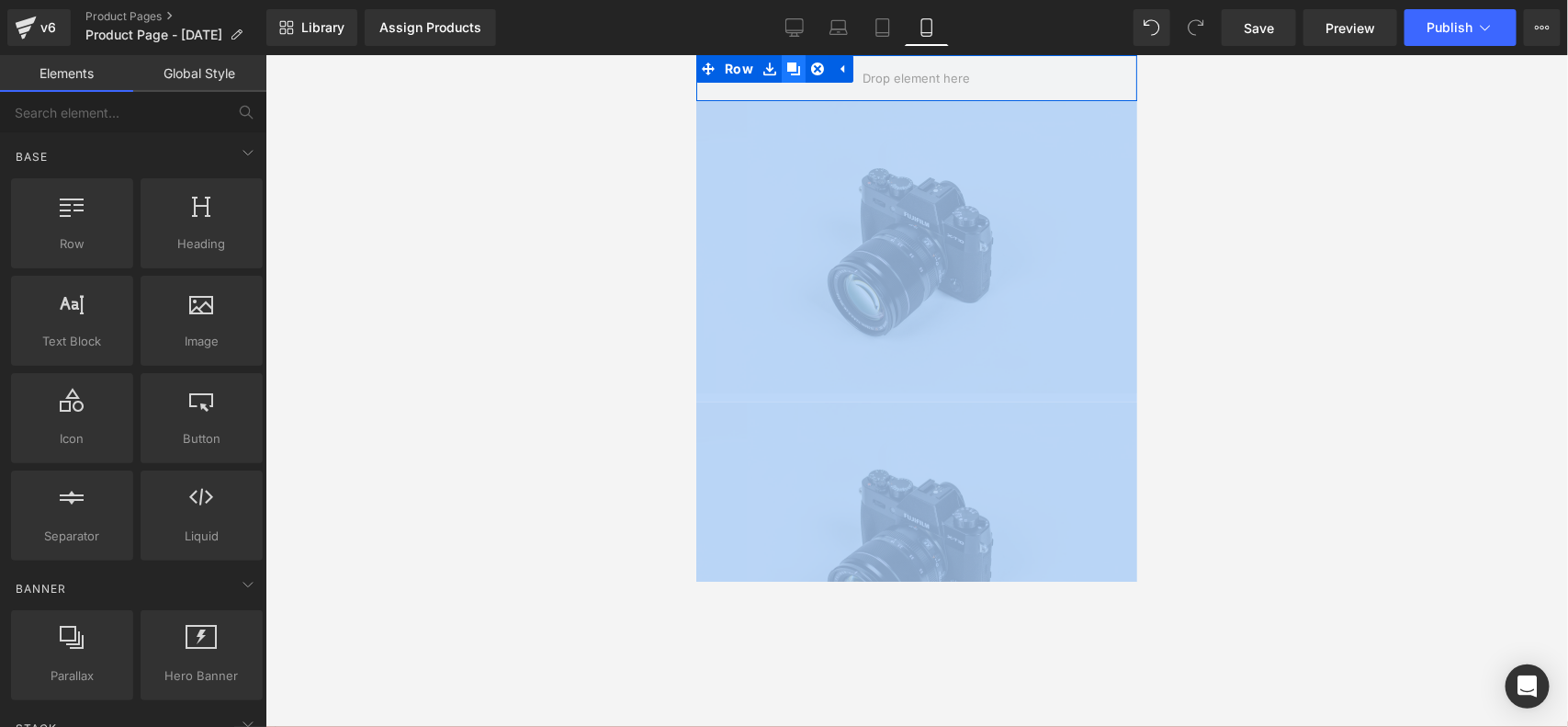 click 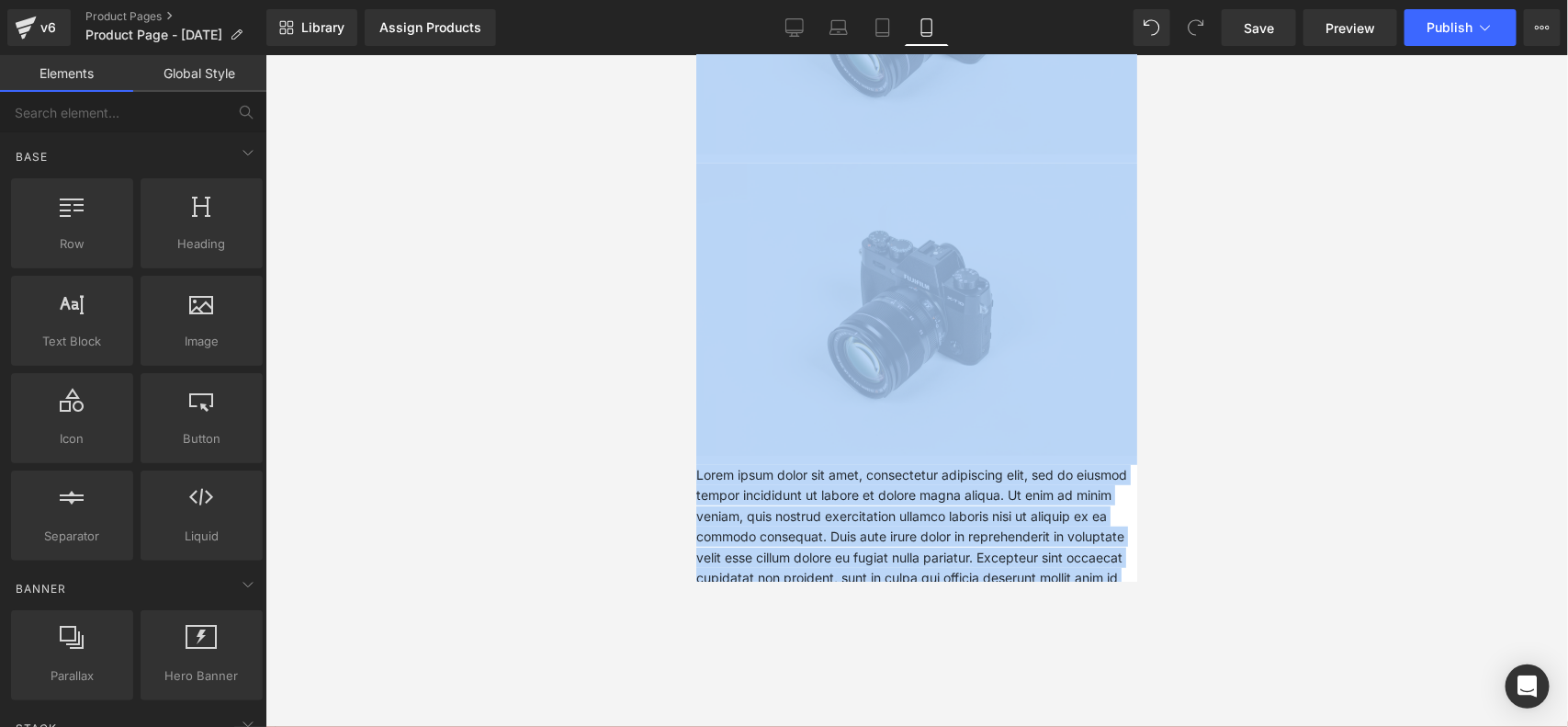 scroll, scrollTop: 0, scrollLeft: 0, axis: both 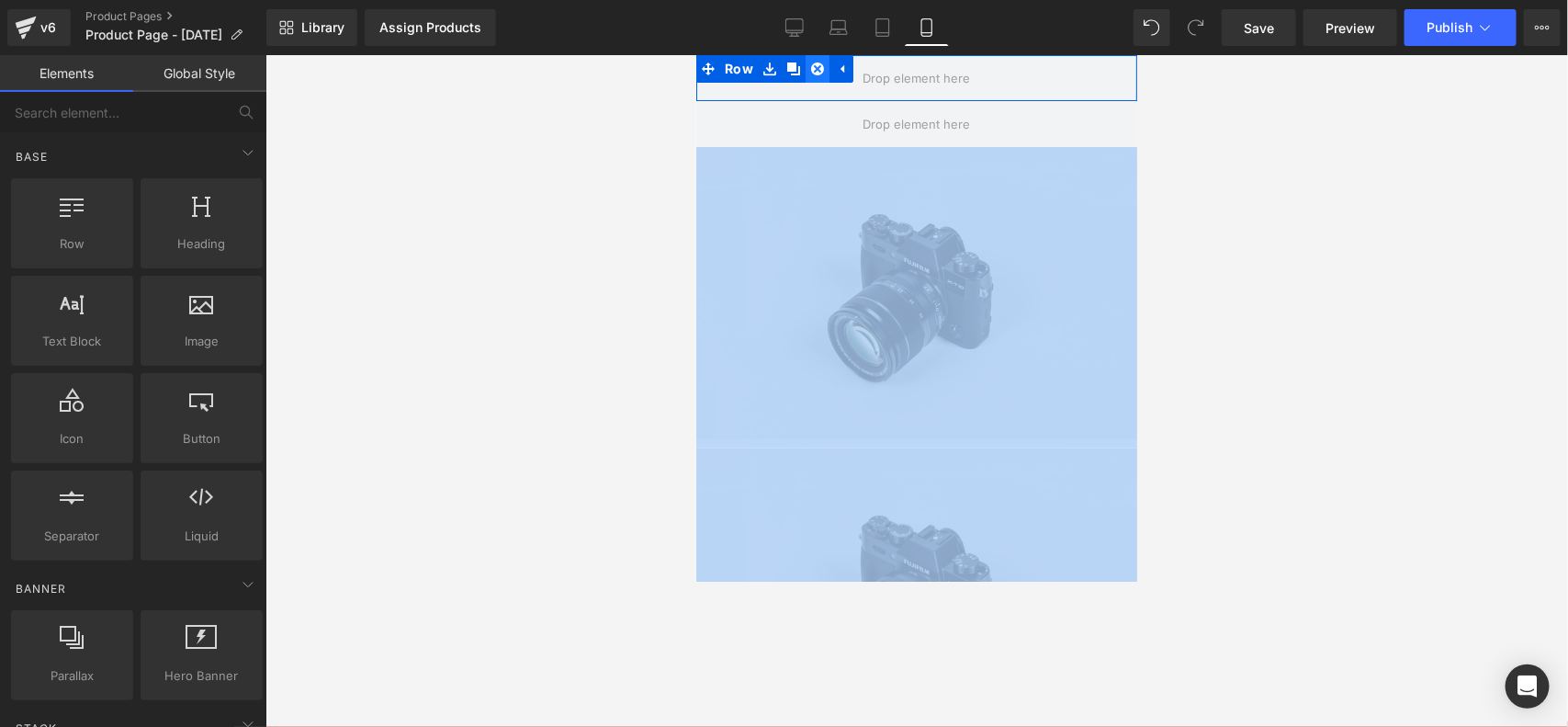 click at bounding box center (817, 68) 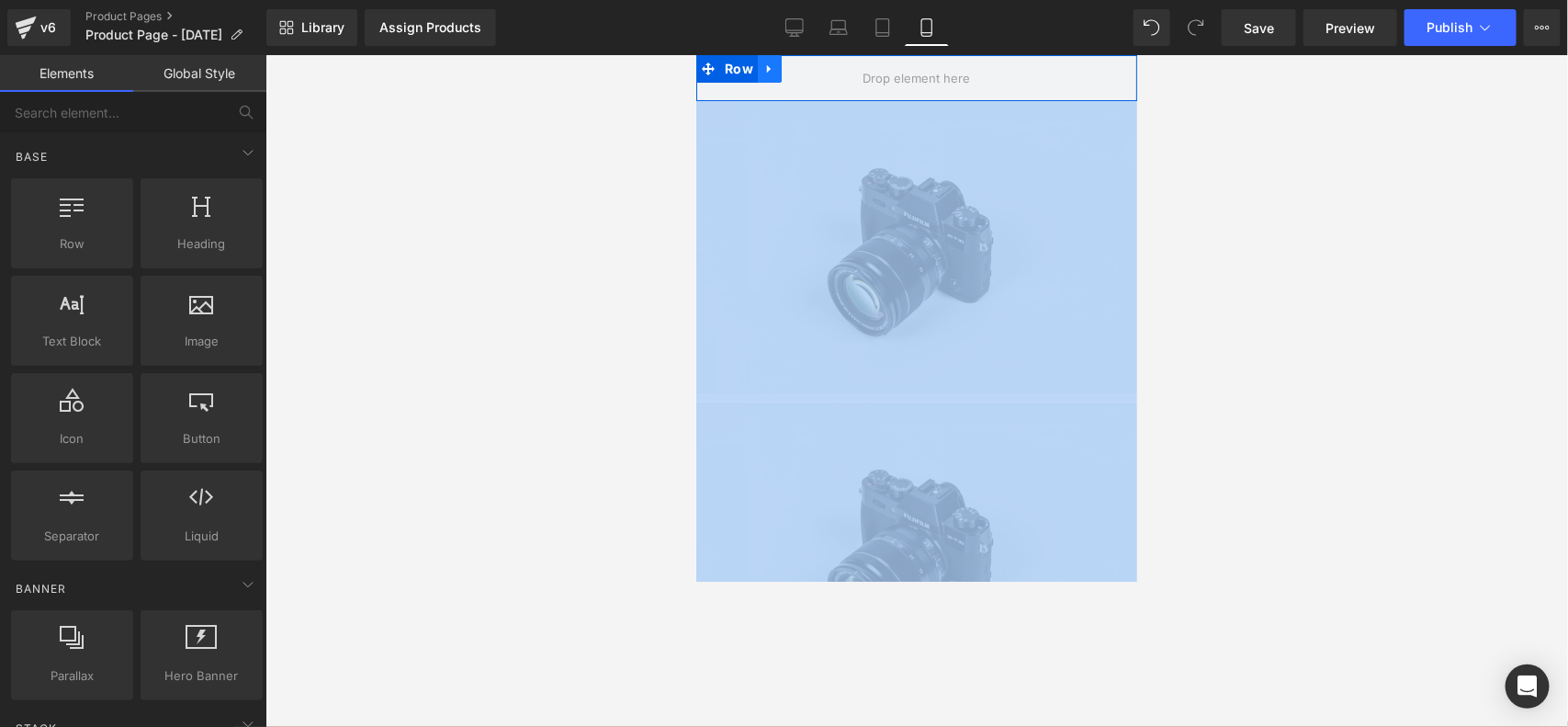 click 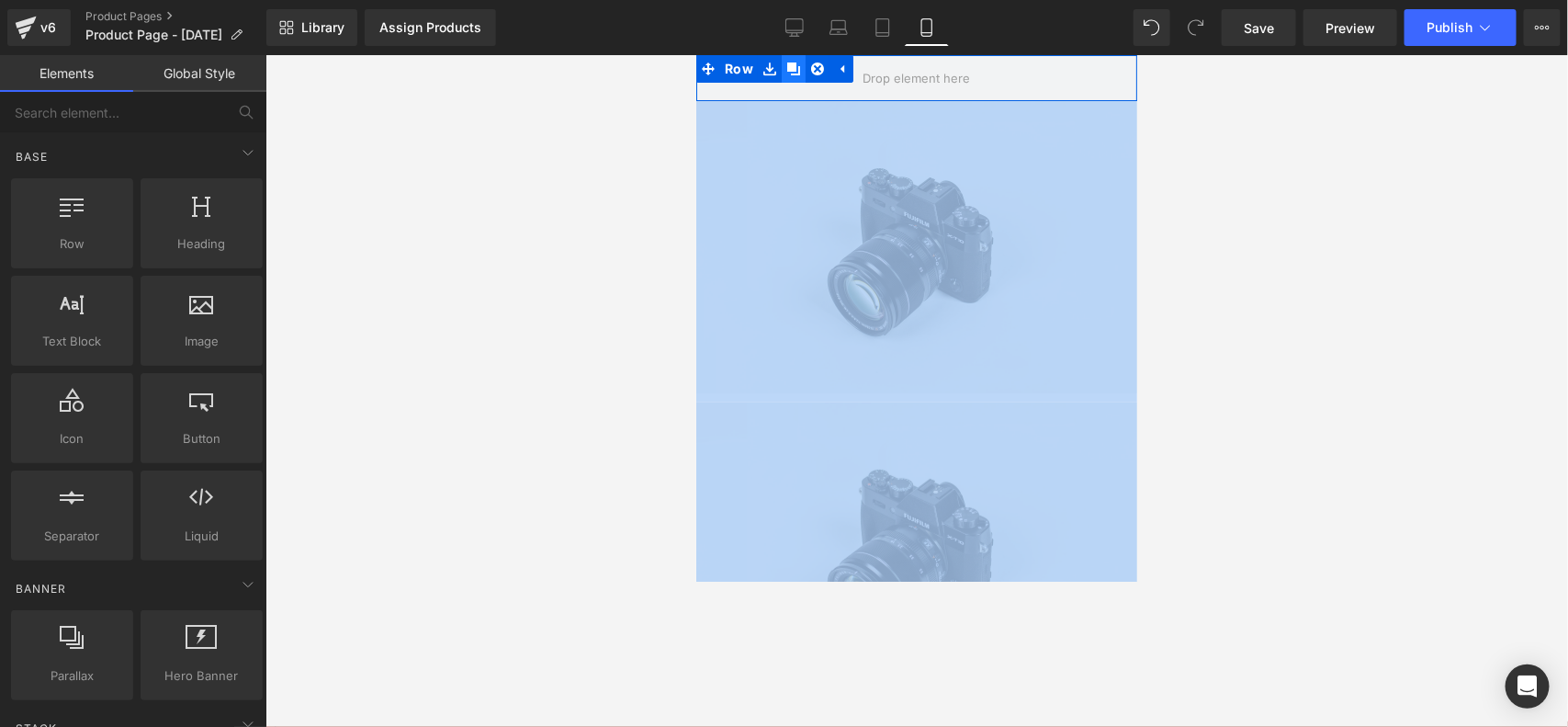 click 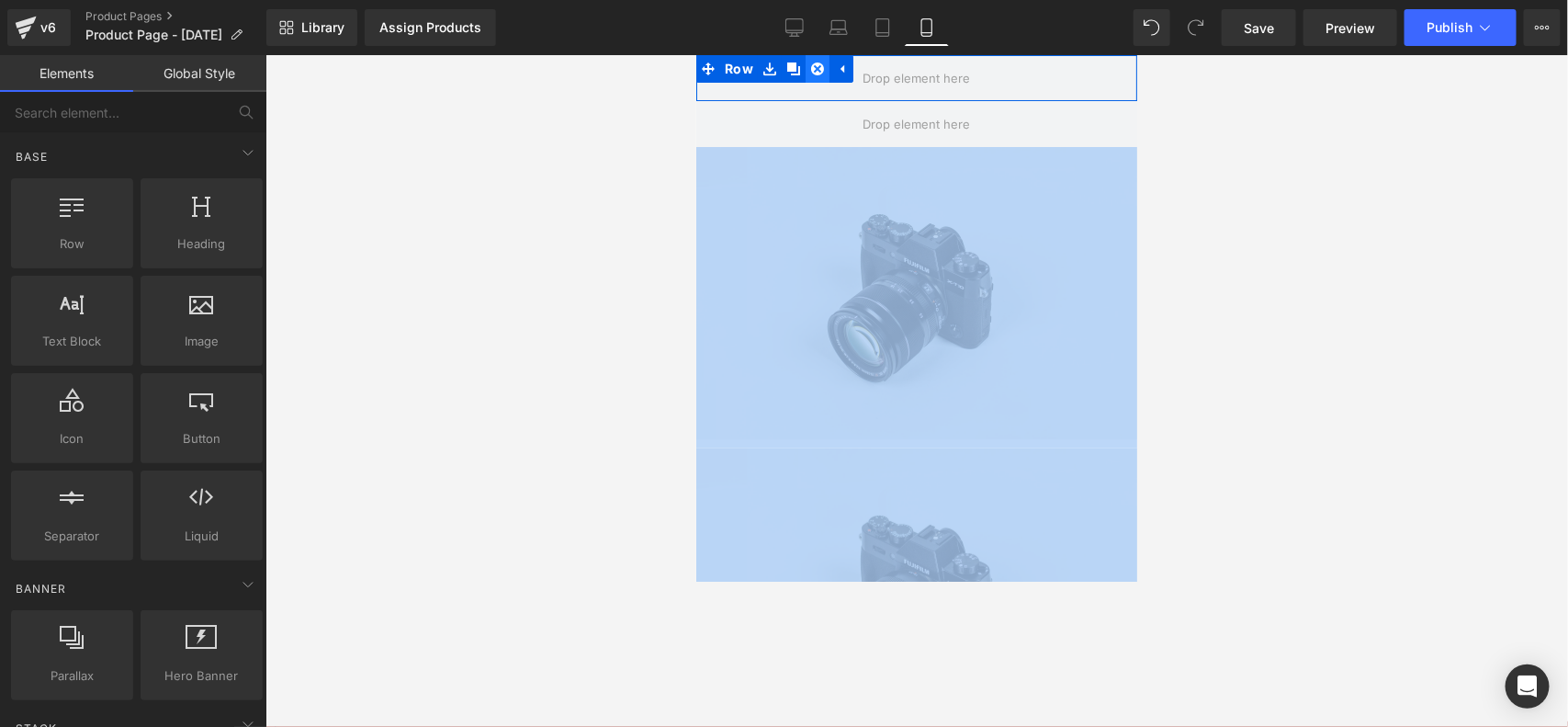 click at bounding box center [817, 68] 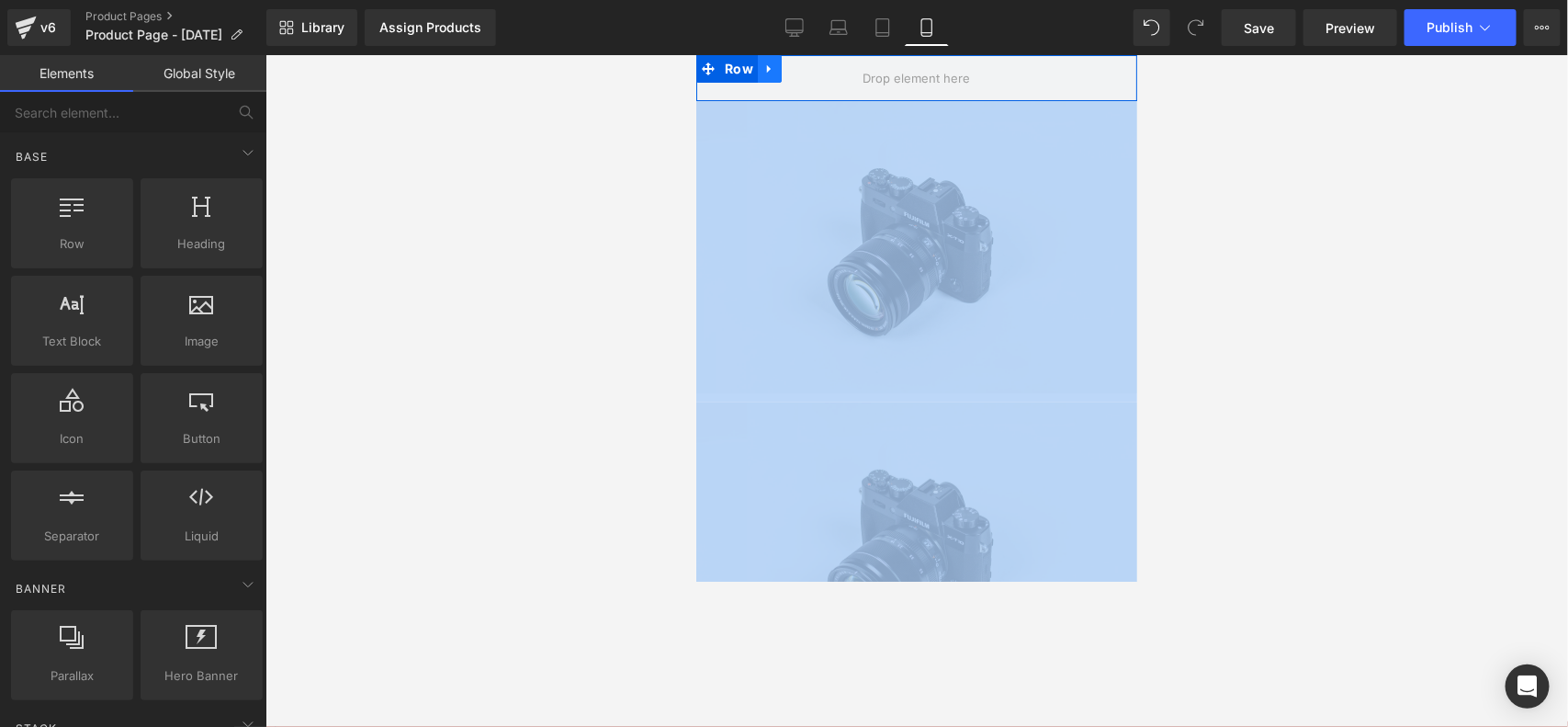 click at bounding box center (769, 68) 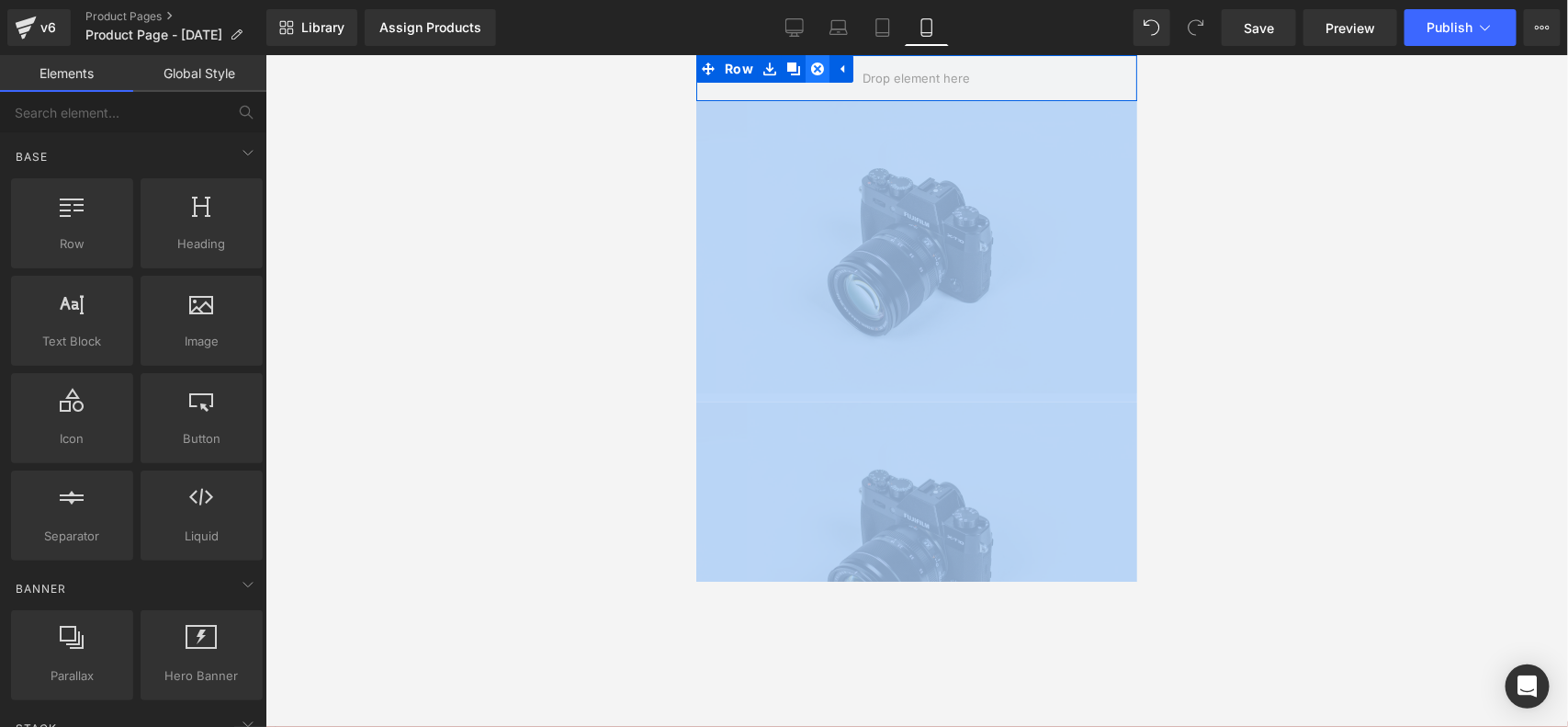 click 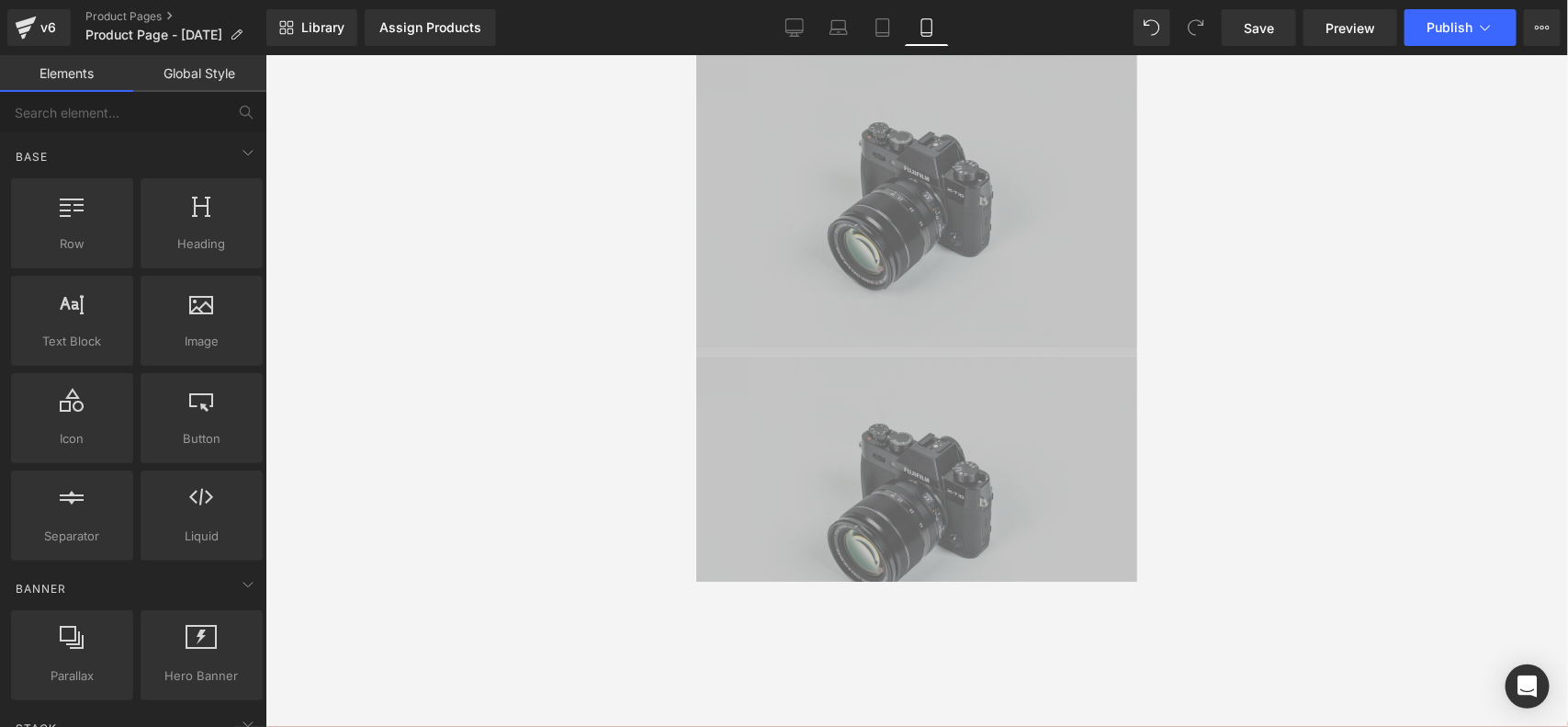 click at bounding box center (917, 391) 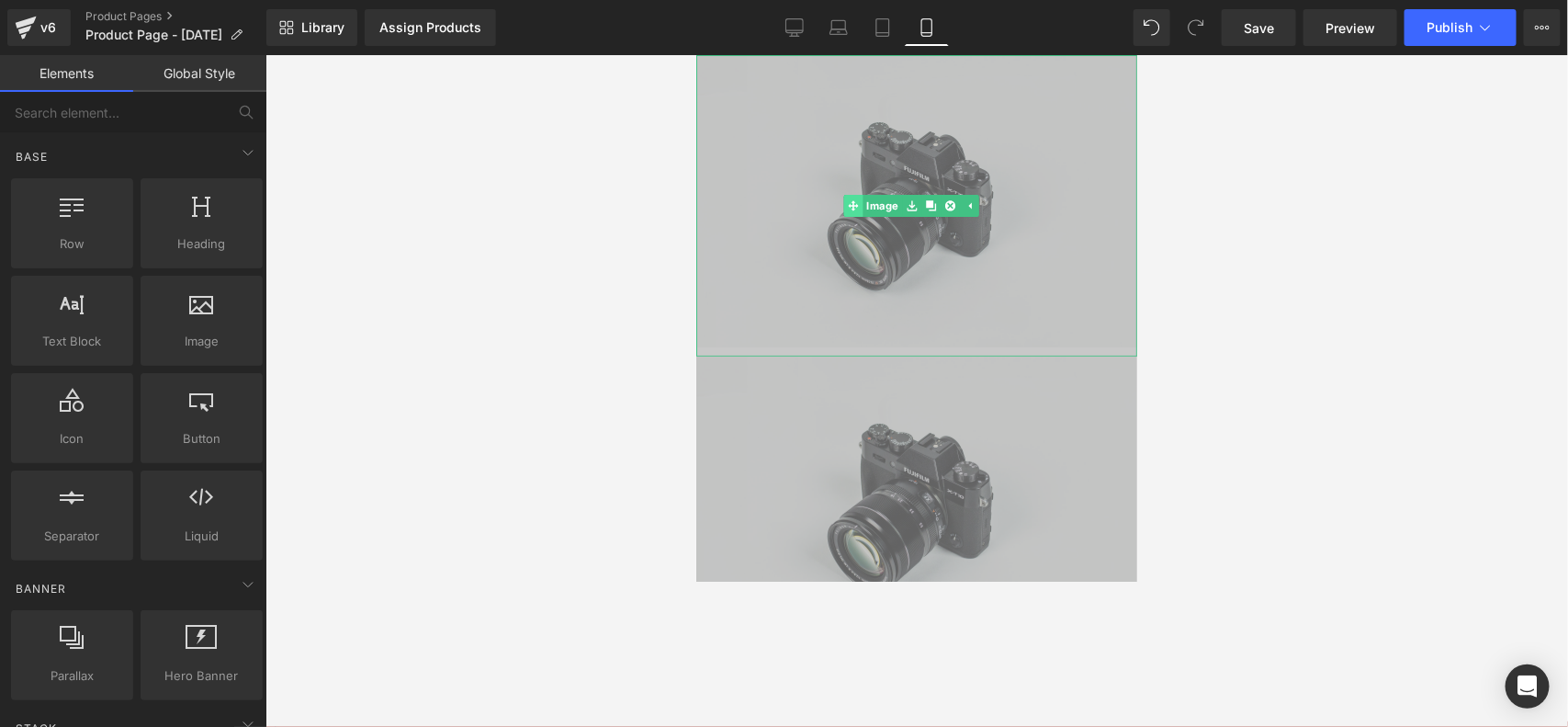click on "Image" at bounding box center [916, 205] 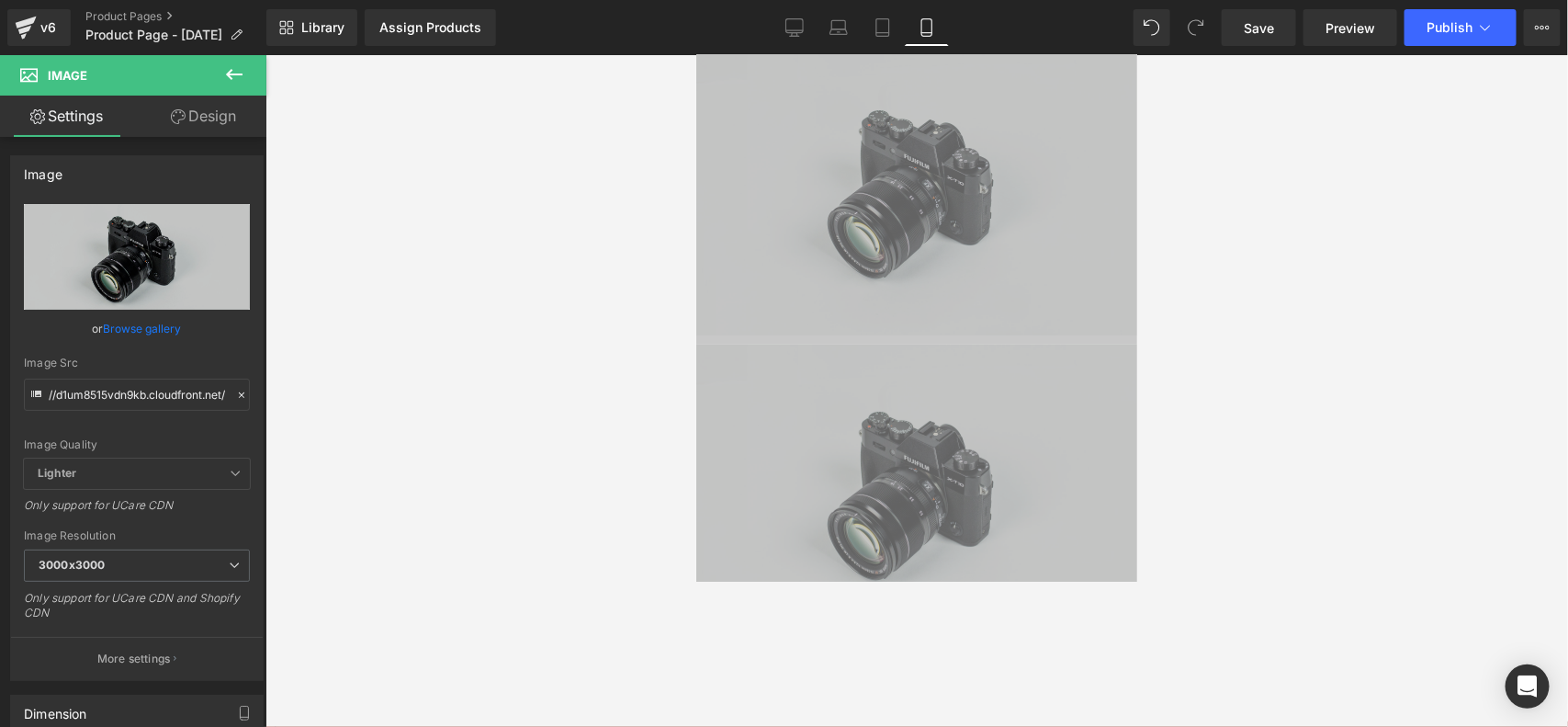 scroll, scrollTop: 0, scrollLeft: 0, axis: both 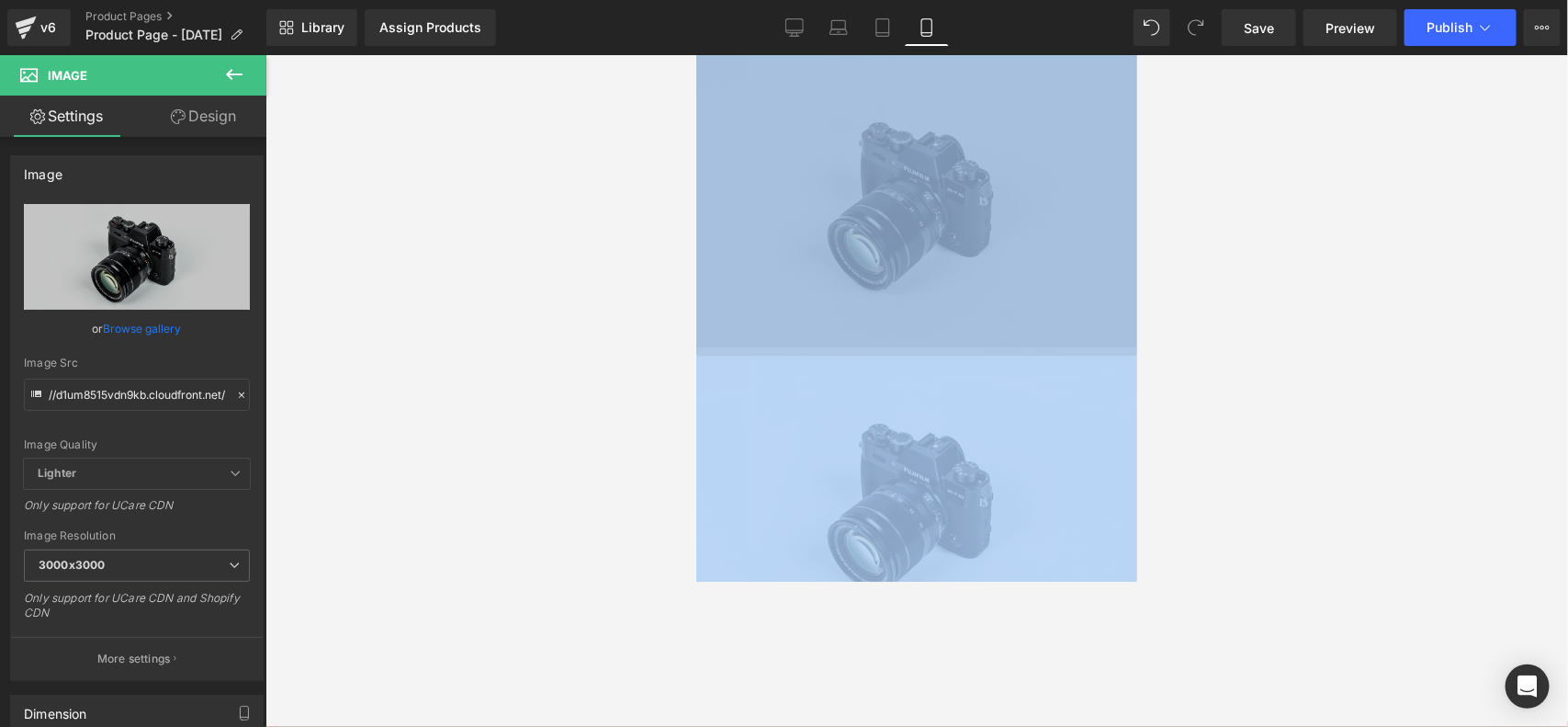 click at bounding box center (916, 205) 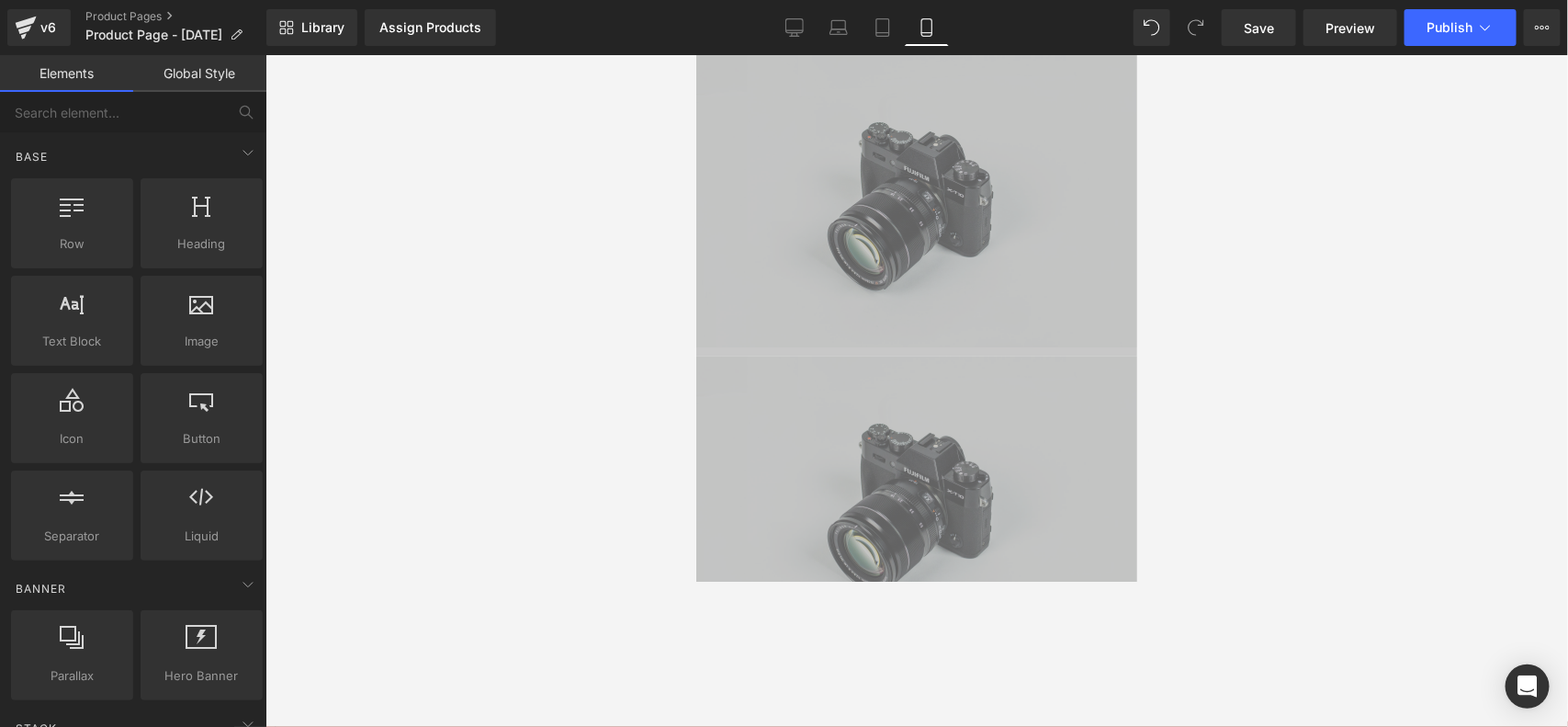 click at bounding box center (917, 391) 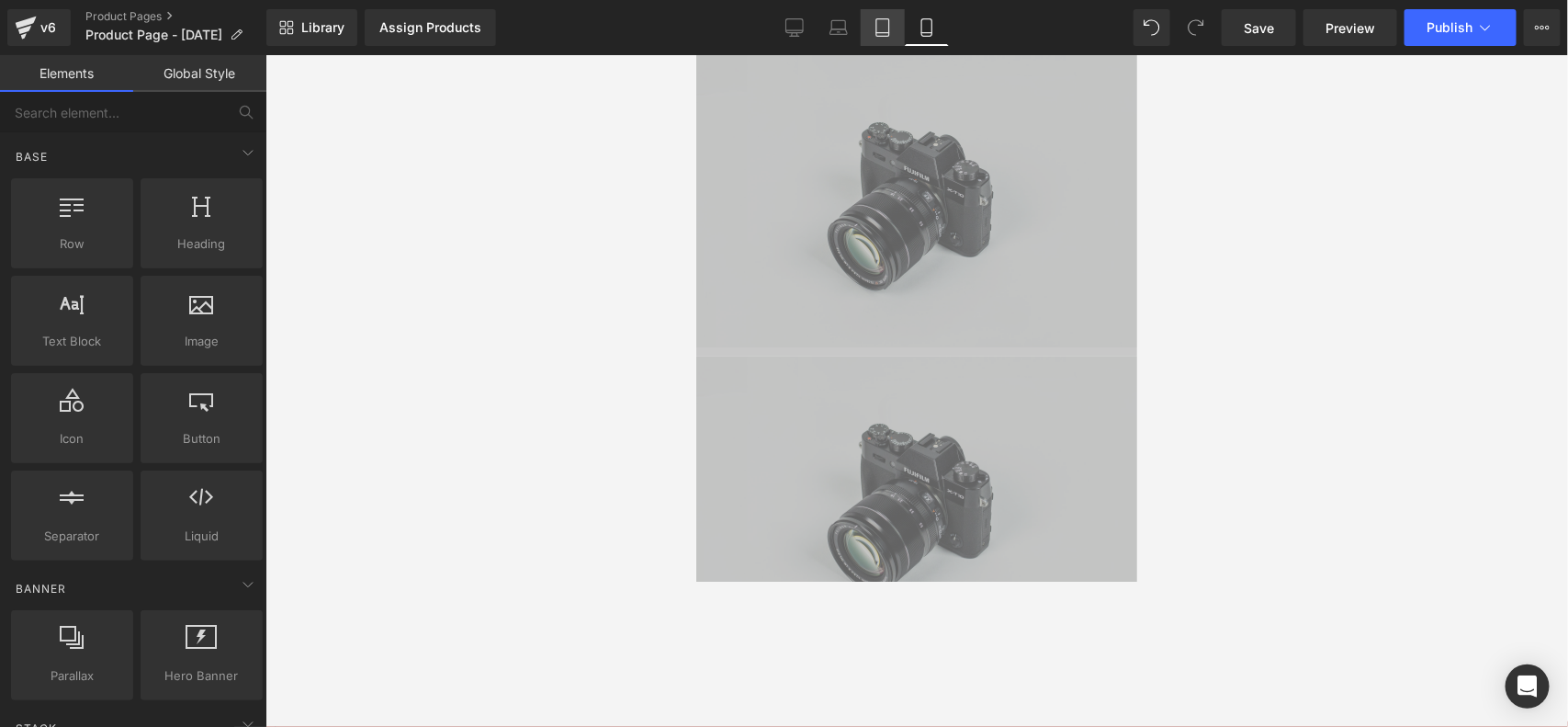 click on "Tablet" at bounding box center (883, 28) 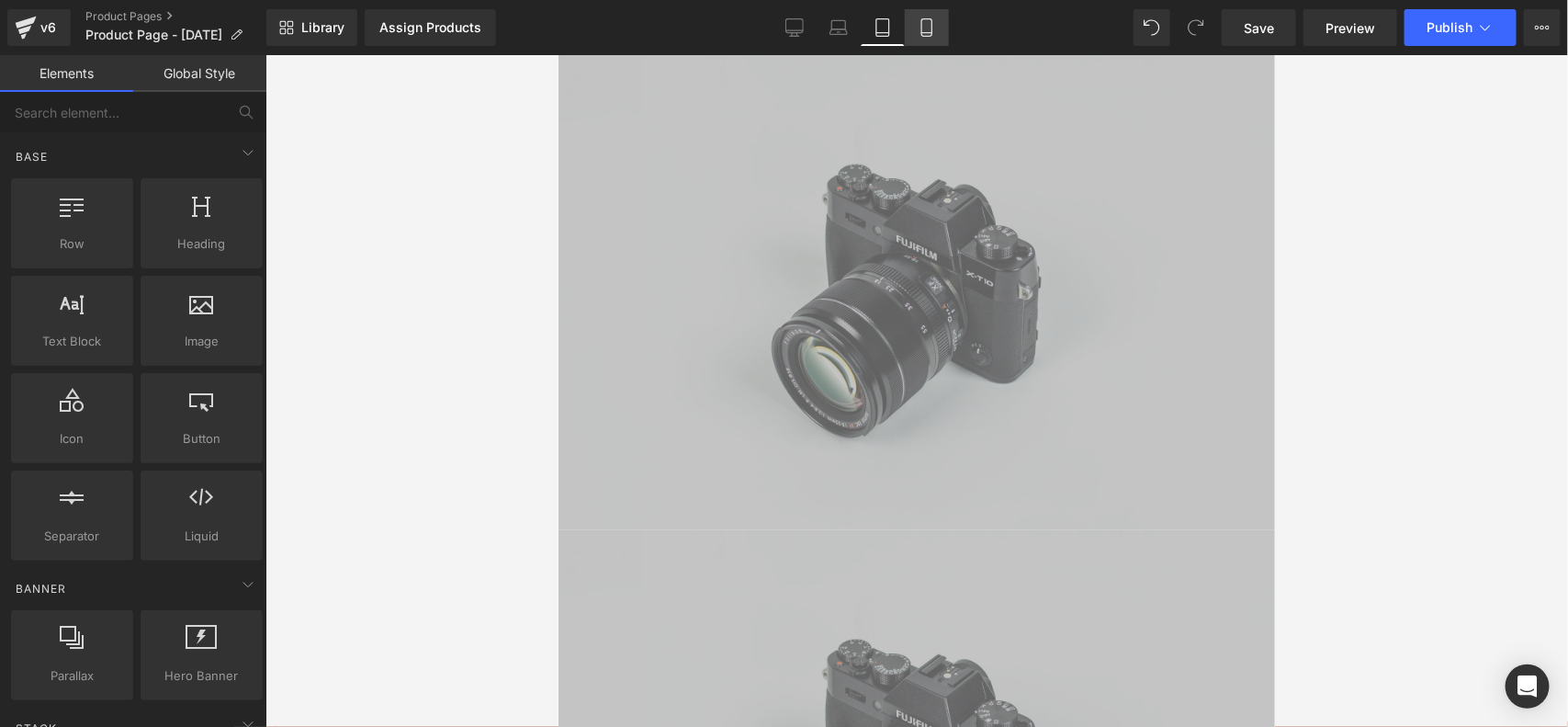 click 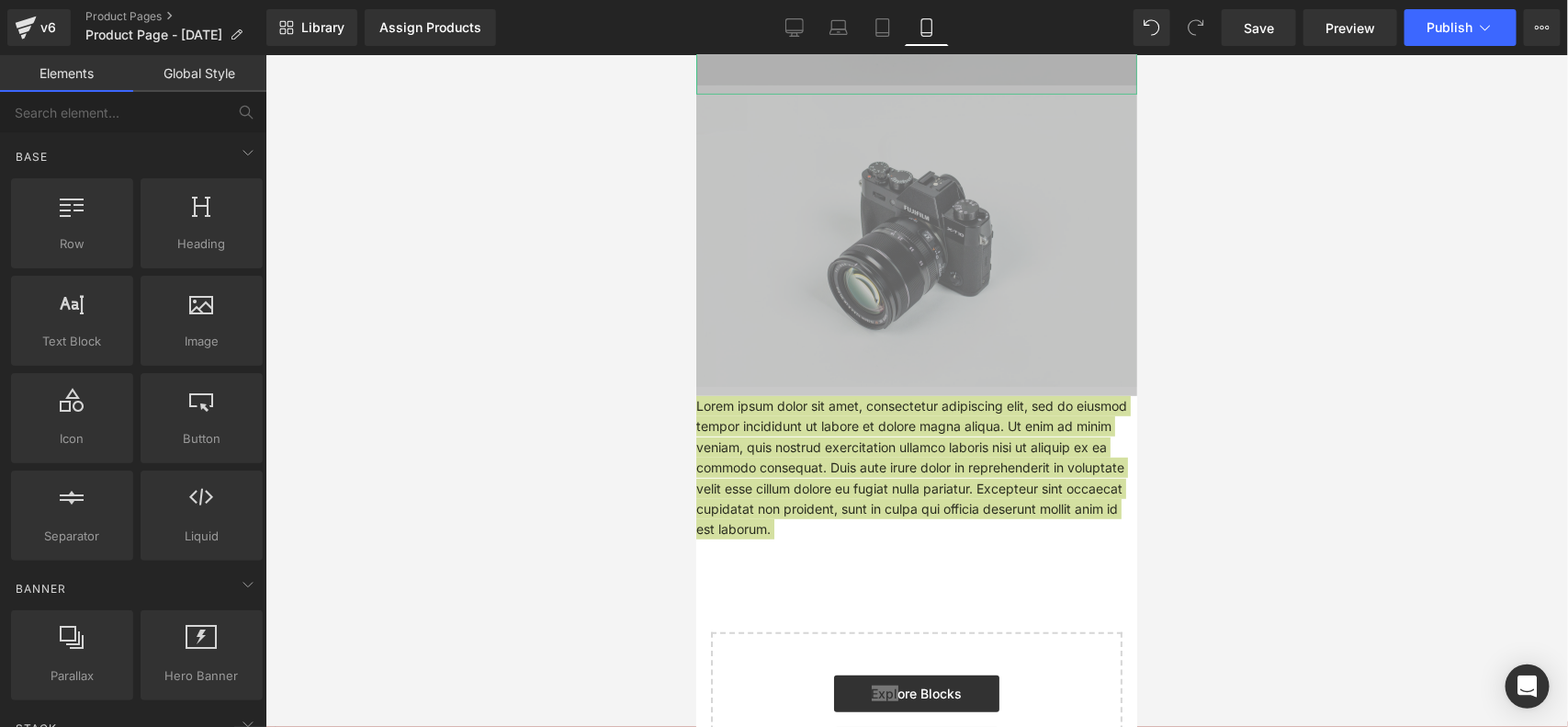 scroll, scrollTop: 380, scrollLeft: 0, axis: vertical 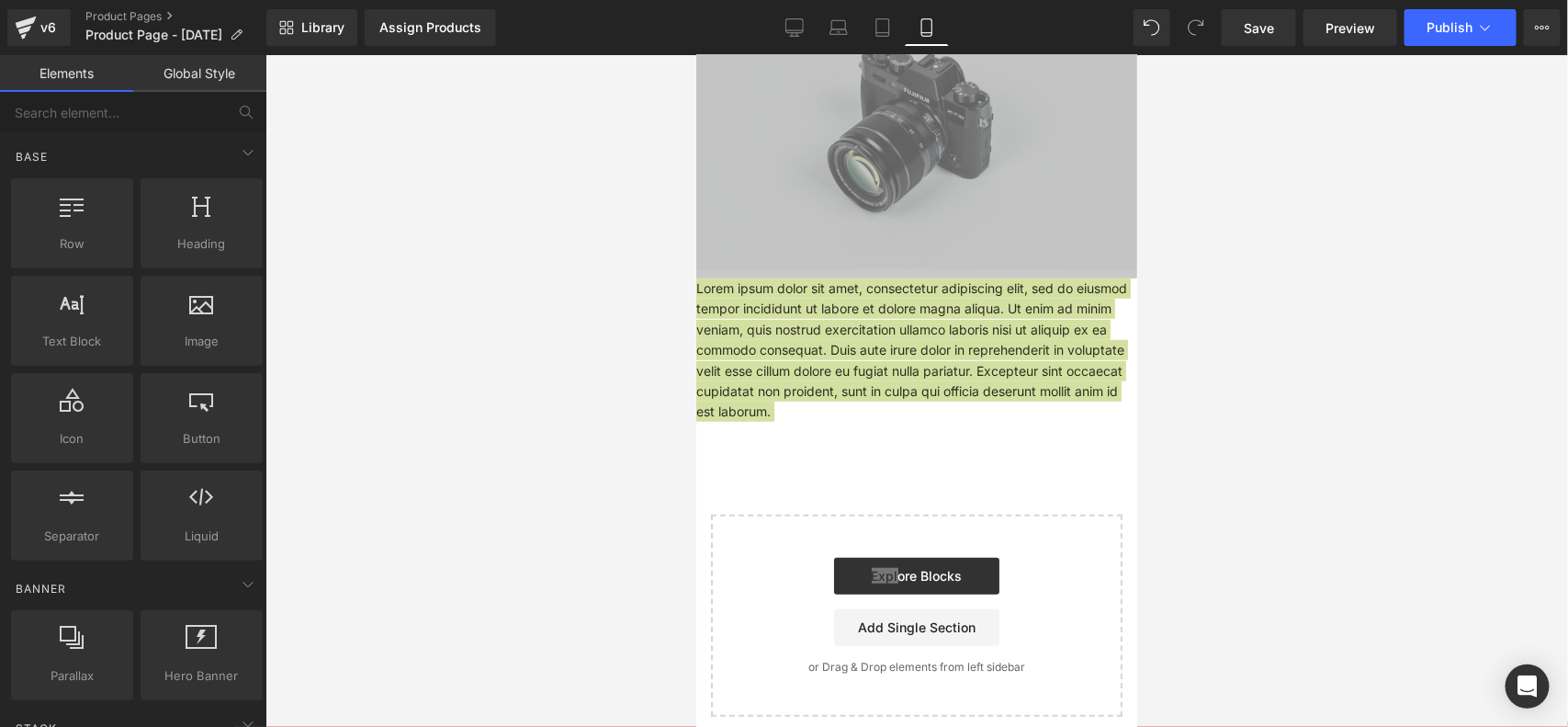 click at bounding box center [917, 391] 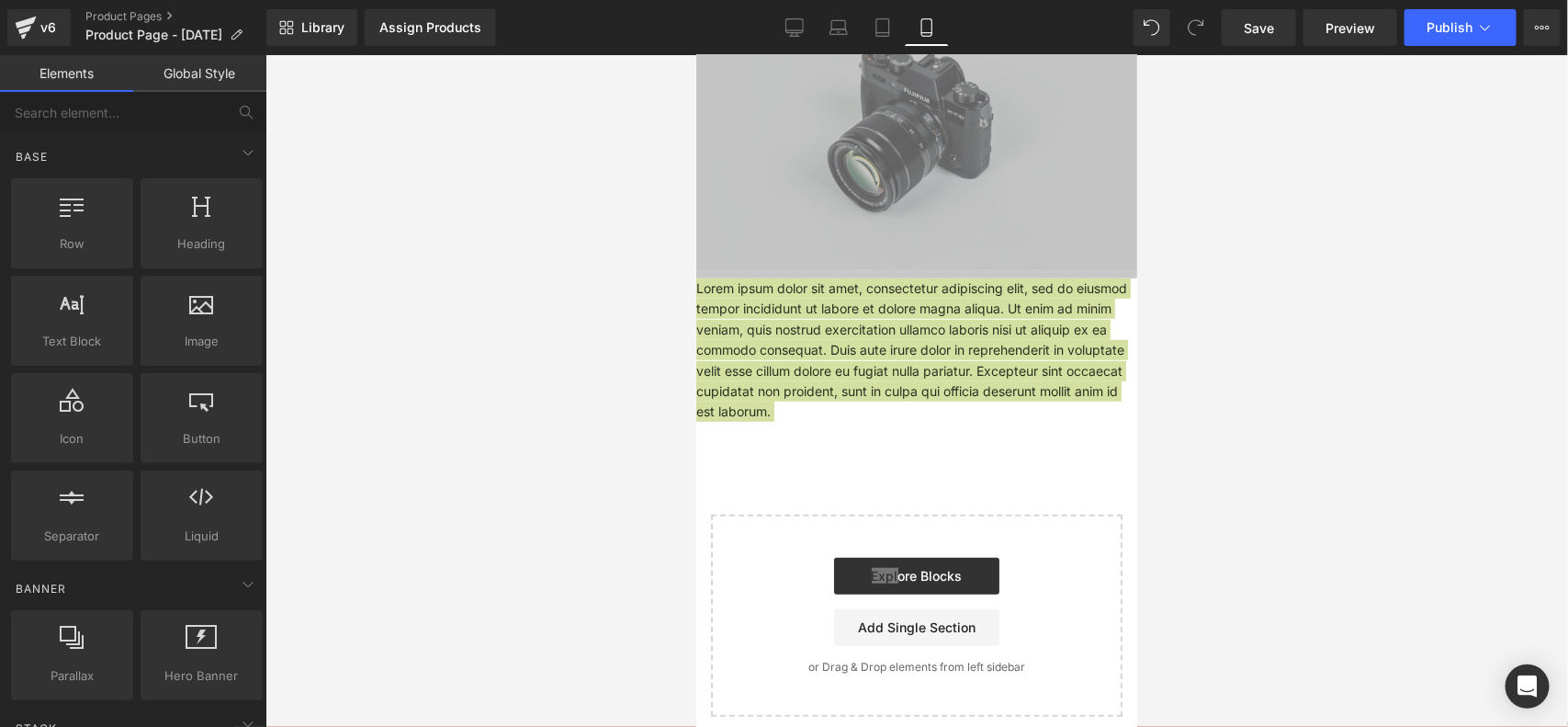 click at bounding box center [917, 391] 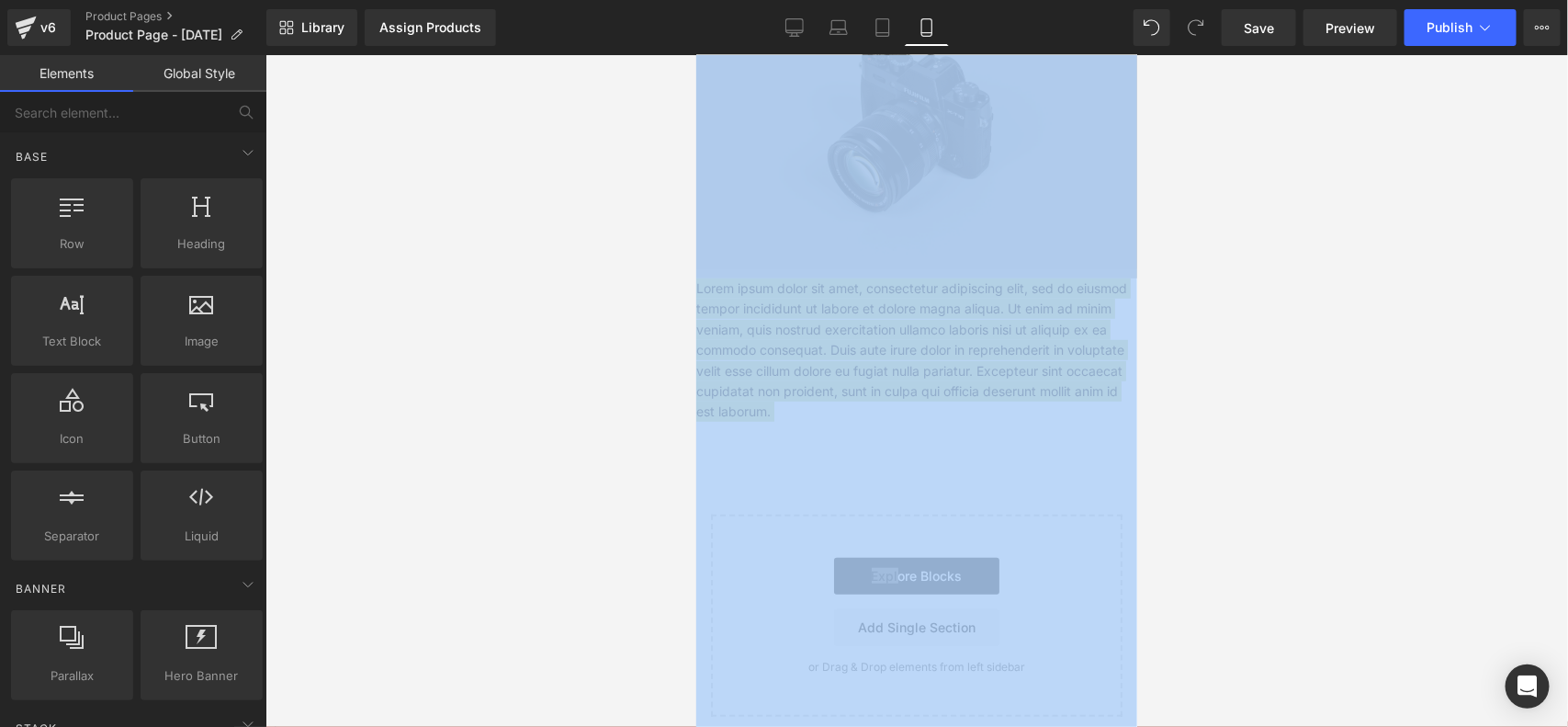 click at bounding box center (917, 391) 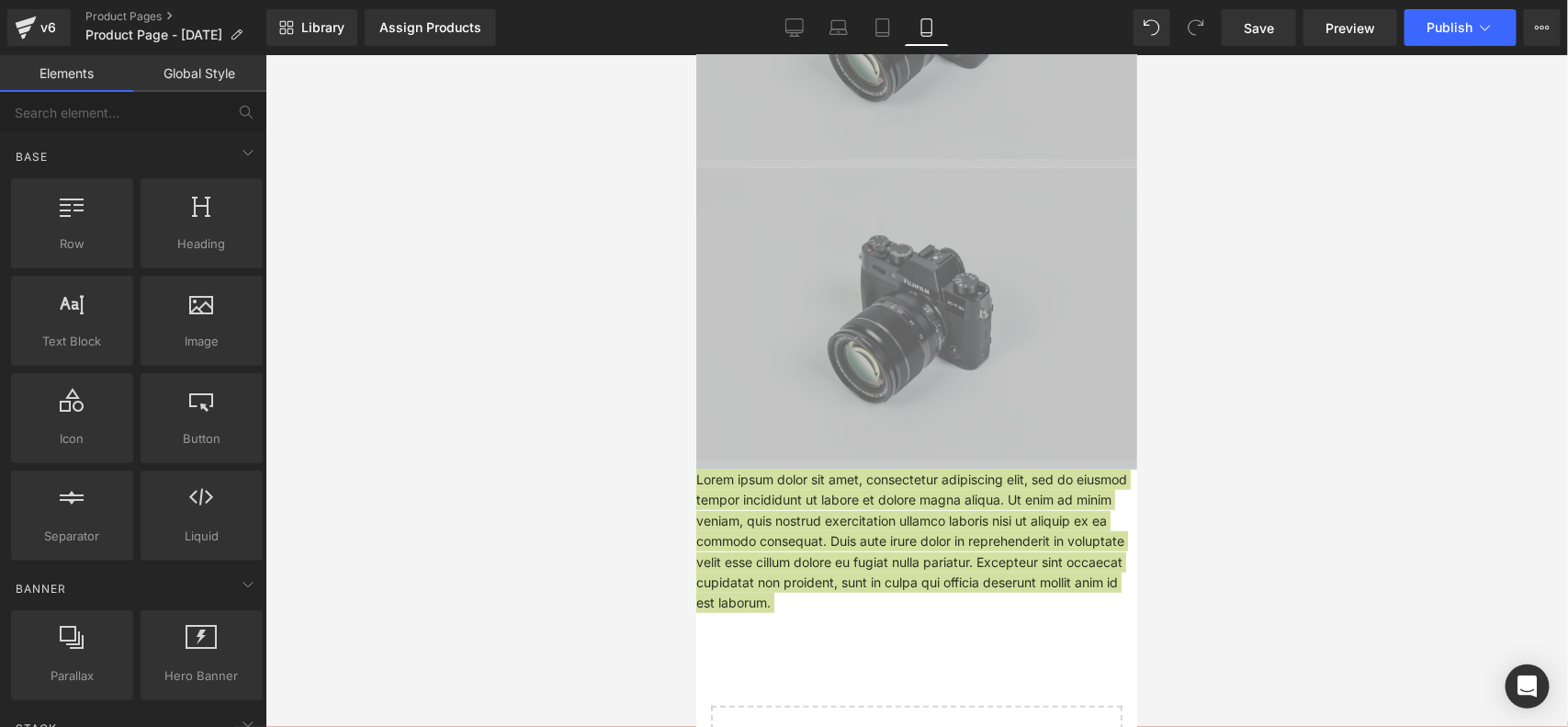 scroll, scrollTop: 0, scrollLeft: 0, axis: both 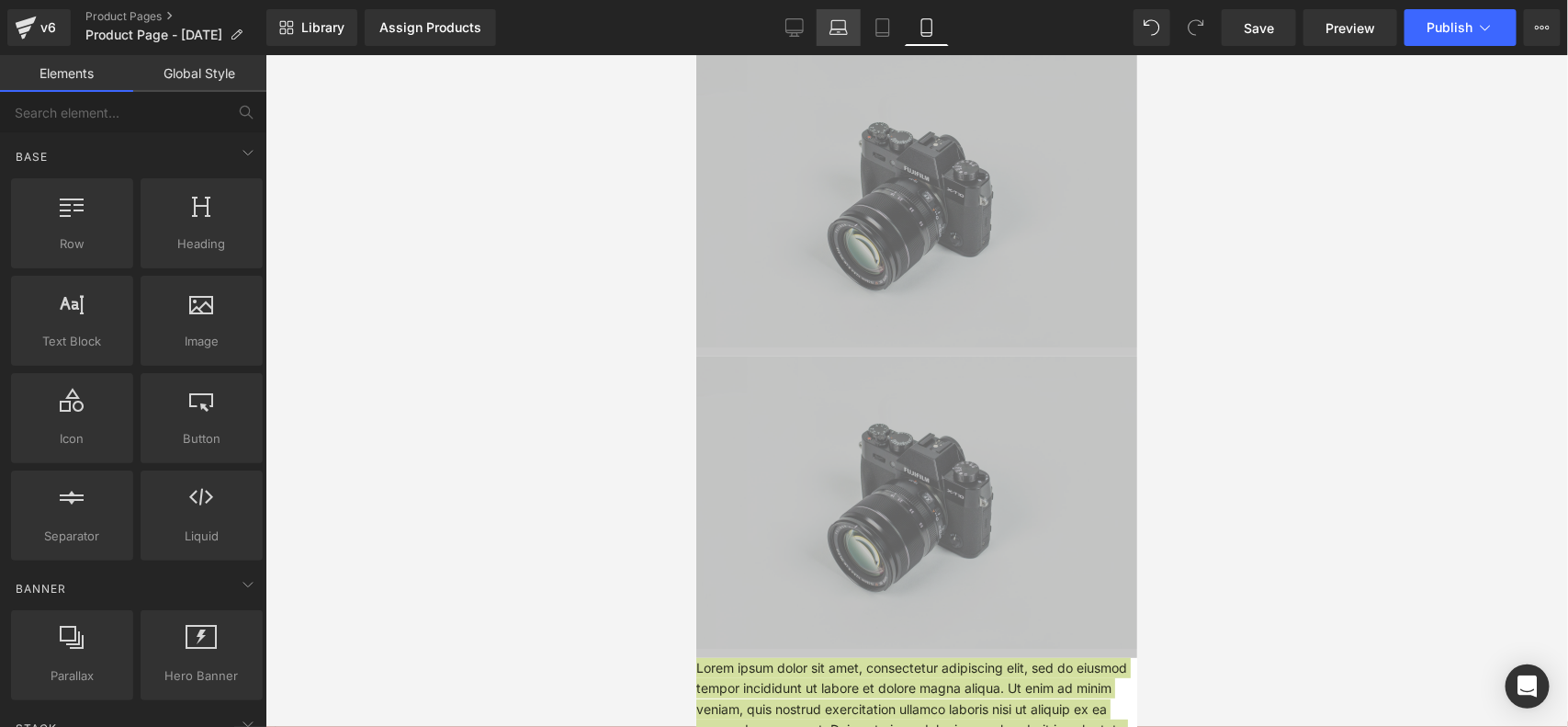 click on "Laptop" at bounding box center (839, 28) 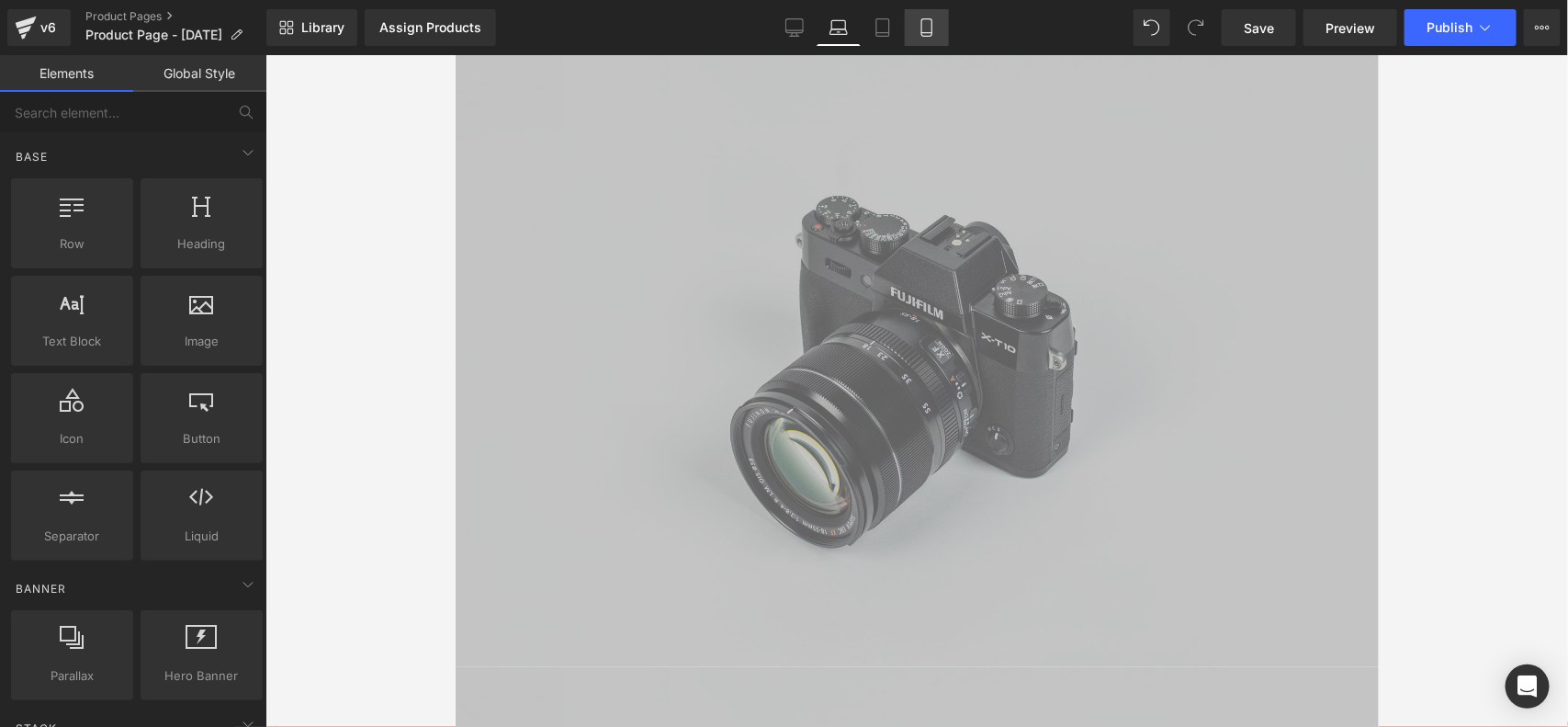 click 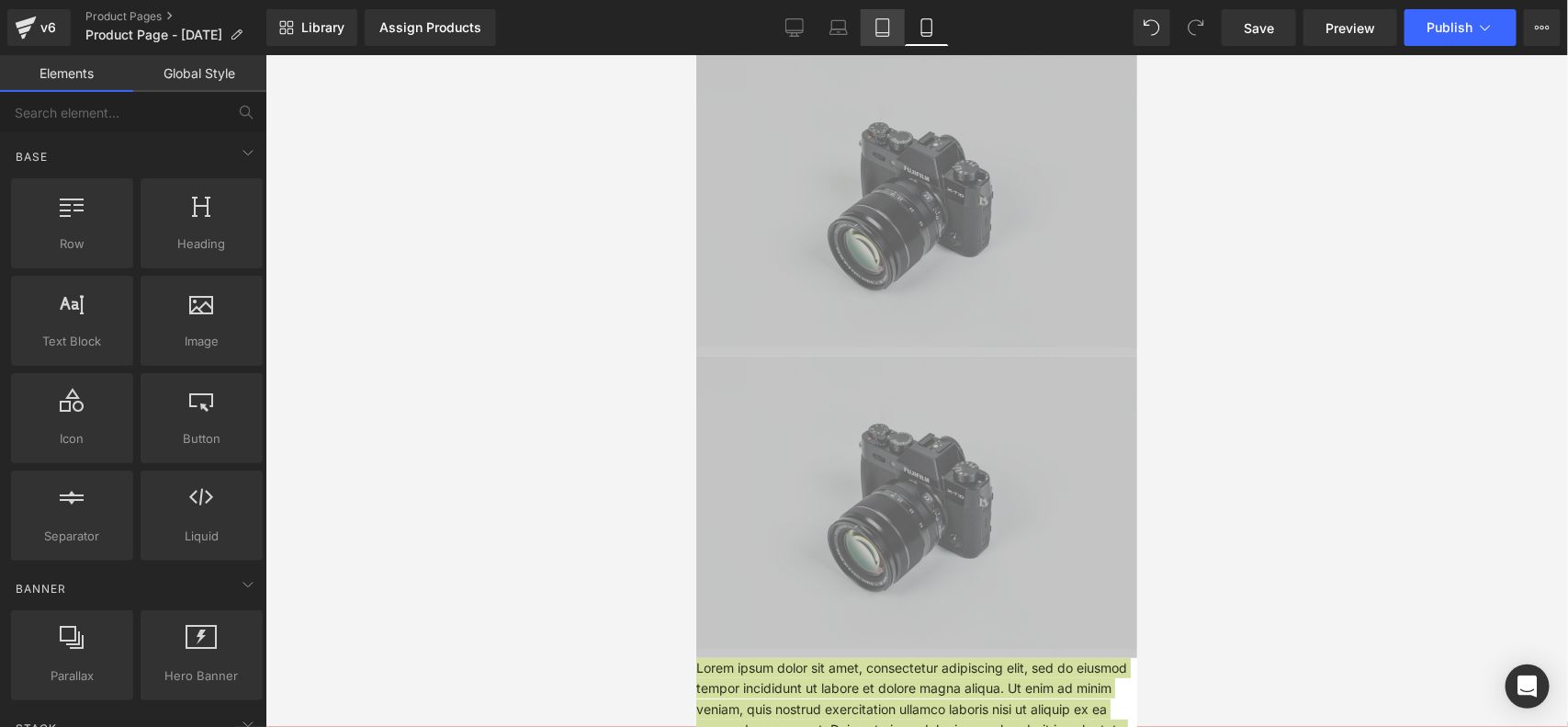 click on "Tablet" at bounding box center (883, 28) 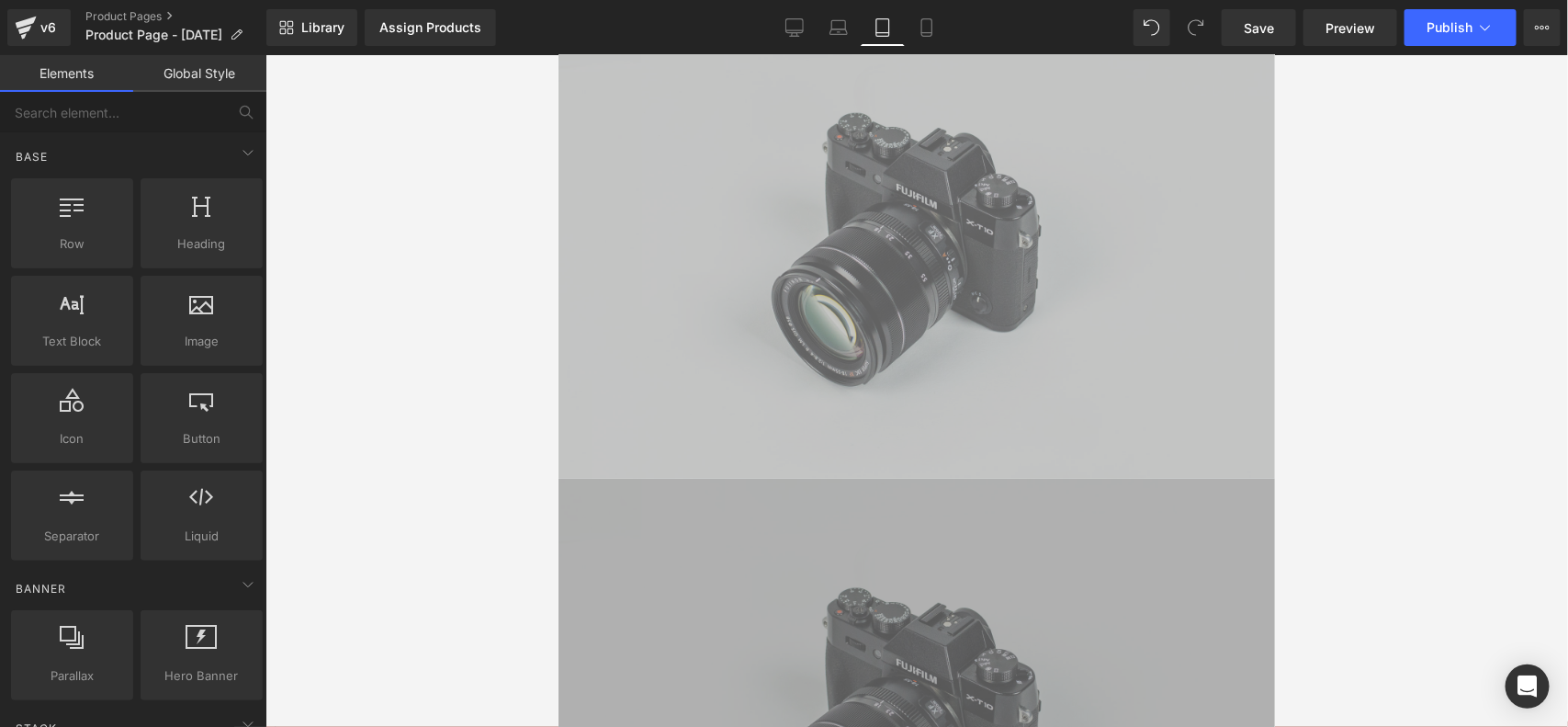 scroll, scrollTop: 0, scrollLeft: 0, axis: both 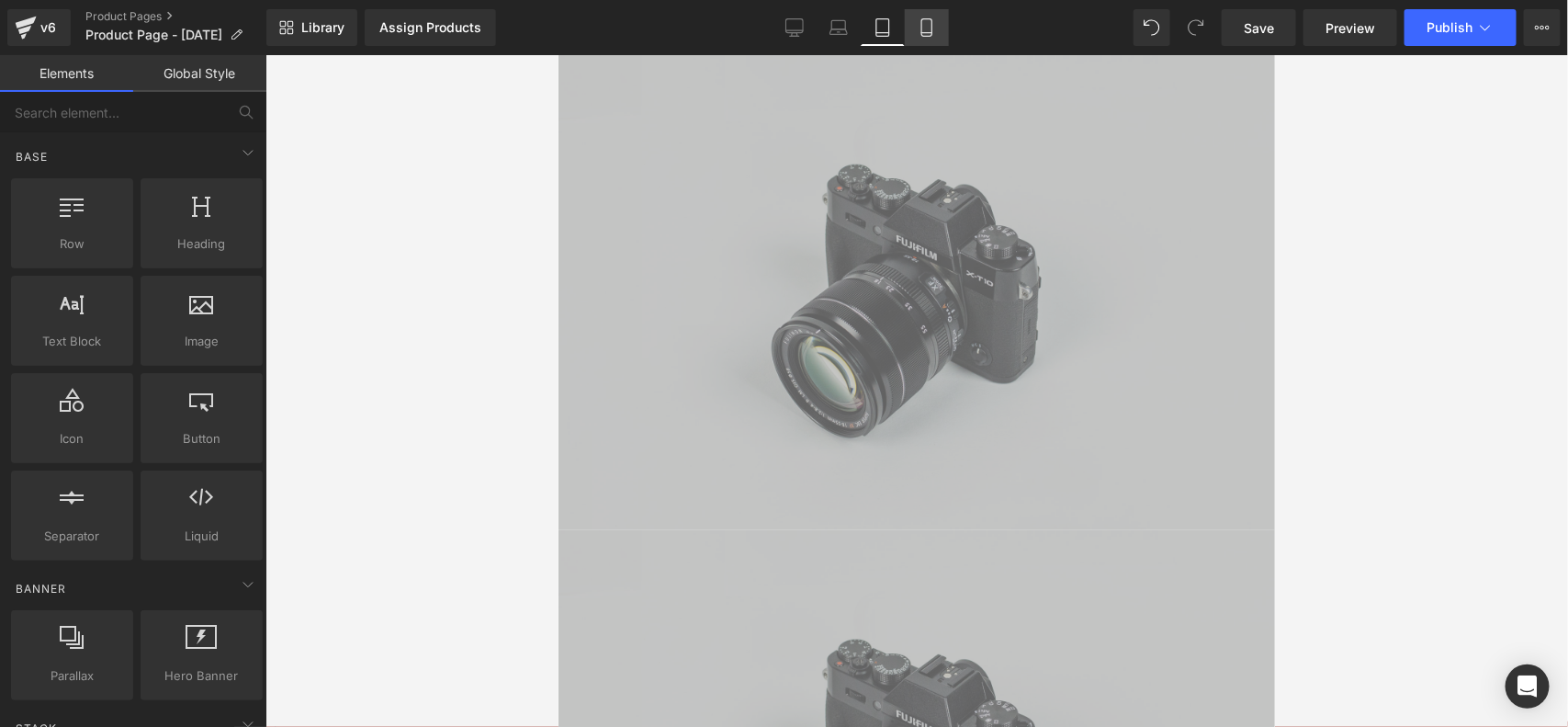 click on "Mobile" at bounding box center [927, 28] 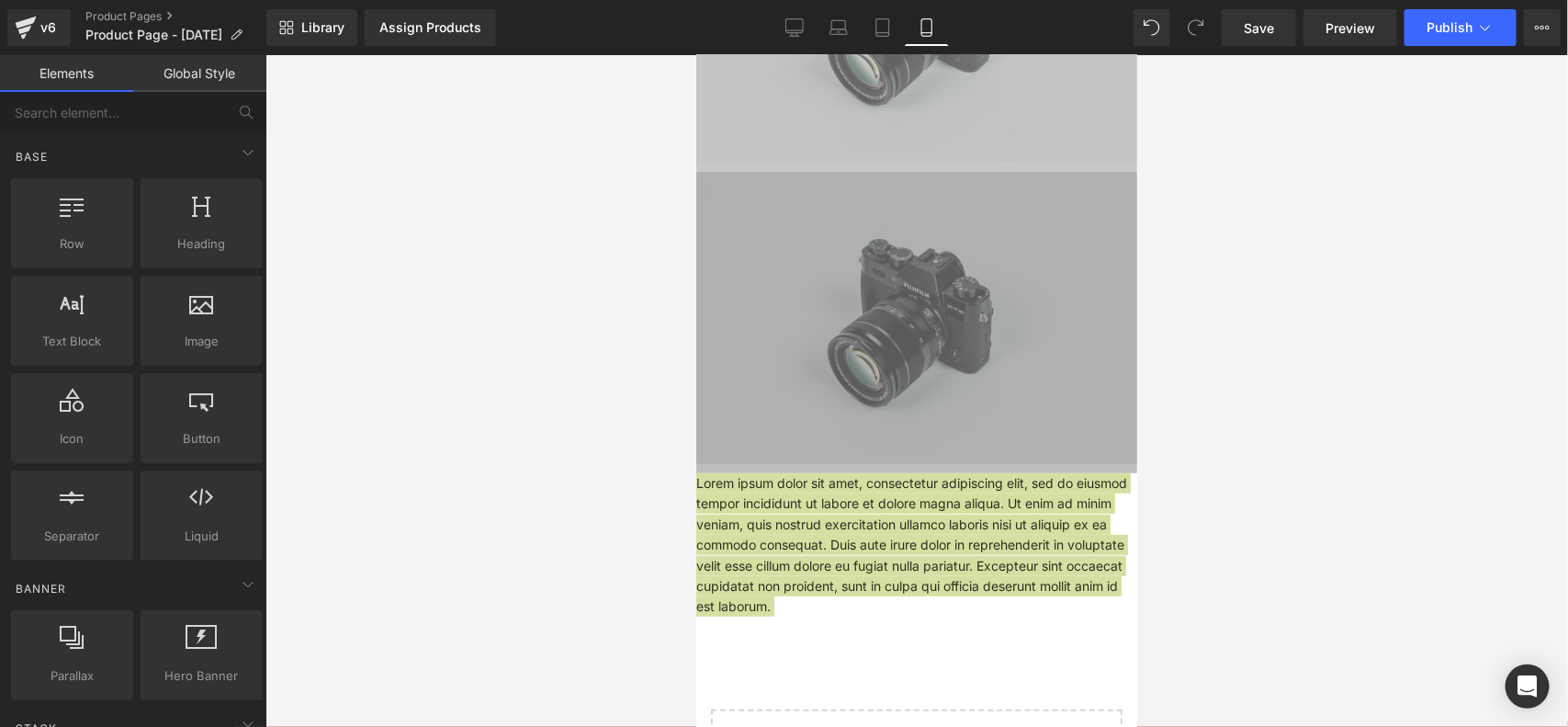 scroll, scrollTop: 0, scrollLeft: 0, axis: both 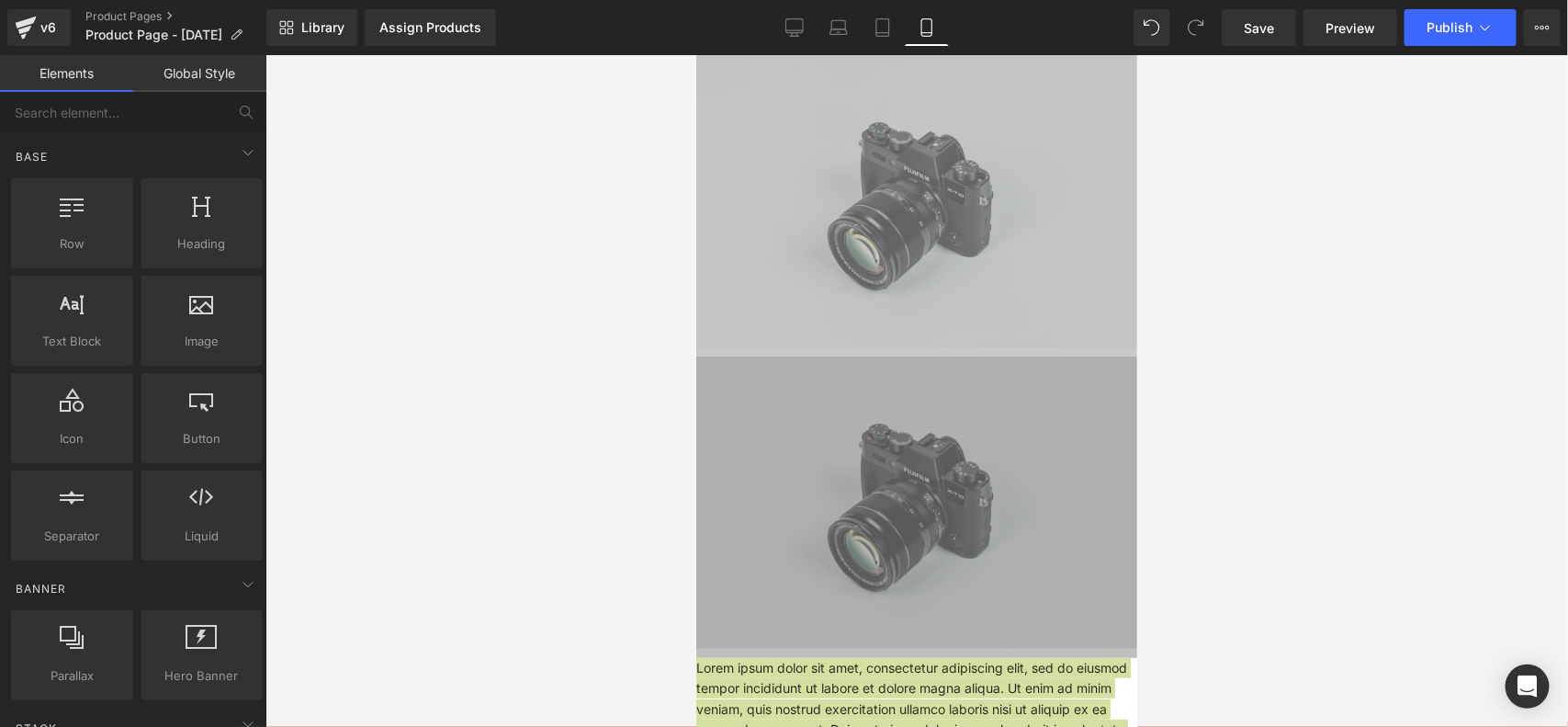click at bounding box center (916, 506) 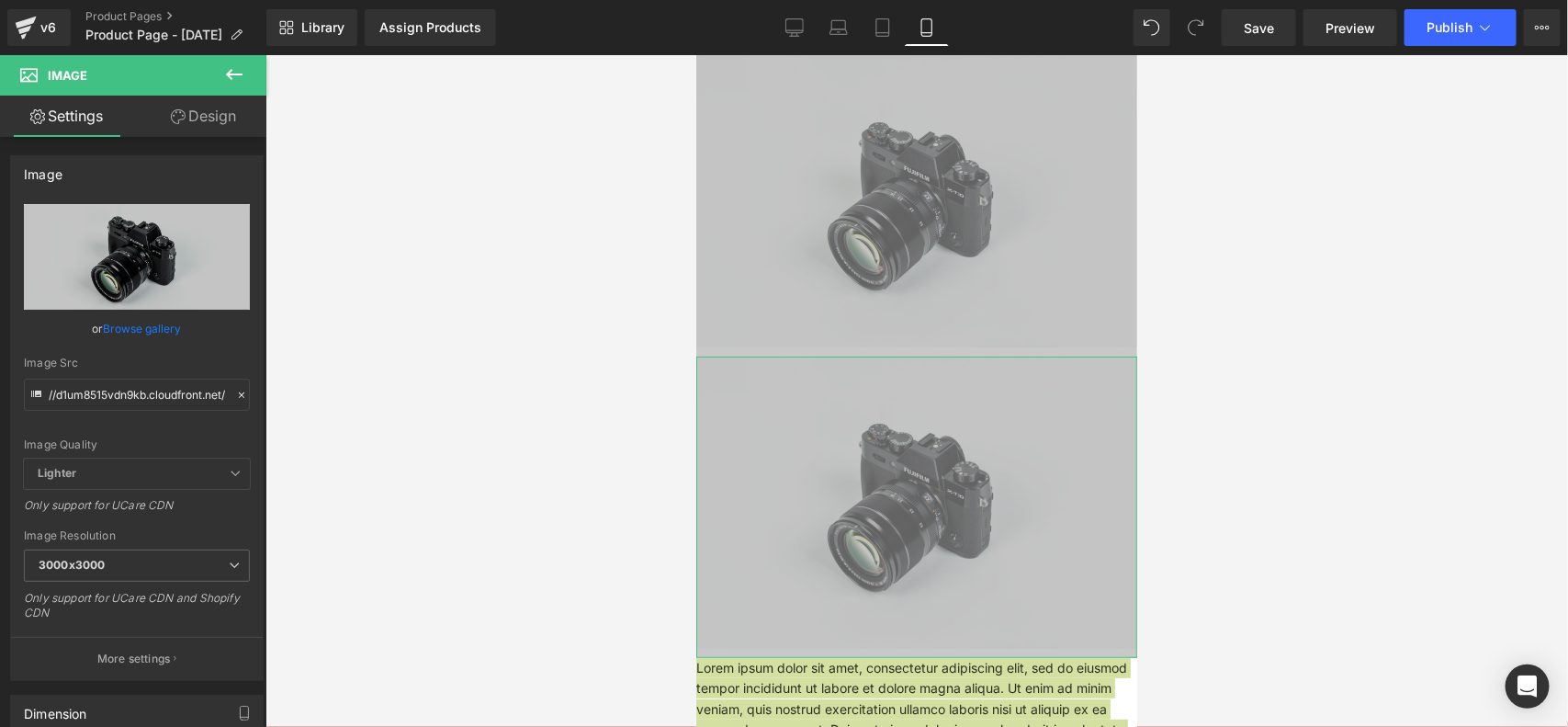 click 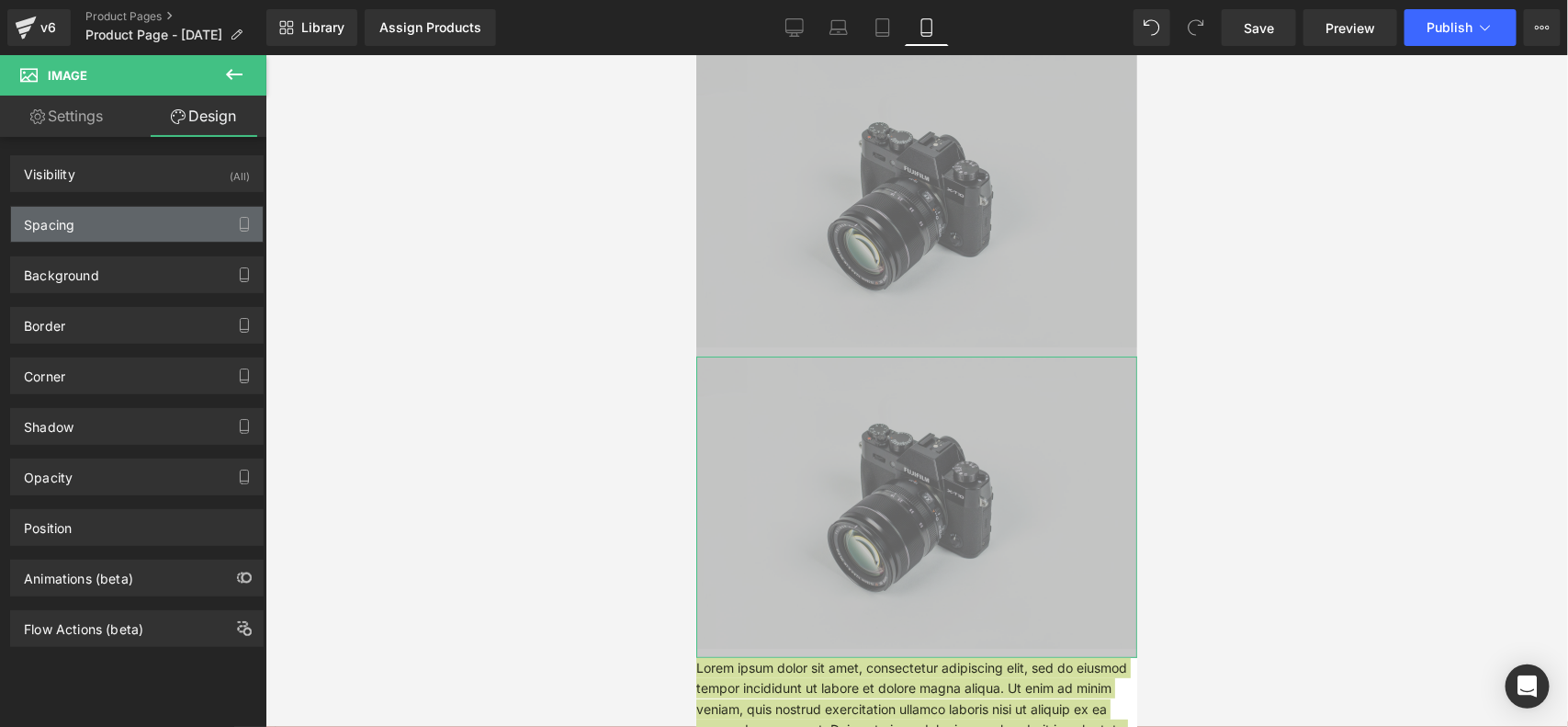 click on "Spacing" at bounding box center (137, 224) 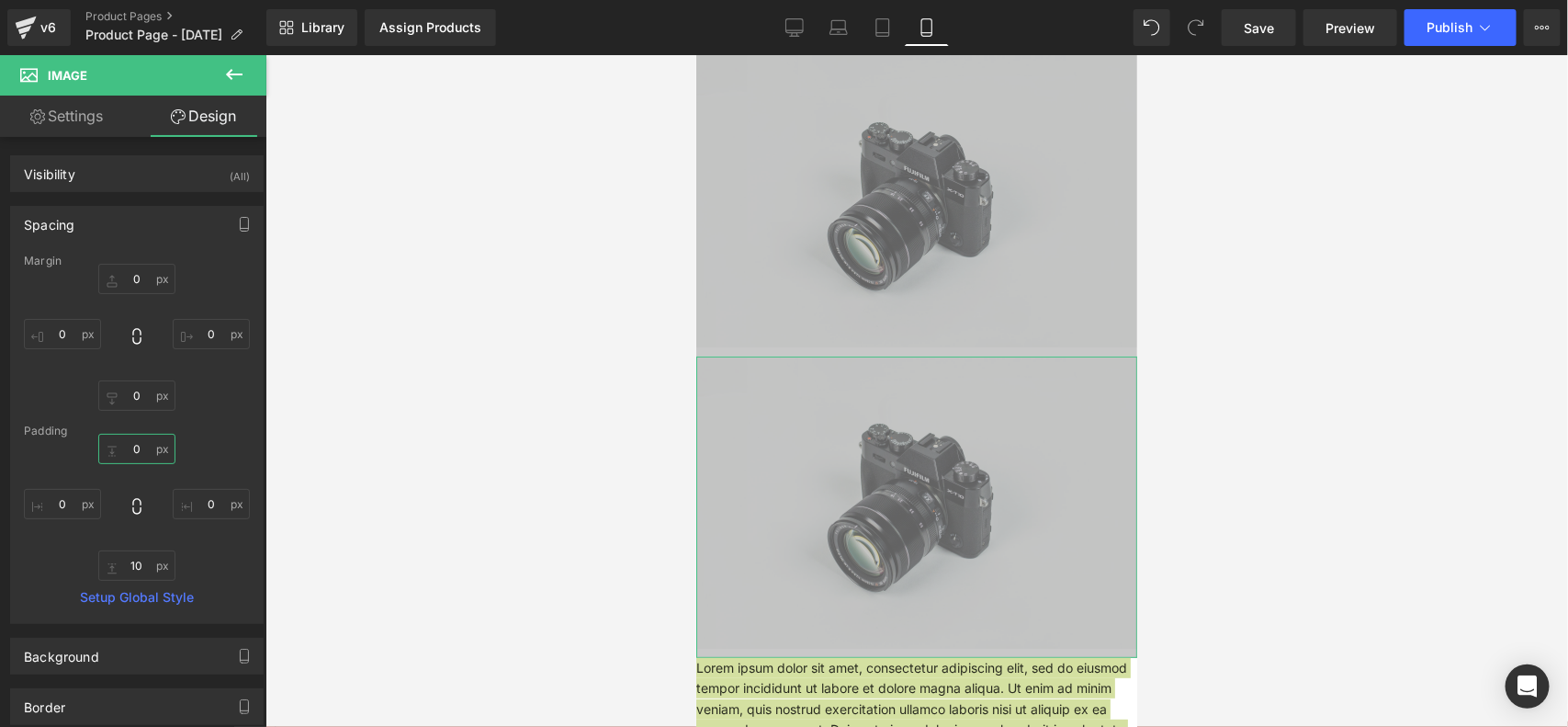click on "0" at bounding box center (137, 449) 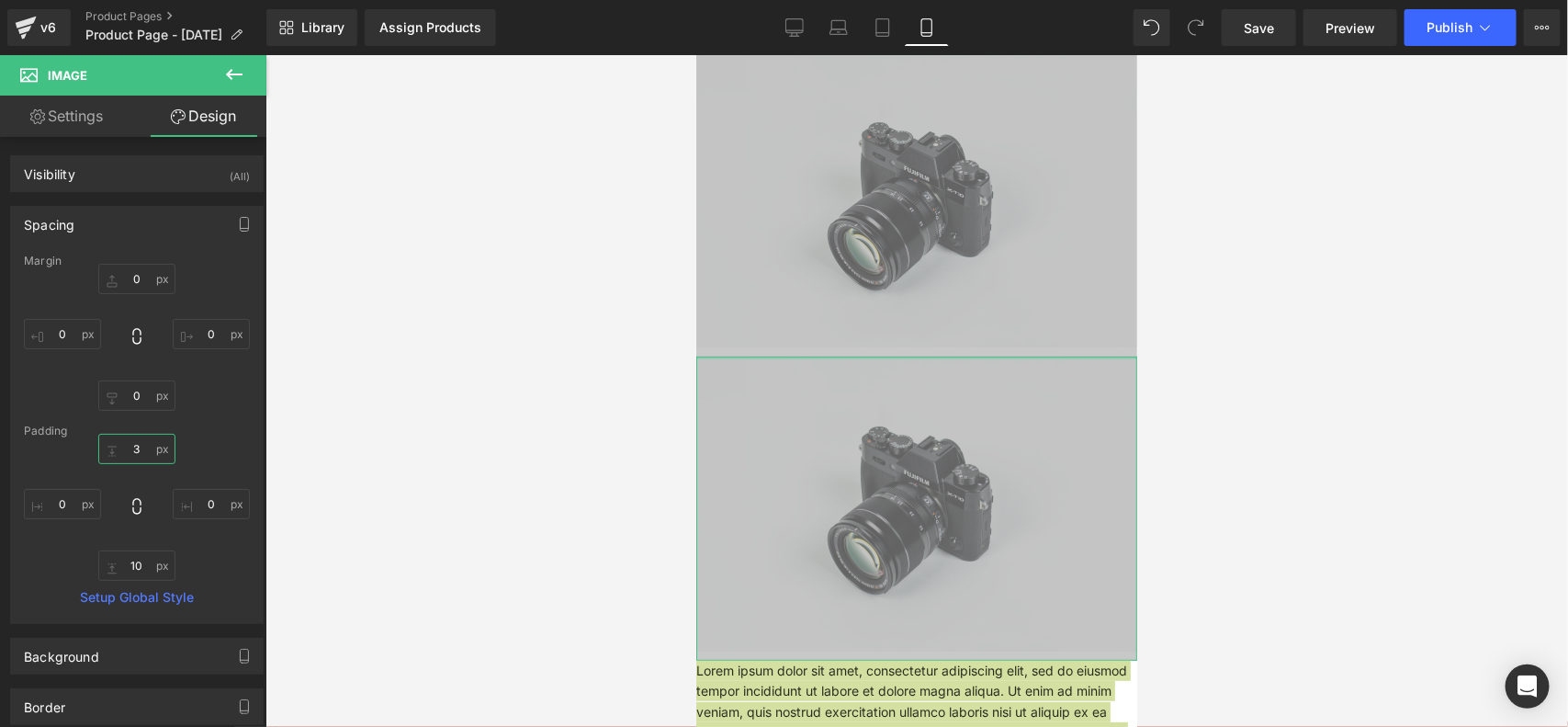 type on "30" 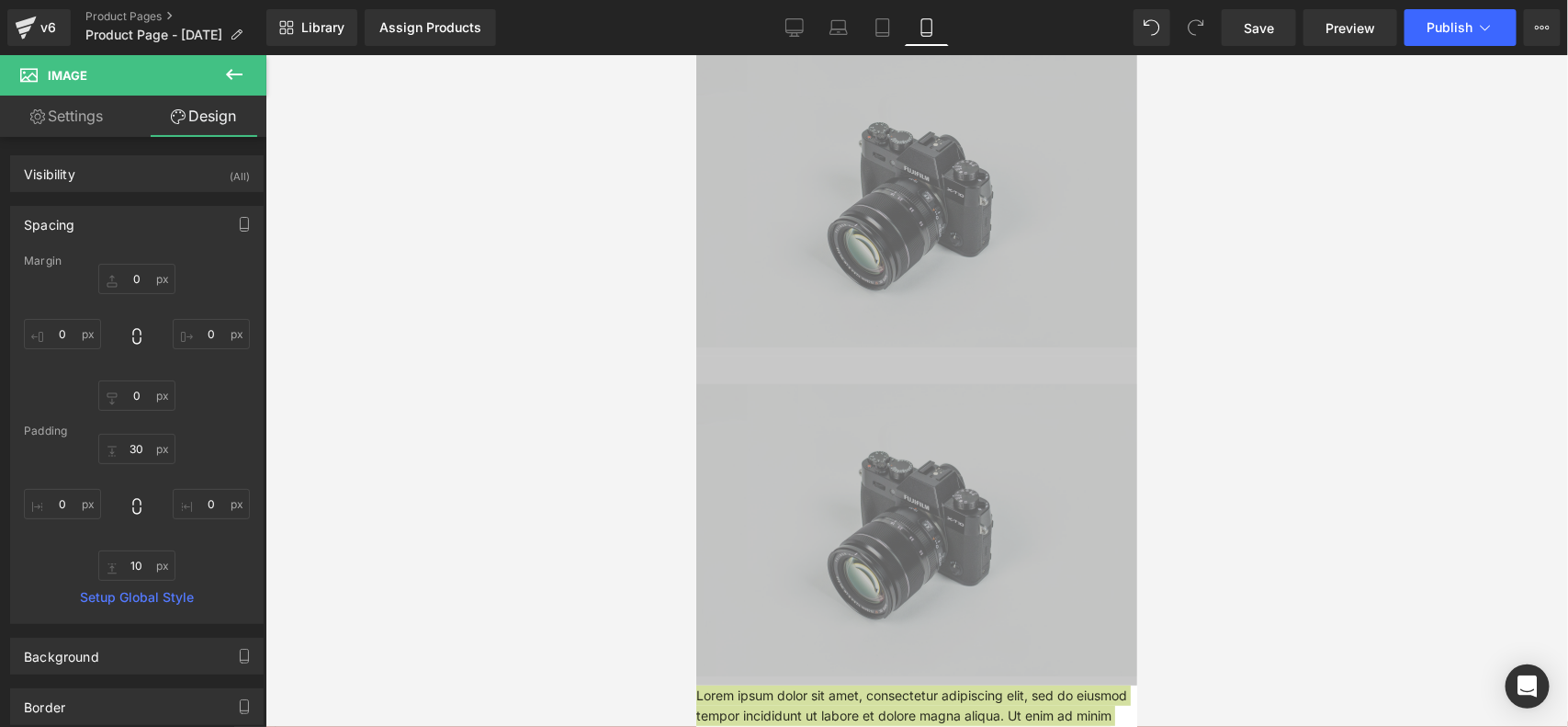 click at bounding box center (917, 391) 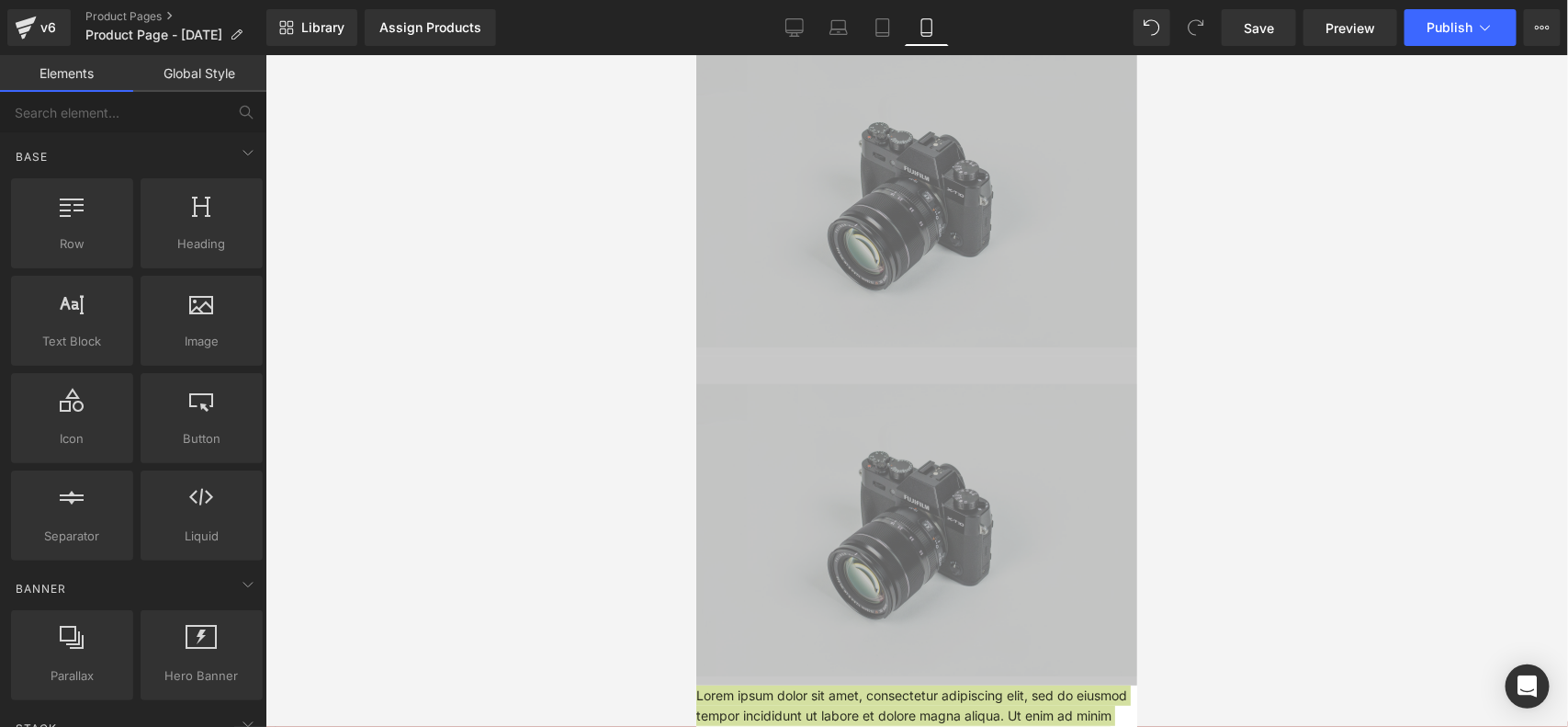 click on "Global Style" at bounding box center (199, 74) 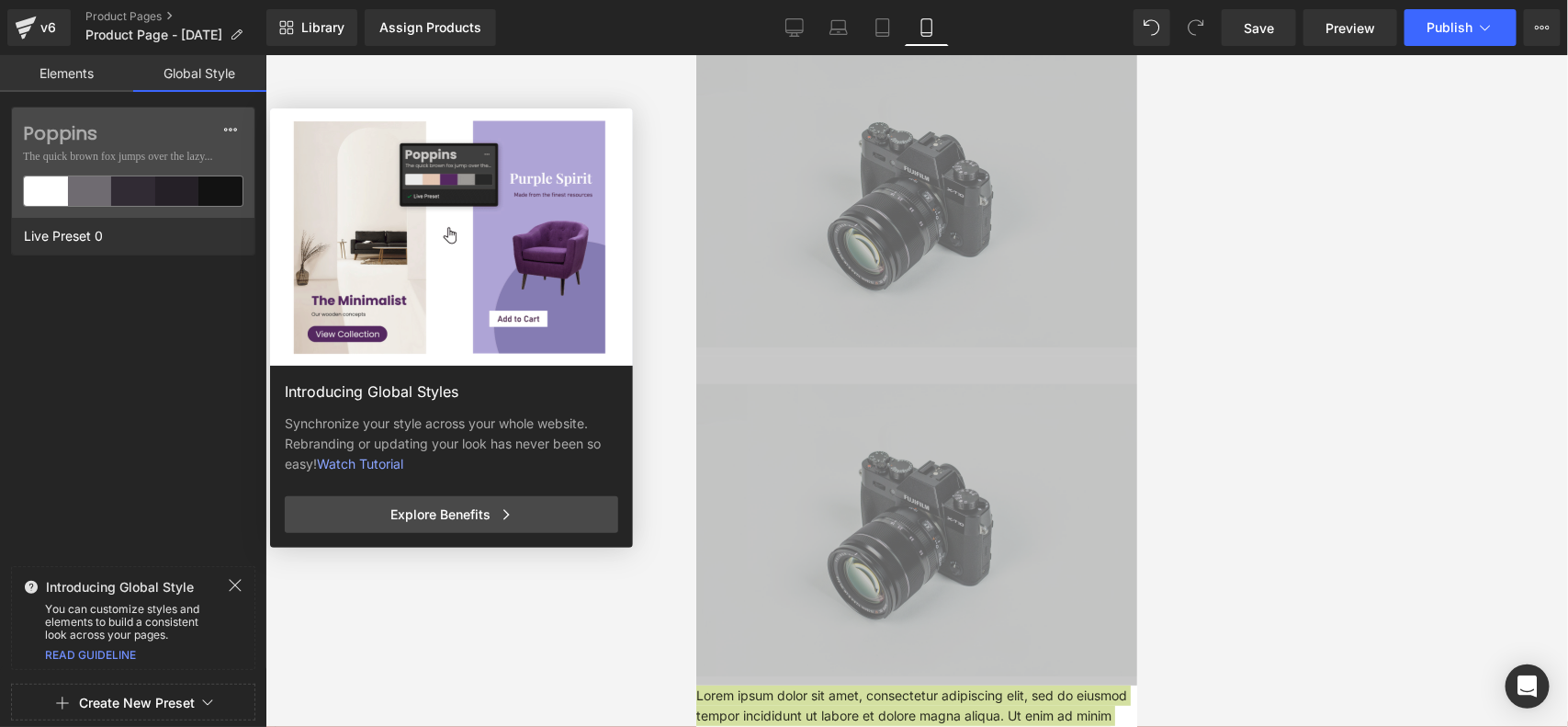 click on "Elements" at bounding box center [66, 74] 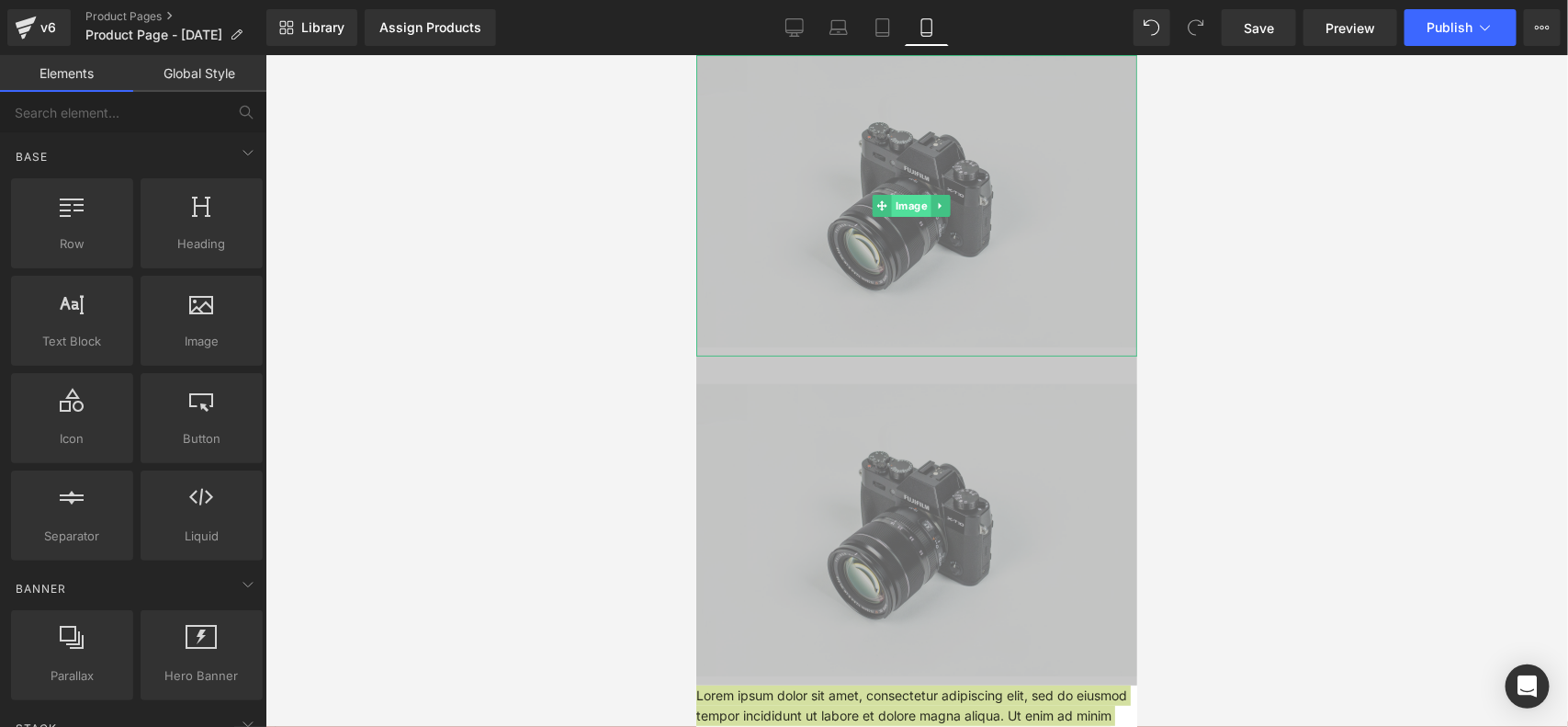 click on "Image" at bounding box center [909, 205] 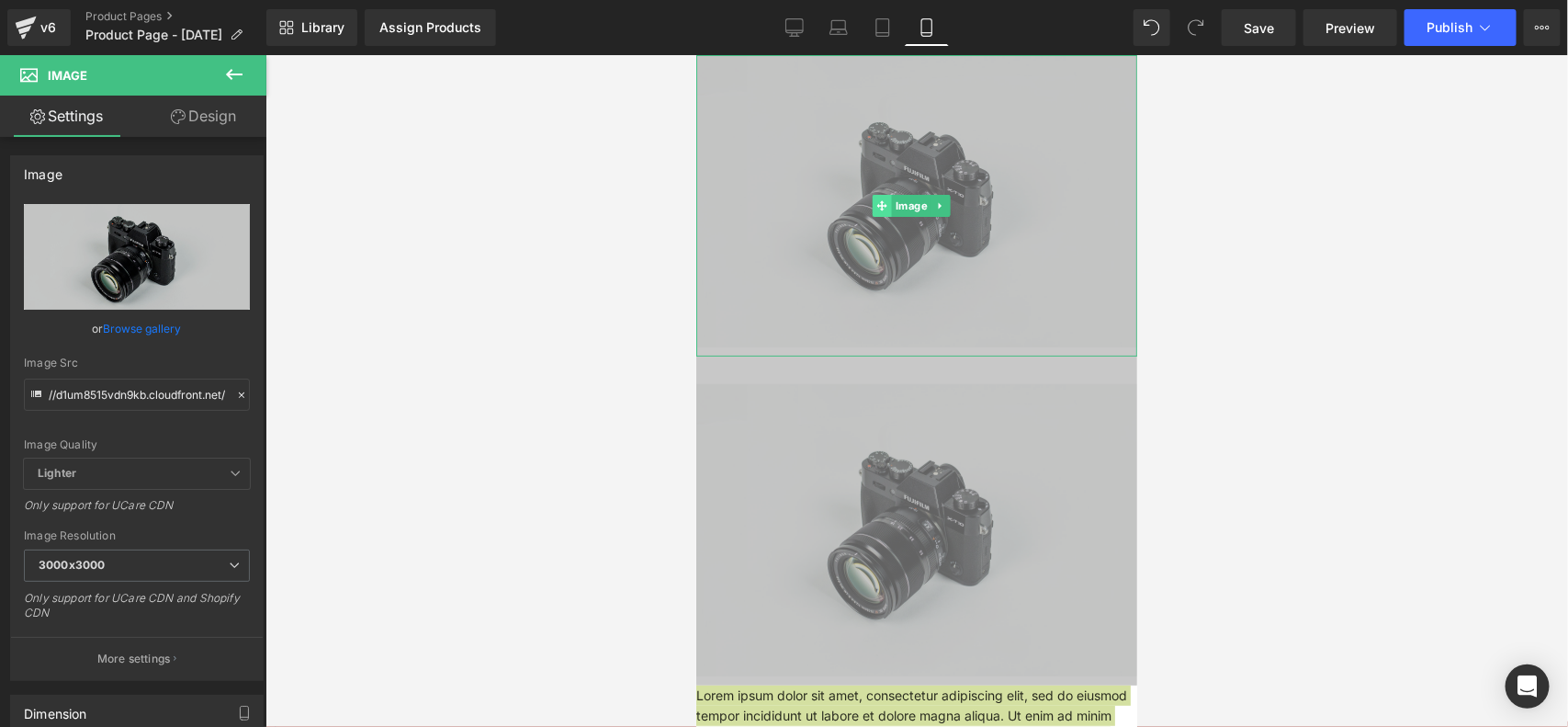 click 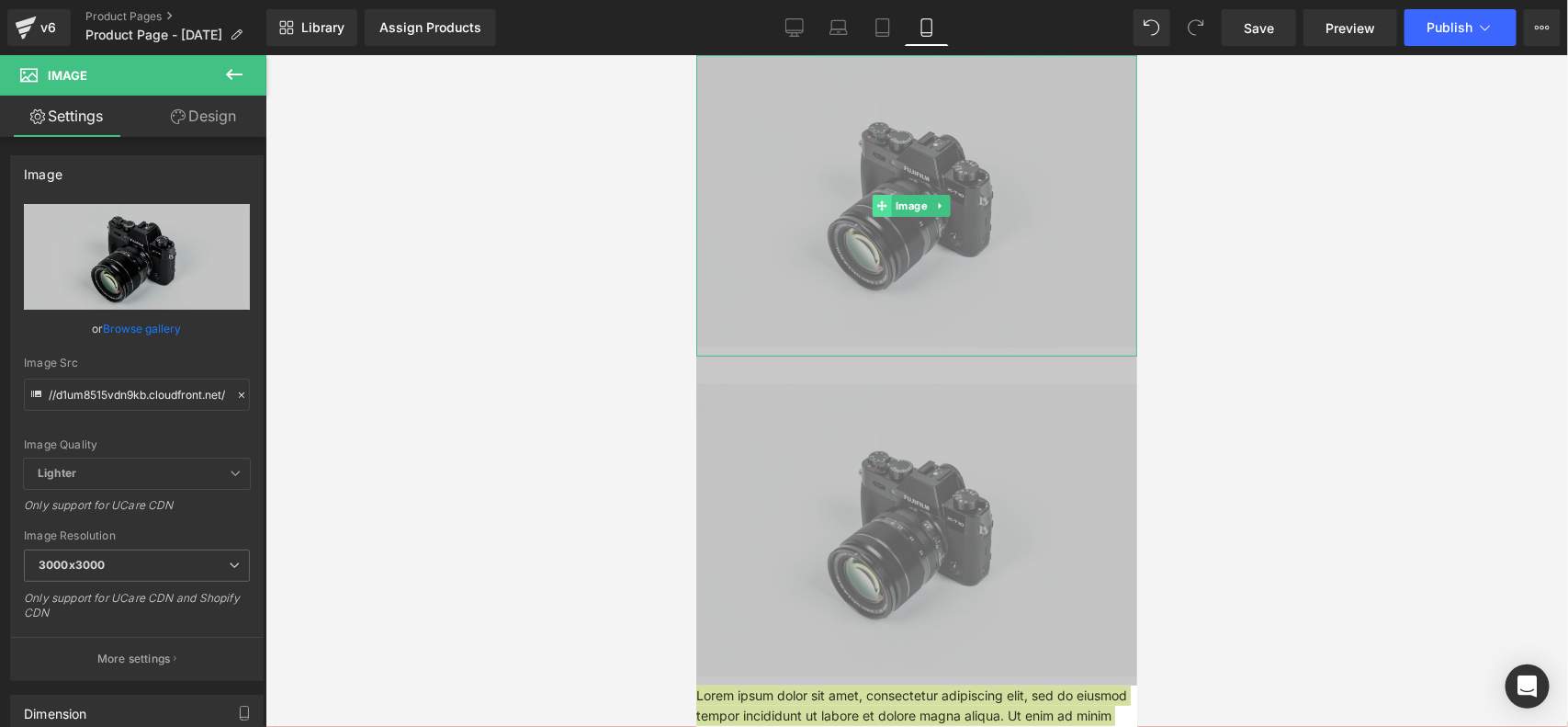 click 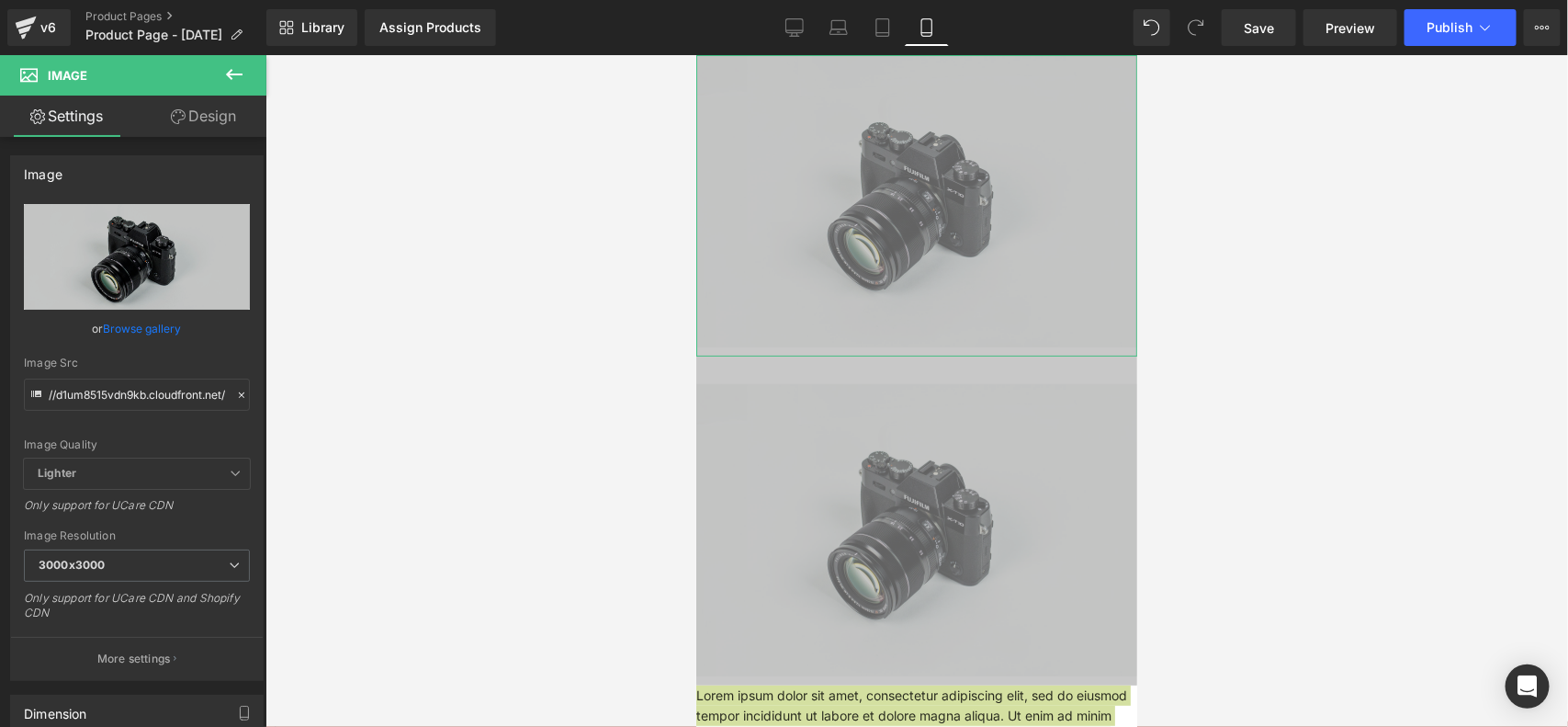 click 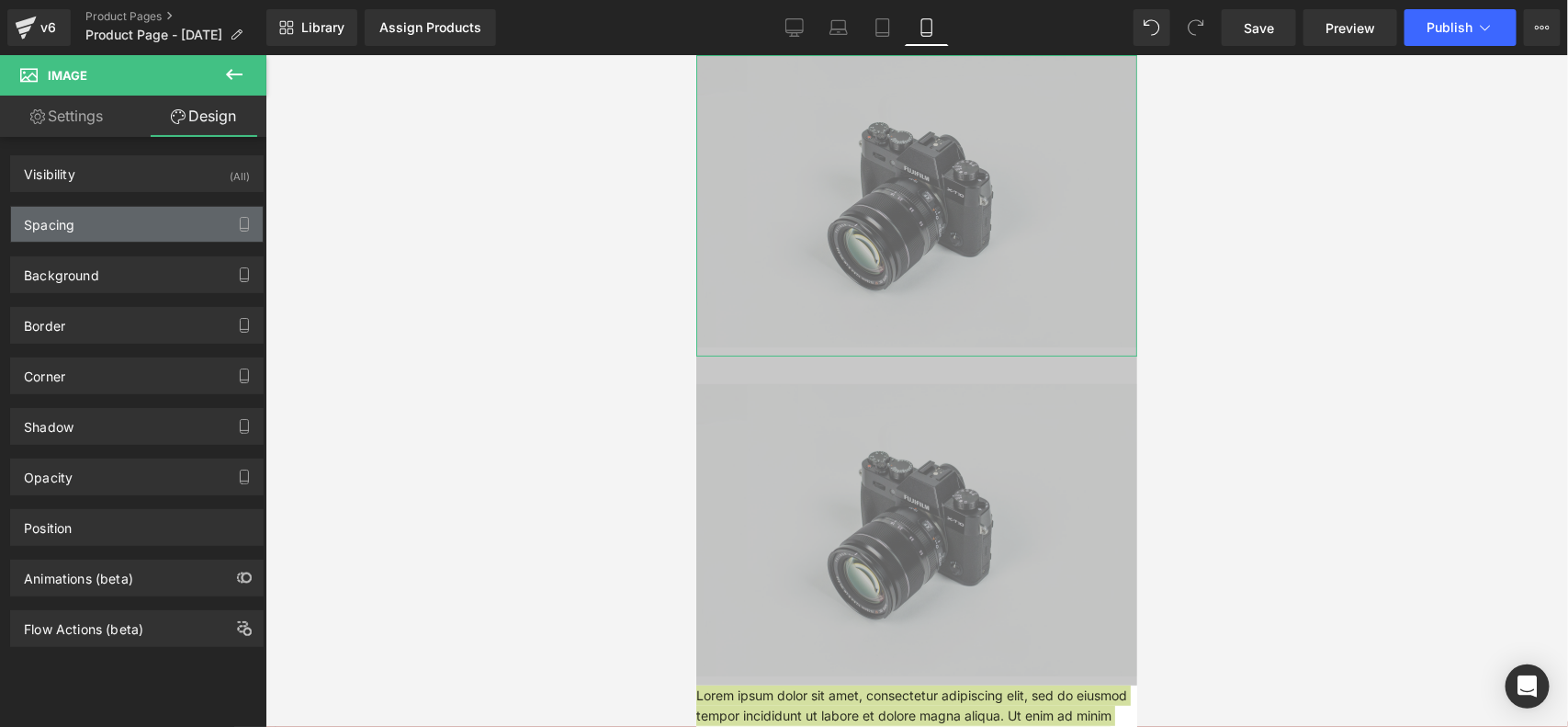click on "Spacing" at bounding box center (137, 224) 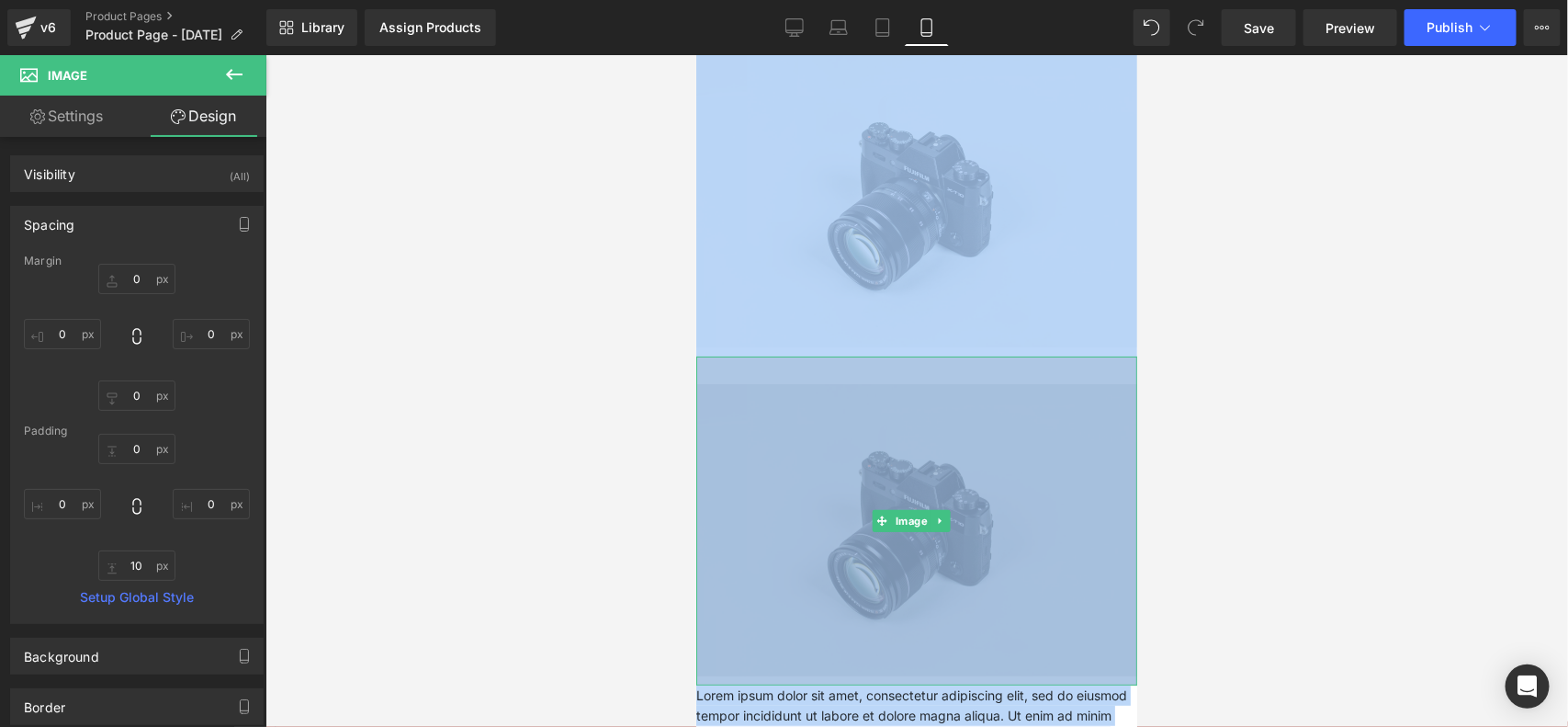 click at bounding box center [916, 520] 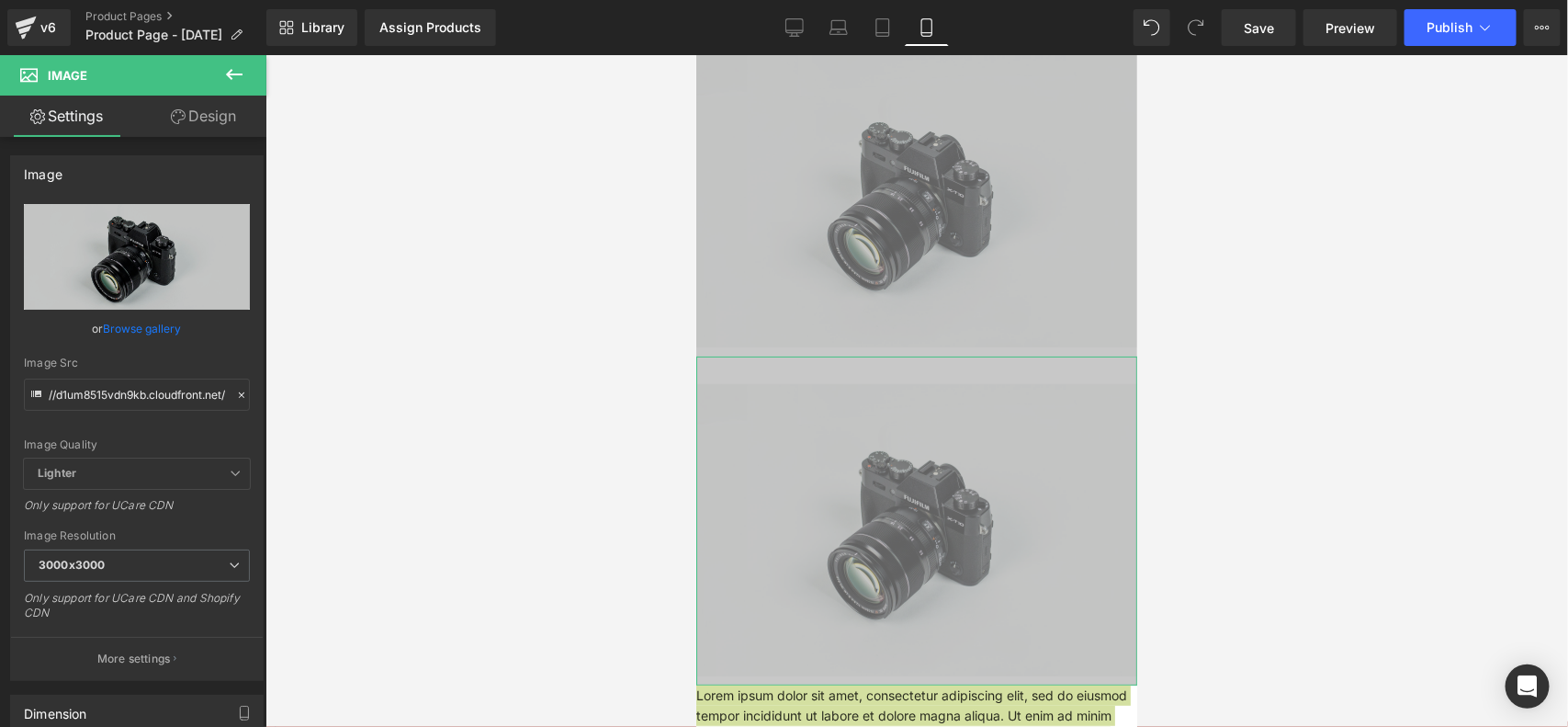 click on "Design" at bounding box center (203, 116) 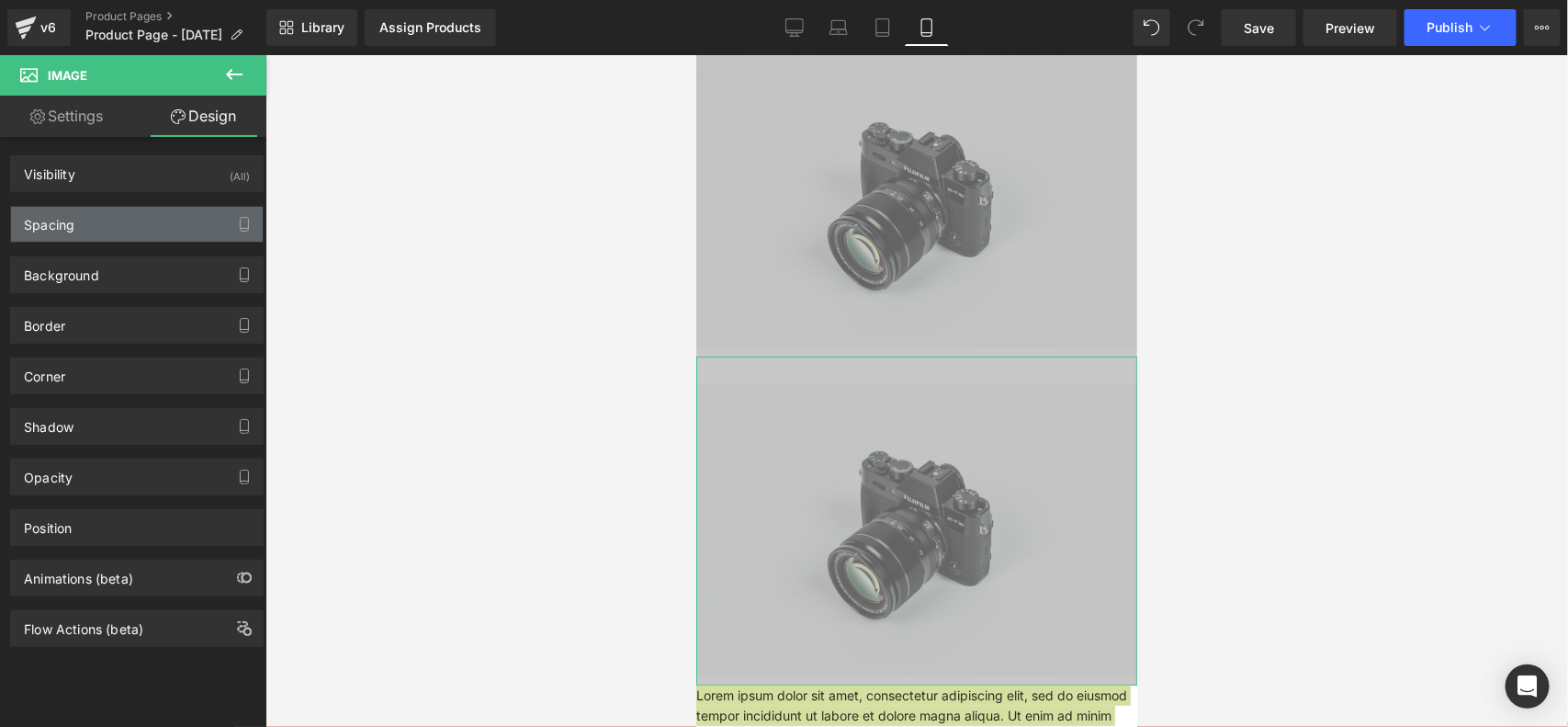 click on "Spacing" at bounding box center [137, 224] 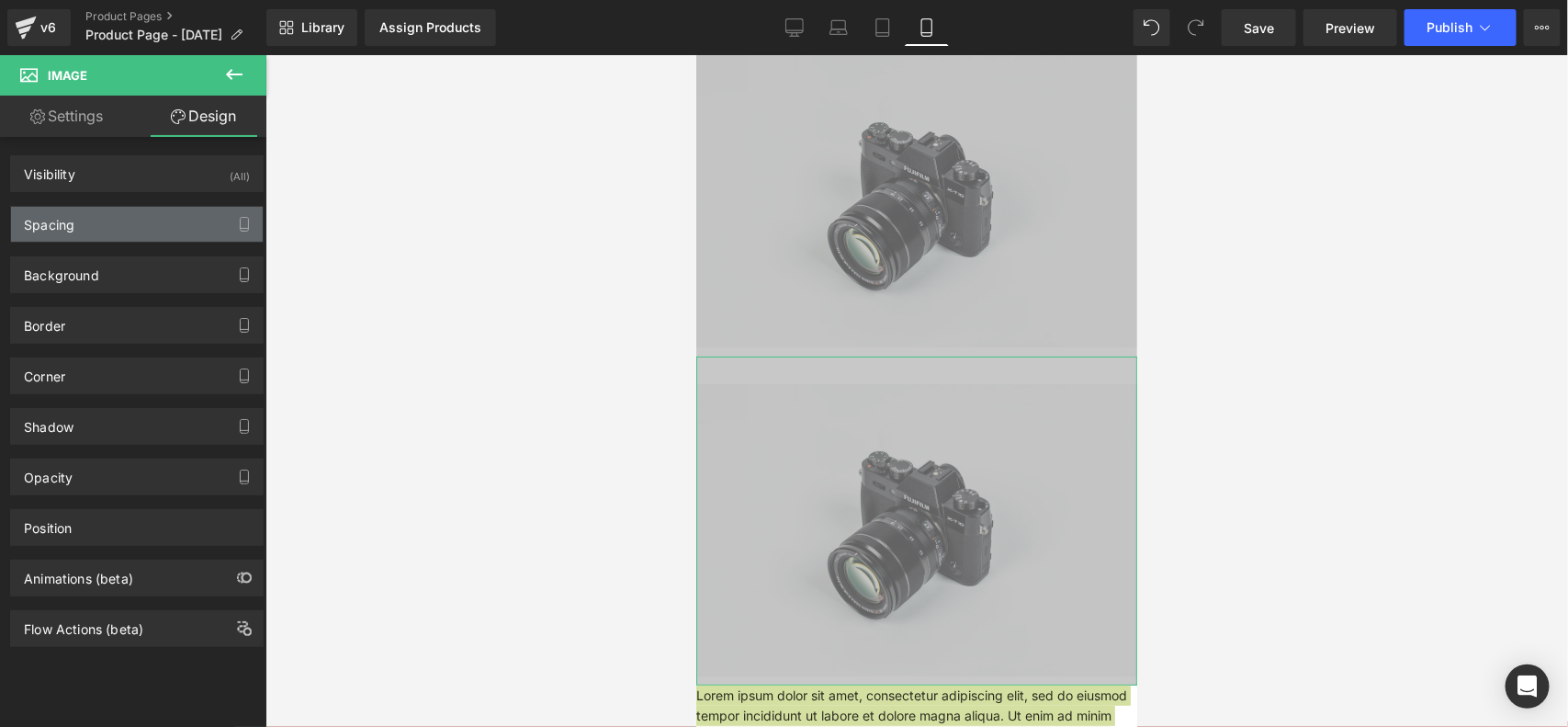 click on "Spacing" at bounding box center (137, 224) 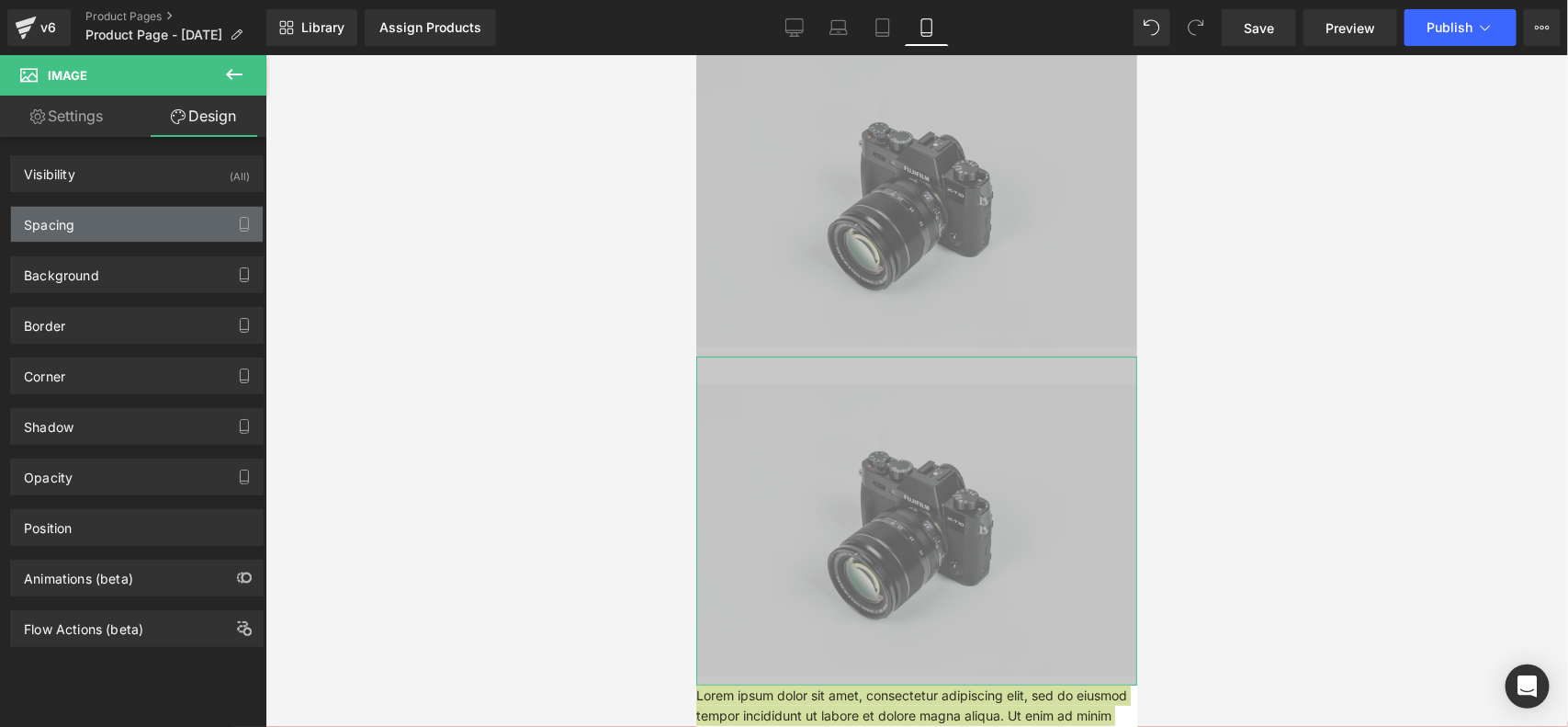 click on "Spacing" at bounding box center (137, 224) 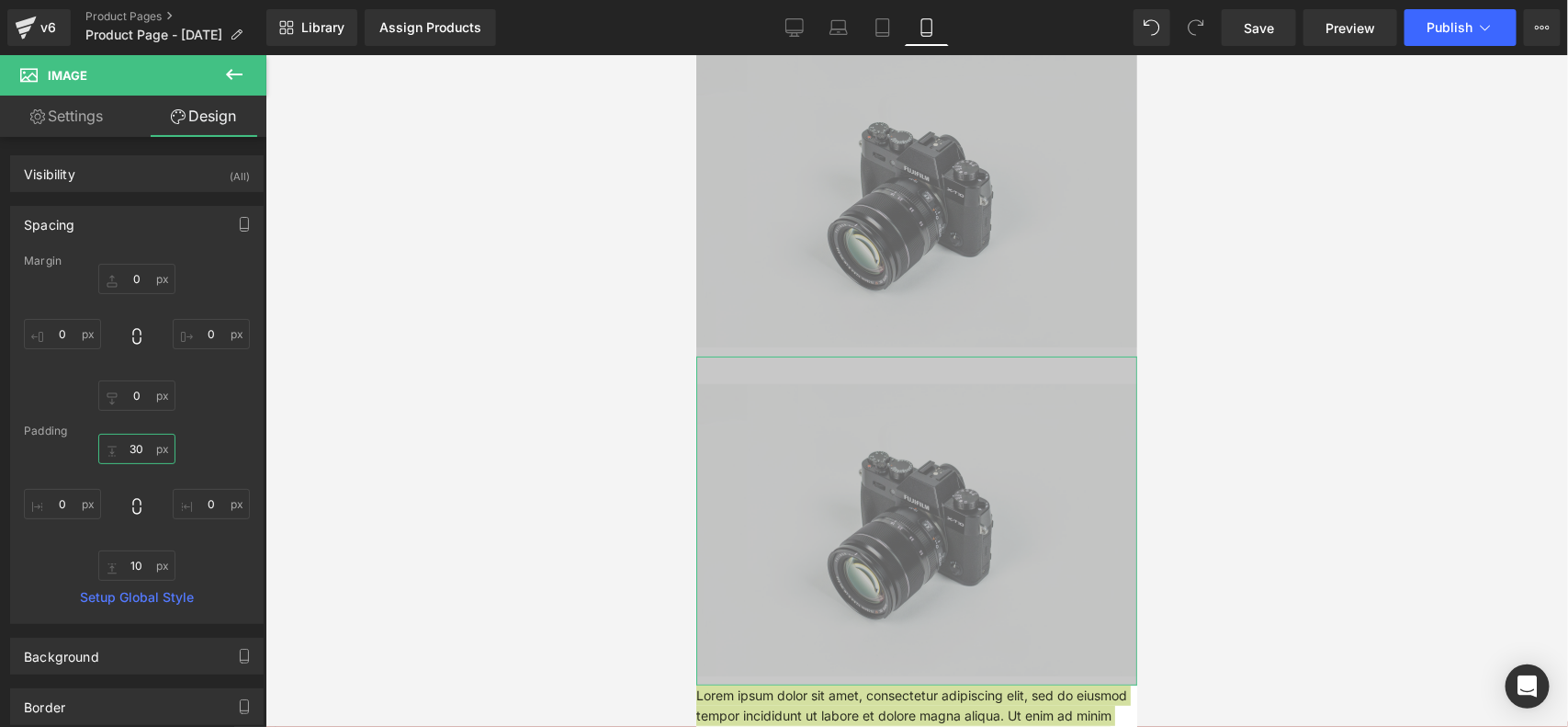 click on "30" at bounding box center [137, 449] 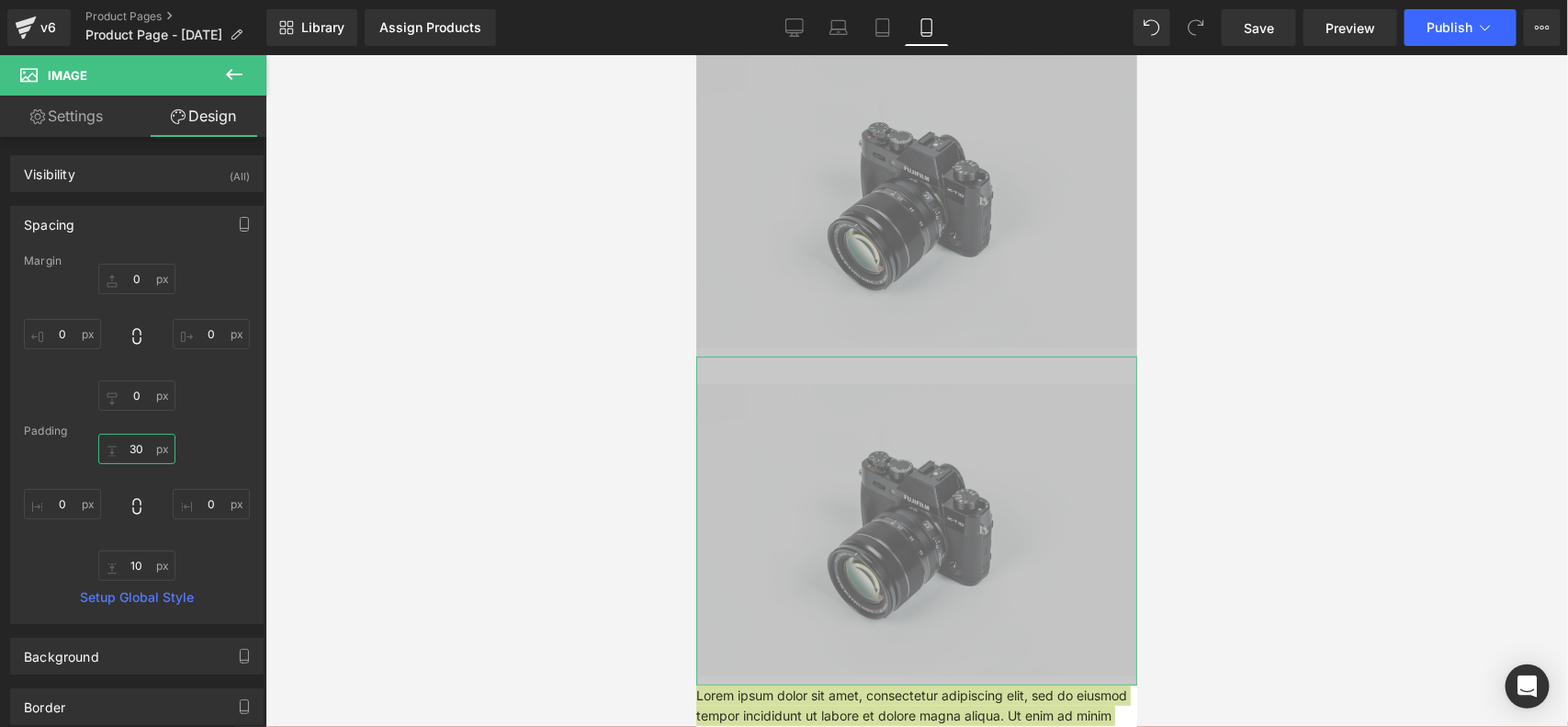 type on "0" 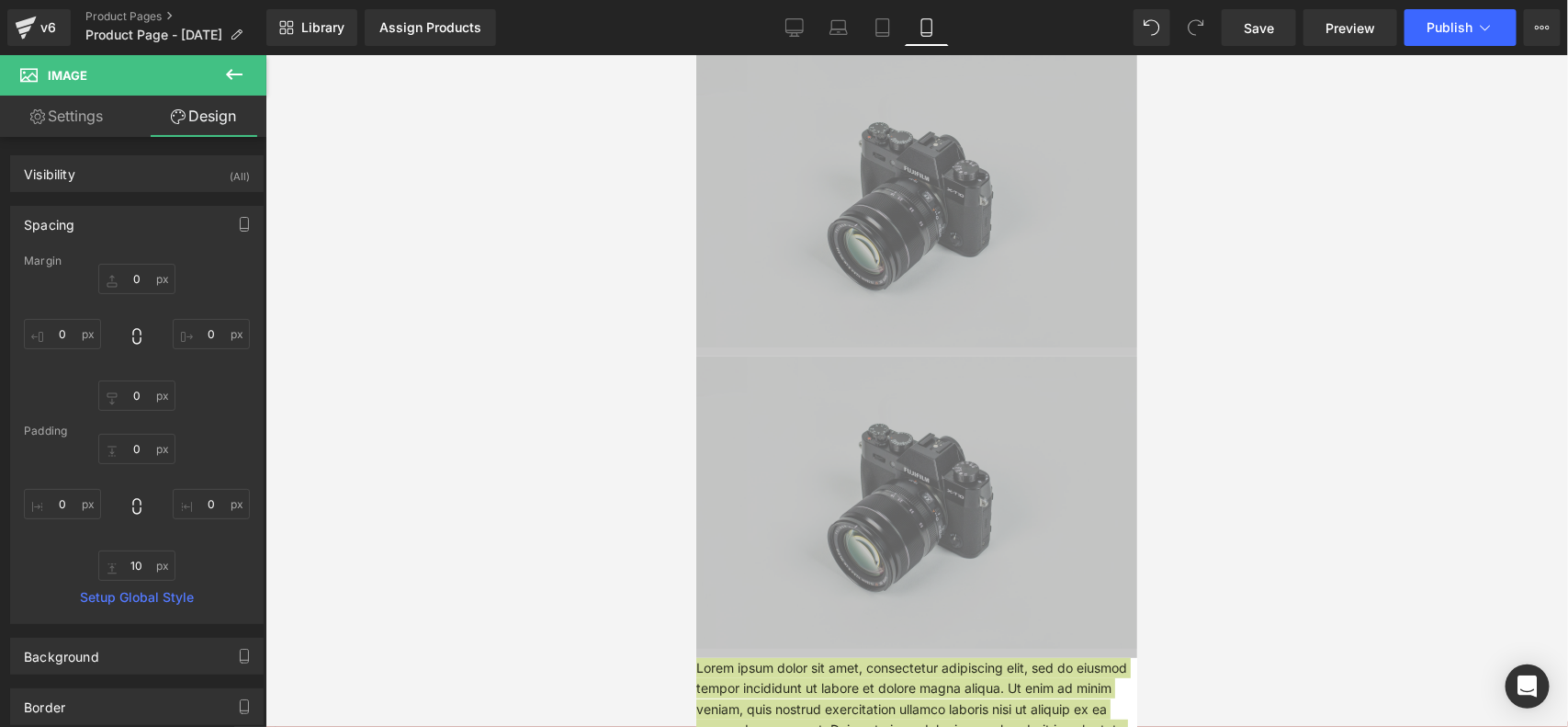 click at bounding box center (917, 391) 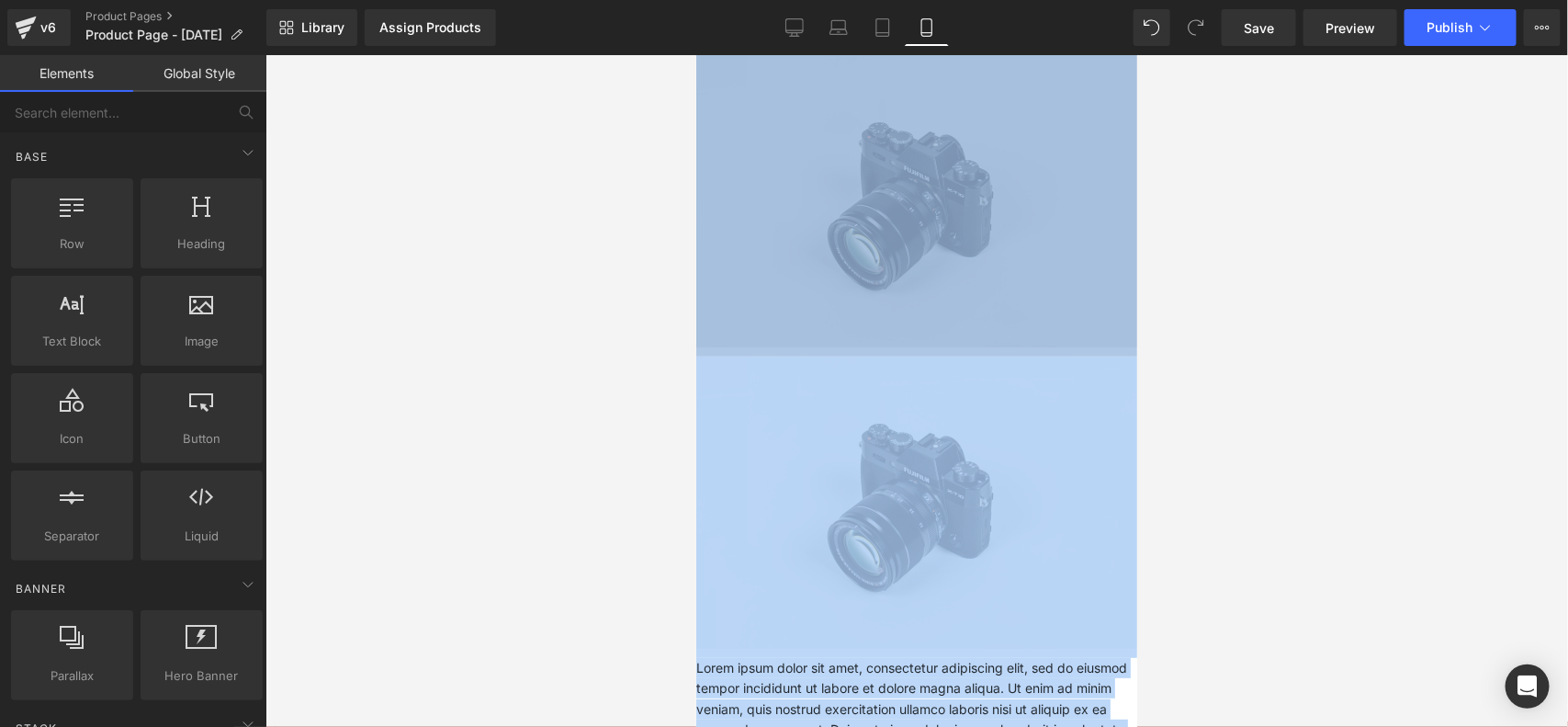 click at bounding box center [916, 205] 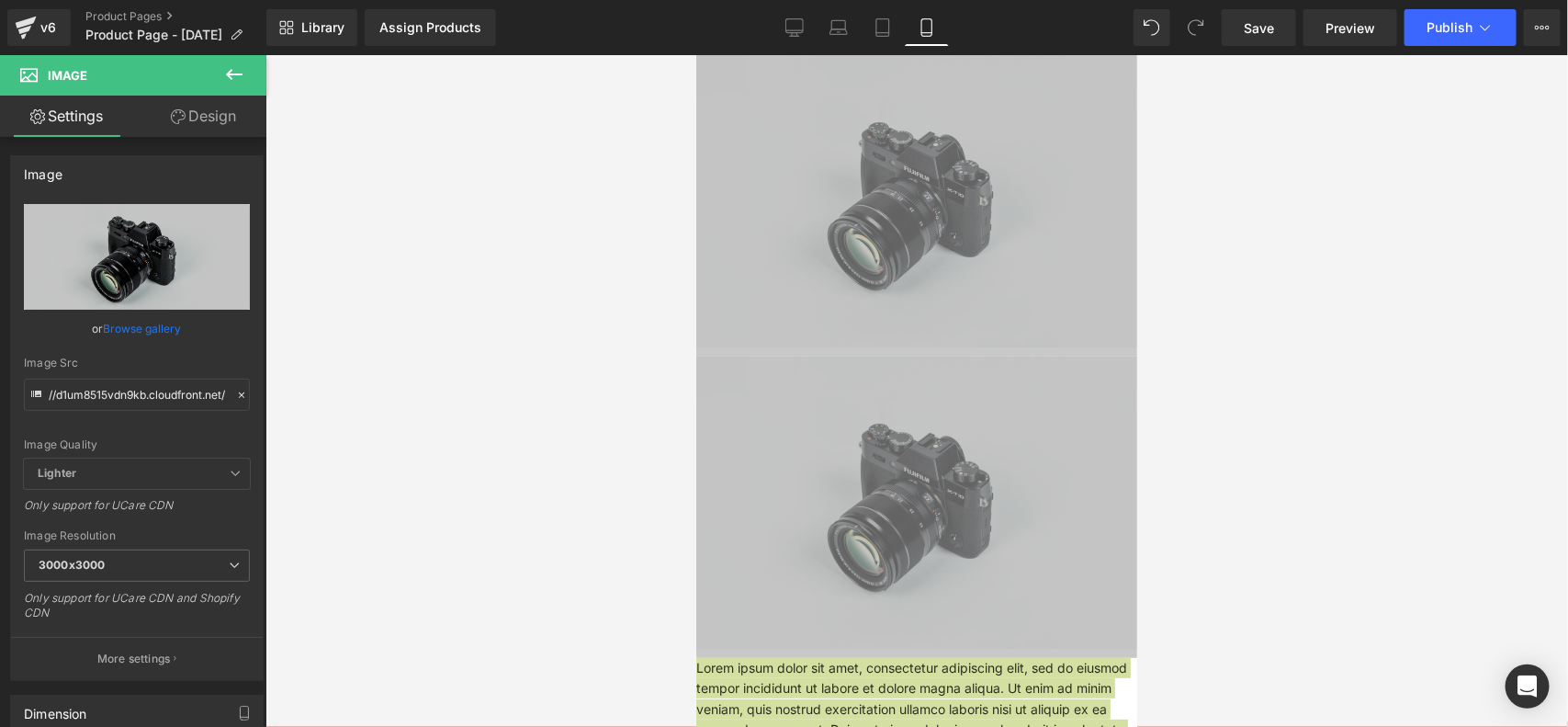 click 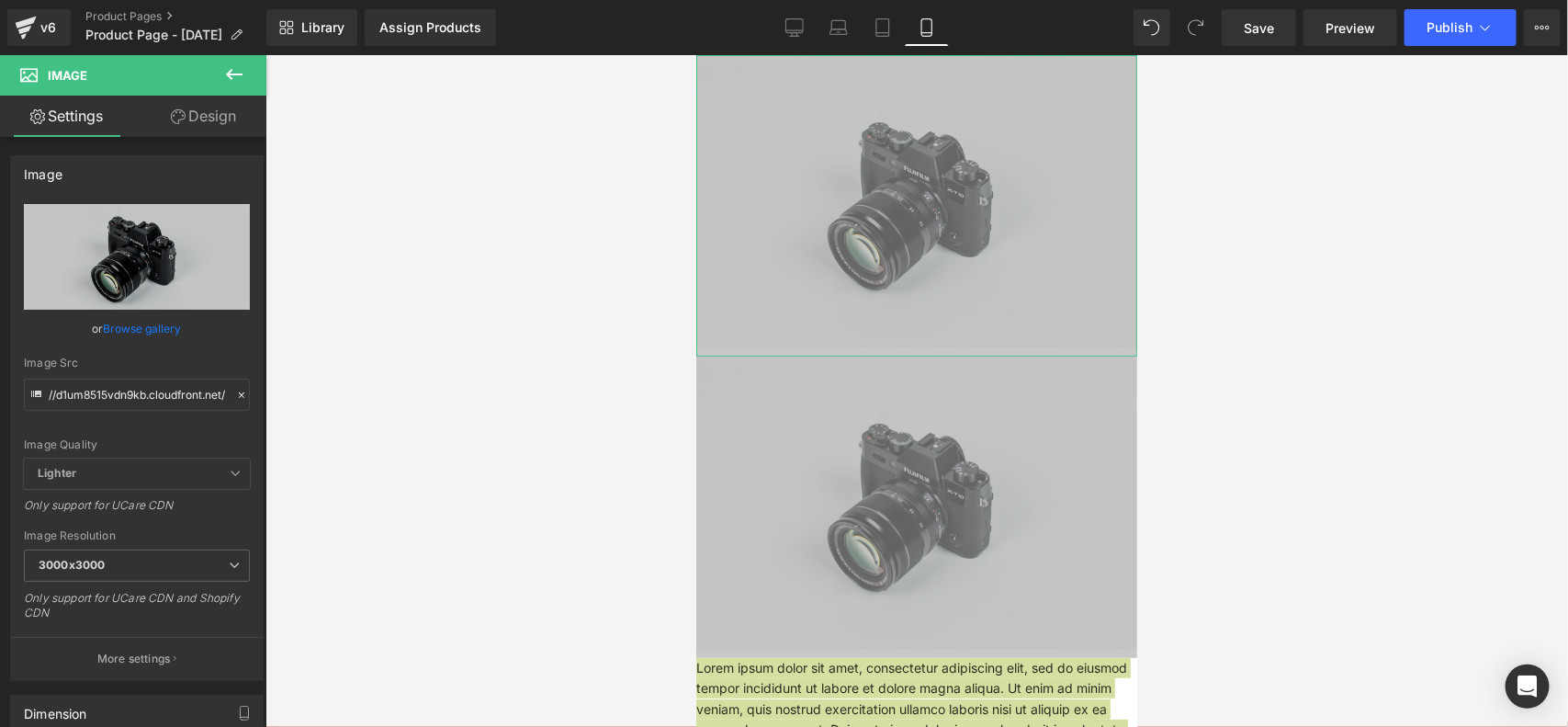 click 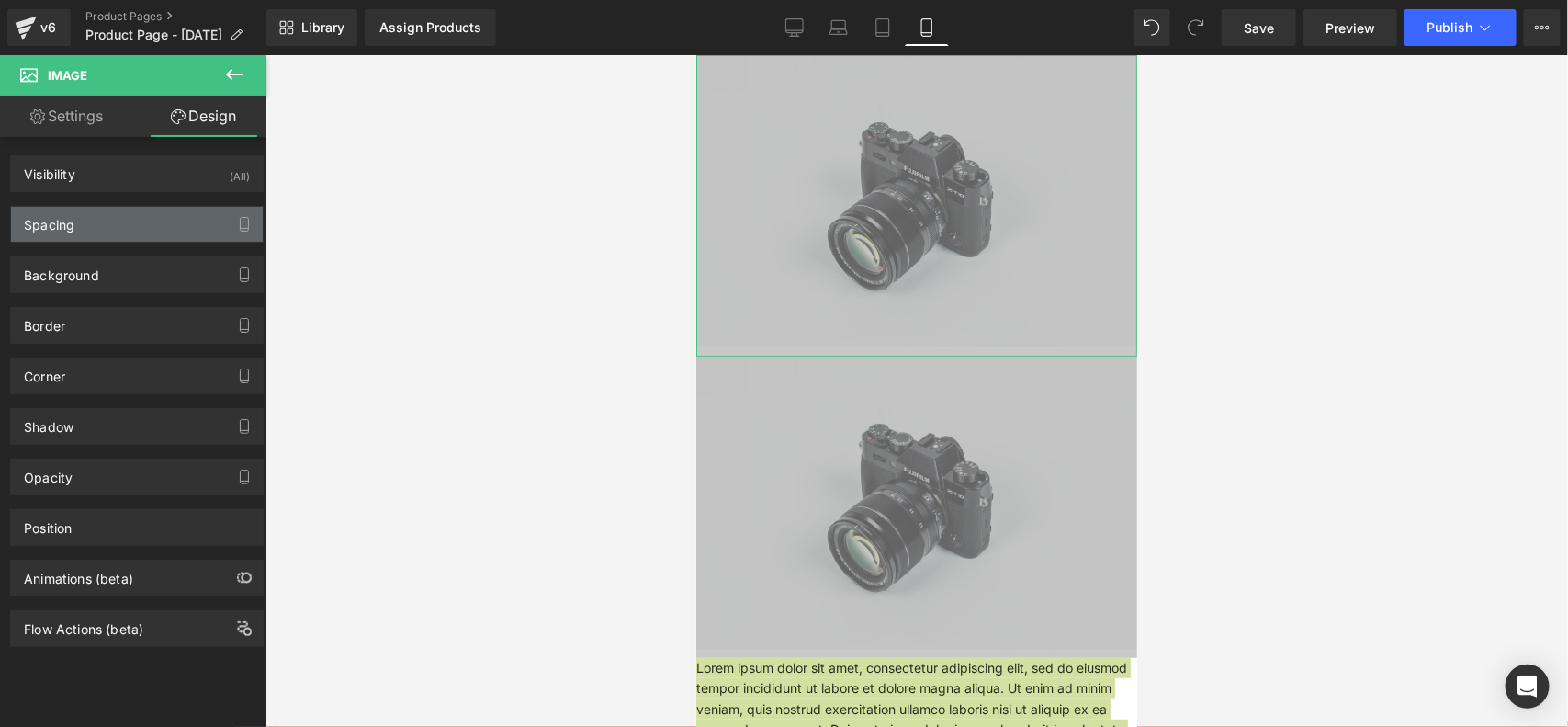 click on "Spacing" at bounding box center [137, 224] 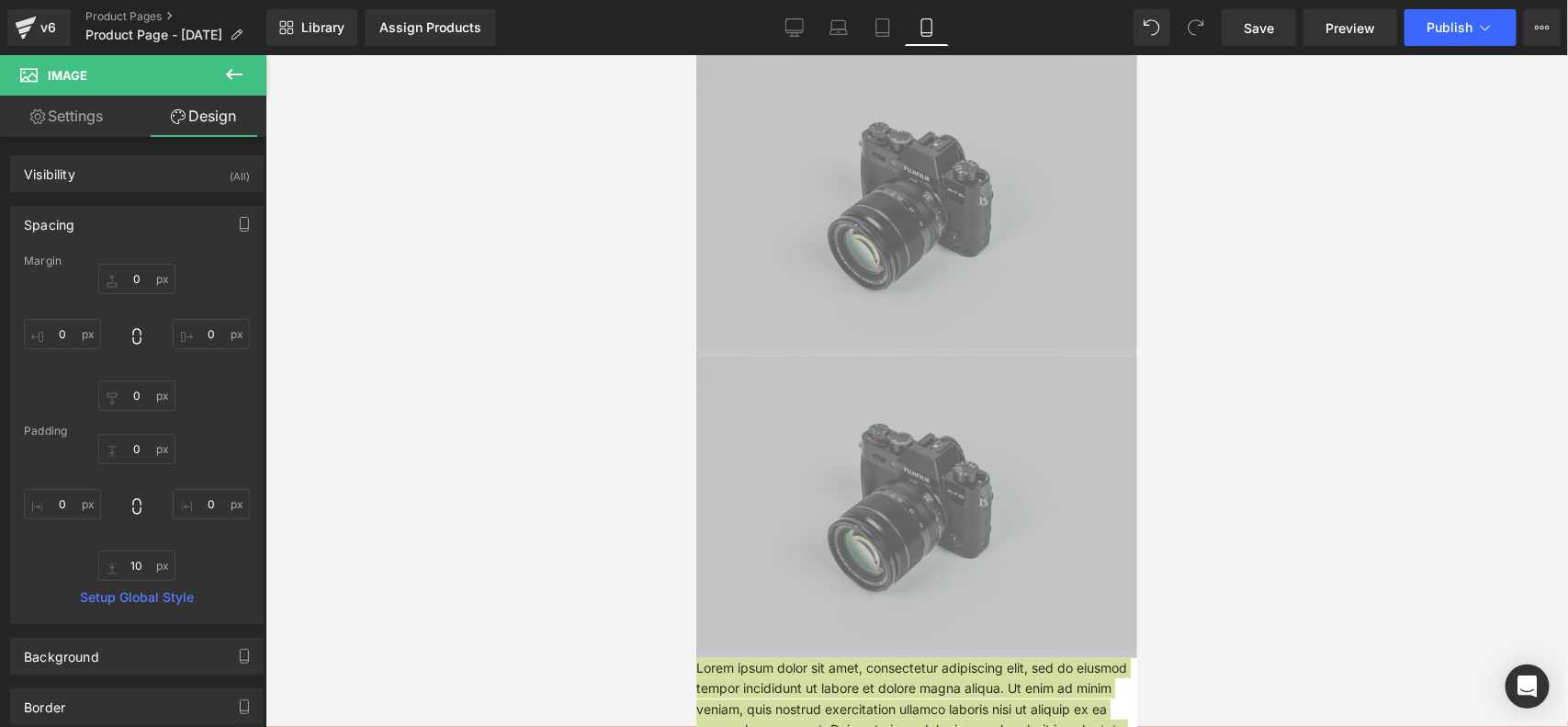 click at bounding box center [917, 391] 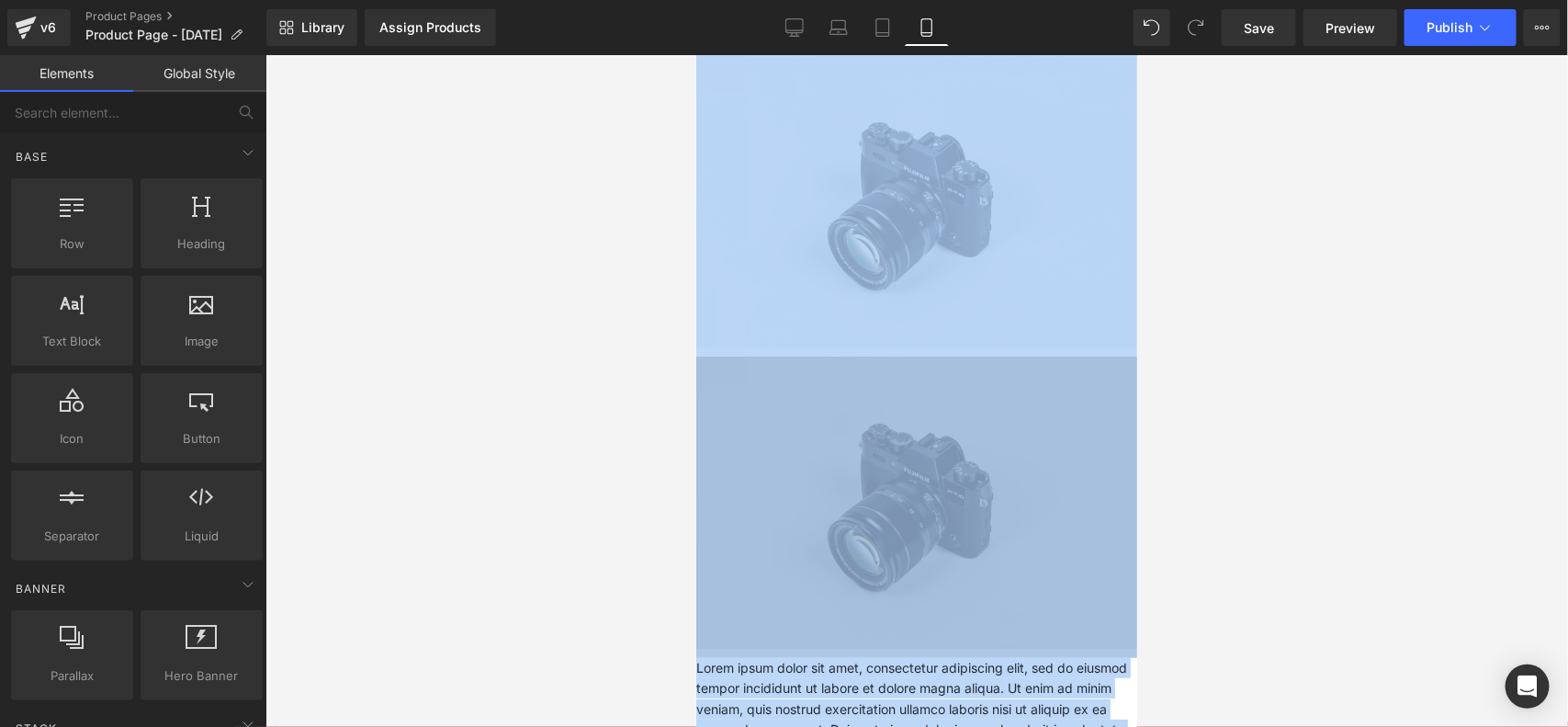click at bounding box center (916, 506) 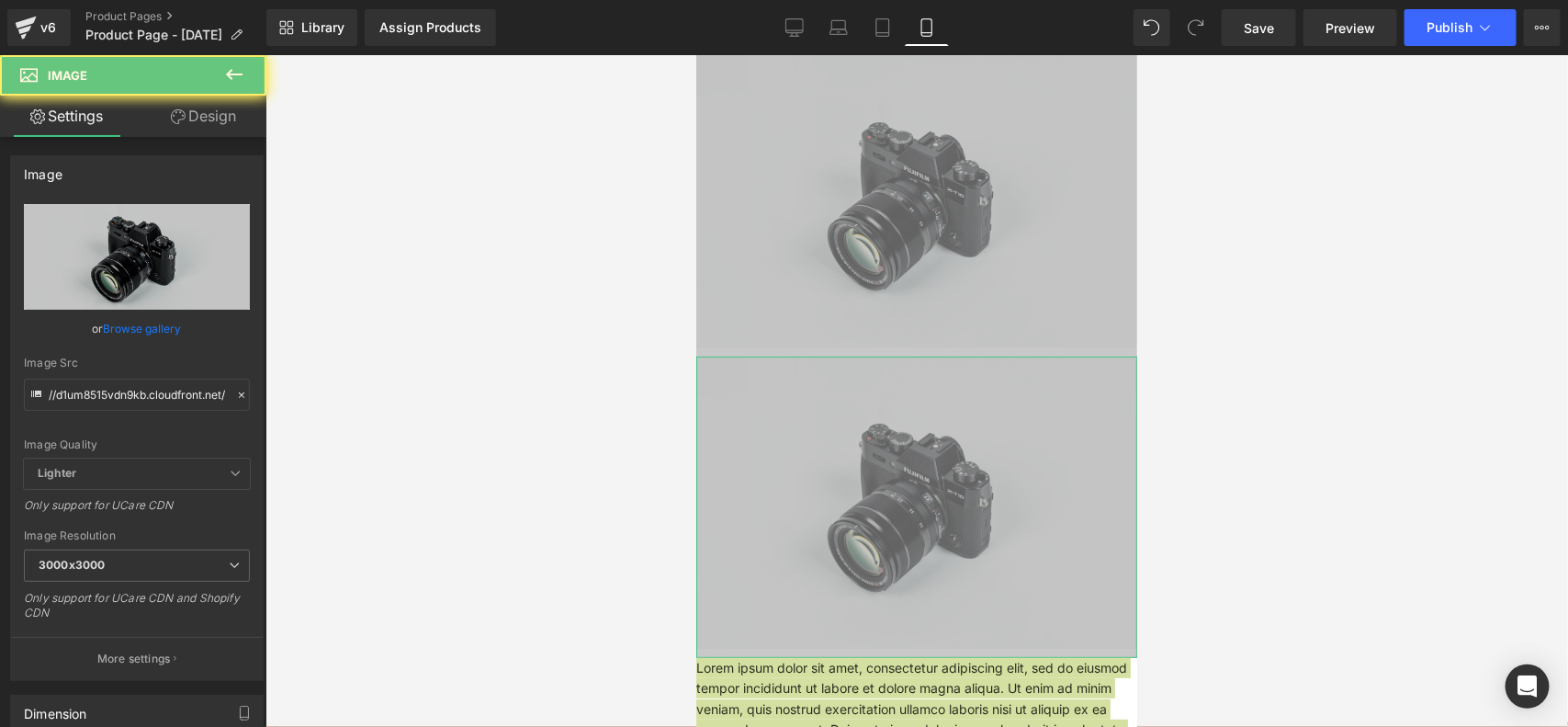 drag, startPoint x: 167, startPoint y: 125, endPoint x: 164, endPoint y: 377, distance: 252.0179 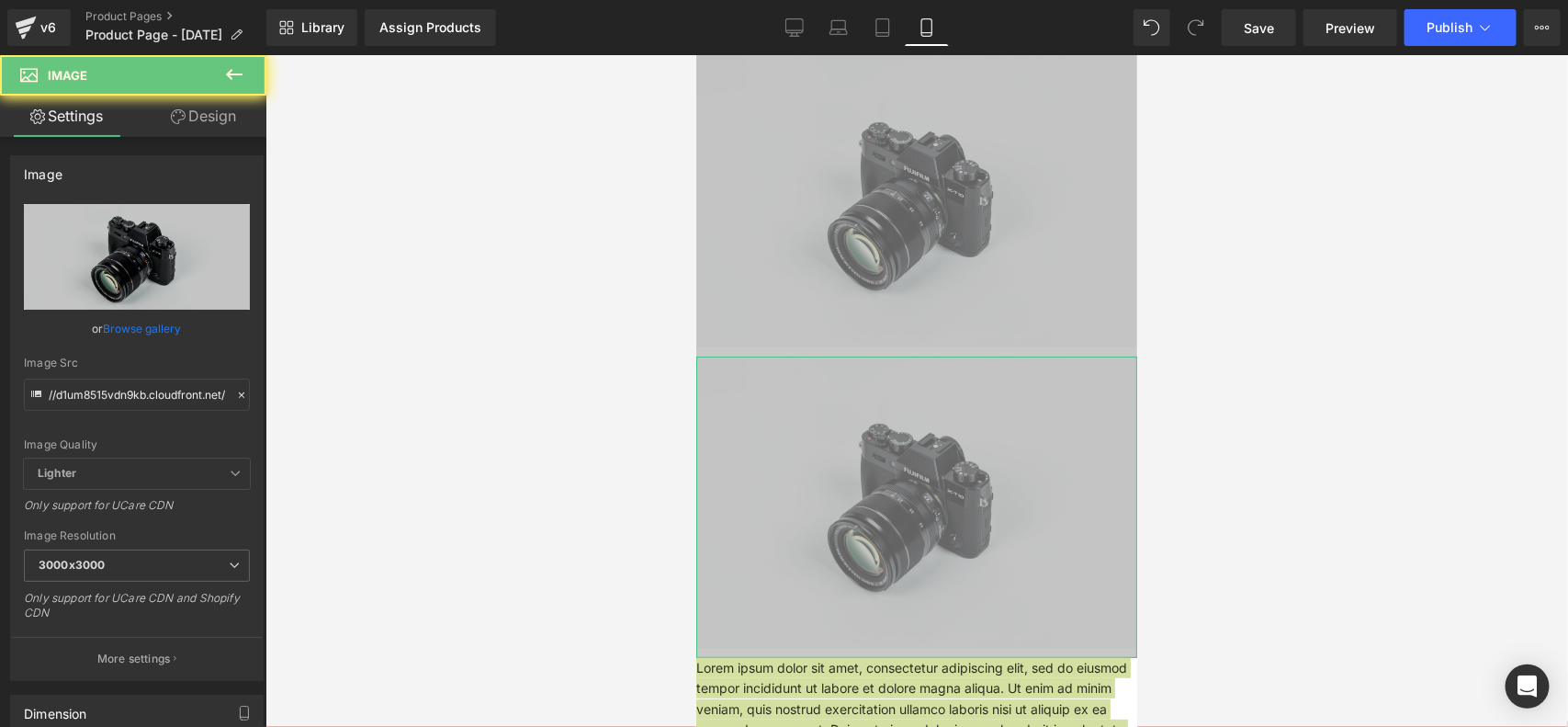 click on "Design" at bounding box center [203, 116] 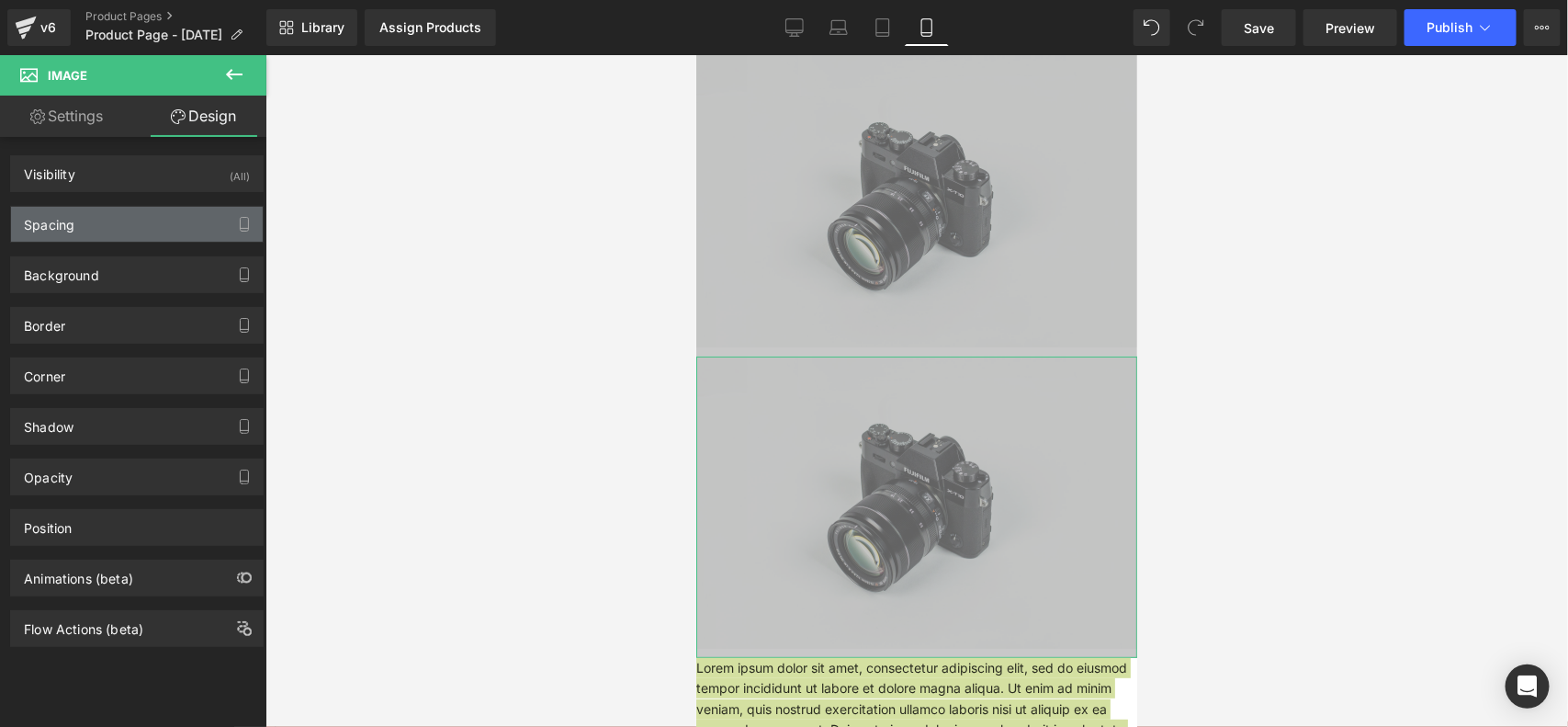 click on "Spacing" at bounding box center (137, 224) 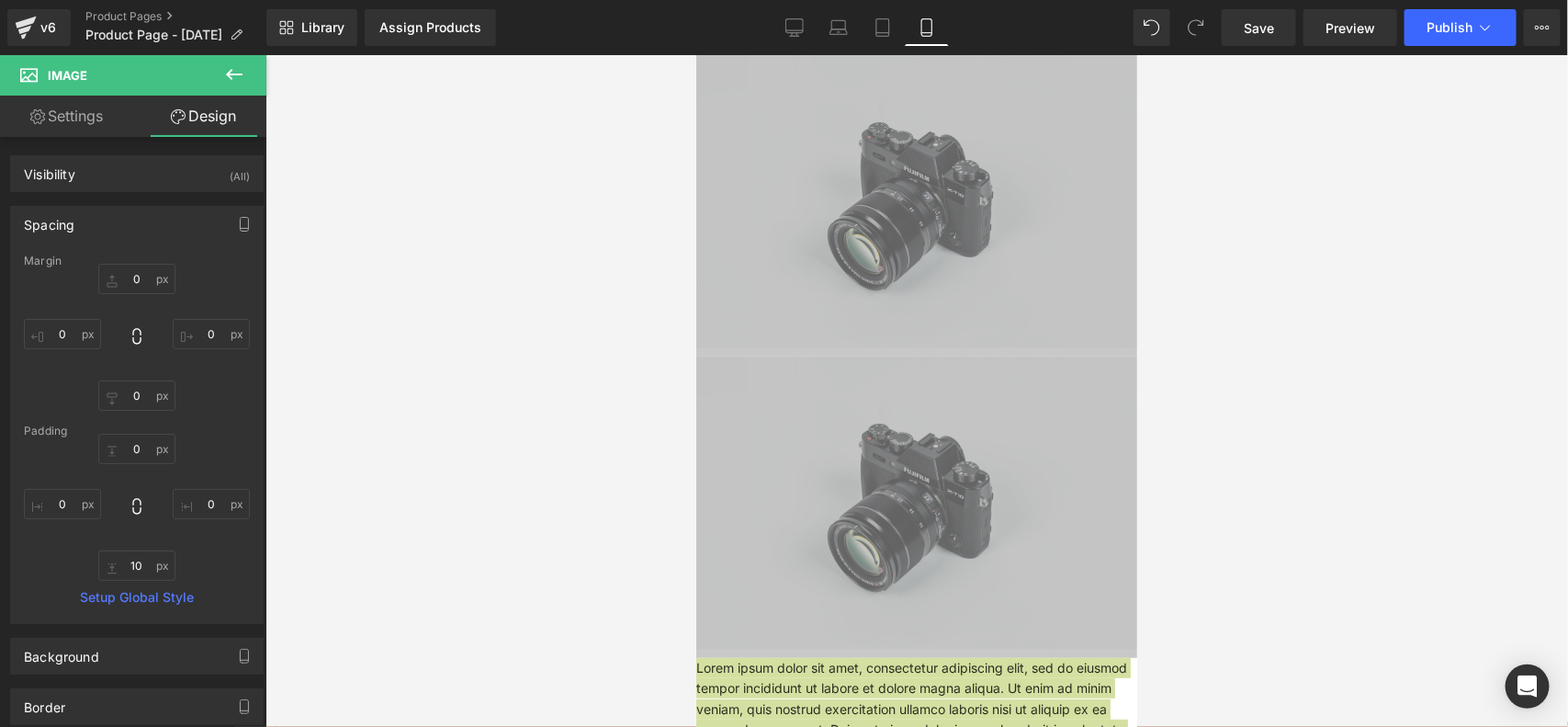 click at bounding box center (917, 391) 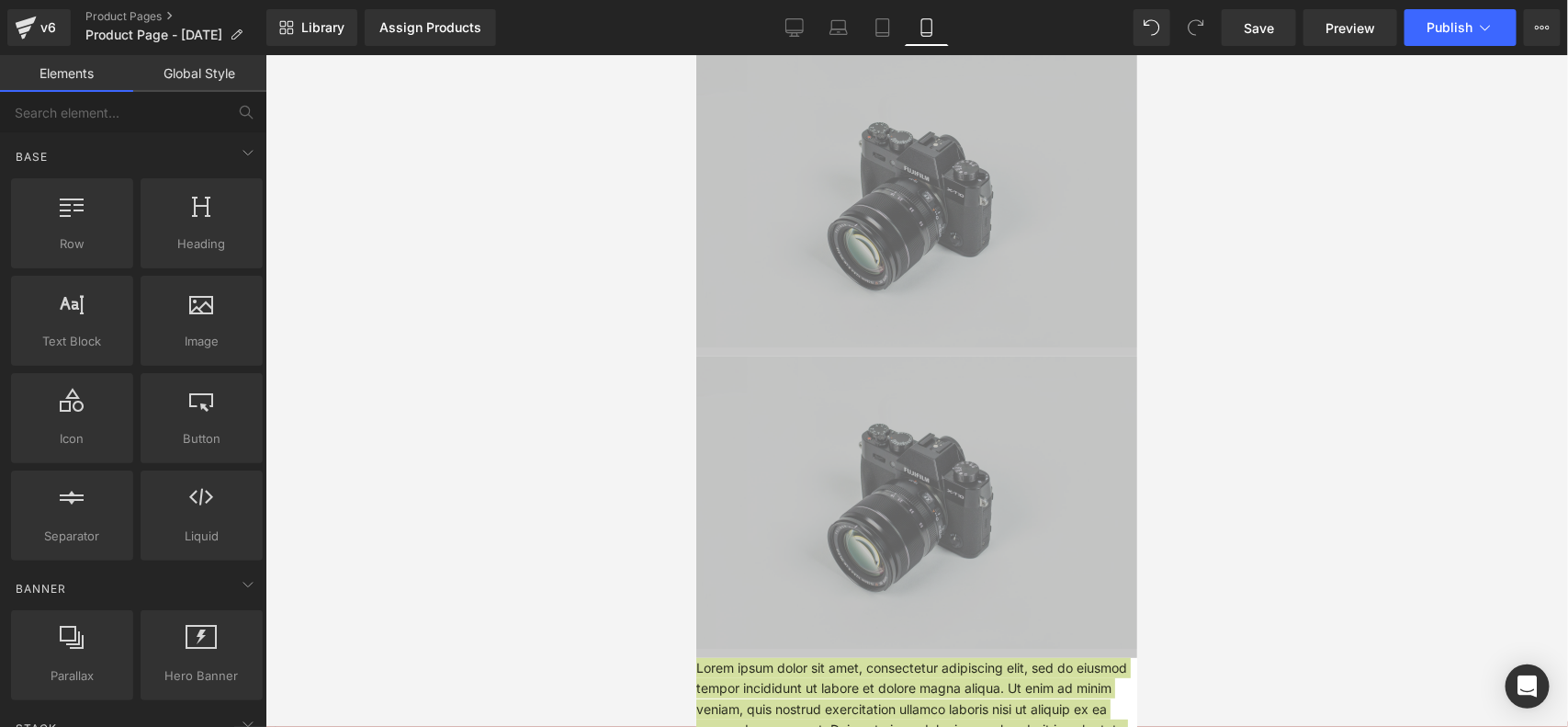 click at bounding box center [917, 391] 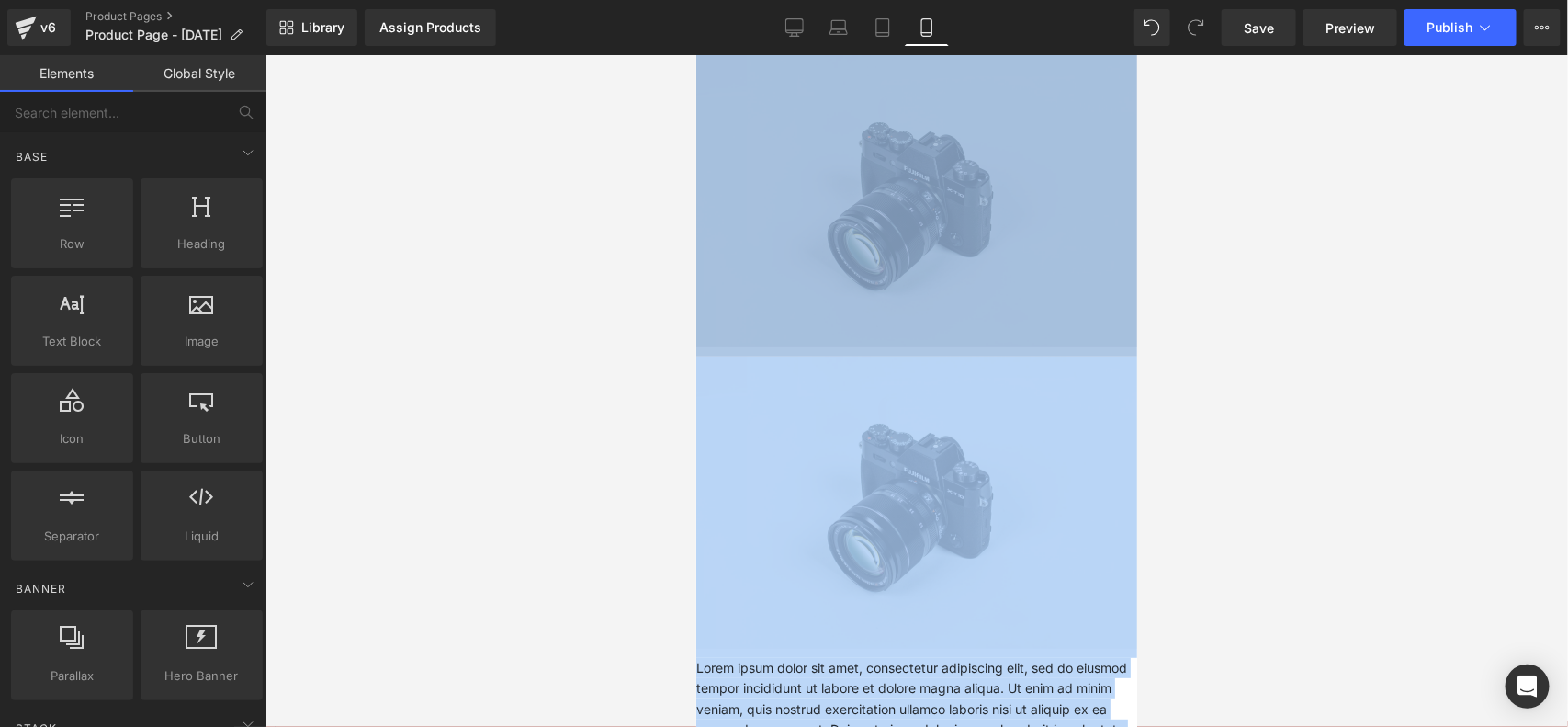 click at bounding box center [916, 205] 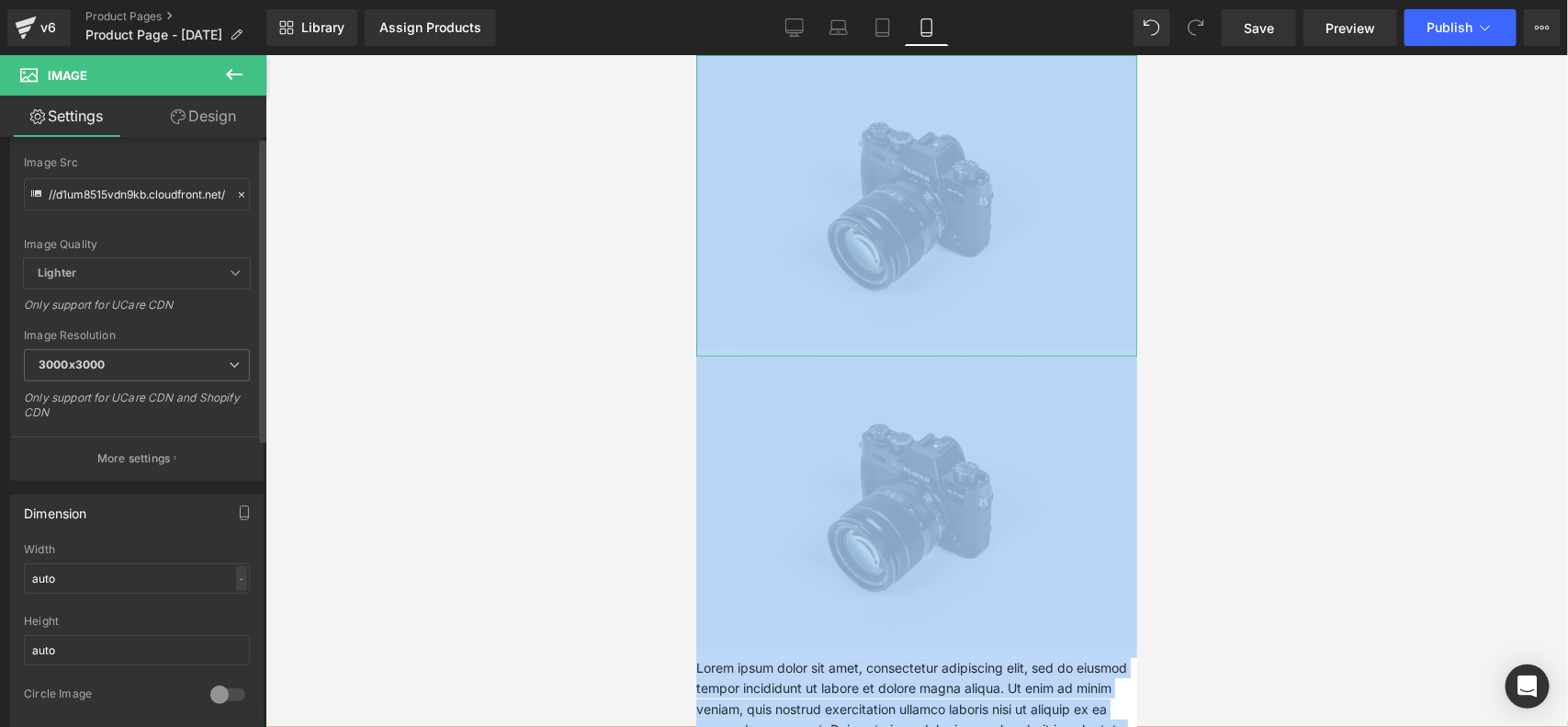 scroll, scrollTop: 0, scrollLeft: 0, axis: both 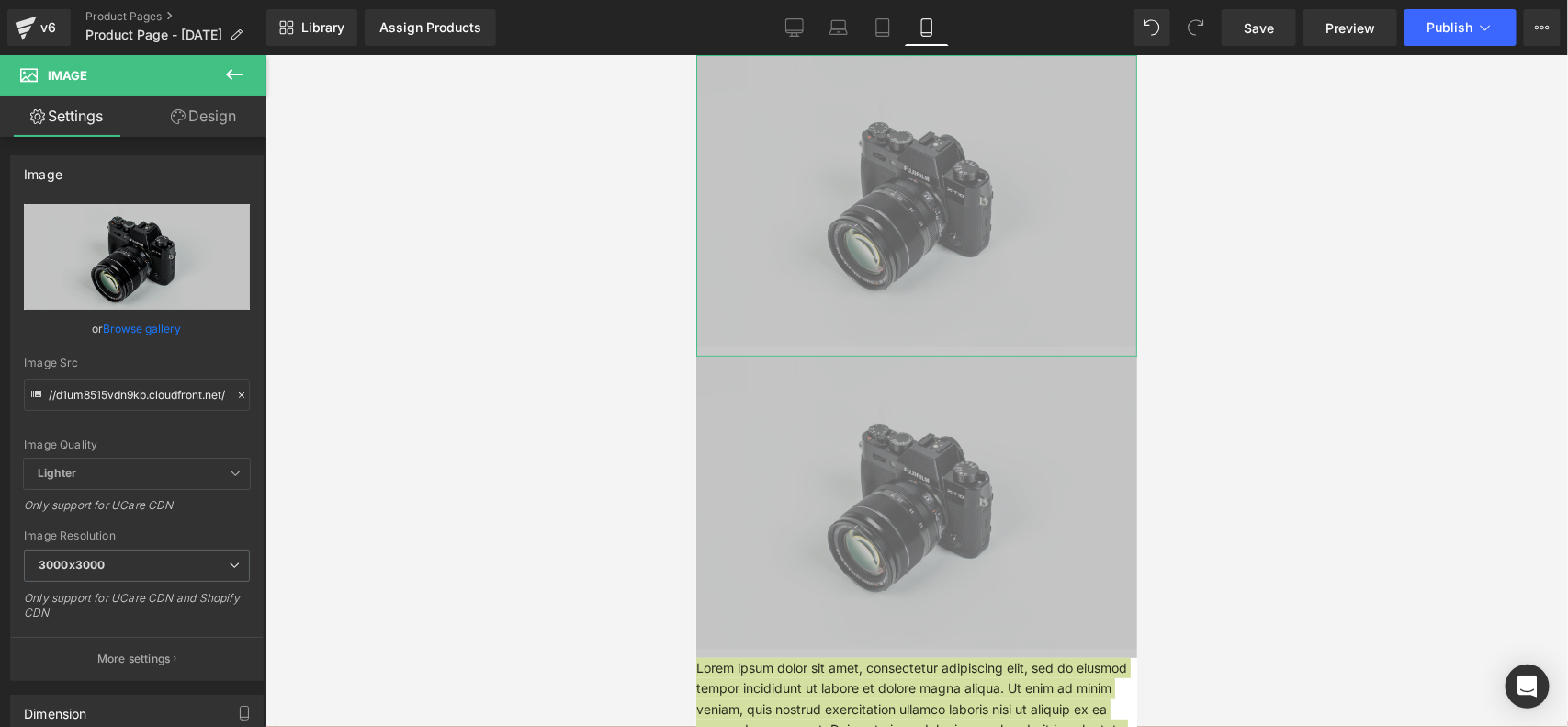 click on "Design" at bounding box center (203, 116) 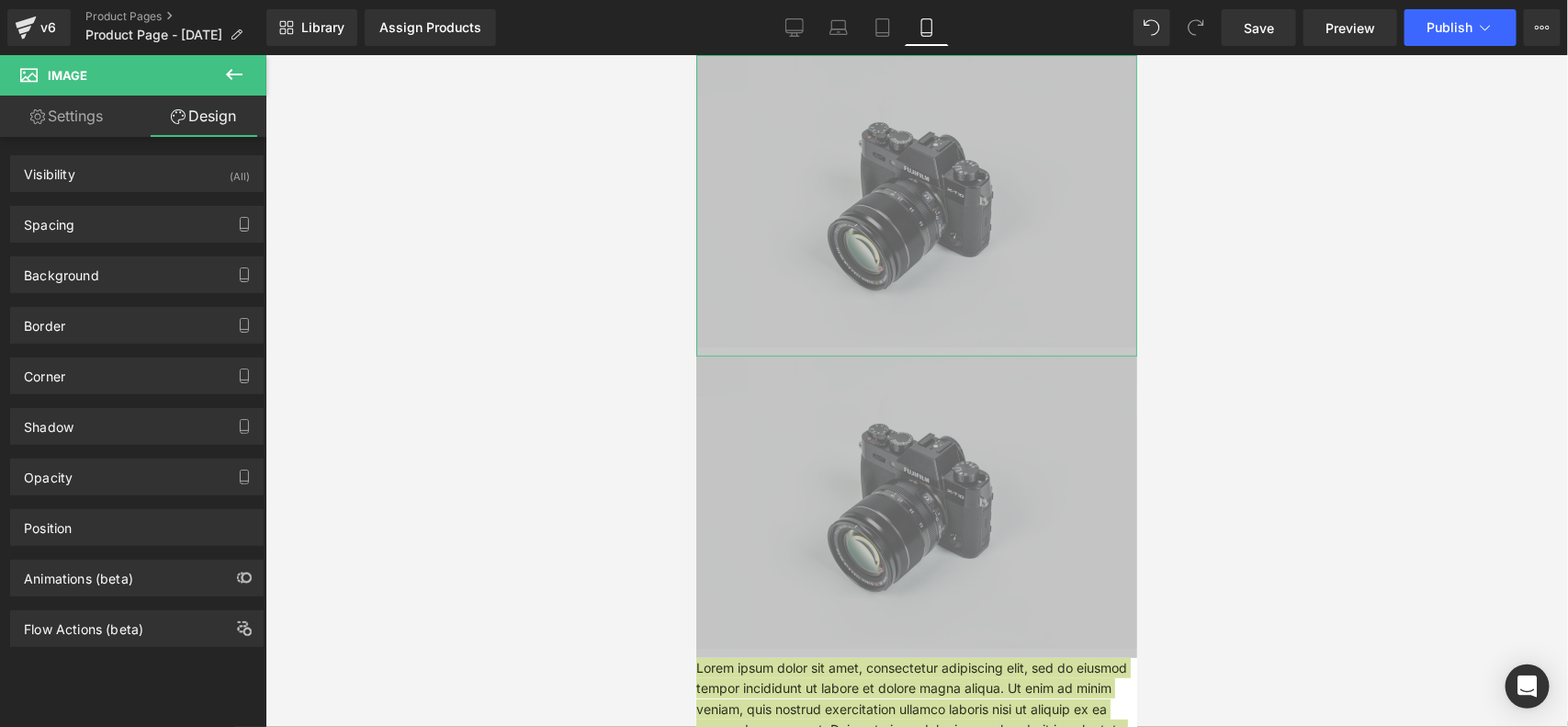 click 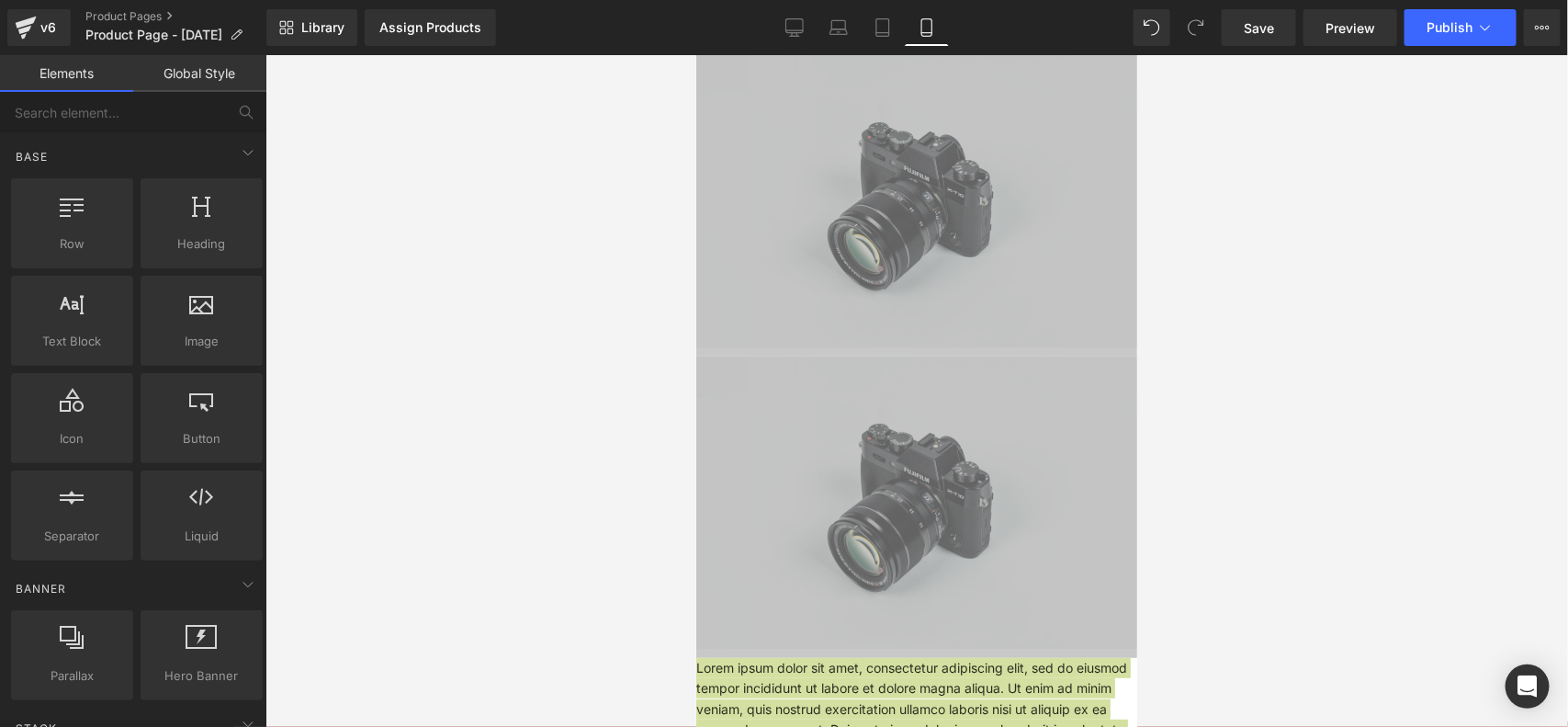 click on "Global Style" at bounding box center (199, 74) 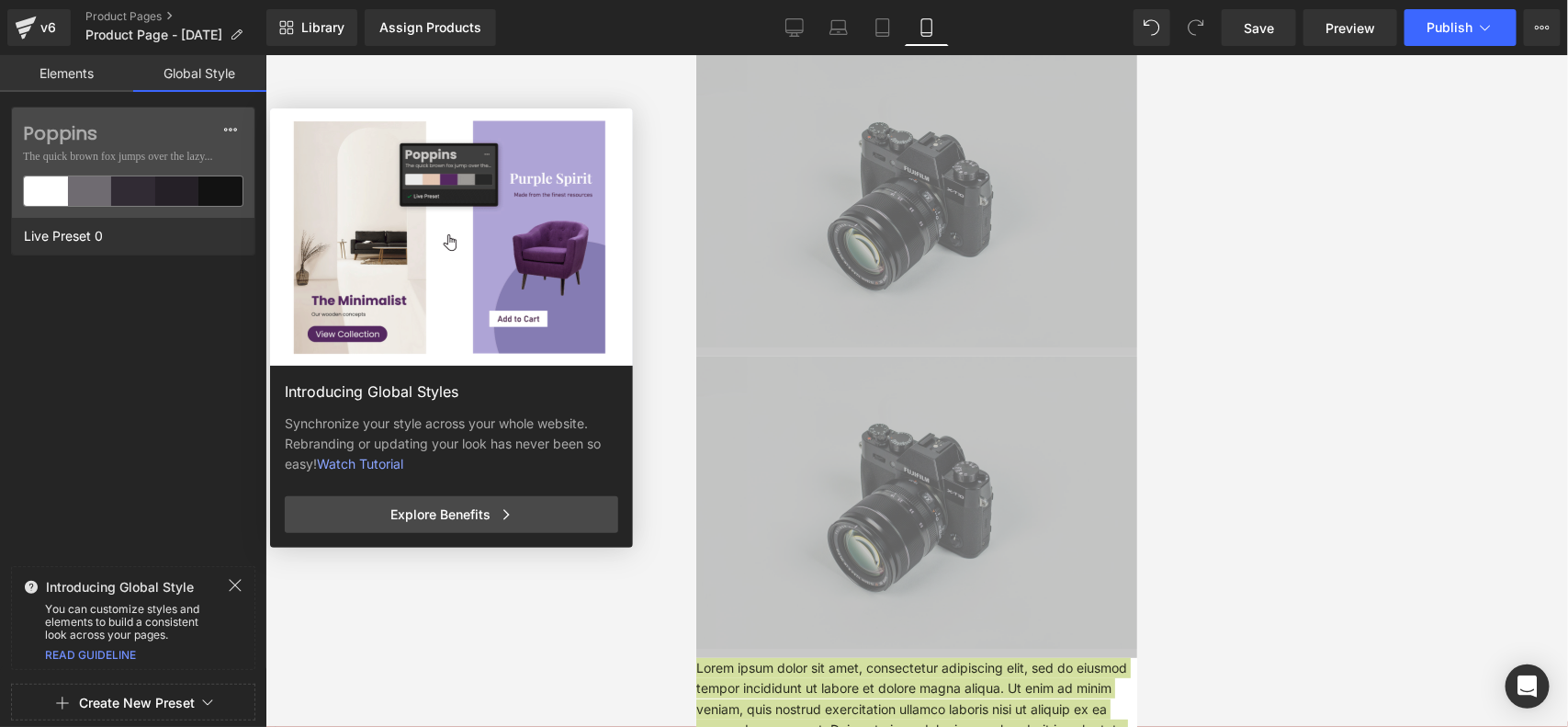 click on "Elements" at bounding box center (66, 74) 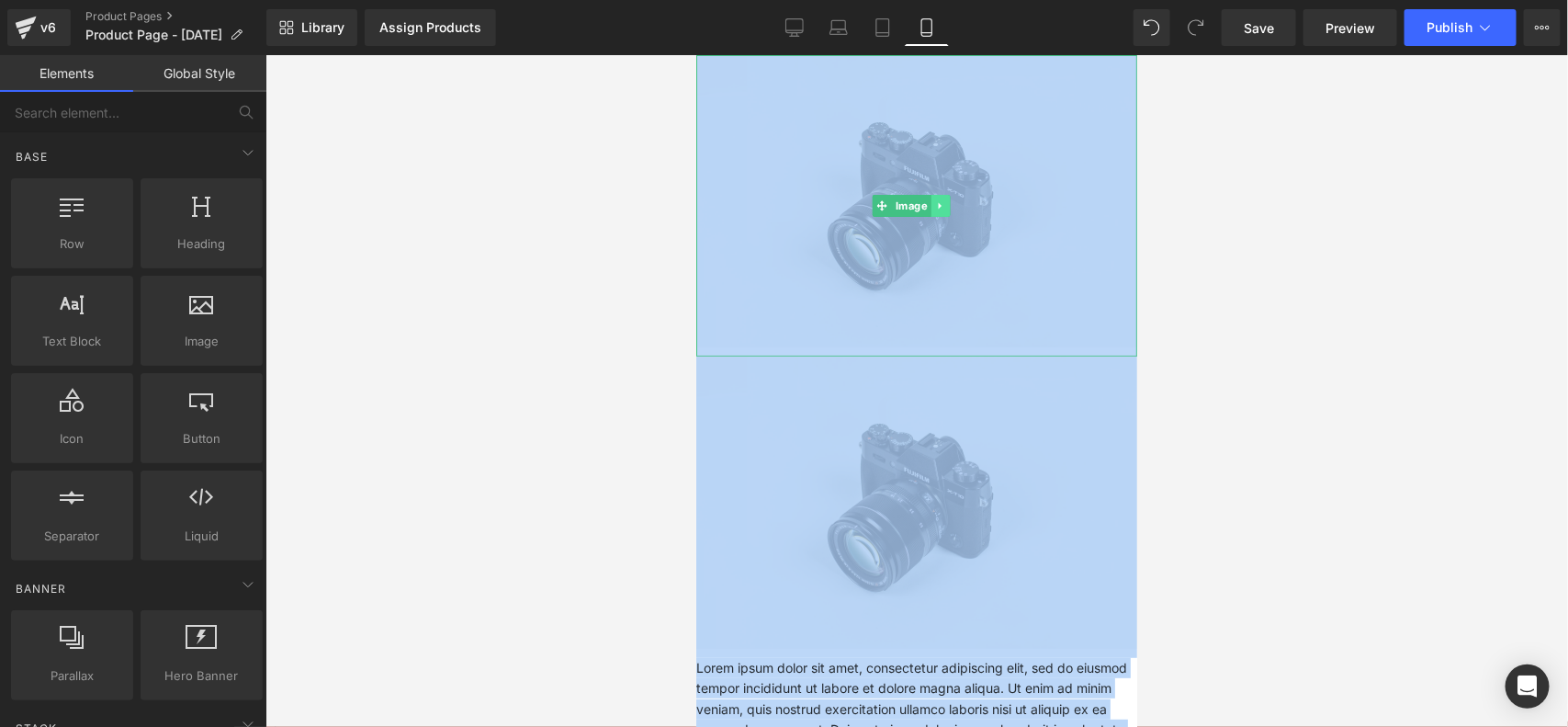 click at bounding box center [939, 205] 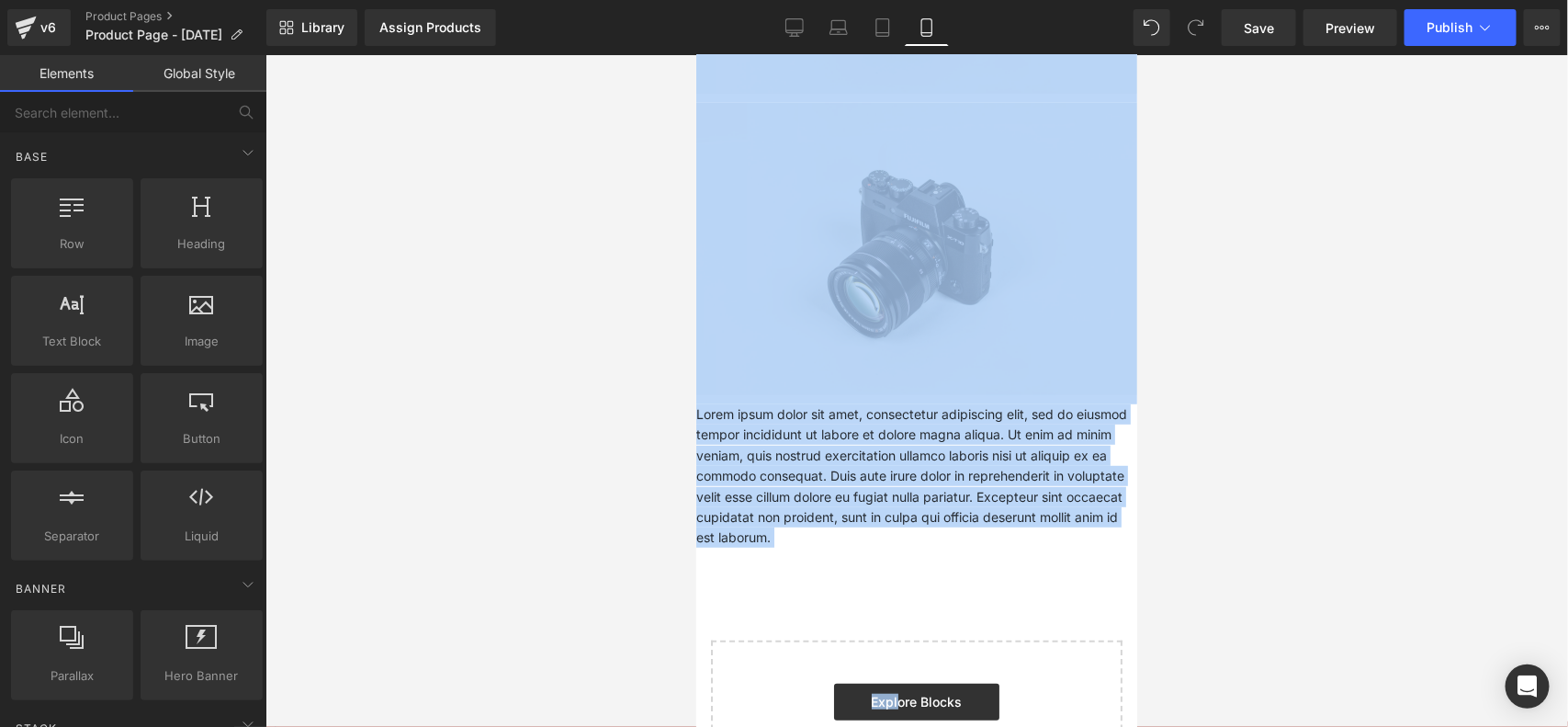 scroll, scrollTop: 0, scrollLeft: 0, axis: both 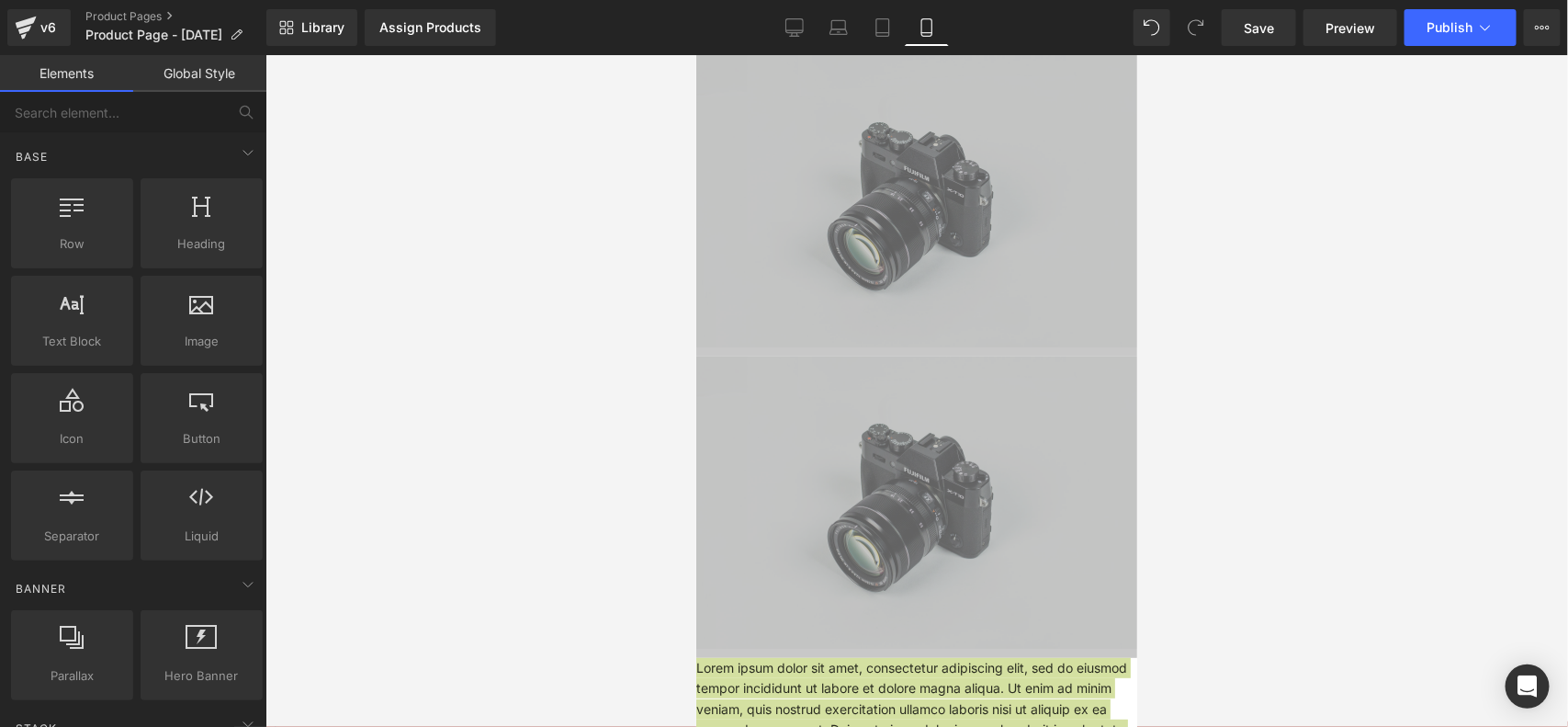 click at bounding box center (917, 391) 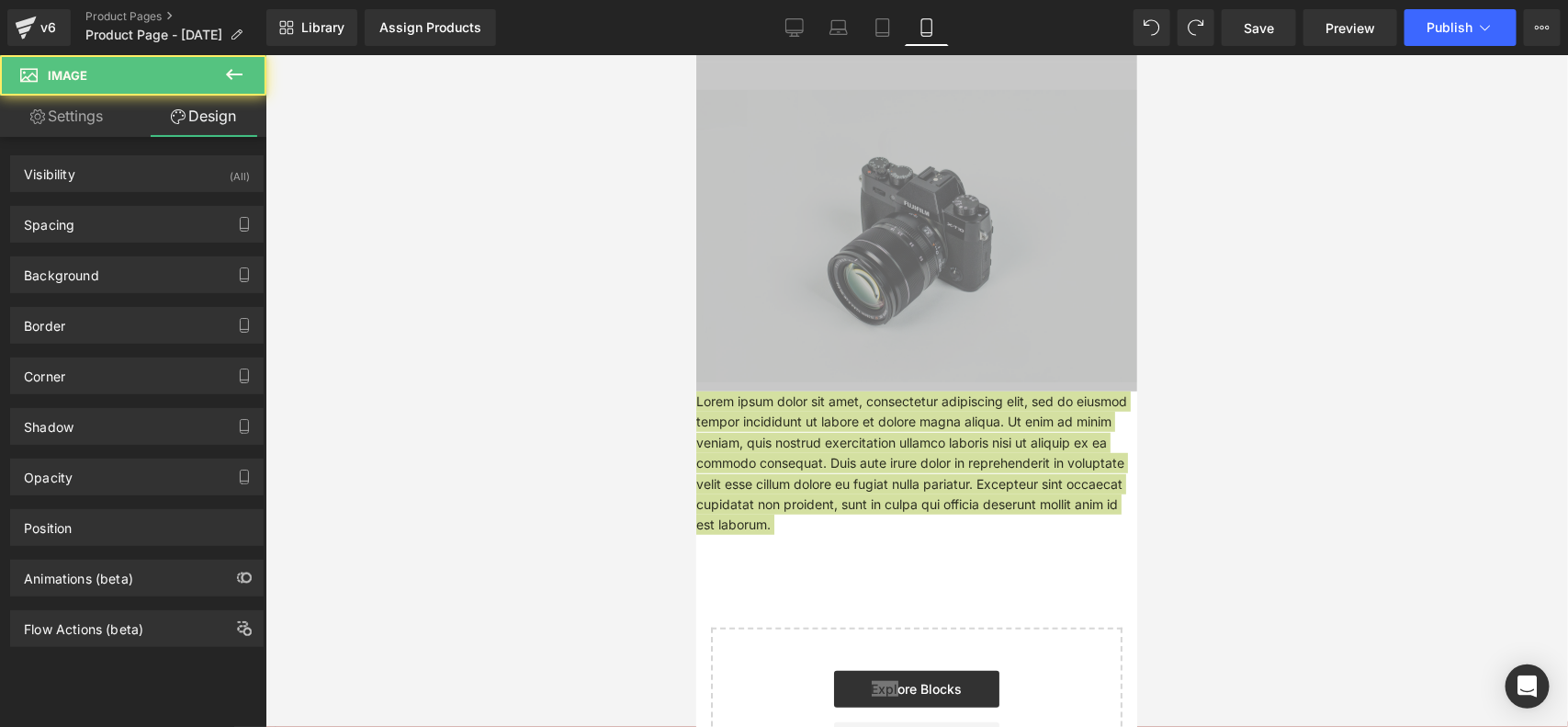 scroll, scrollTop: 66, scrollLeft: 0, axis: vertical 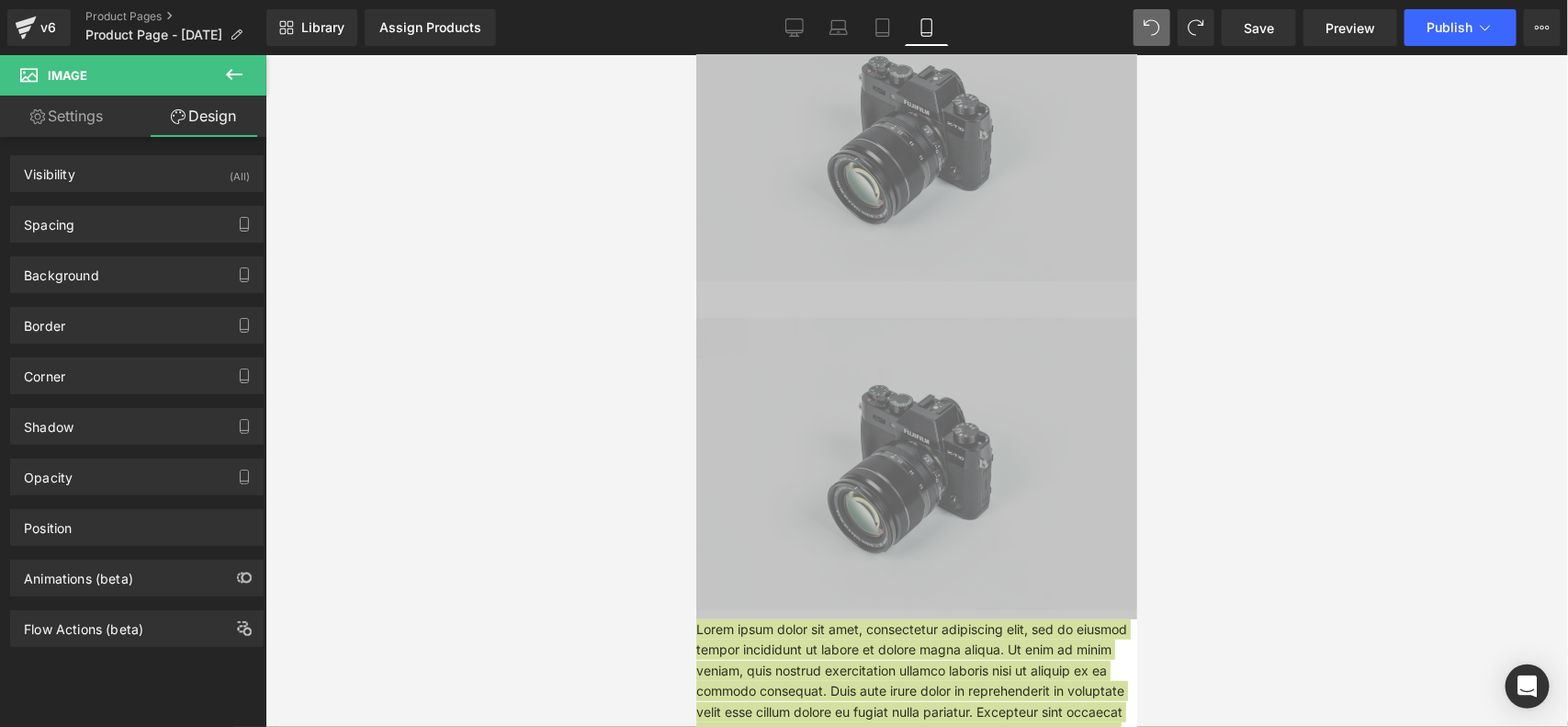 drag, startPoint x: 1168, startPoint y: 32, endPoint x: 1156, endPoint y: 41, distance: 15 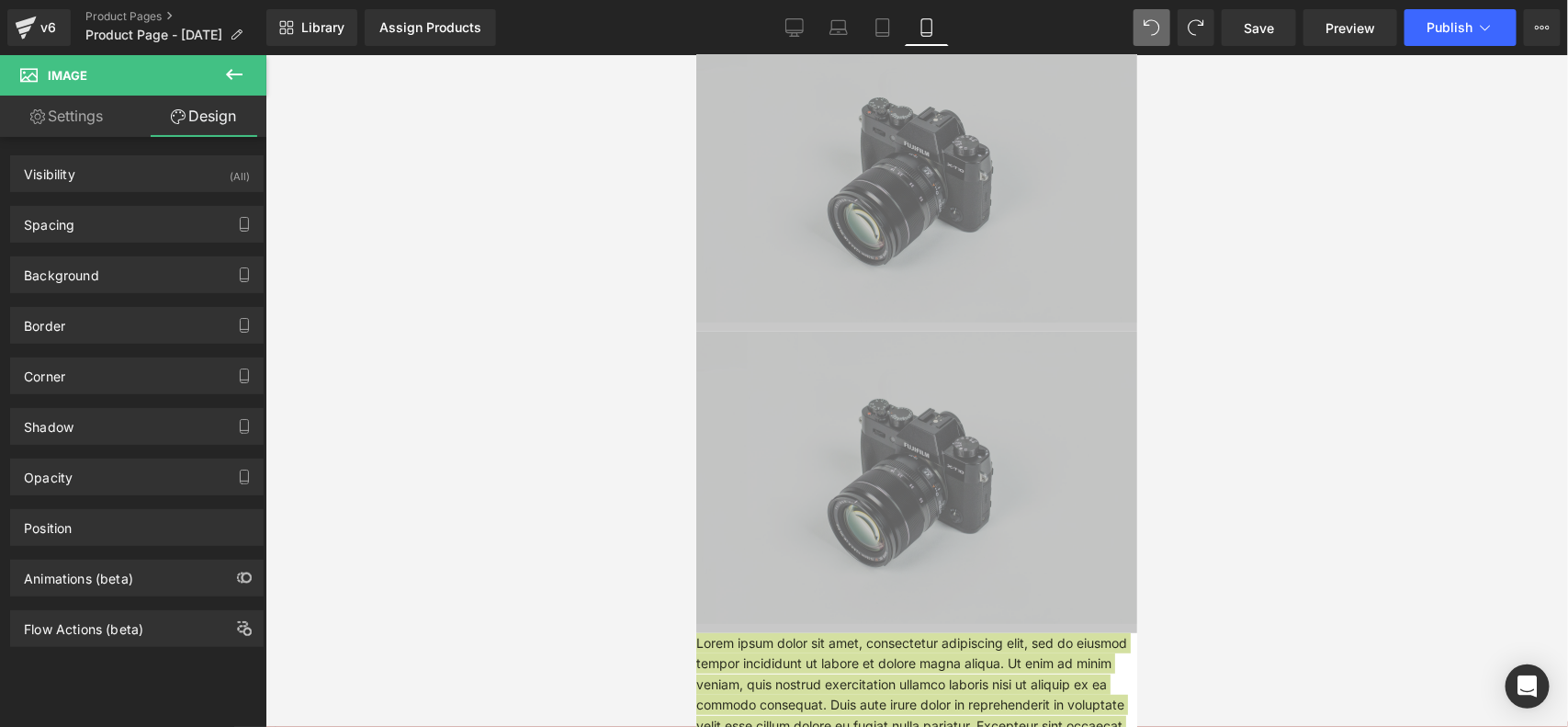 scroll, scrollTop: 0, scrollLeft: 0, axis: both 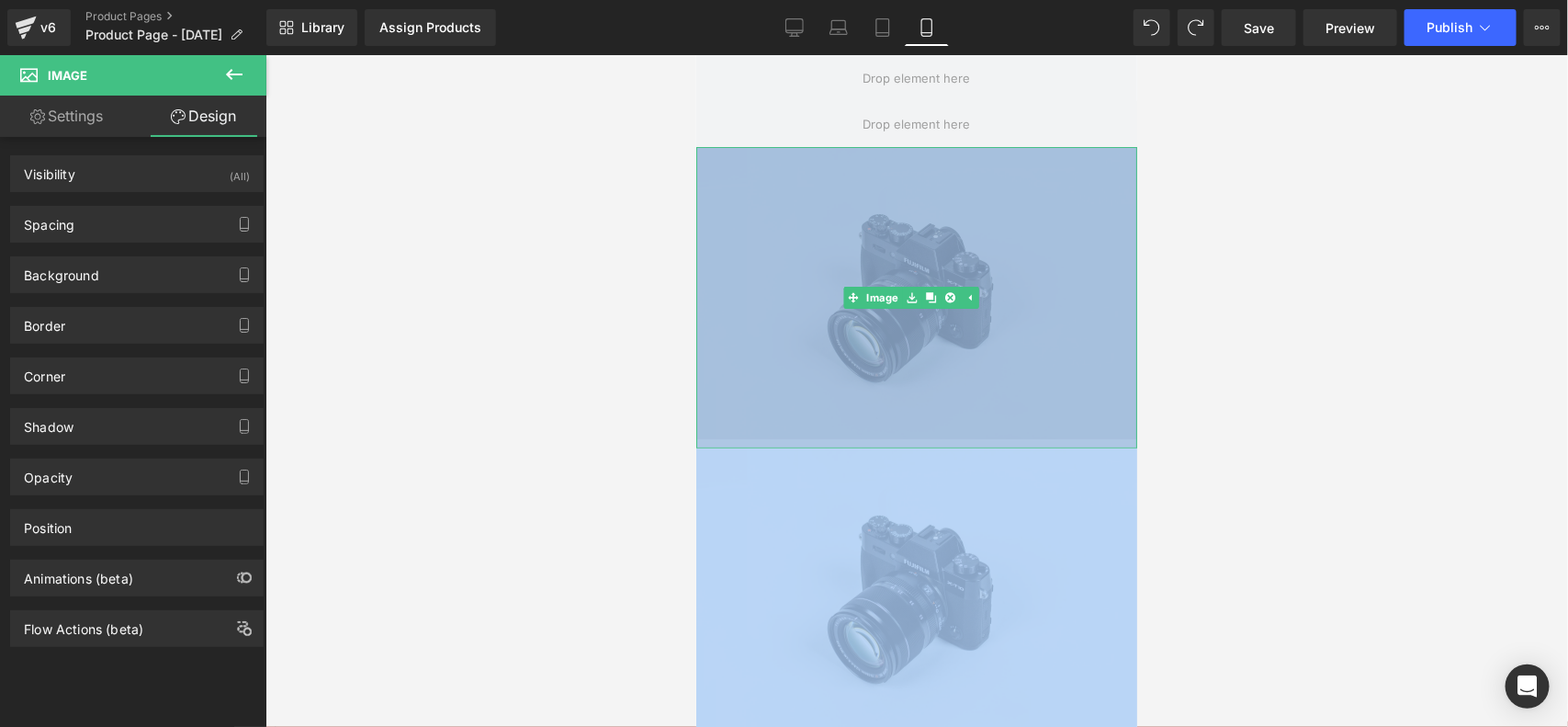 click at bounding box center [916, 297] 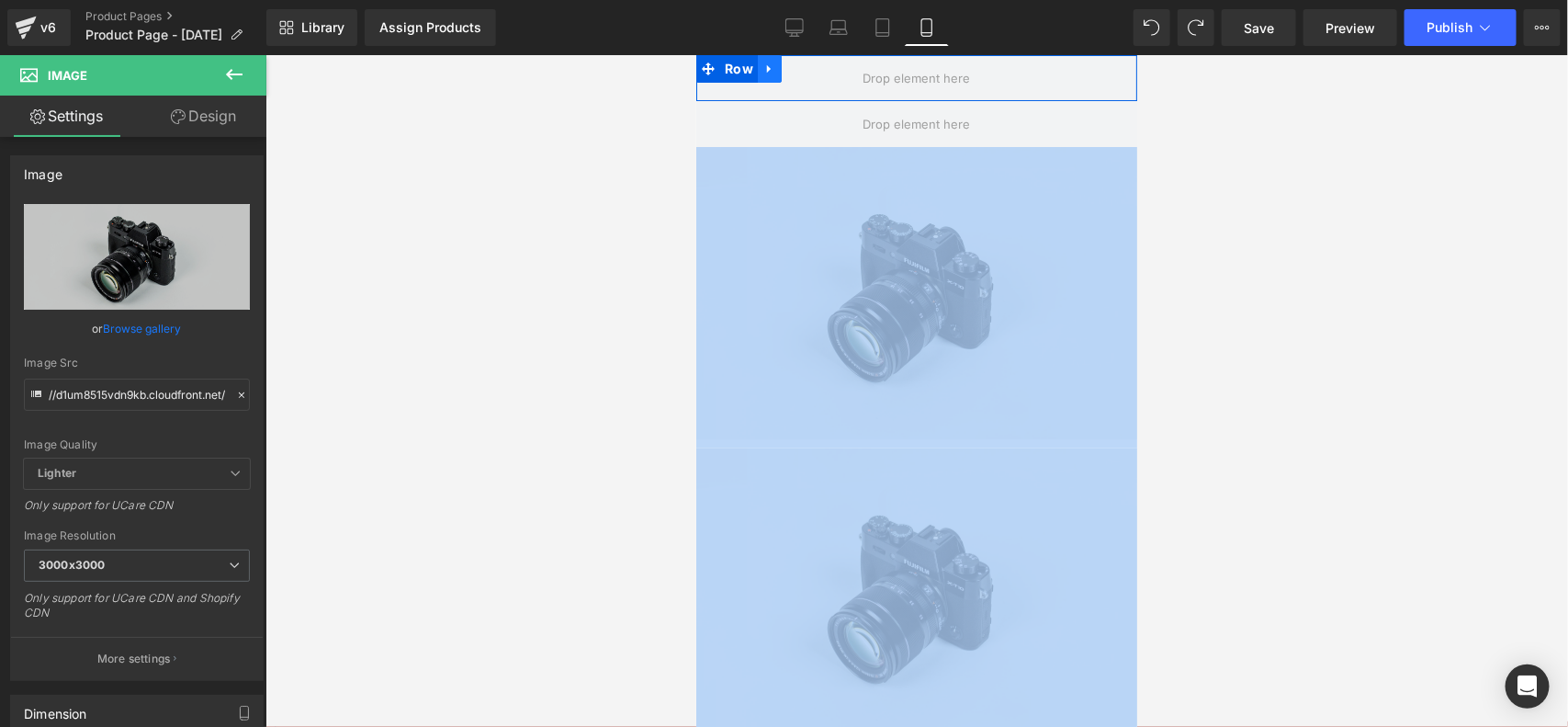 click 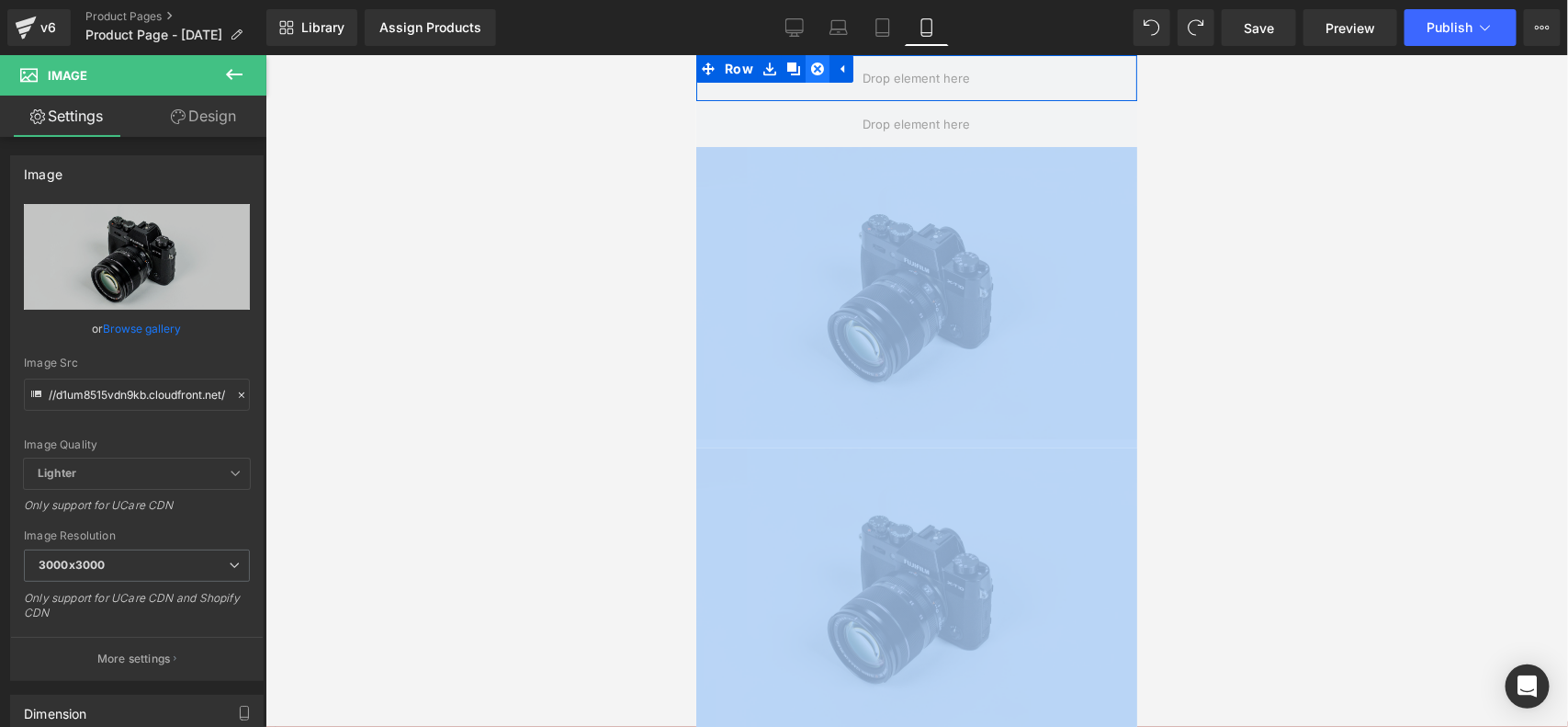 click at bounding box center [817, 68] 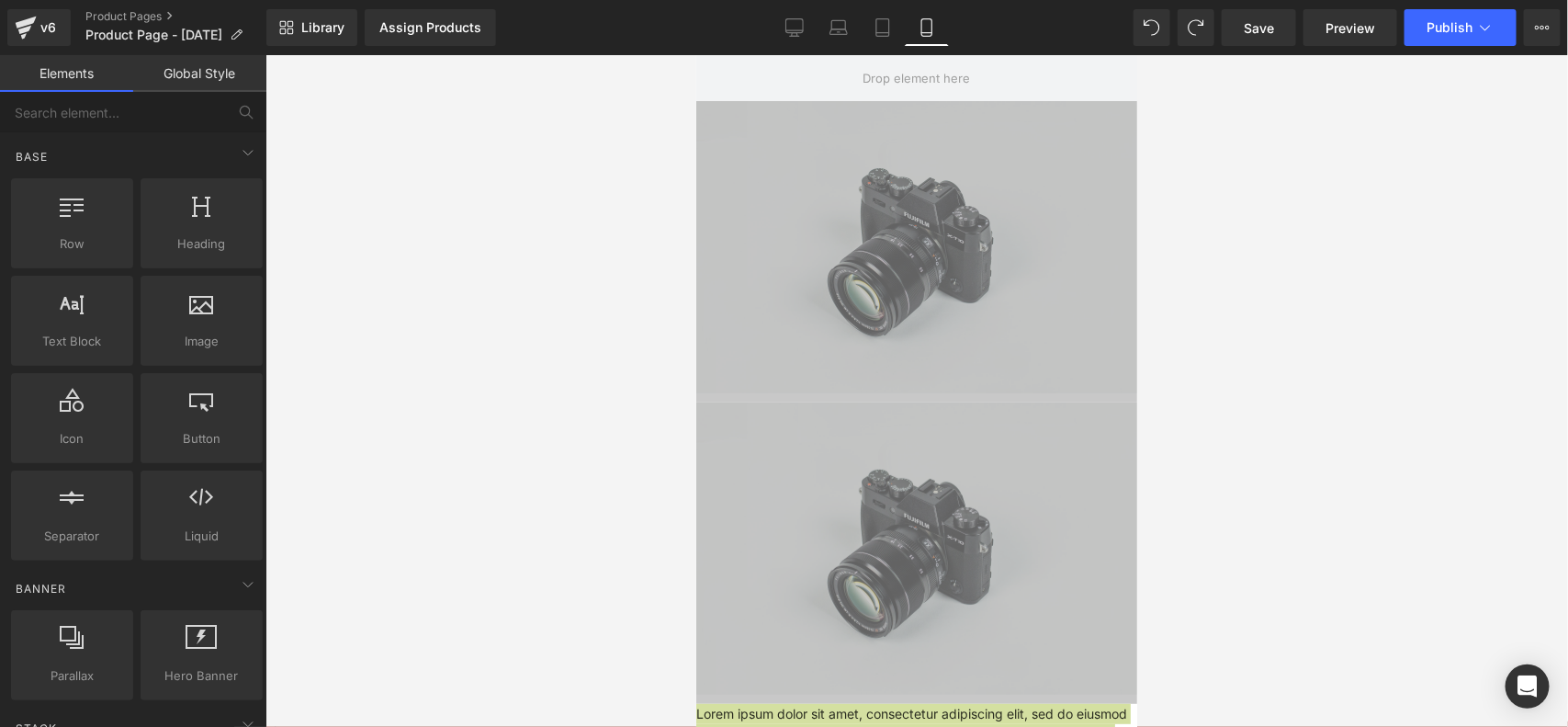 drag, startPoint x: 1325, startPoint y: 187, endPoint x: 1292, endPoint y: 180, distance: 33.73426 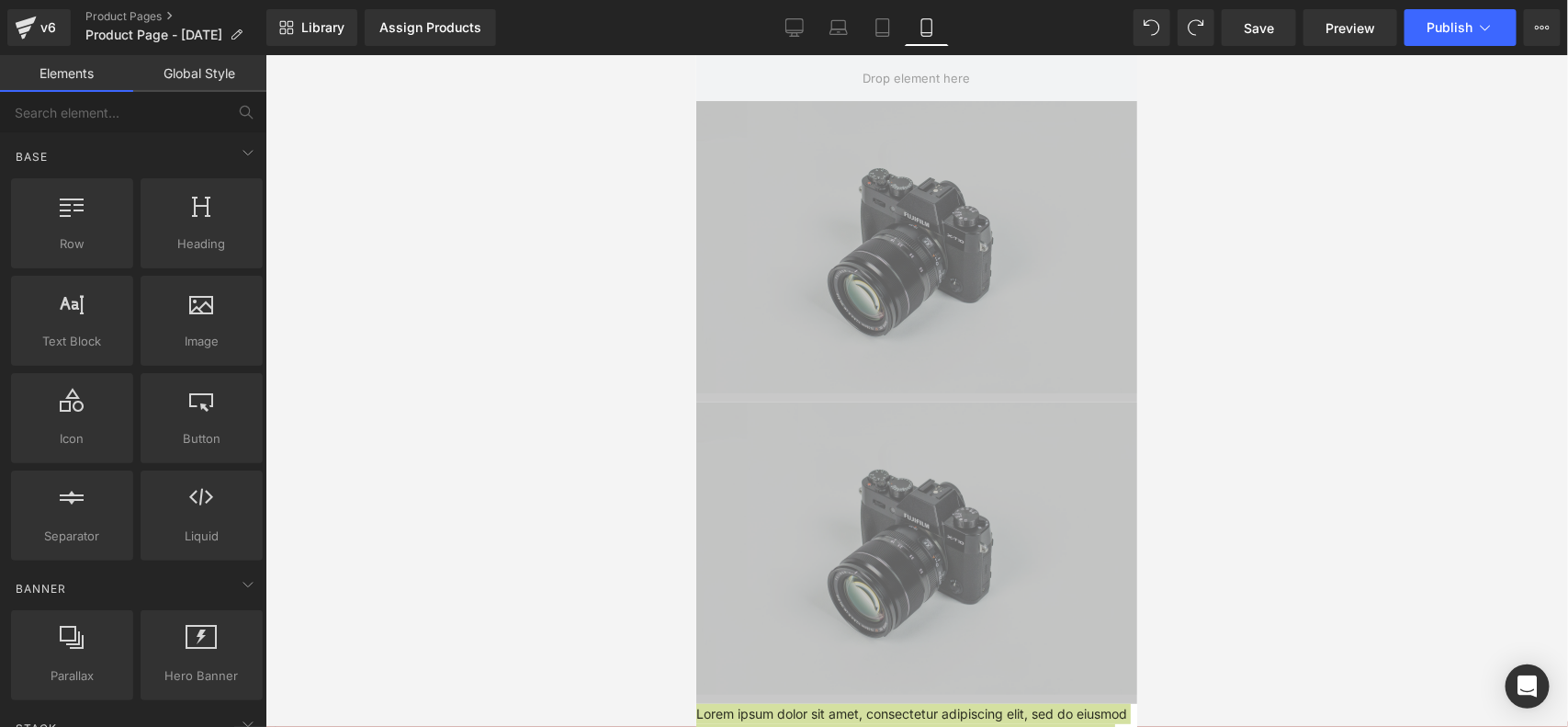 click at bounding box center [917, 391] 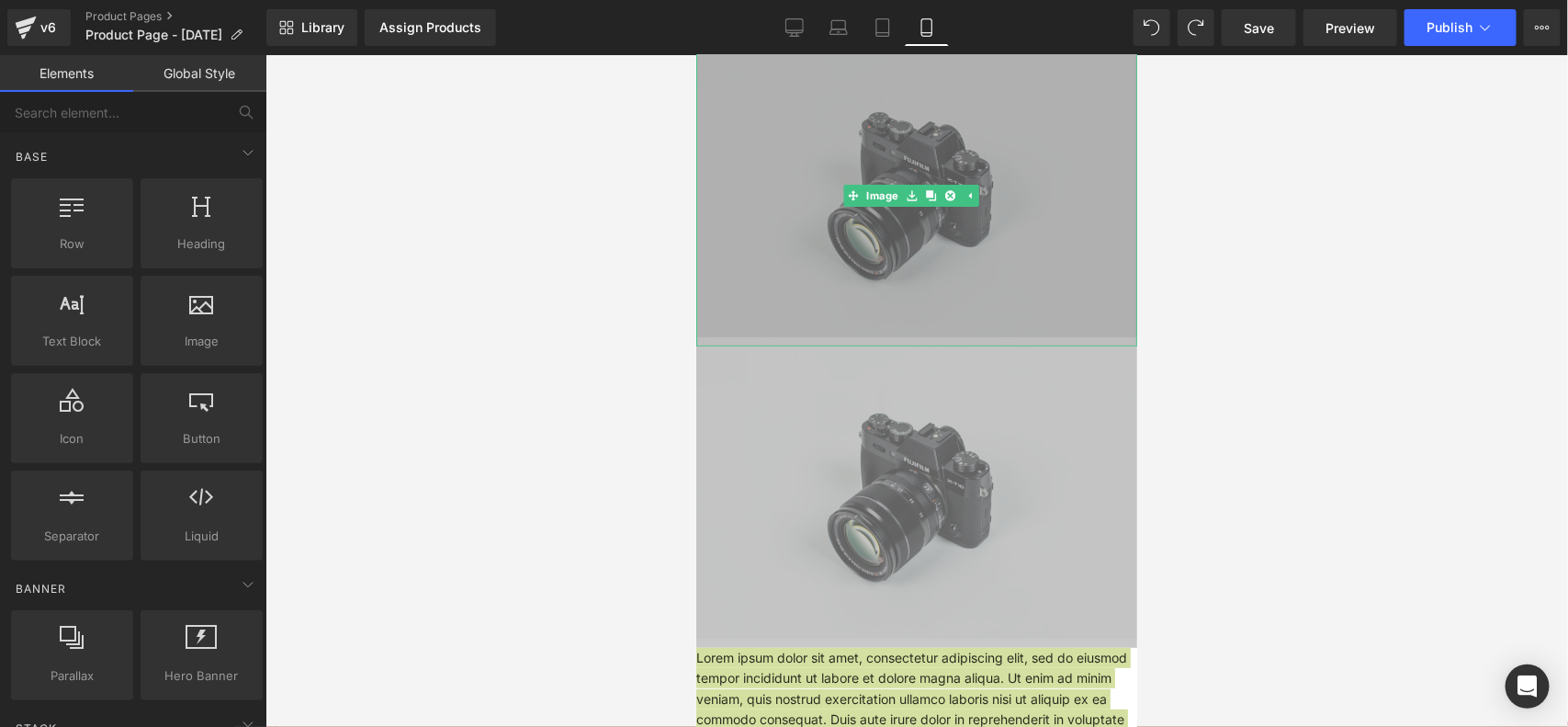 scroll, scrollTop: 0, scrollLeft: 0, axis: both 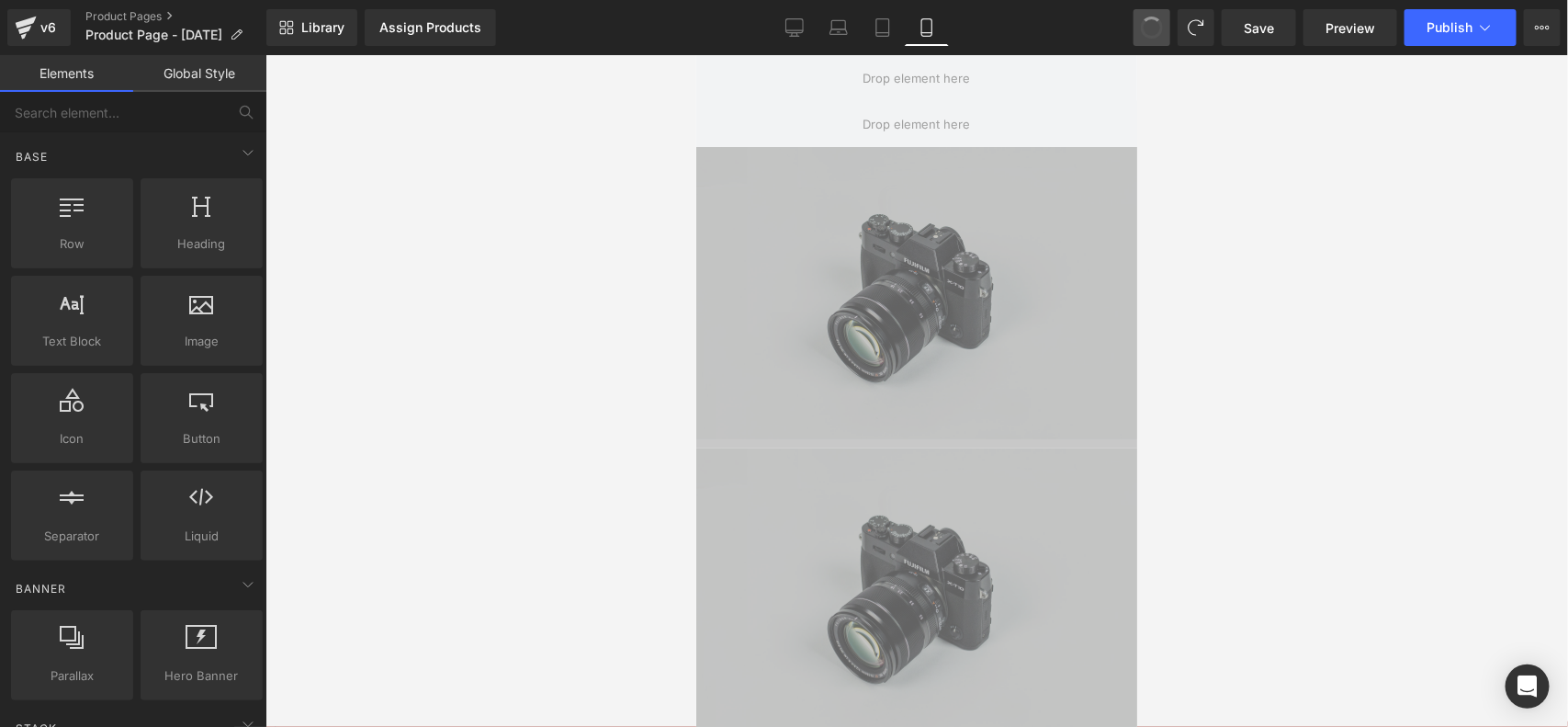 click at bounding box center [1152, 28] 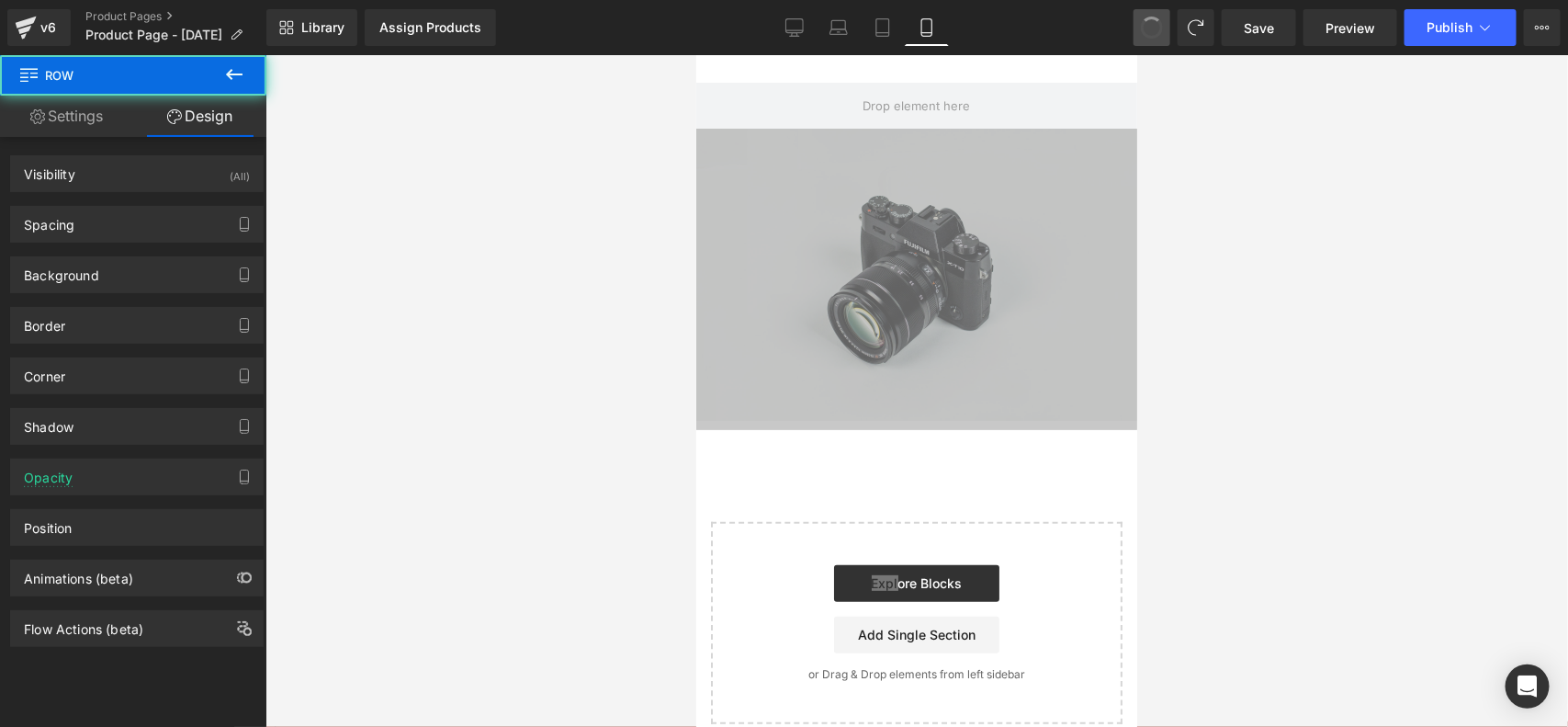 click at bounding box center (1152, 28) 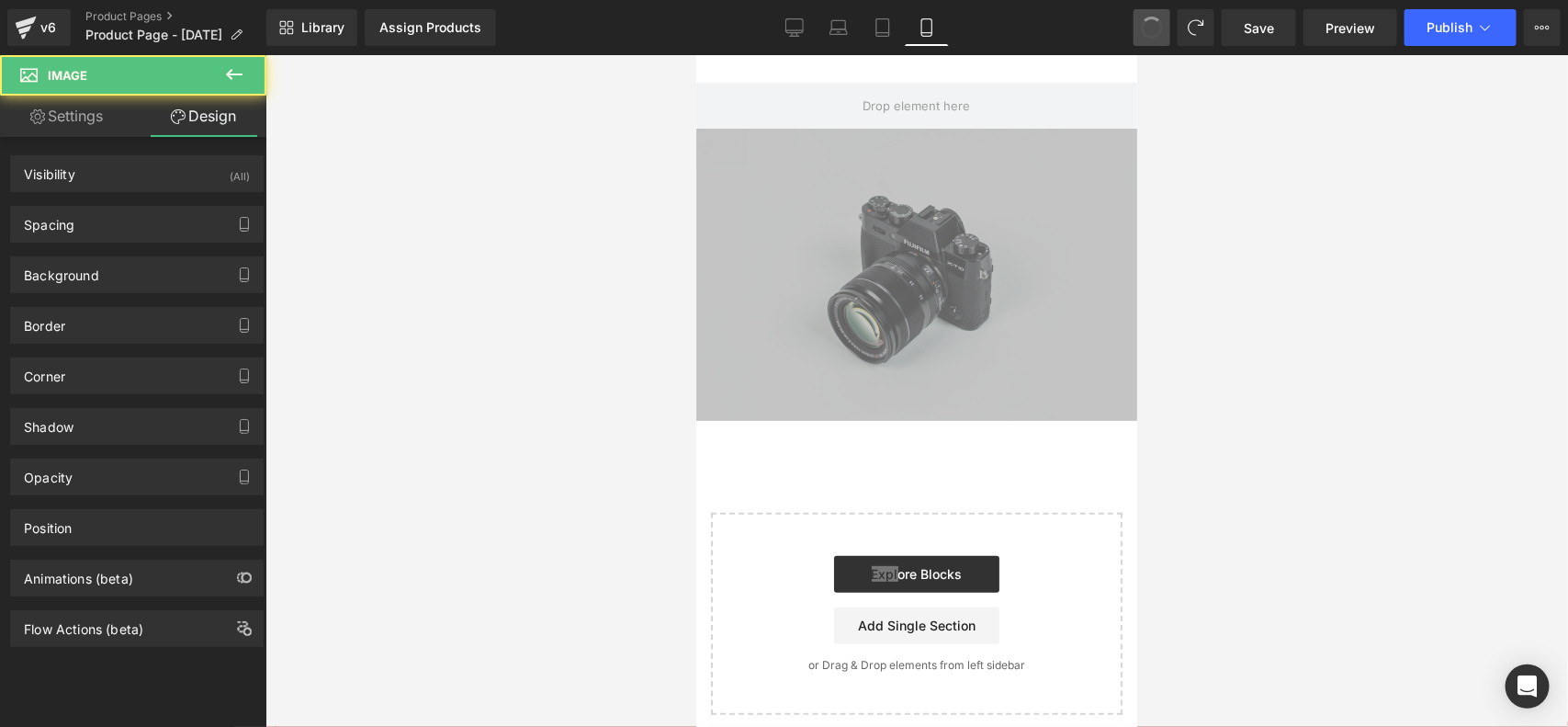click at bounding box center [1152, 28] 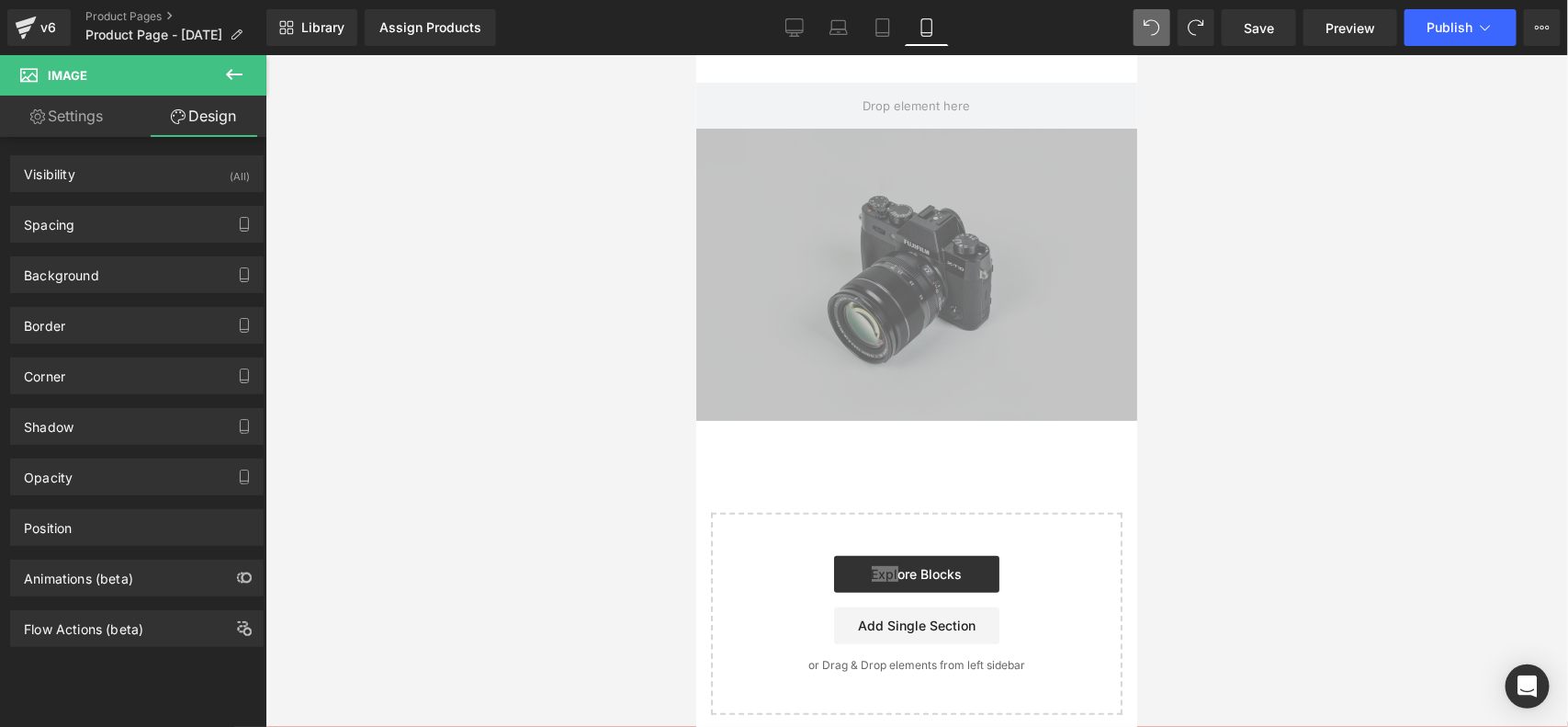 click at bounding box center (1152, 28) 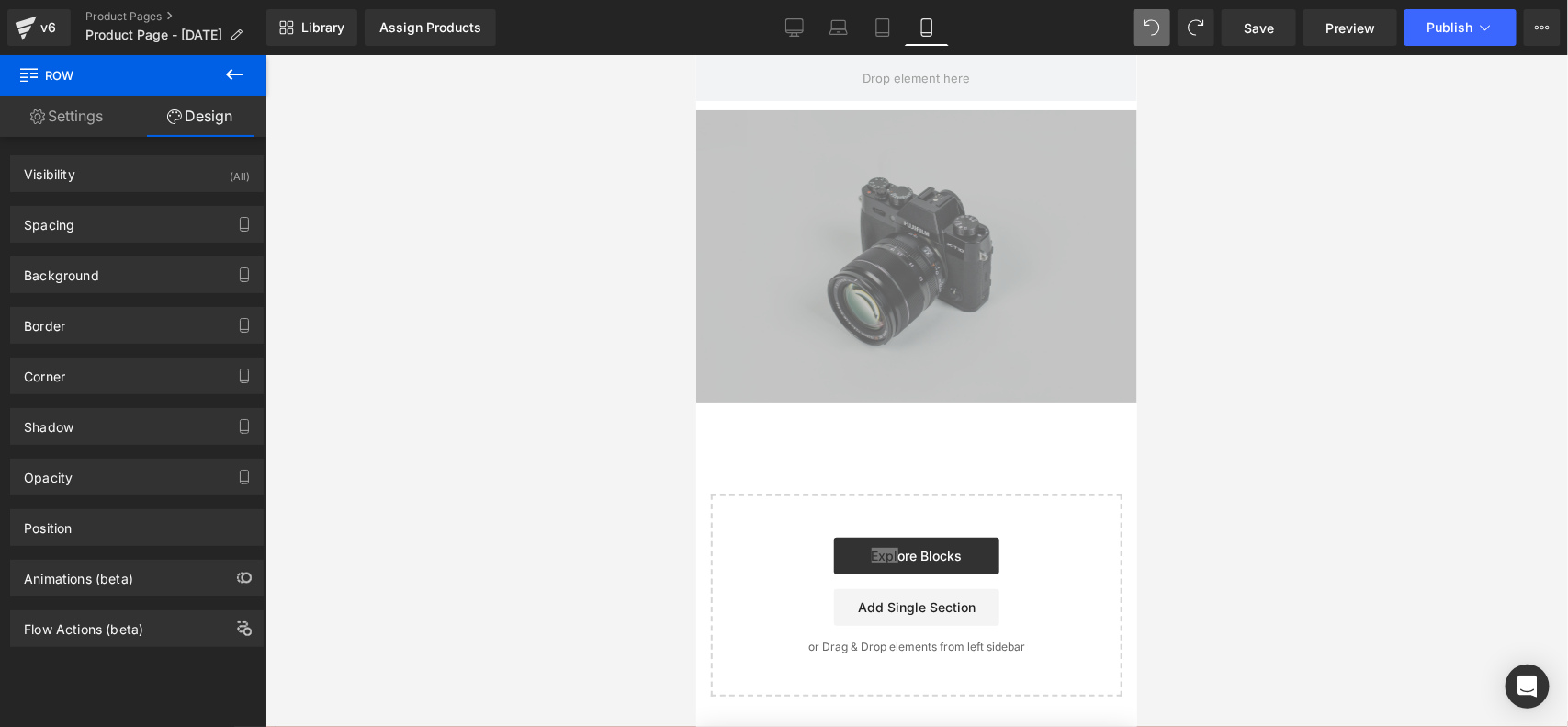 type on "15" 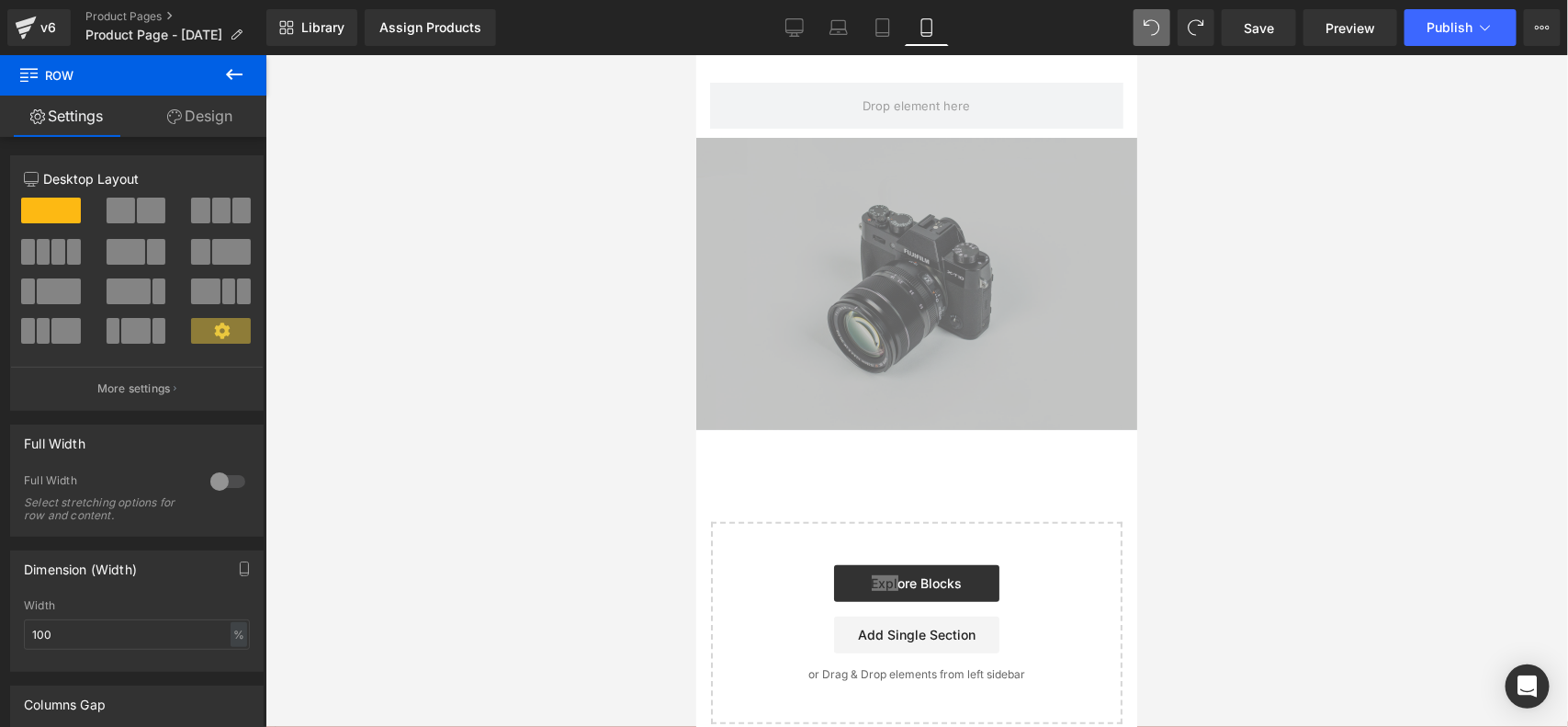click at bounding box center [1152, 28] 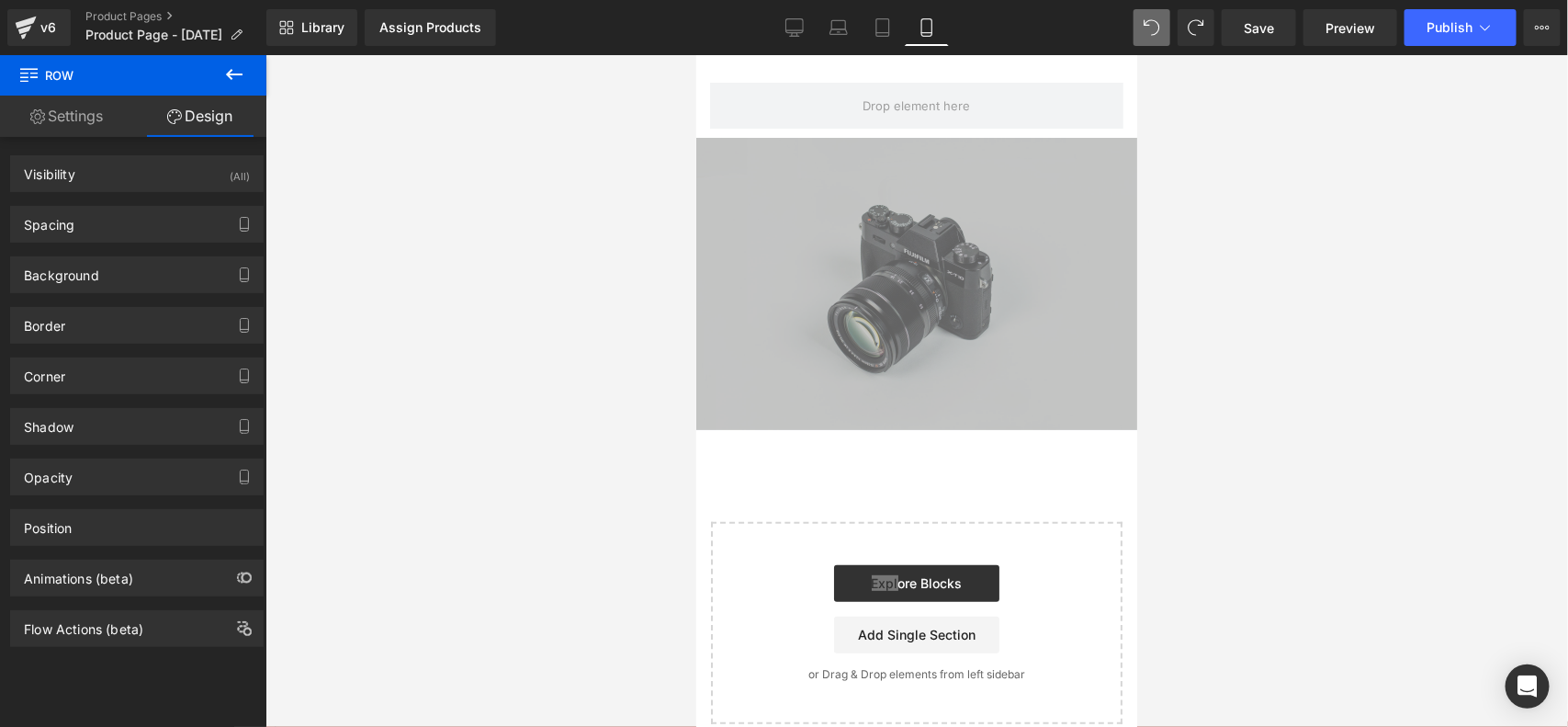 click at bounding box center [1152, 28] 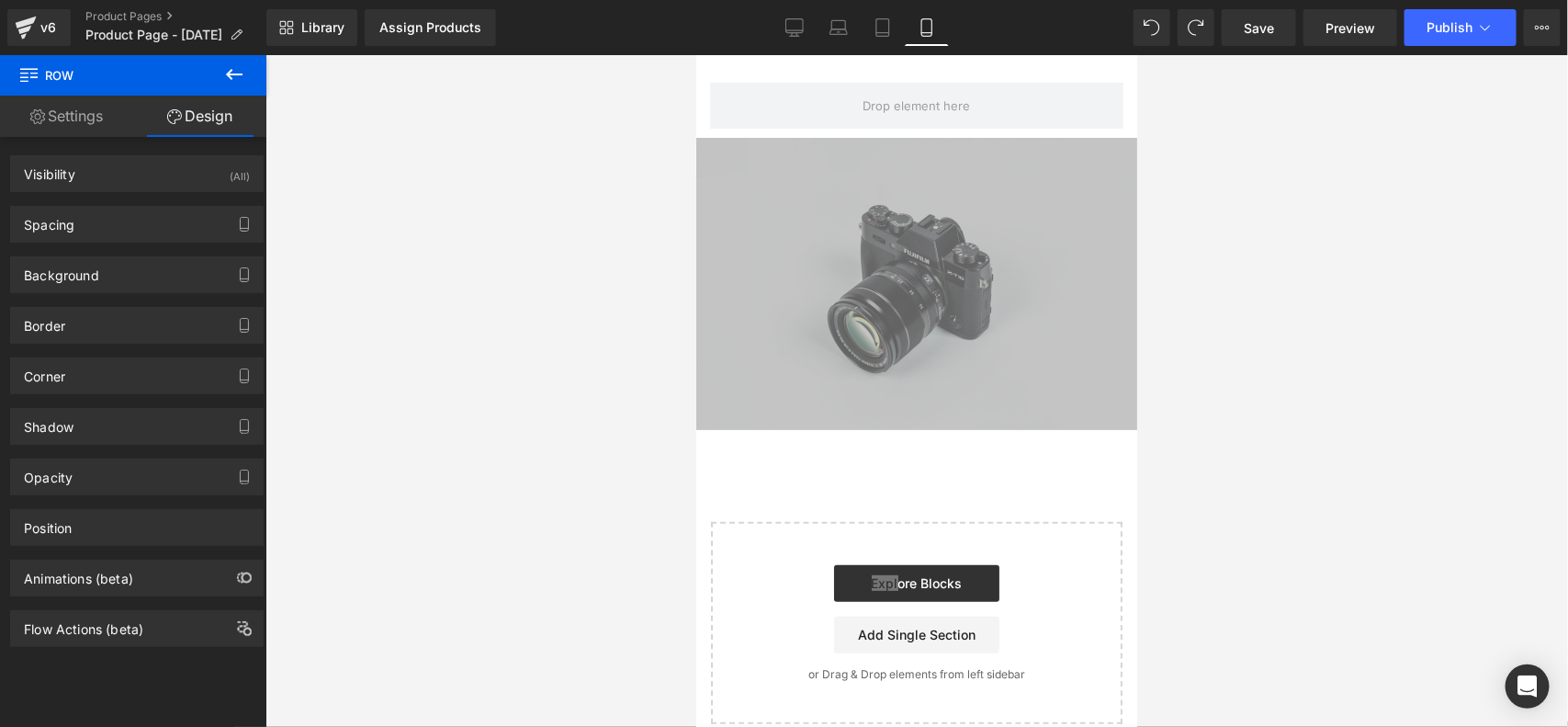 click on "Library Assign Products  Product Preview
No product match your search.  Please try another keyword  Manage assigned products Mobile Desktop Laptop Tablet Mobile Save Preview Publish Scheduled Upgrade Plan View Live Page View with current Template Save Template to Library Schedule Publish  Optimize  Publish Settings Shortcuts  Your page can’t be published   You've reached the maximum number of published pages on your plan  (0/1).  You need to upgrade your plan or unpublish all your pages to get 1 publish slot.   Unpublish pages   Upgrade plan" at bounding box center (917, 28) 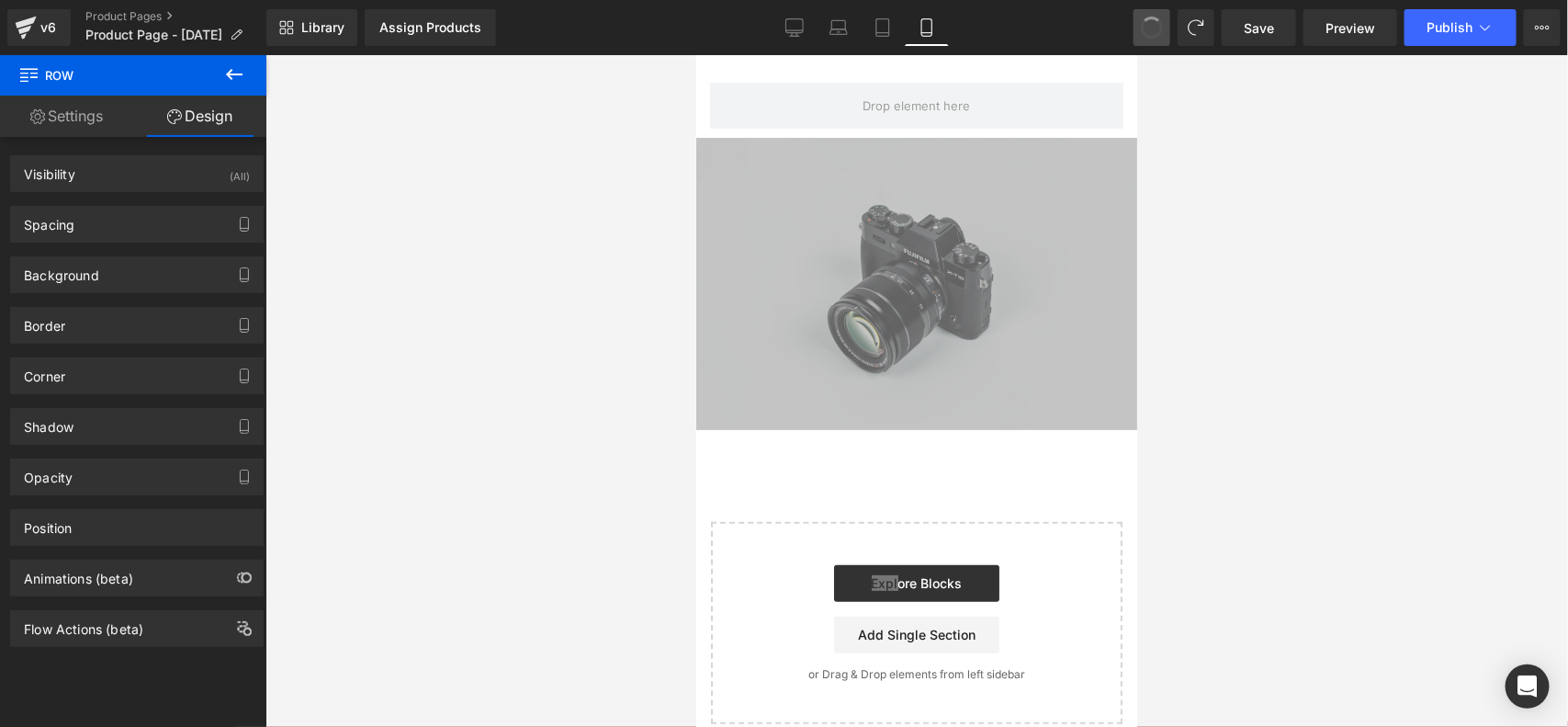 click at bounding box center [1152, 28] 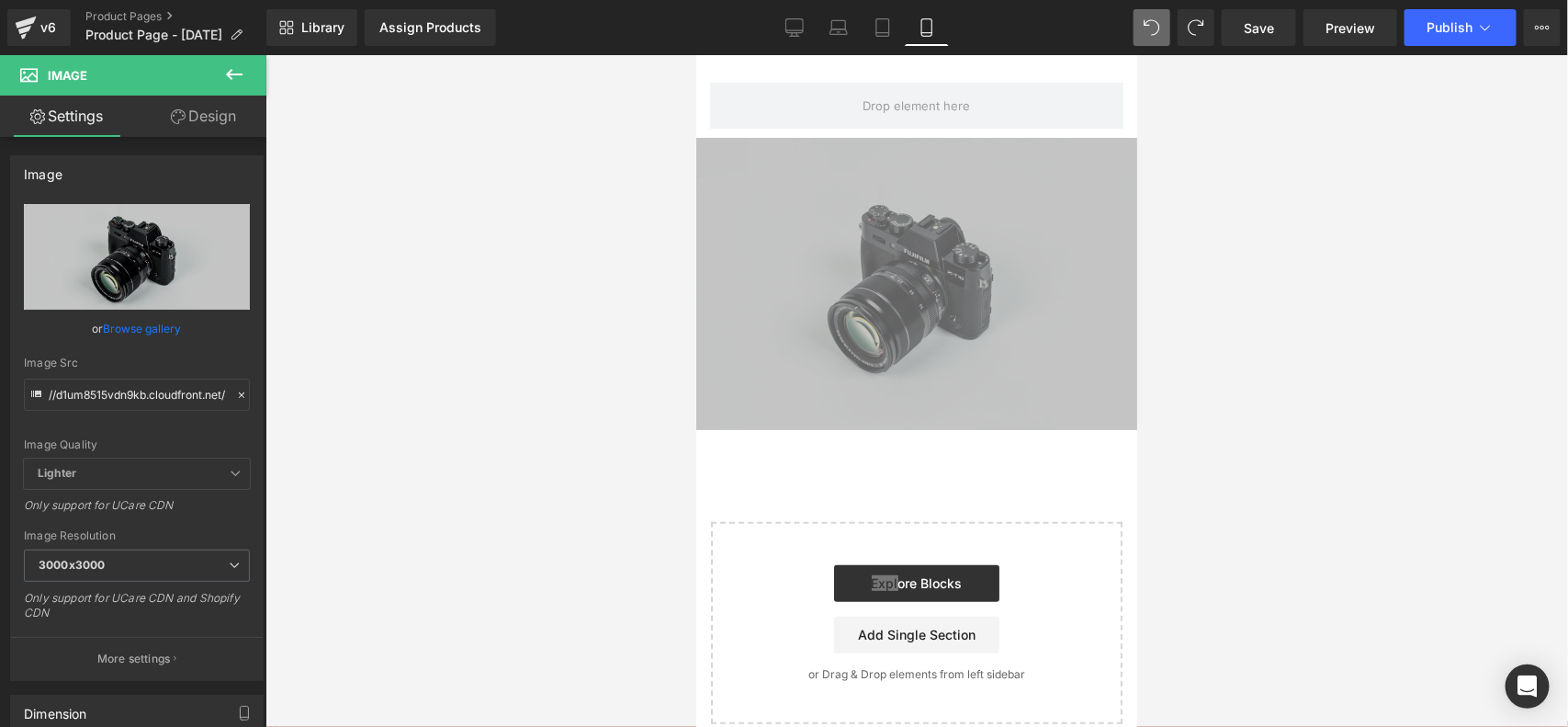 click at bounding box center [917, 391] 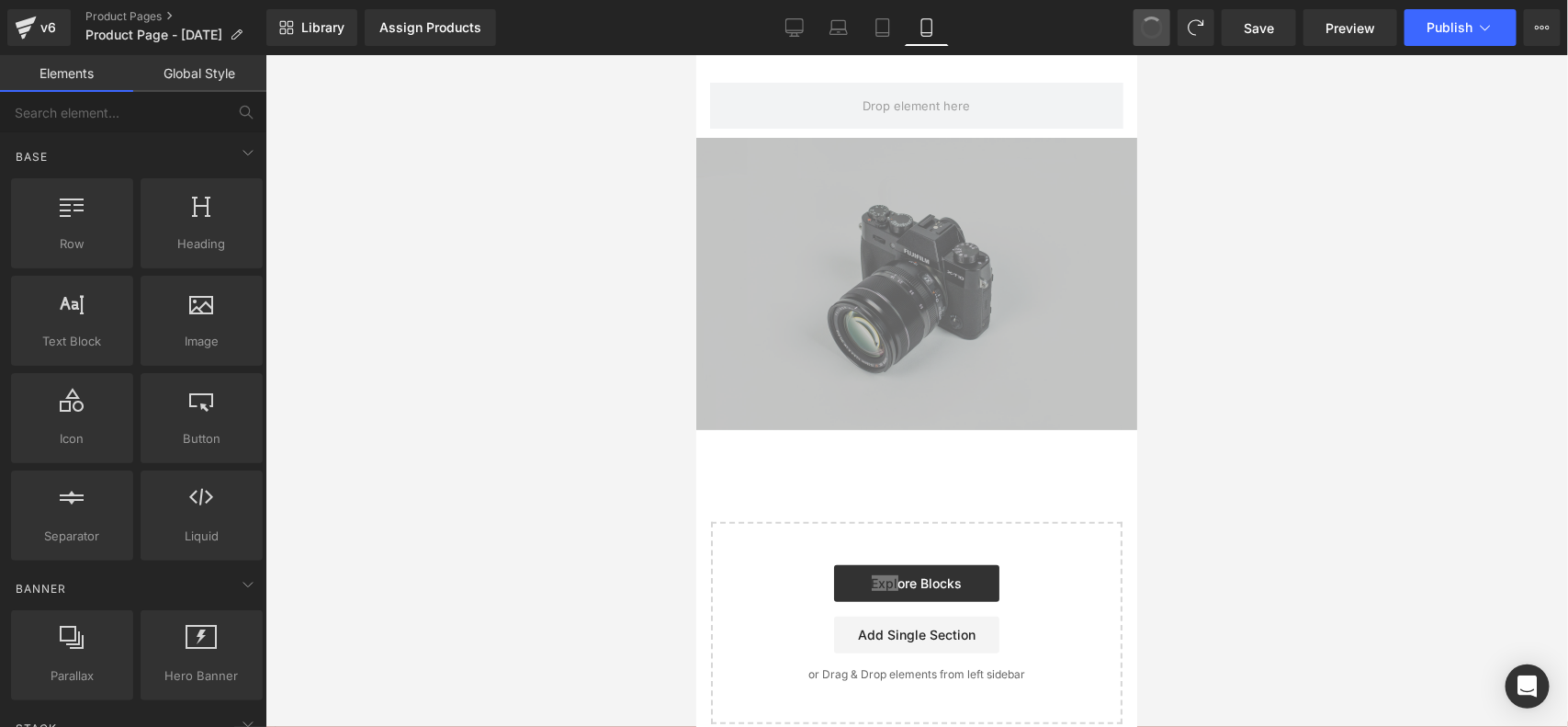 click at bounding box center [1152, 28] 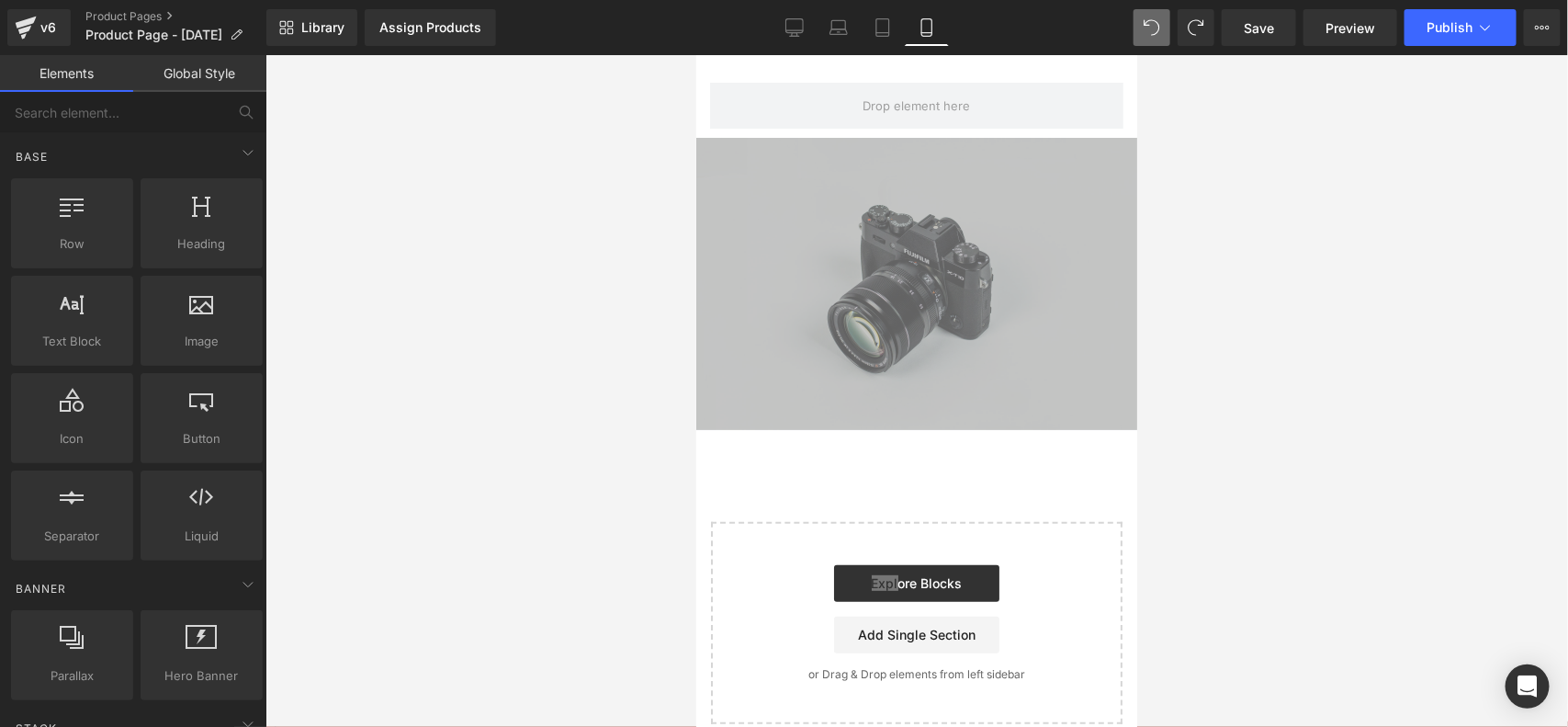 scroll, scrollTop: 16, scrollLeft: 0, axis: vertical 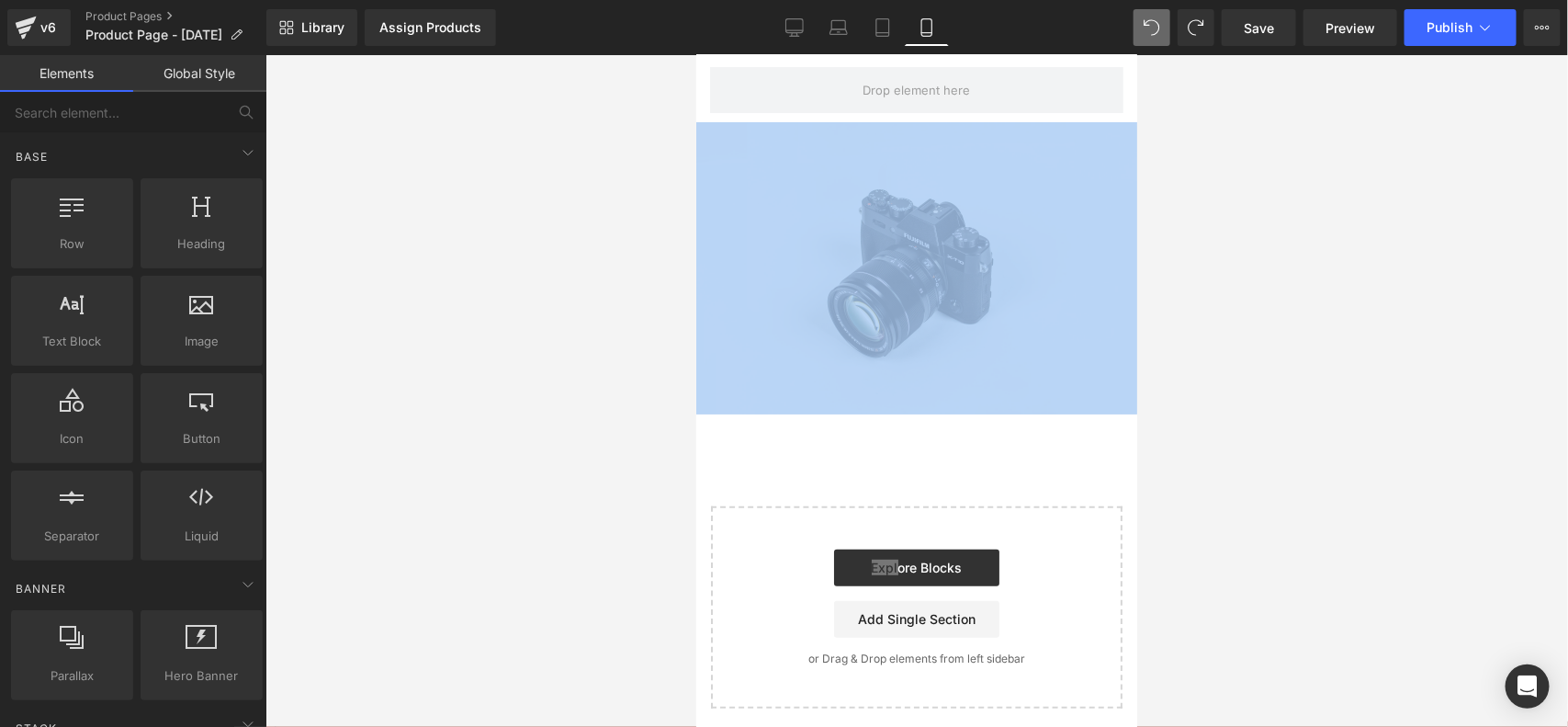 click on "Start building your page
Explore Blocks
Add Single Section
or Drag & Drop elements from left sidebar" at bounding box center [916, 607] 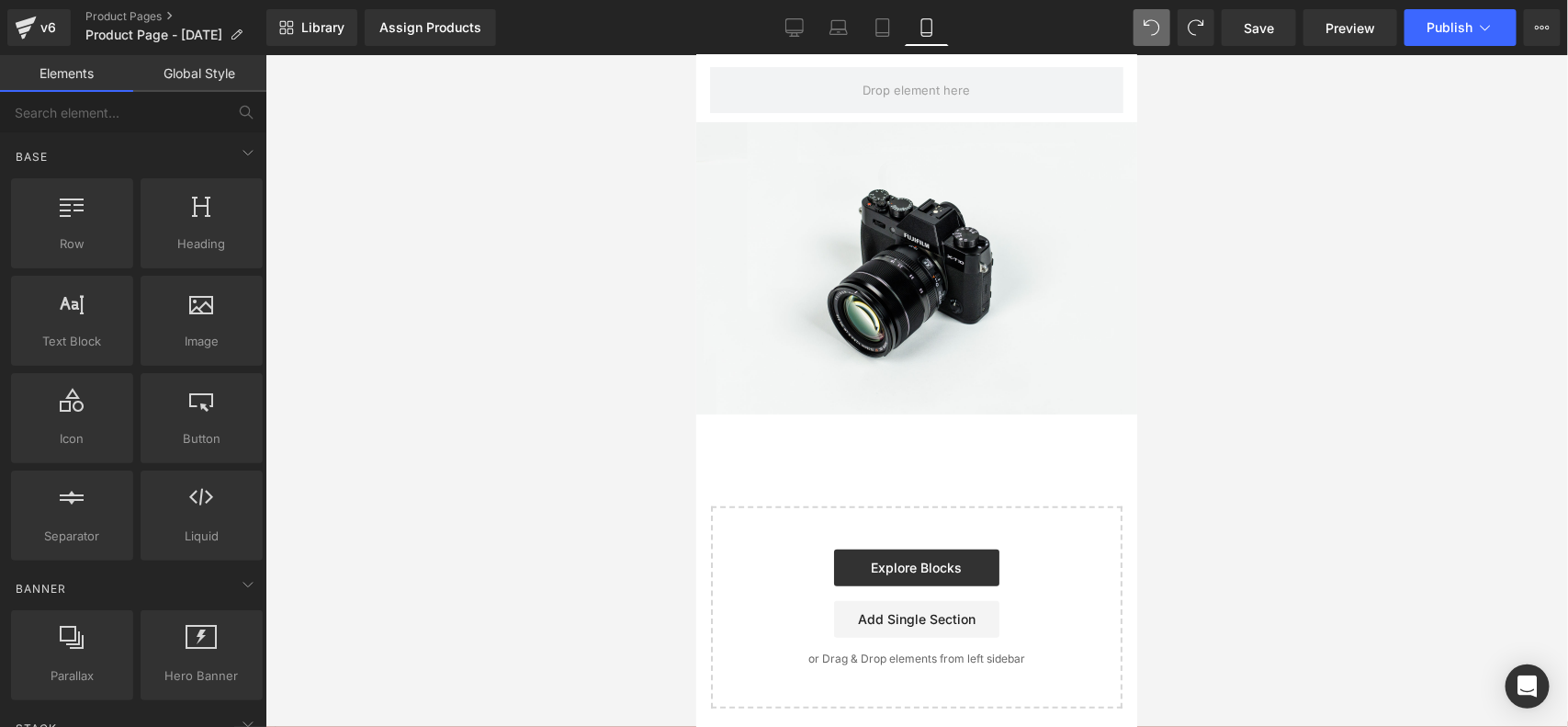 click on "Row
Image
Select your layout" at bounding box center [916, 373] 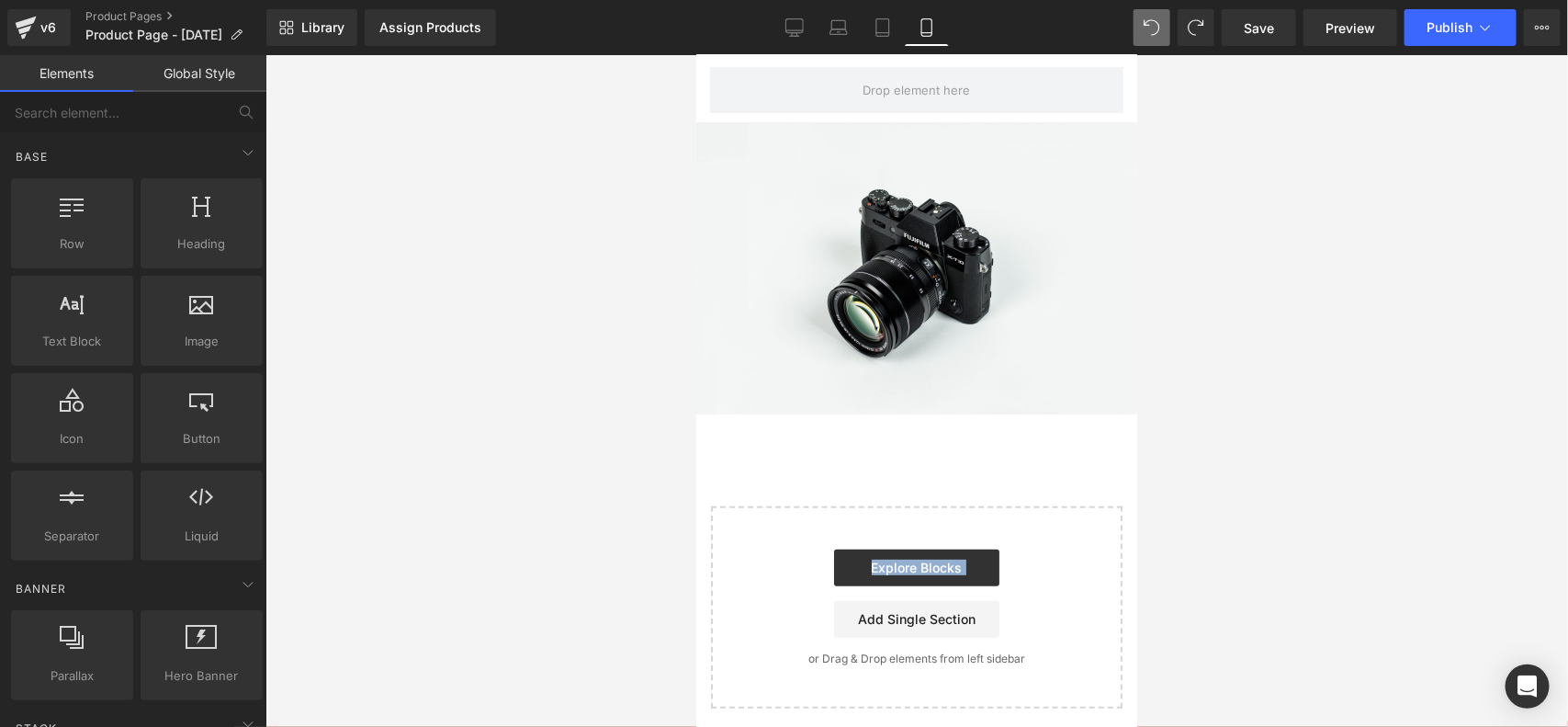 click on "Start building your page
Explore Blocks
Add Single Section
or Drag & Drop elements from left sidebar" at bounding box center [916, 607] 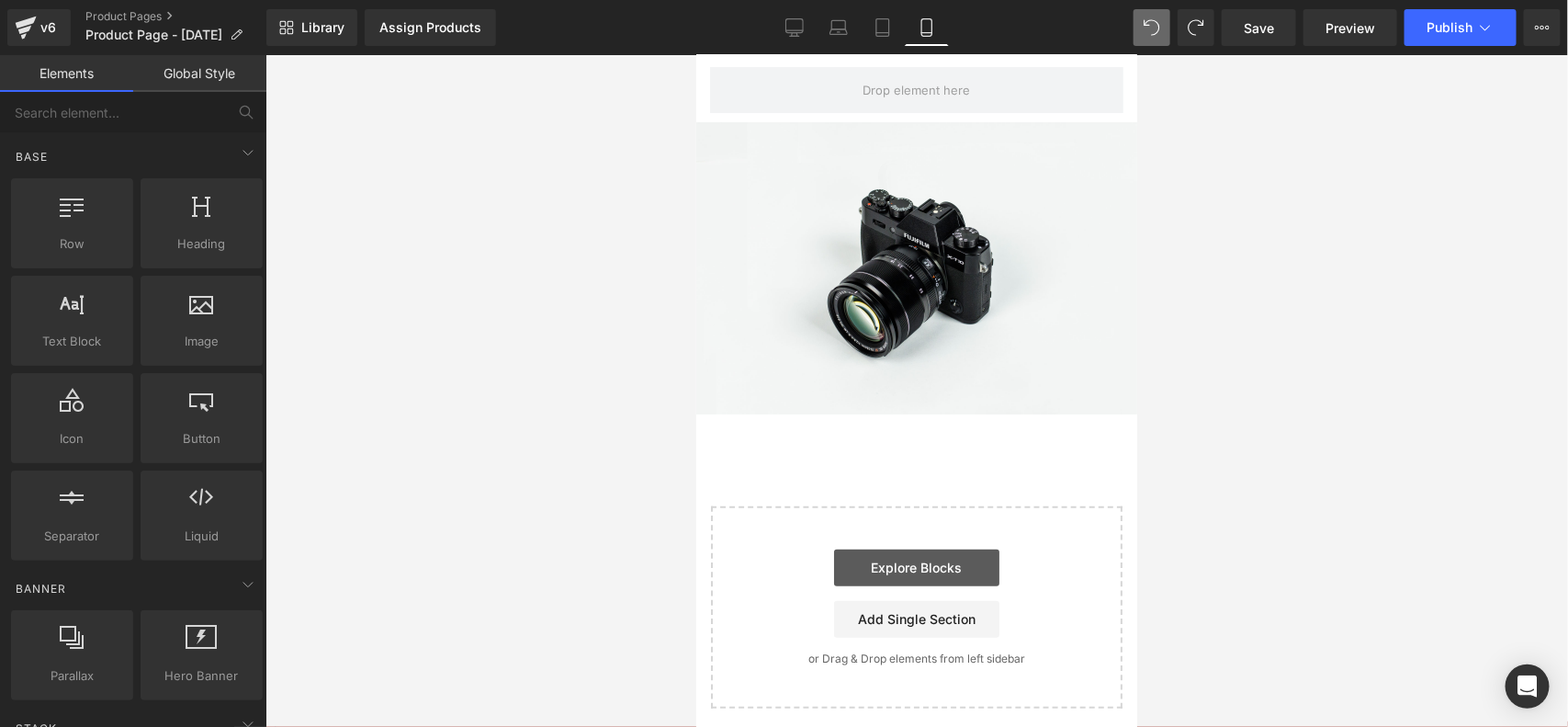 click on "Explore Blocks" at bounding box center [916, 567] 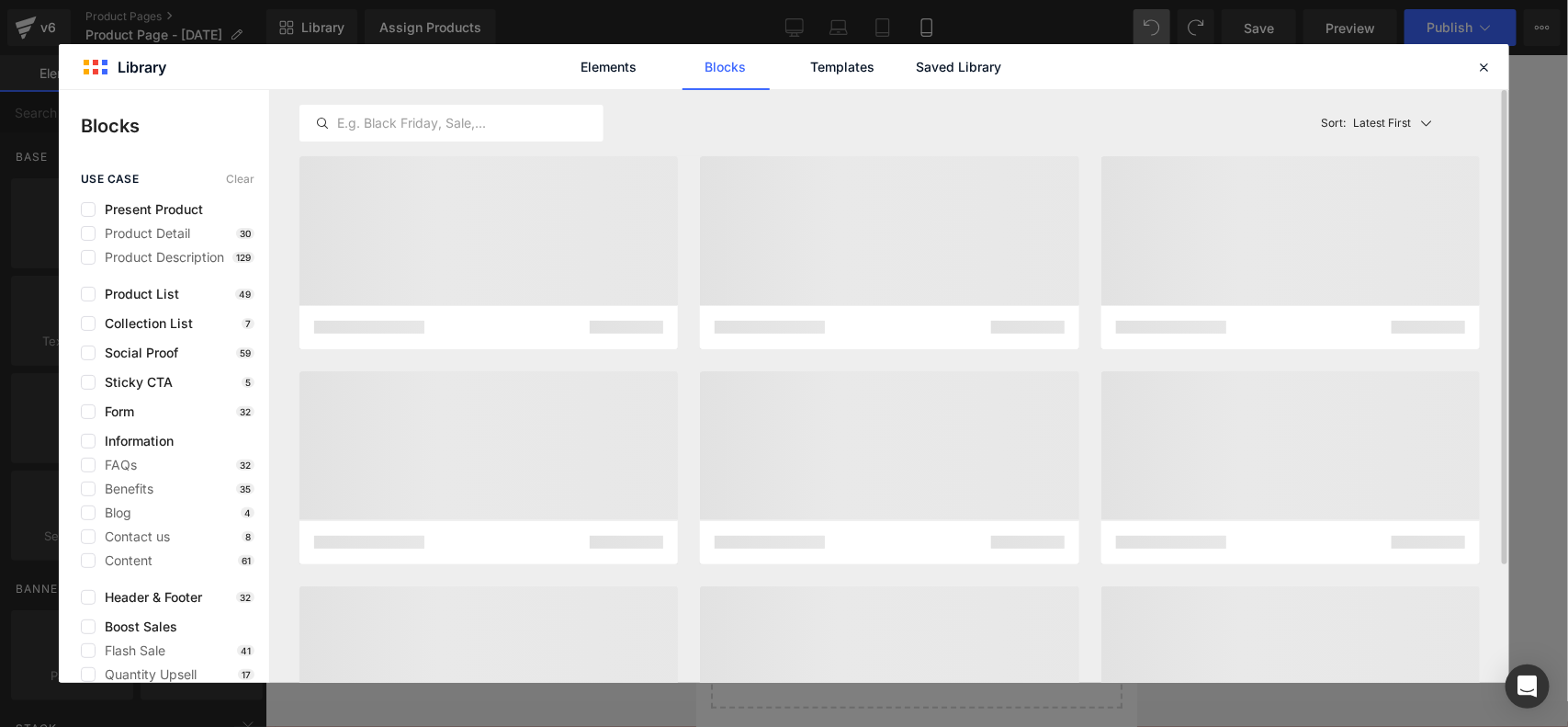 click at bounding box center (889, 683) 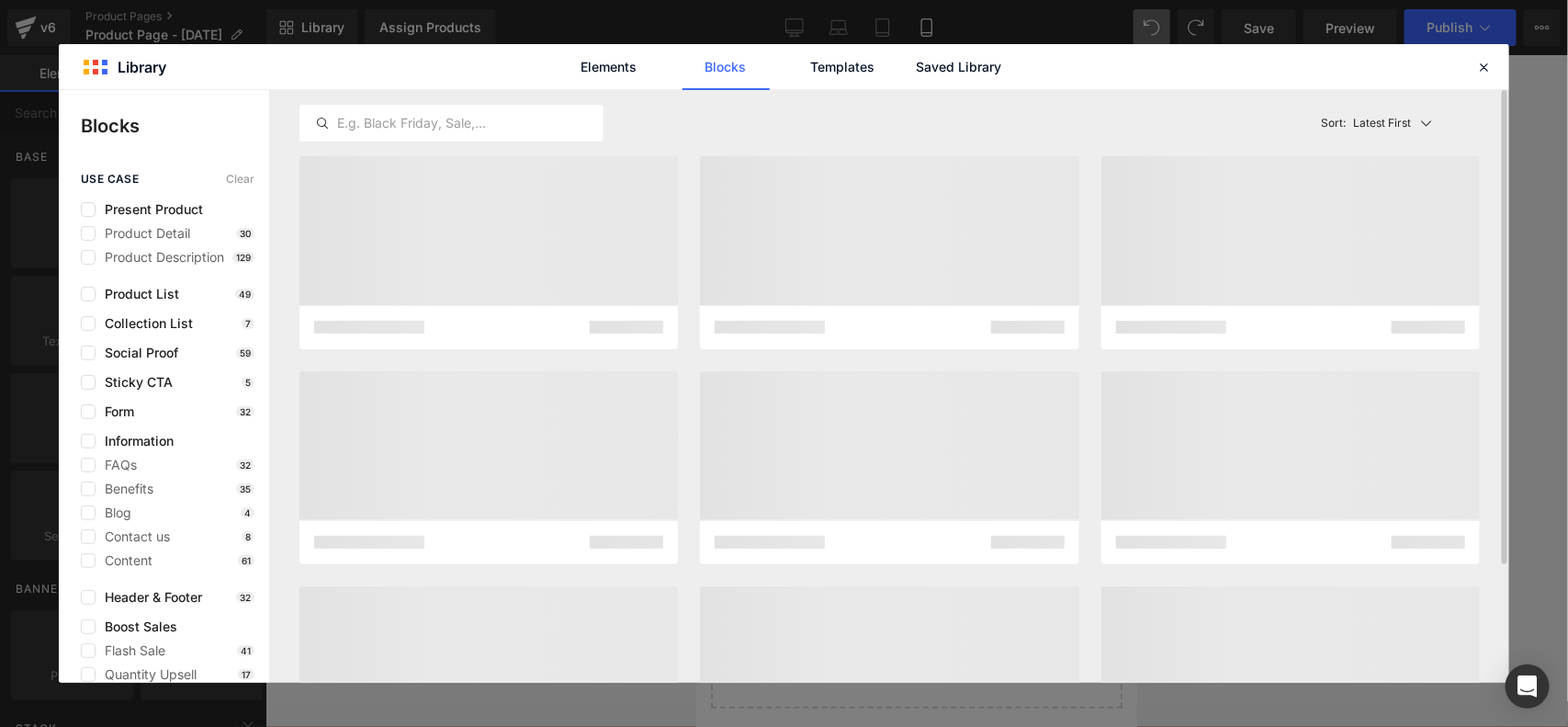 click at bounding box center (889, 683) 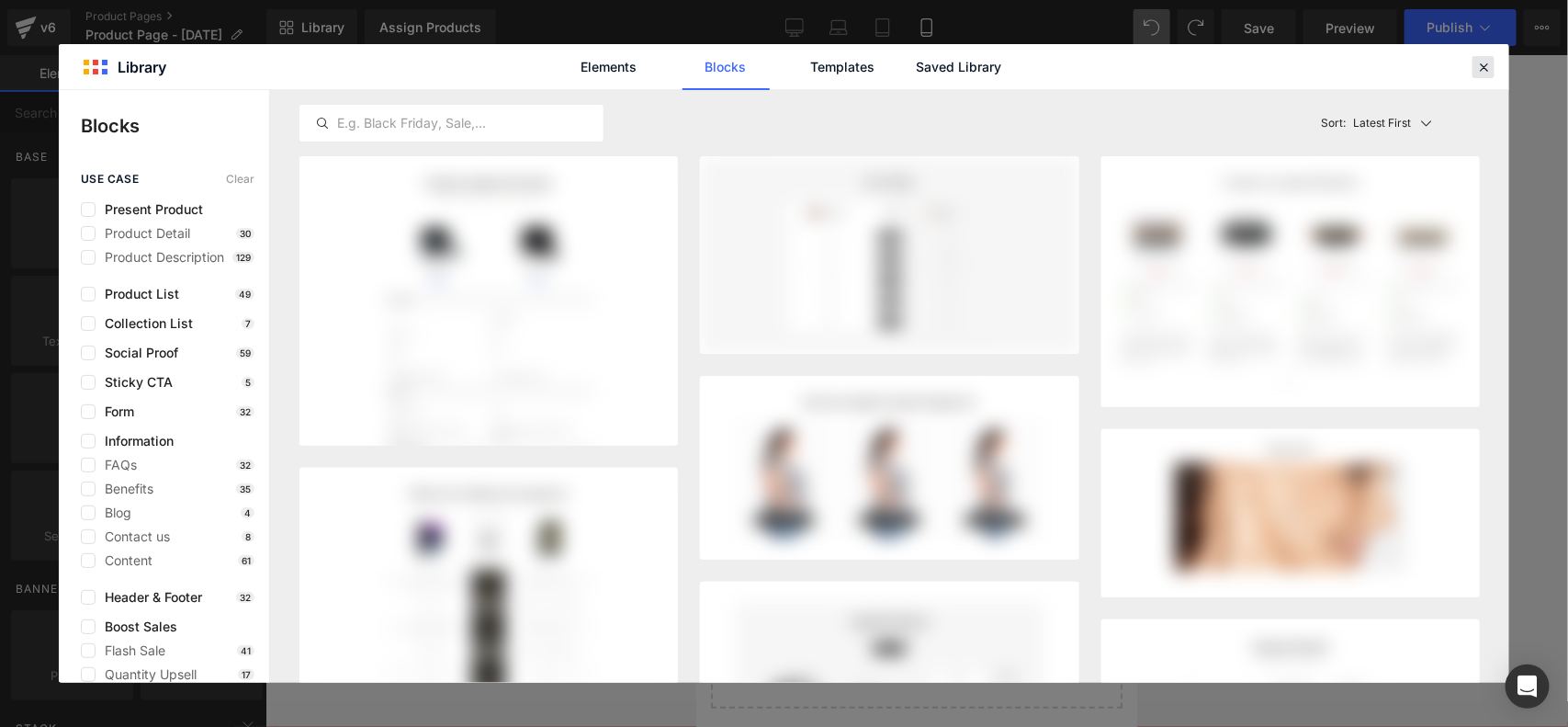 click at bounding box center (1483, 67) 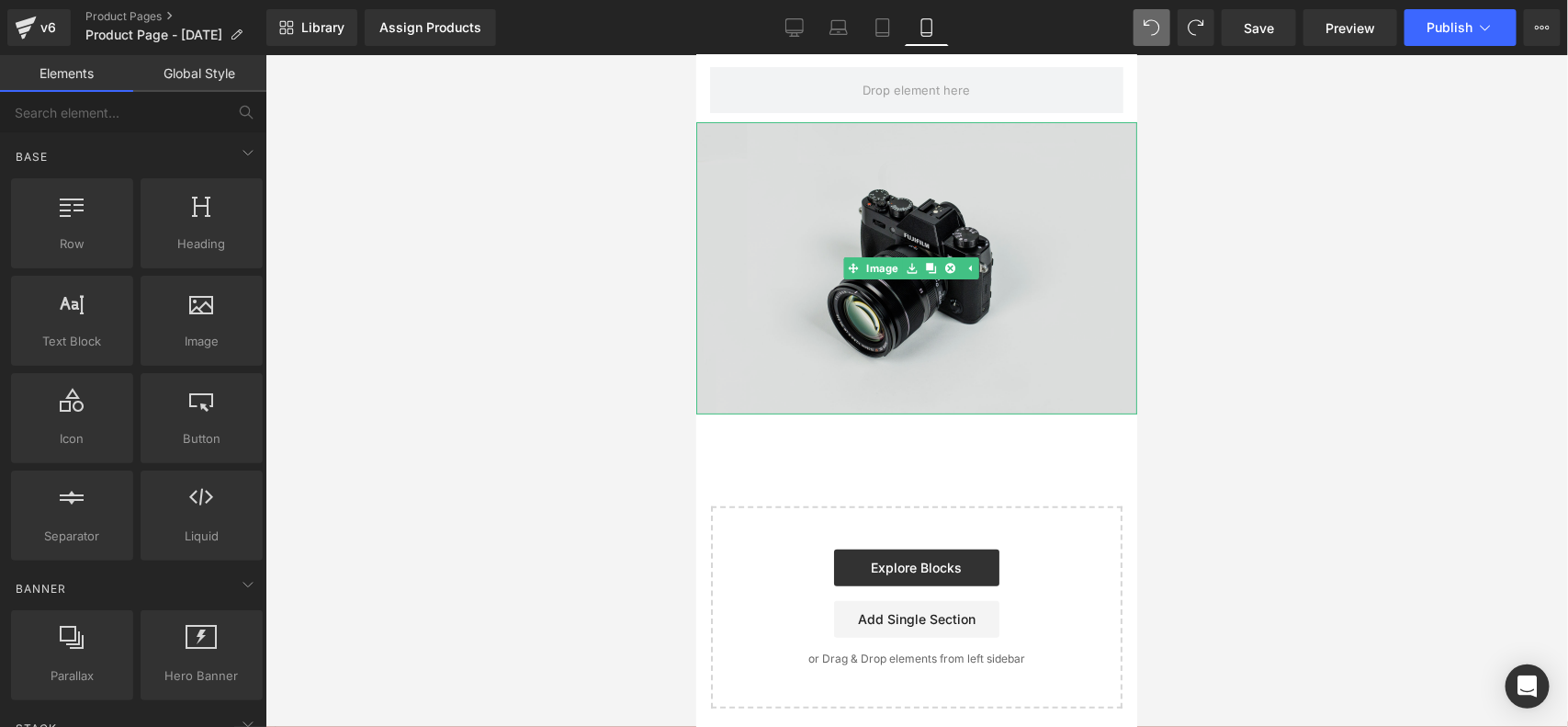 click at bounding box center (916, 267) 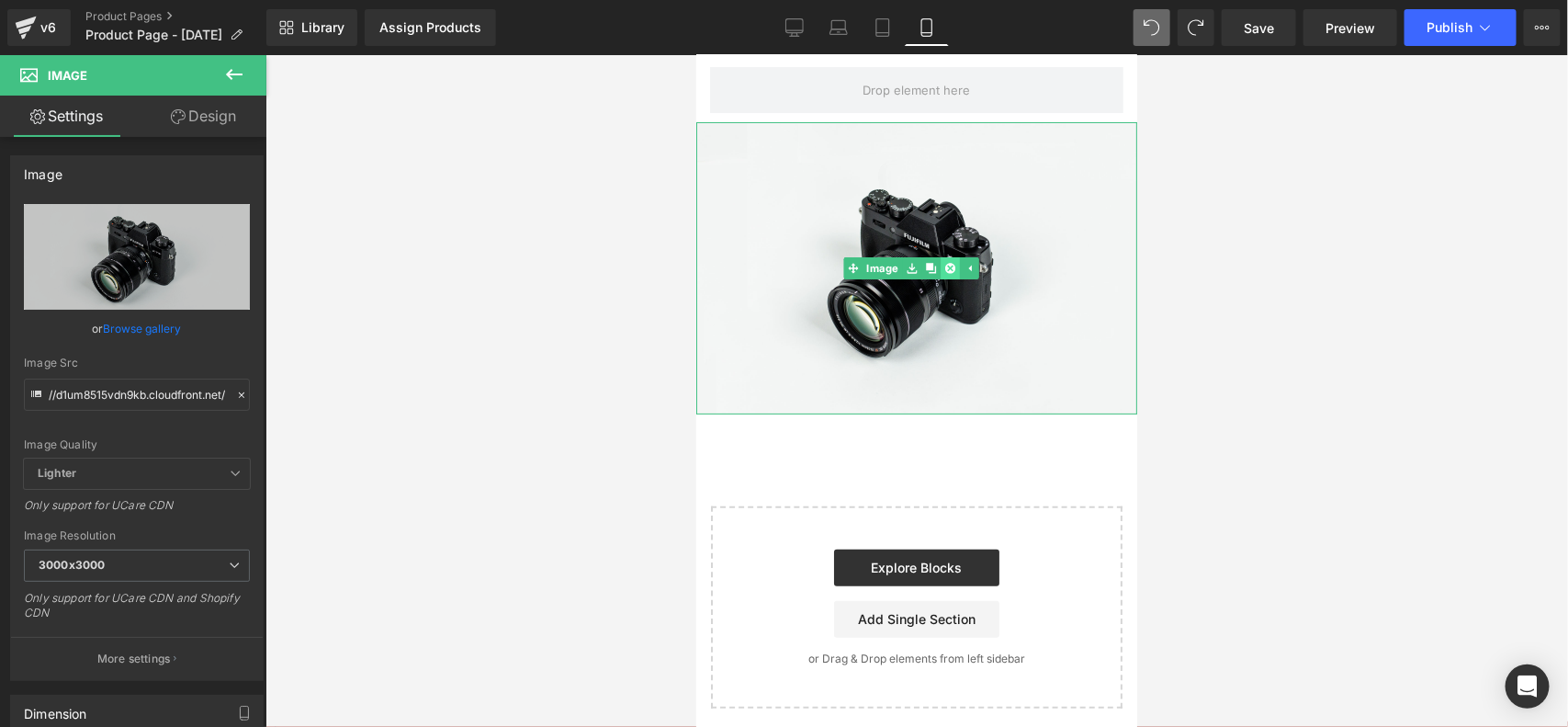 click at bounding box center (949, 267) 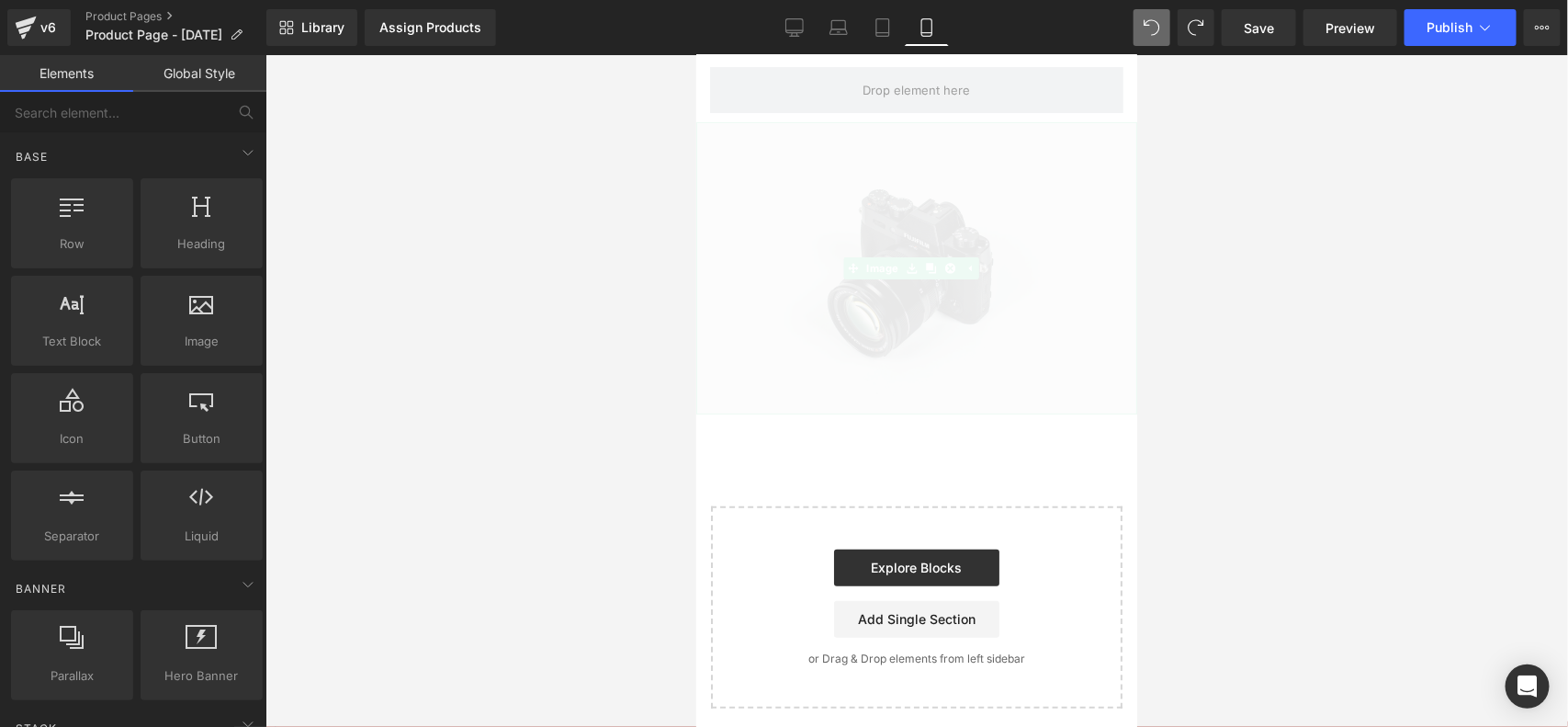 scroll, scrollTop: 0, scrollLeft: 0, axis: both 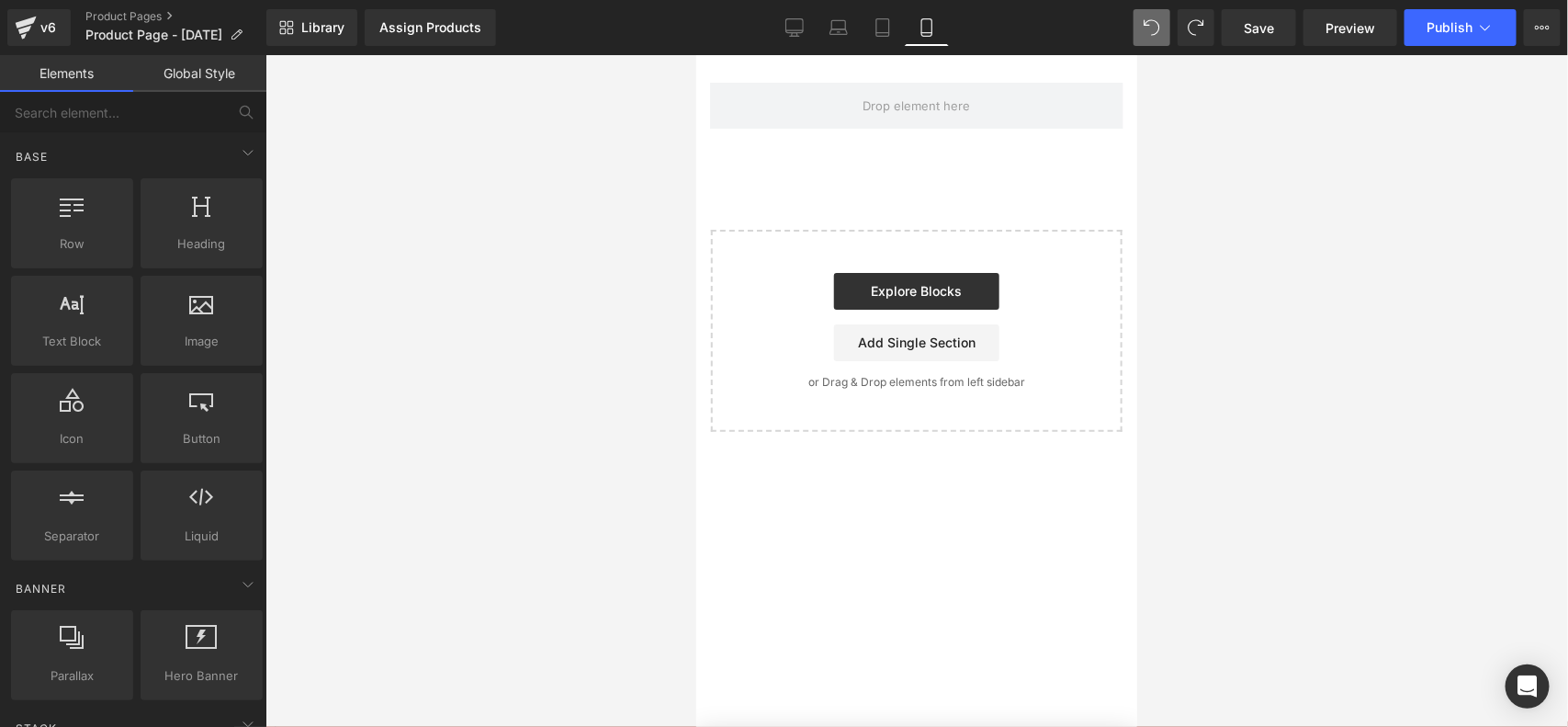 click on "Row
Select your layout" at bounding box center (916, 243) 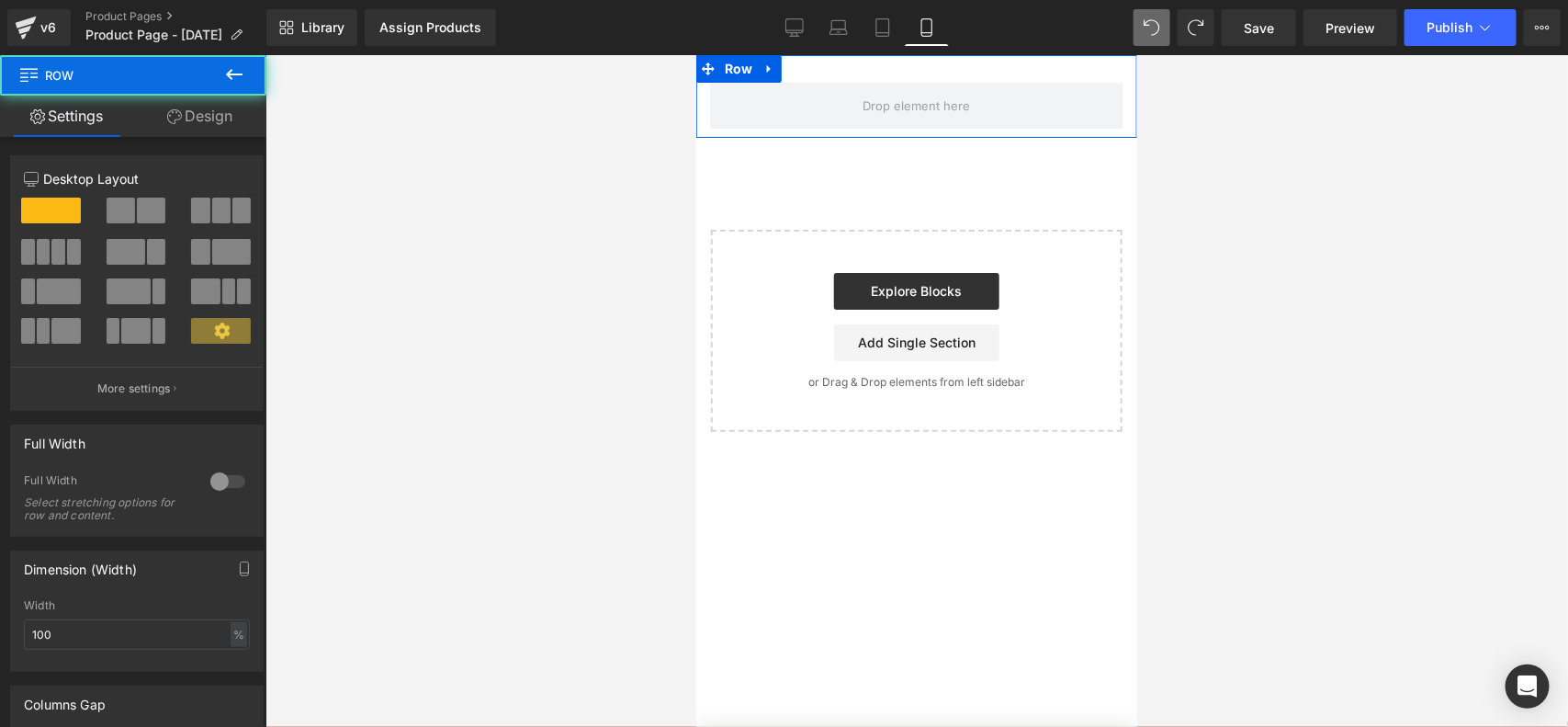 click at bounding box center (916, 132) 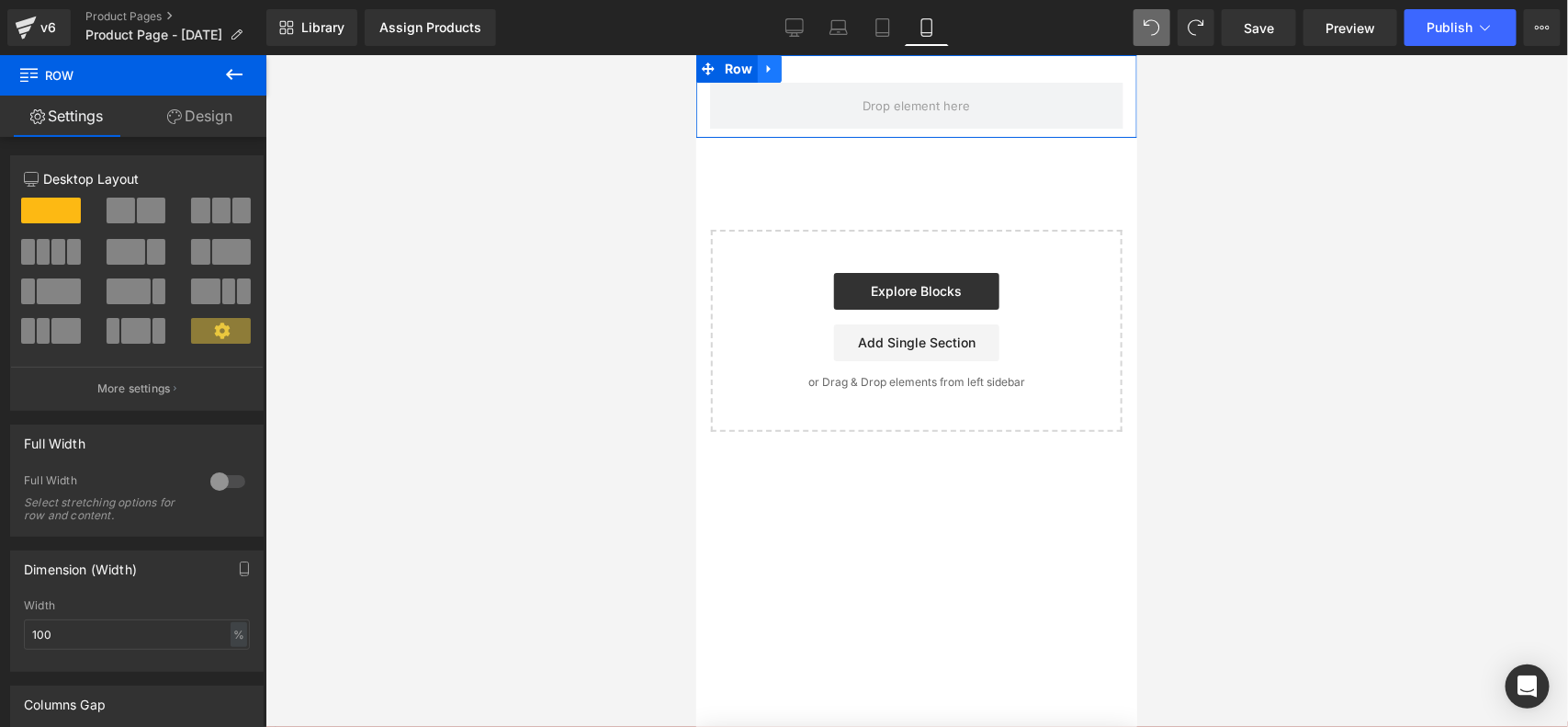 click 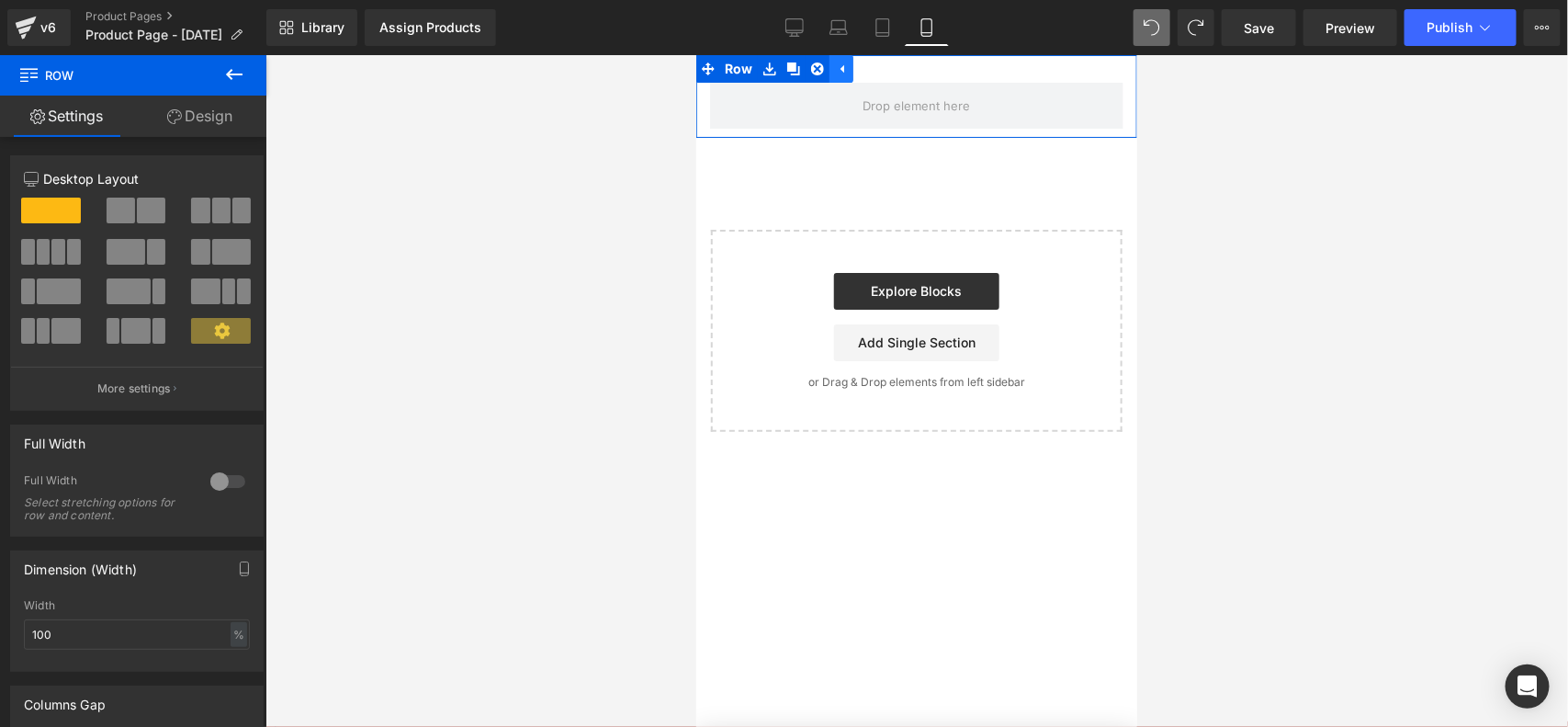 click at bounding box center (840, 68) 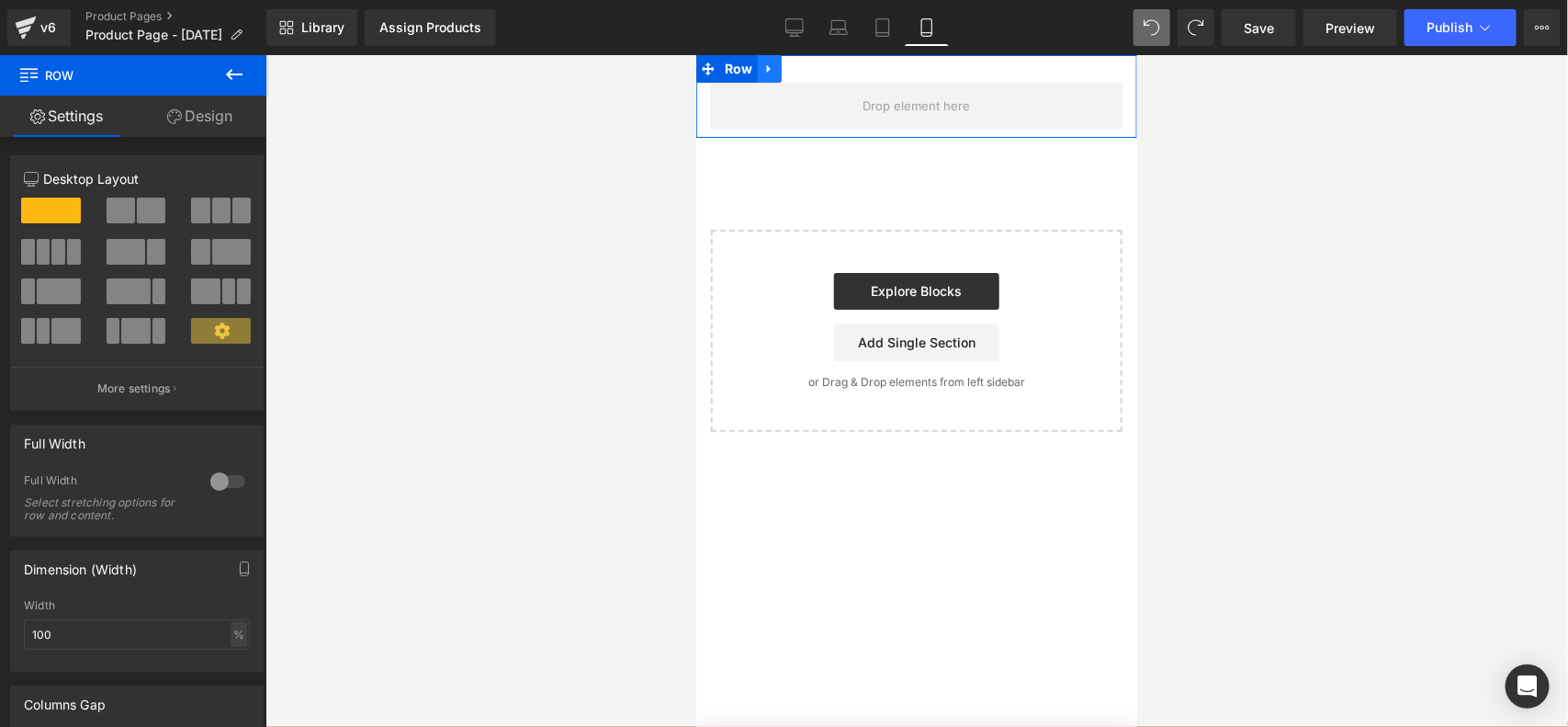 click 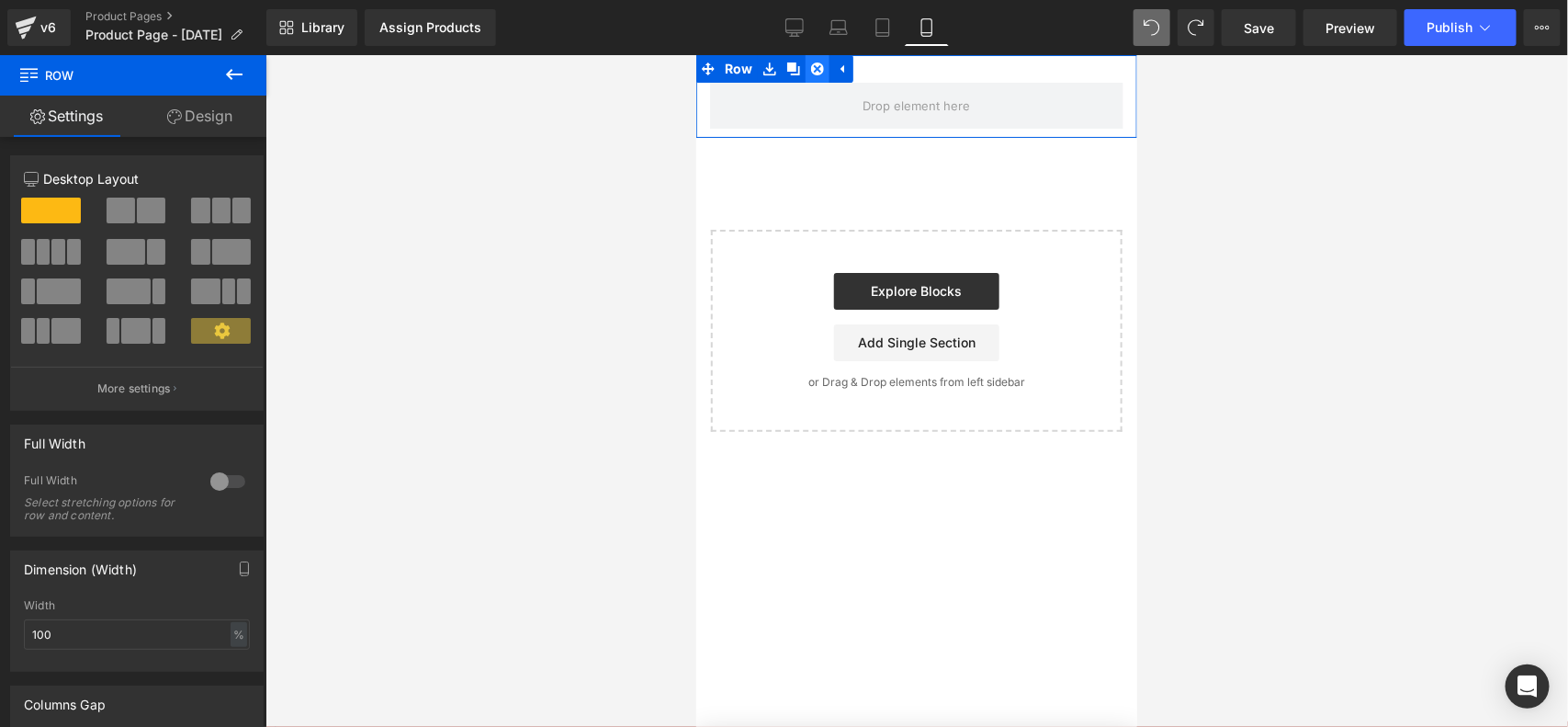 click at bounding box center (817, 68) 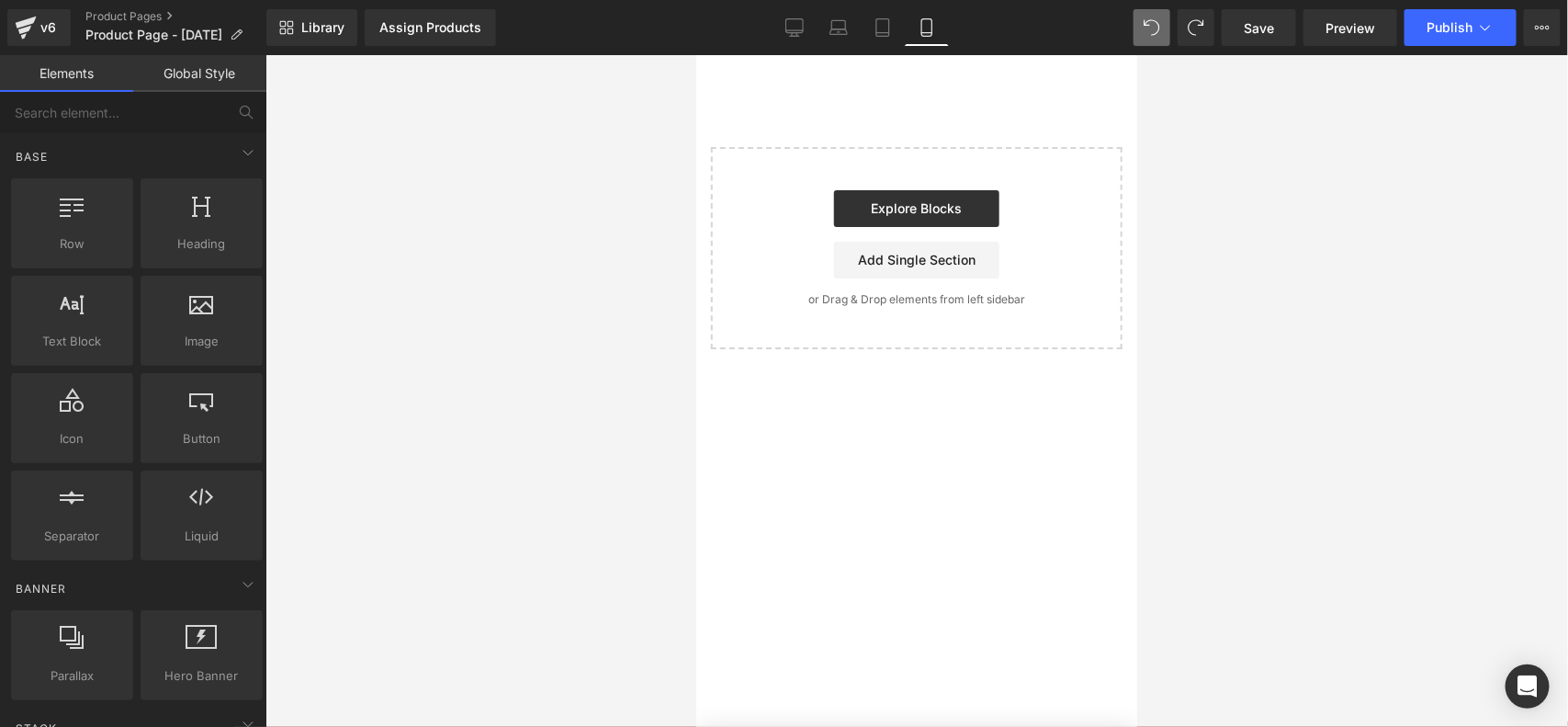 click on "Select your layout" at bounding box center [916, 201] 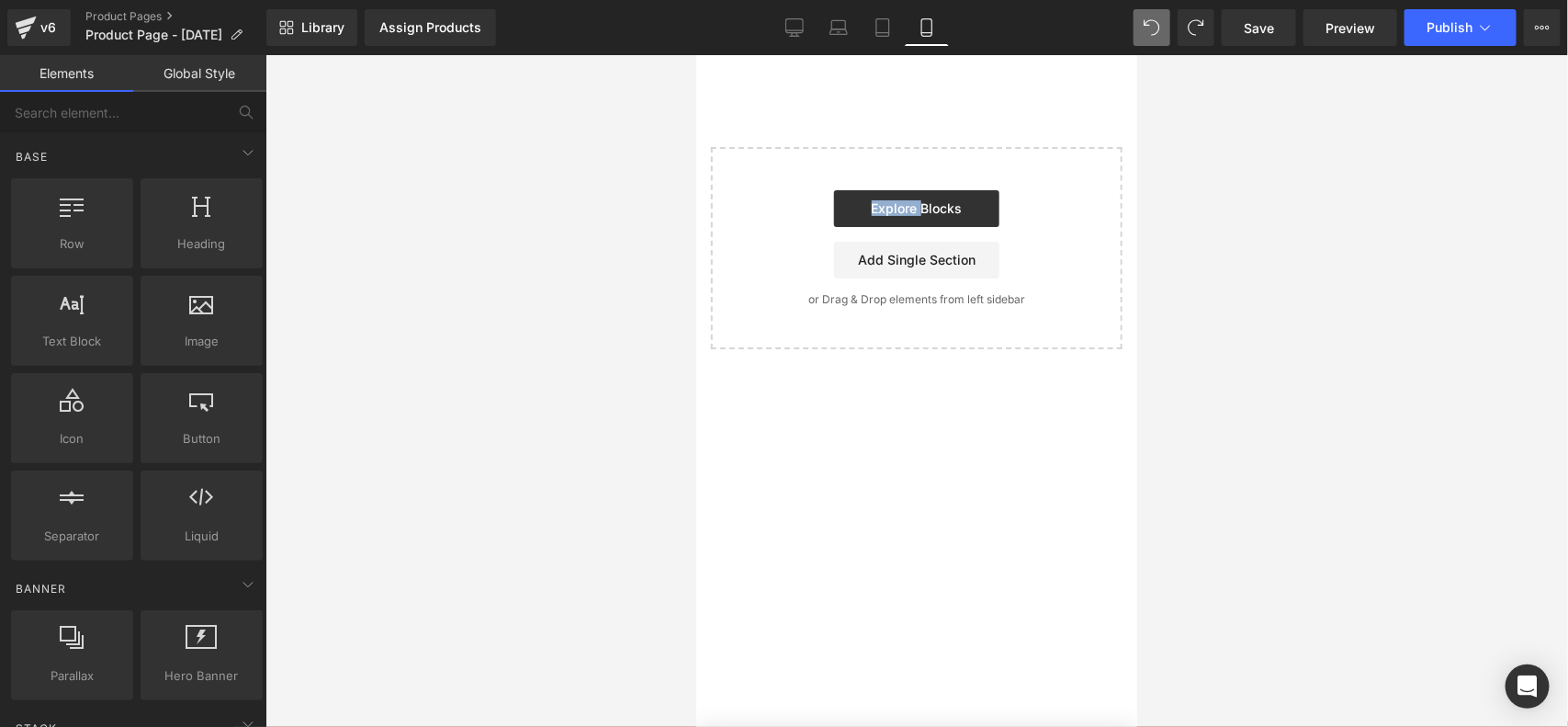 click on "Select your layout" at bounding box center [916, 201] 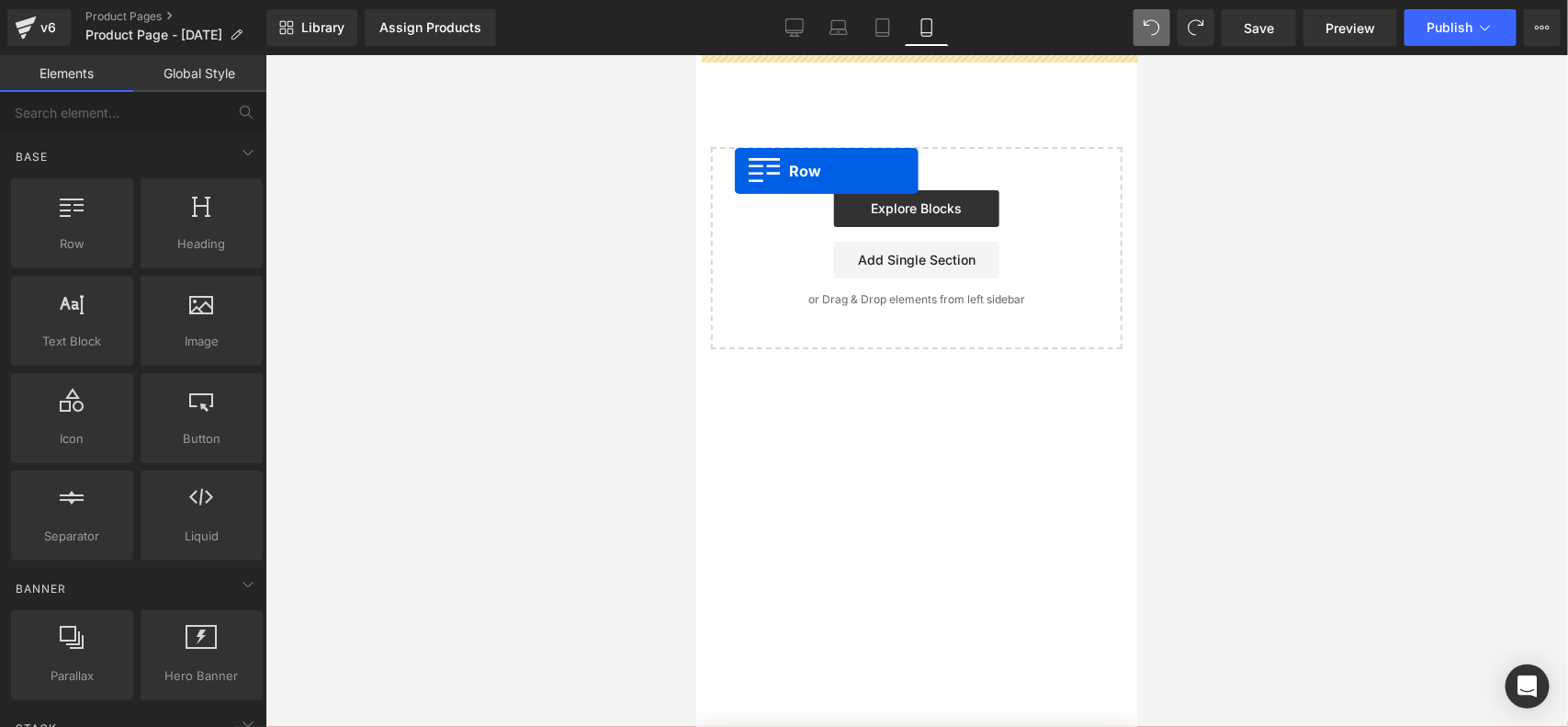 drag, startPoint x: 733, startPoint y: 290, endPoint x: 746, endPoint y: 161, distance: 129.65338 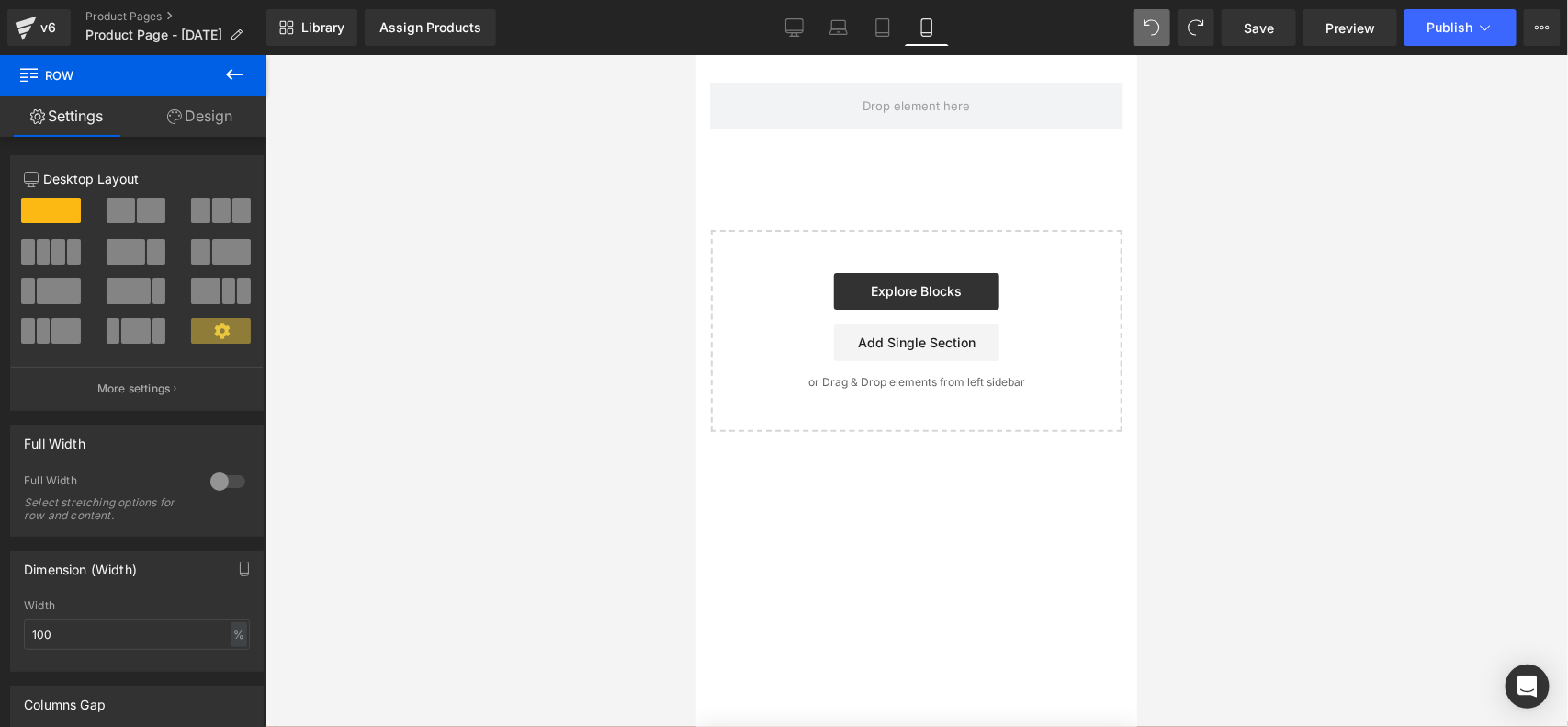 click 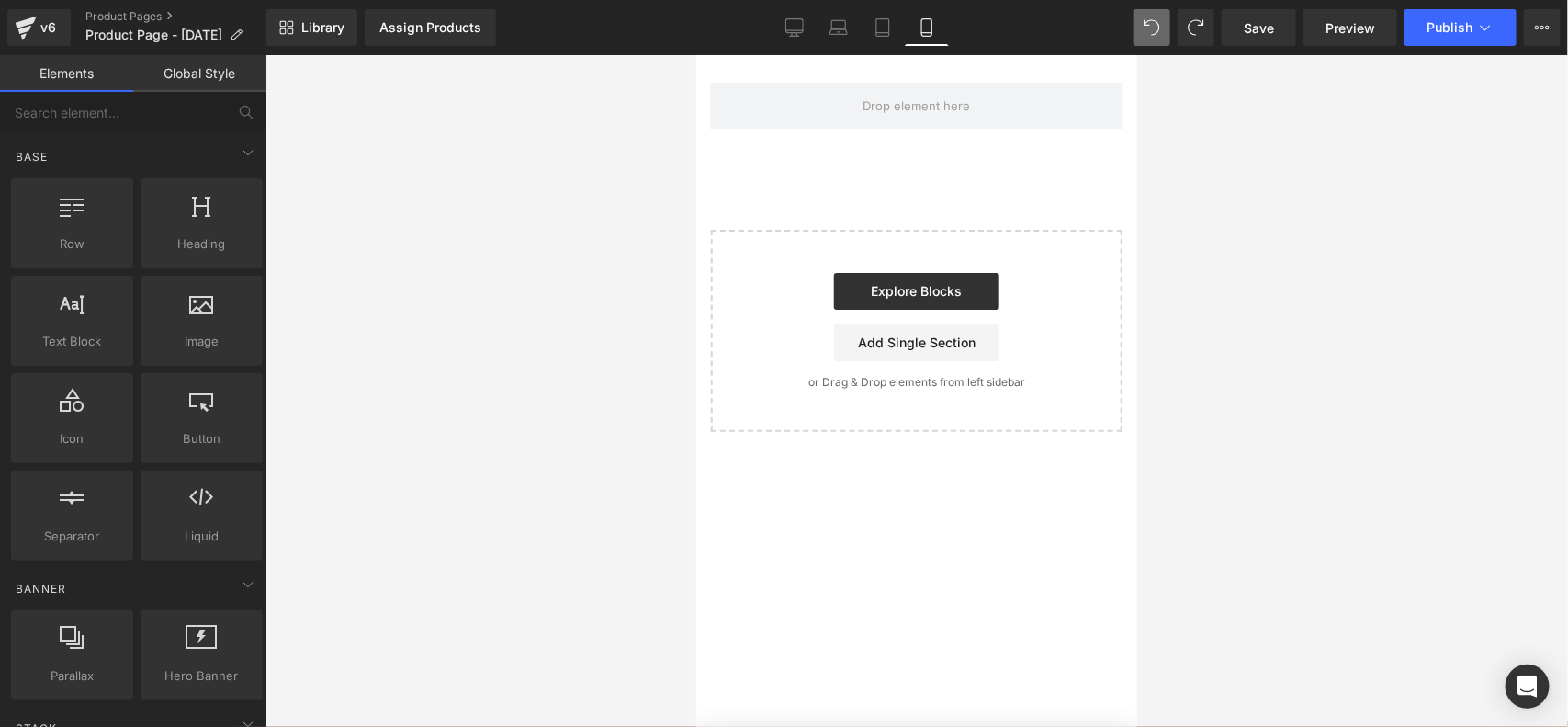 click at bounding box center [917, 391] 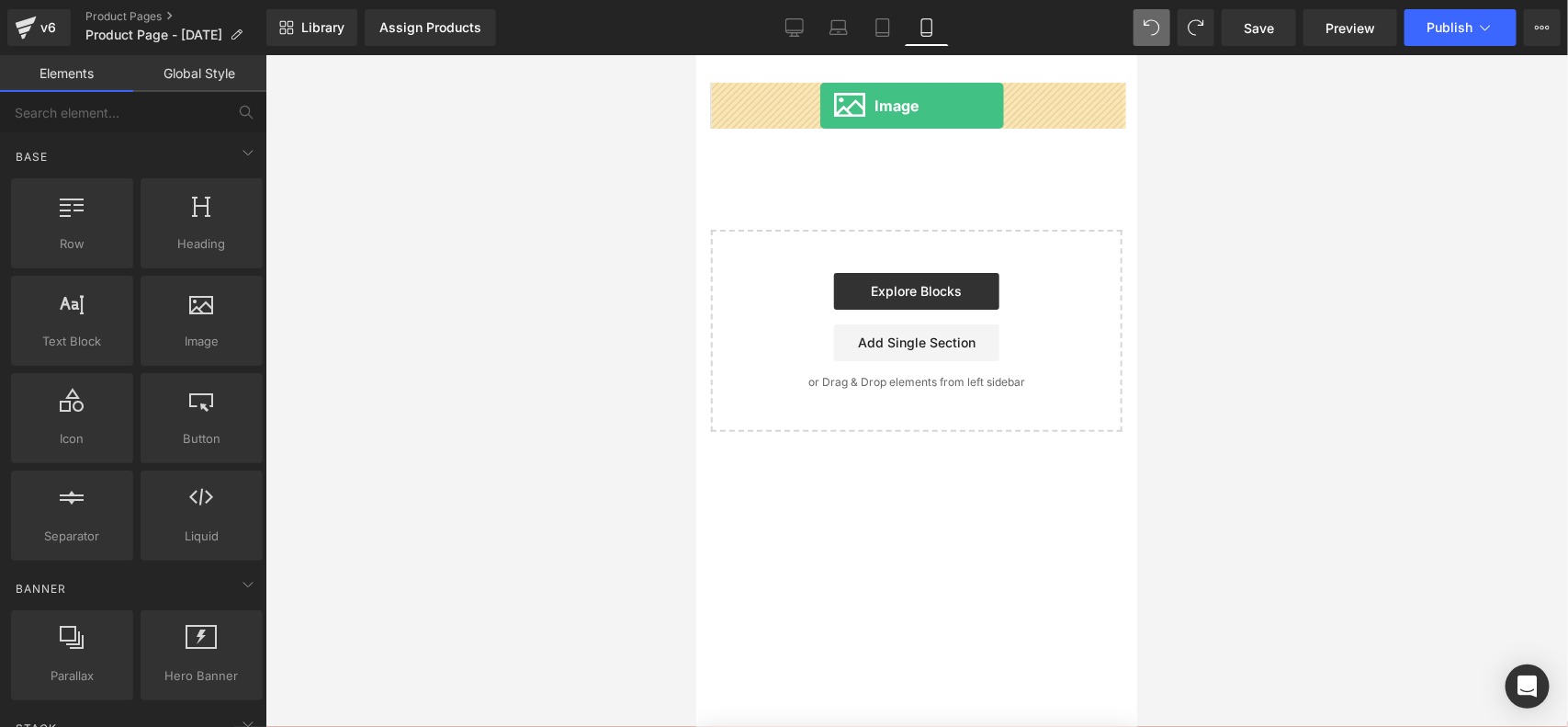 drag, startPoint x: 919, startPoint y: 363, endPoint x: 819, endPoint y: 105, distance: 276.70201 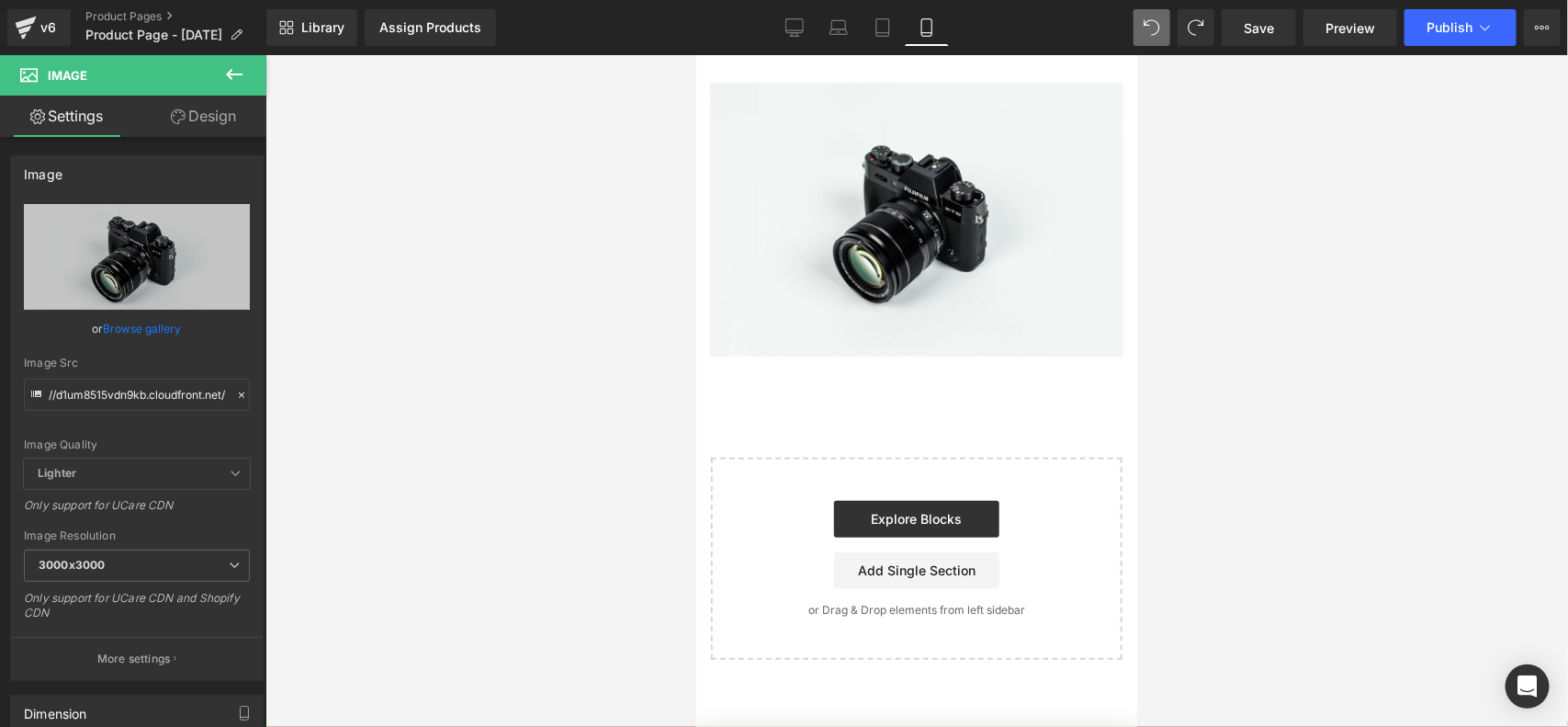 click at bounding box center [234, 75] 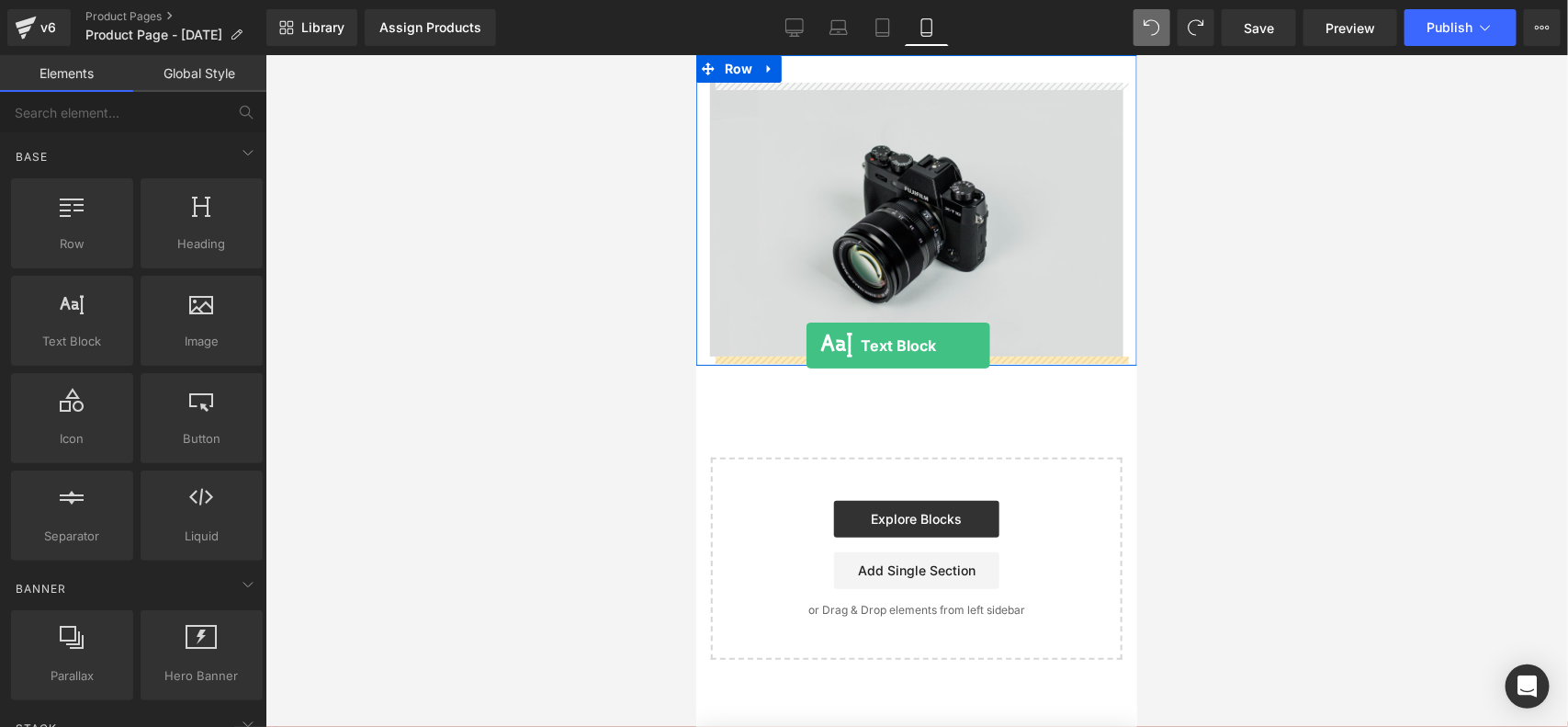 drag, startPoint x: 760, startPoint y: 379, endPoint x: 809, endPoint y: 345, distance: 59.64059 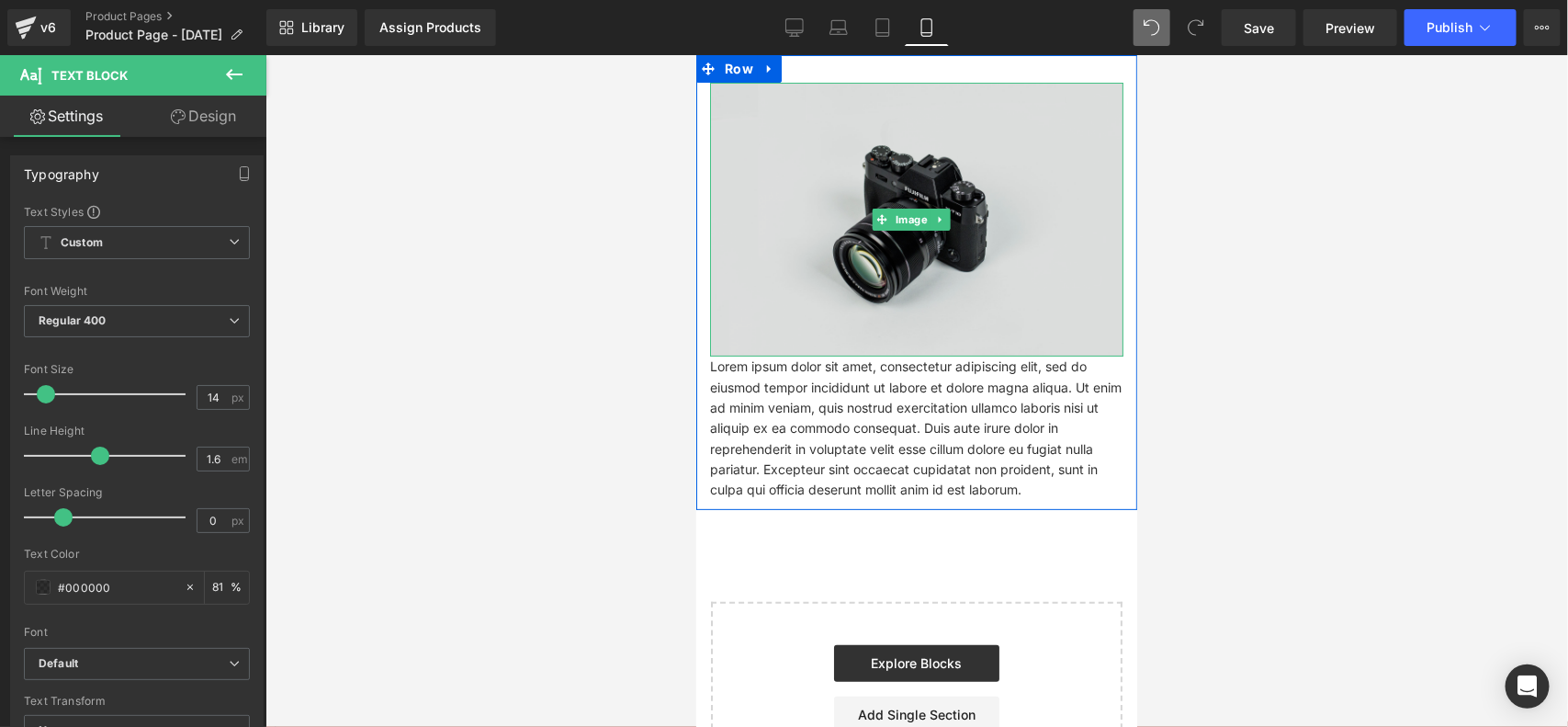 click at bounding box center [916, 219] 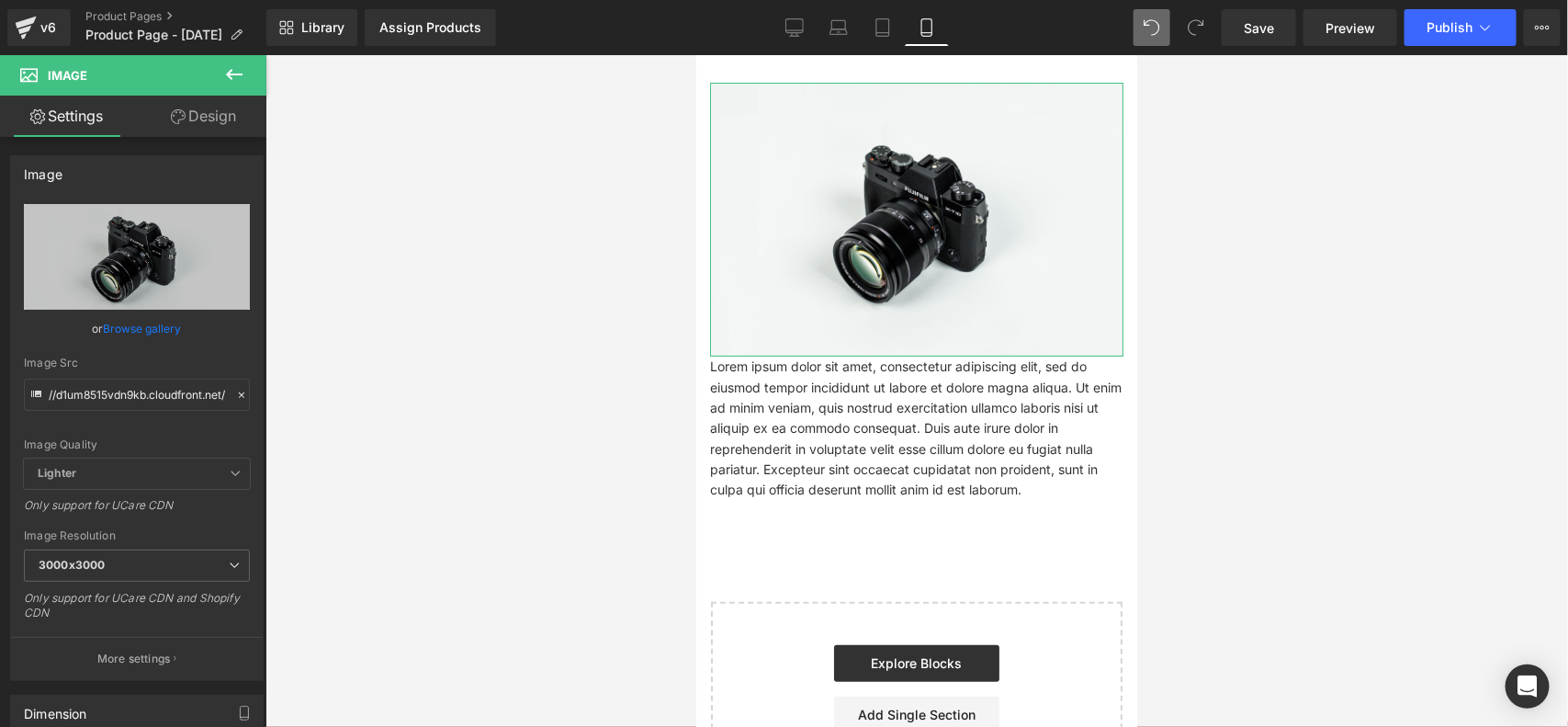 drag, startPoint x: 221, startPoint y: 119, endPoint x: 181, endPoint y: 228, distance: 116.10771 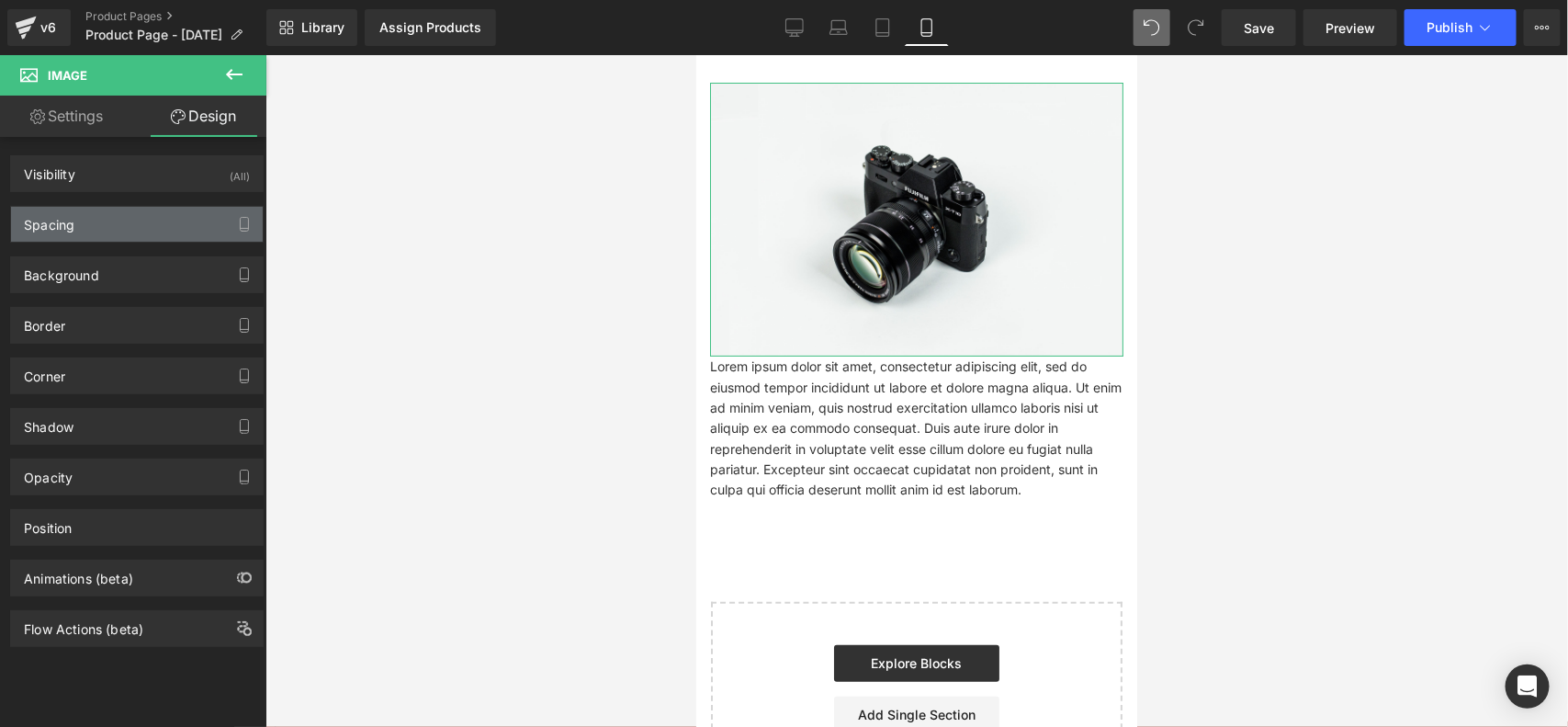 type on "0" 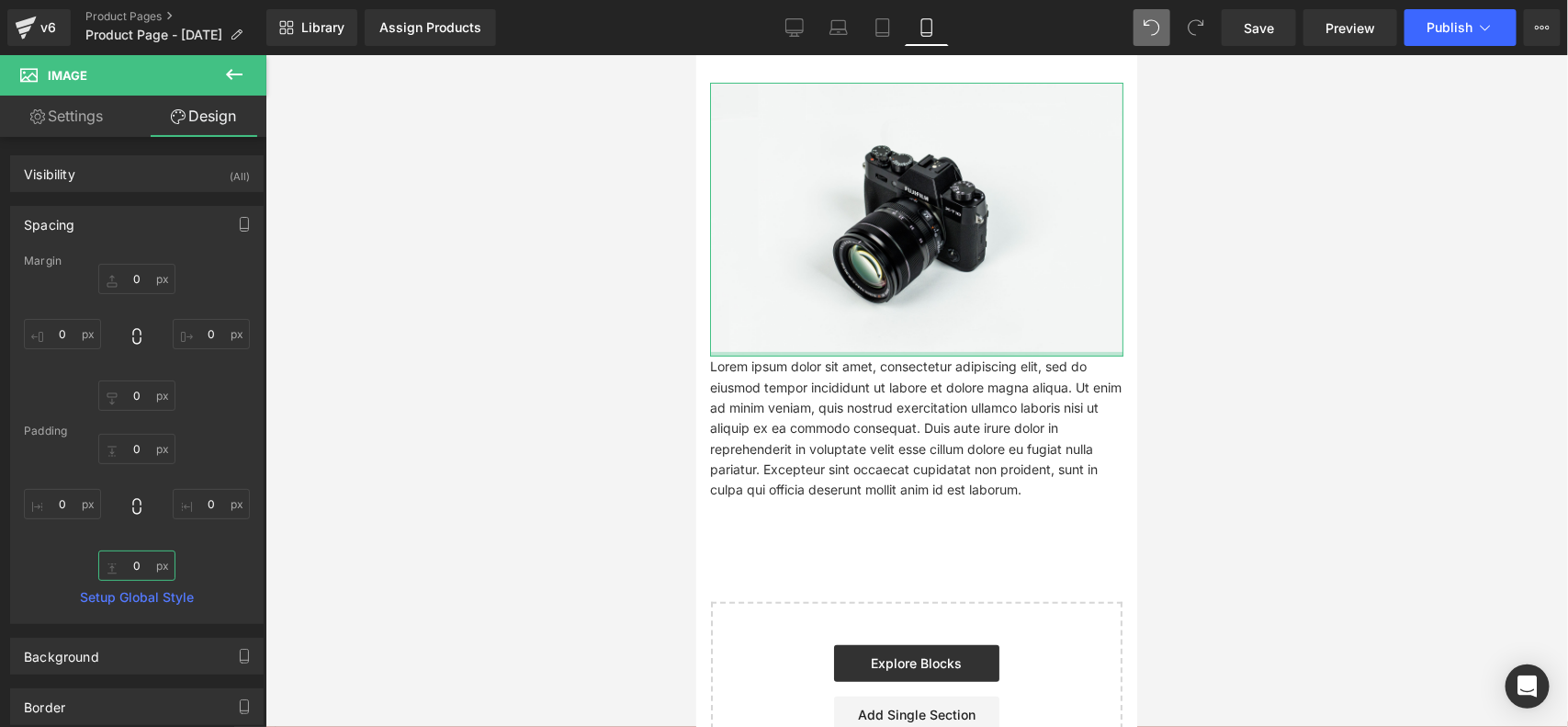 click on "0" at bounding box center (137, 565) 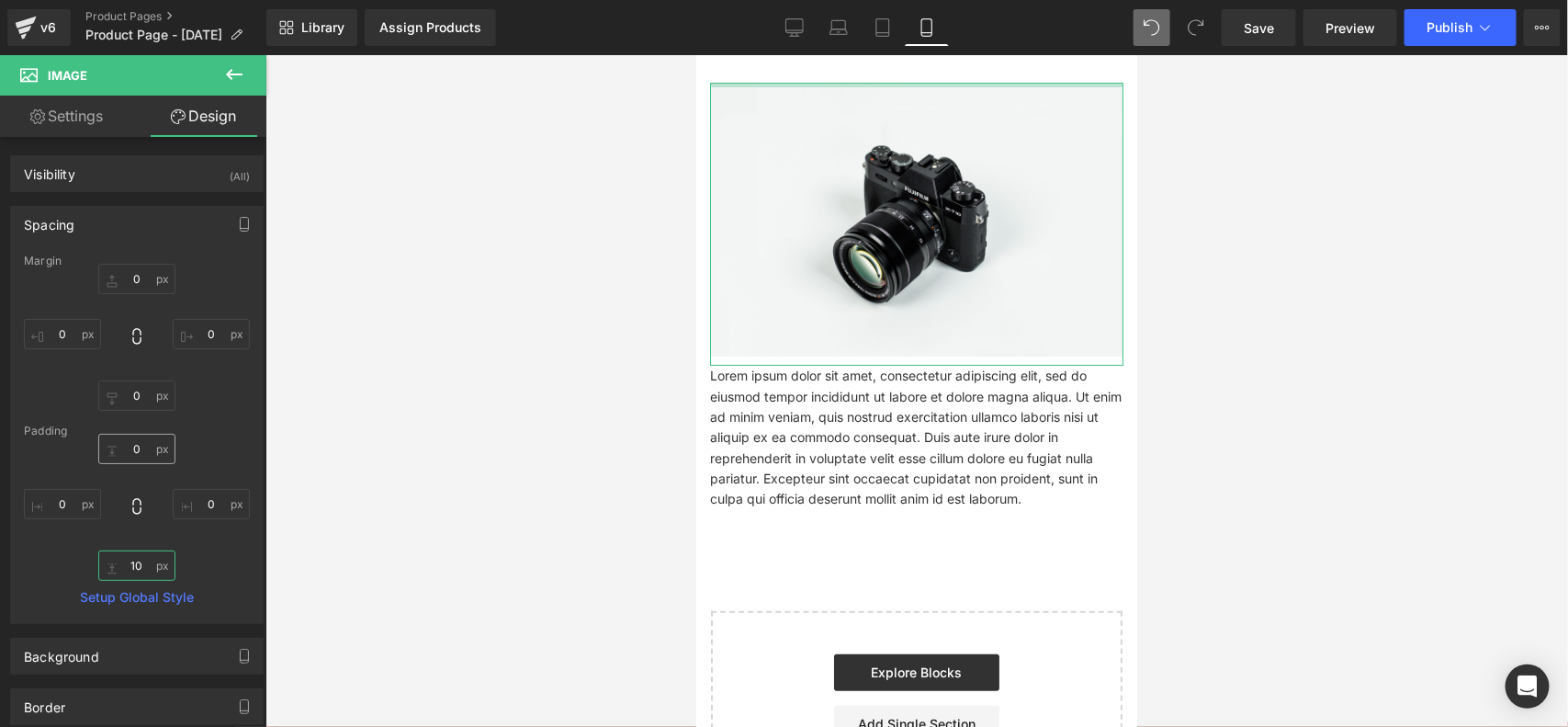 type on "10" 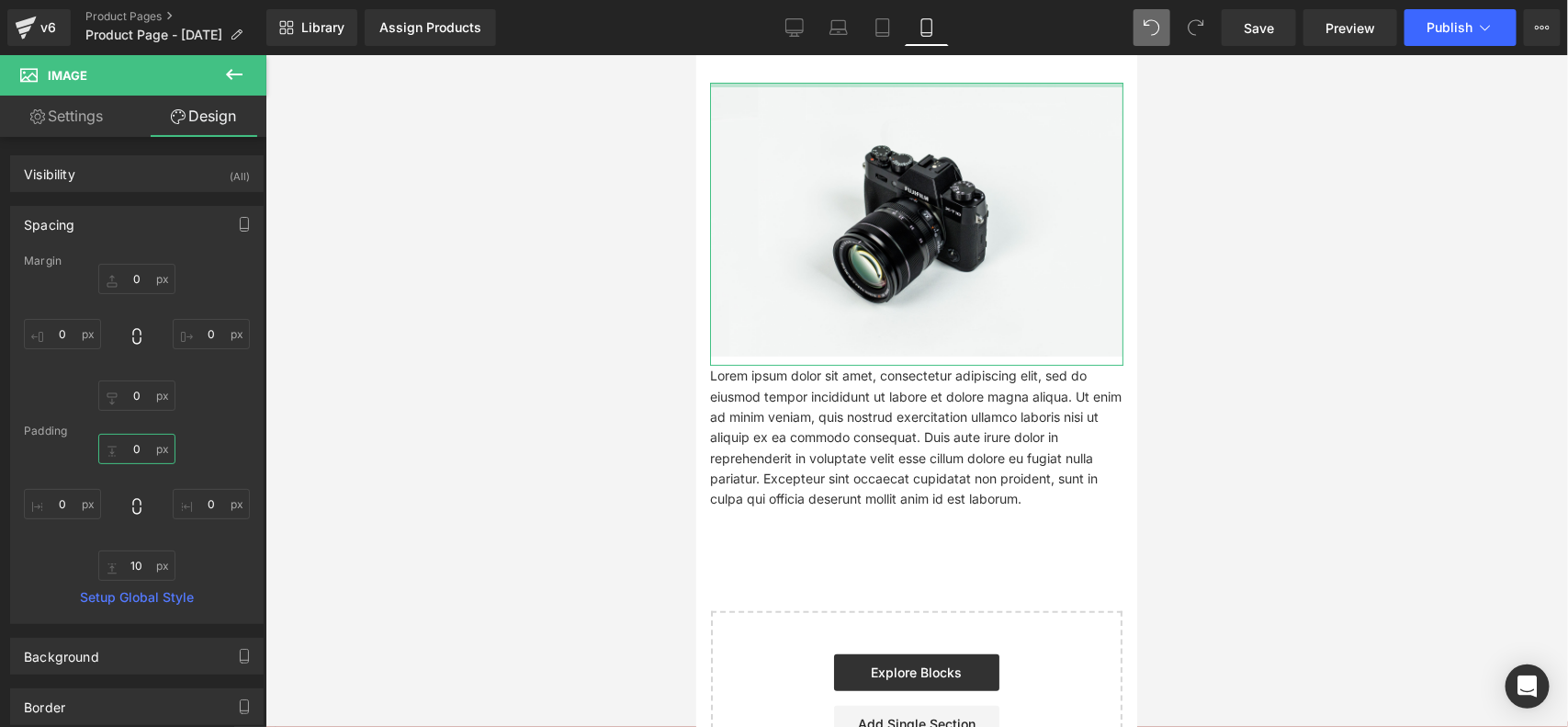 click on "0" at bounding box center [137, 449] 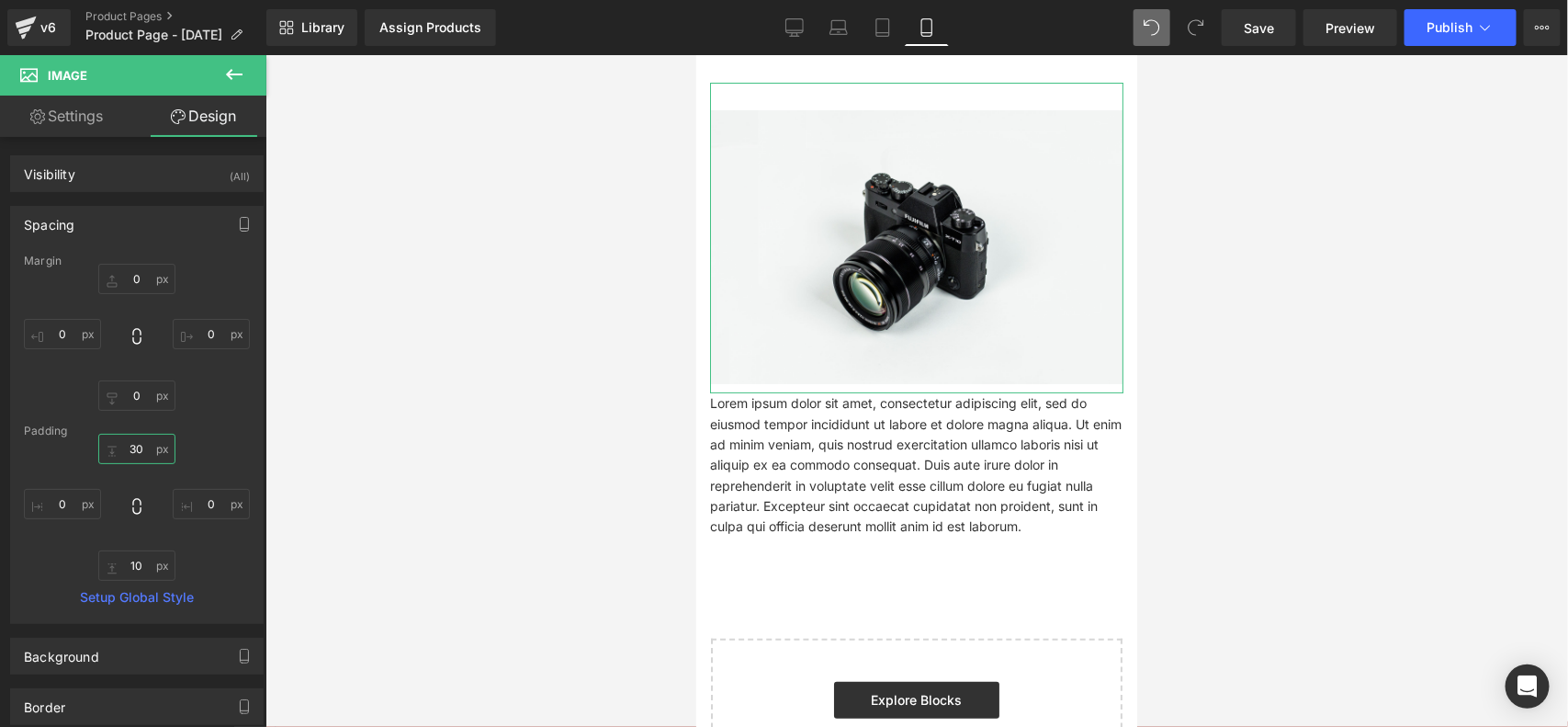 type on "3" 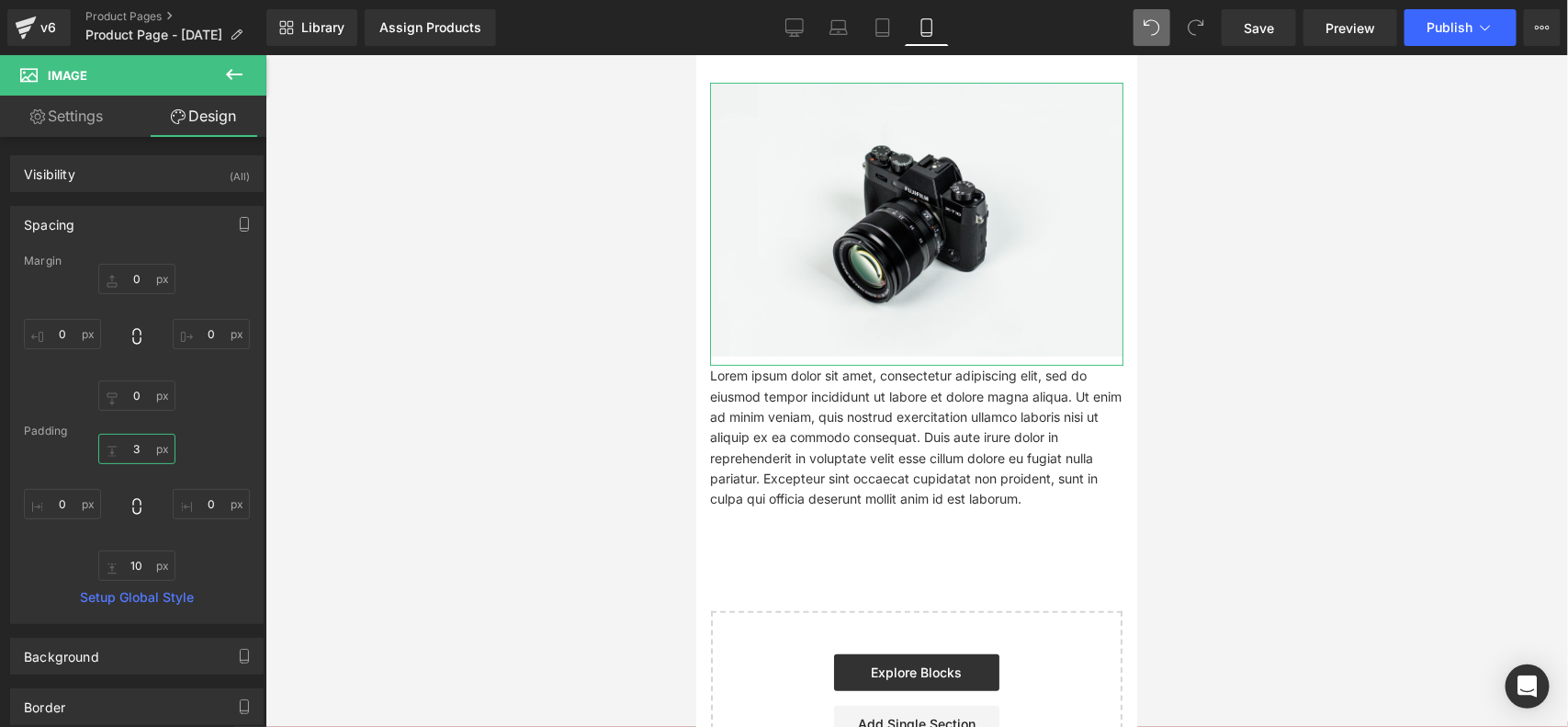 type on "3'" 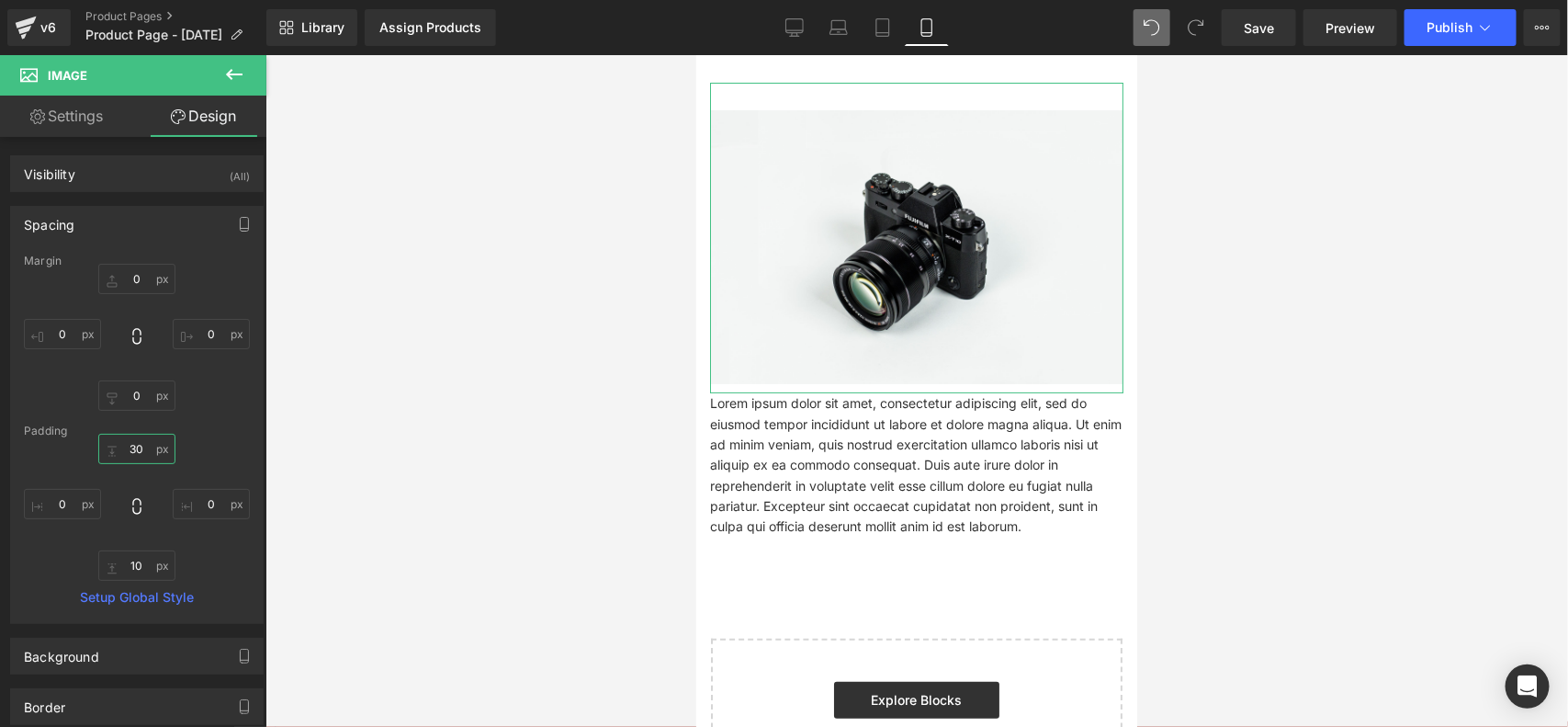 type on "3" 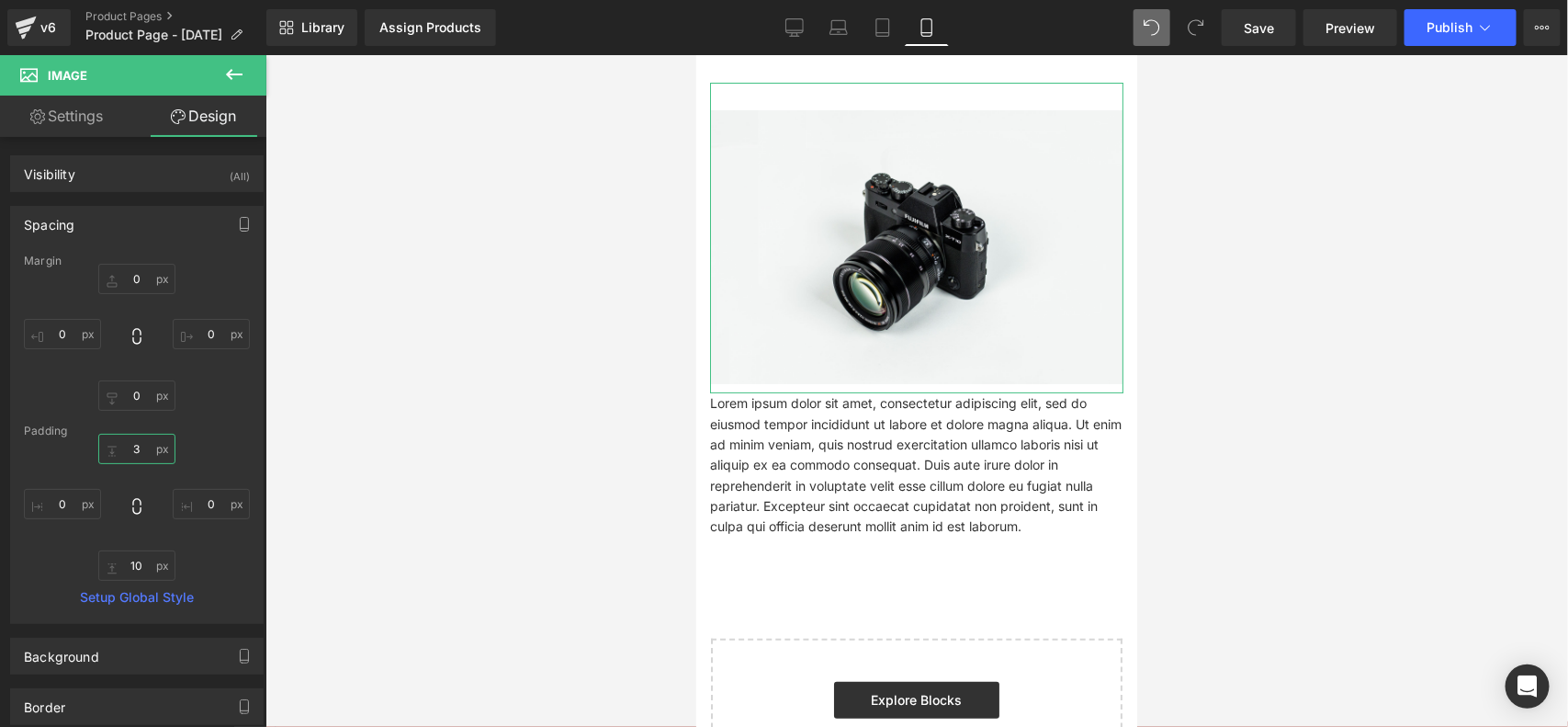 type 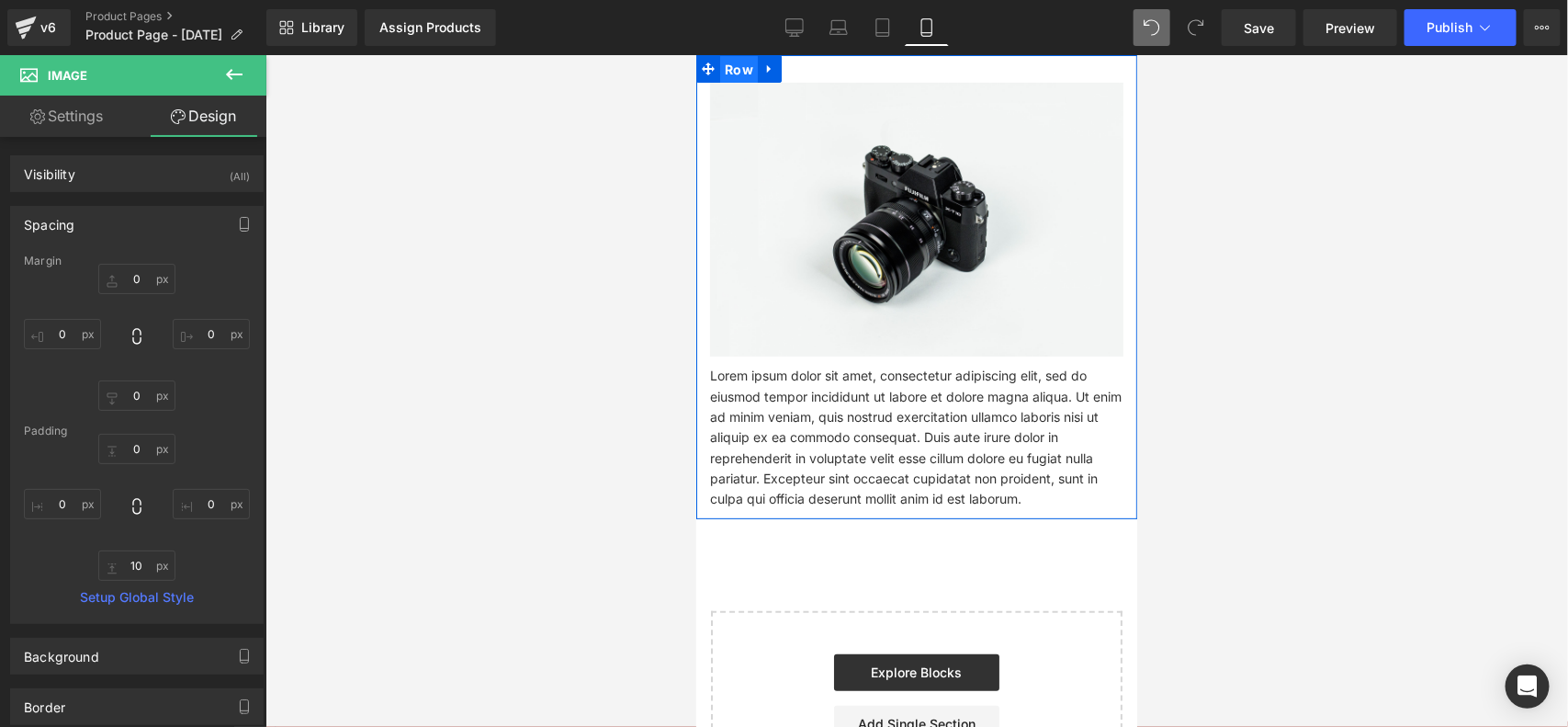 click on "Row" at bounding box center (738, 69) 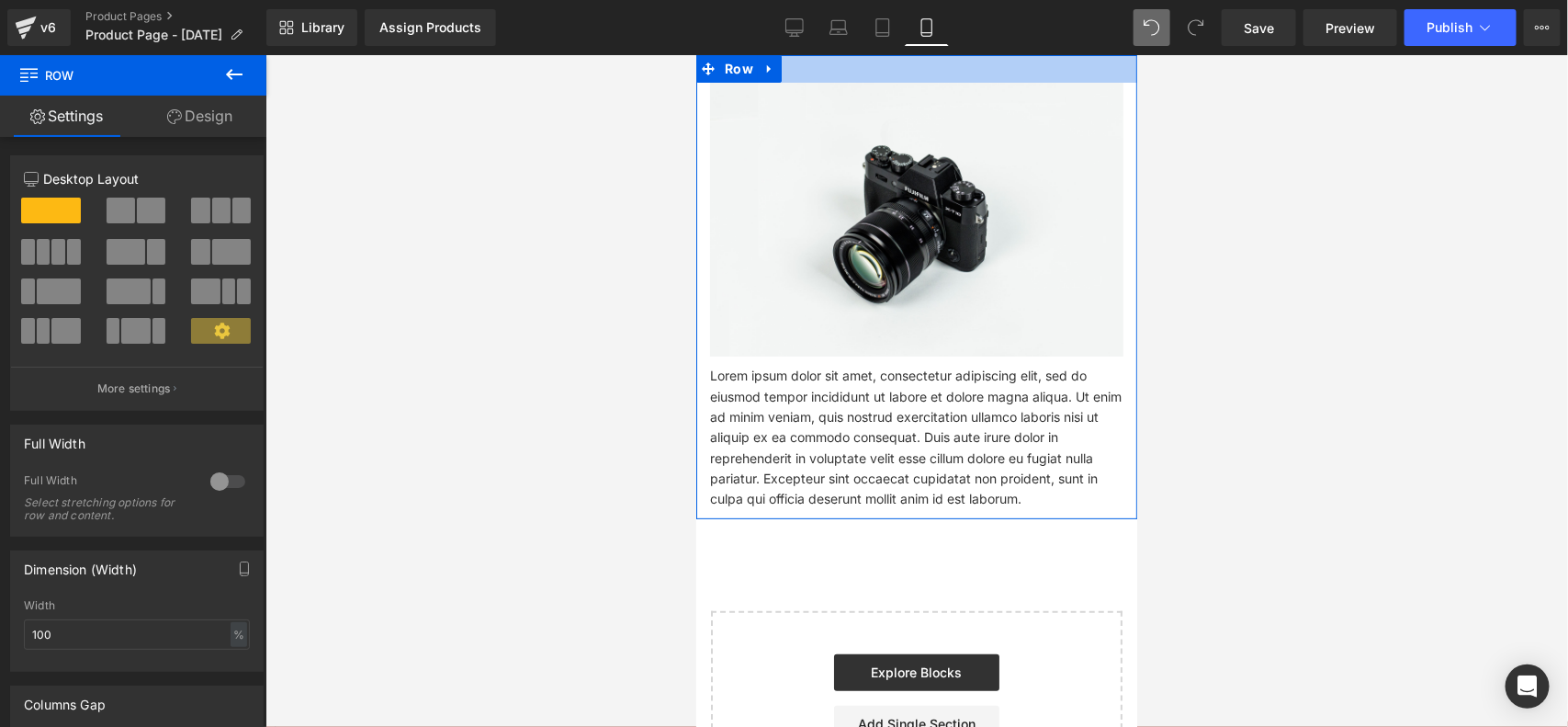 click at bounding box center [916, 68] 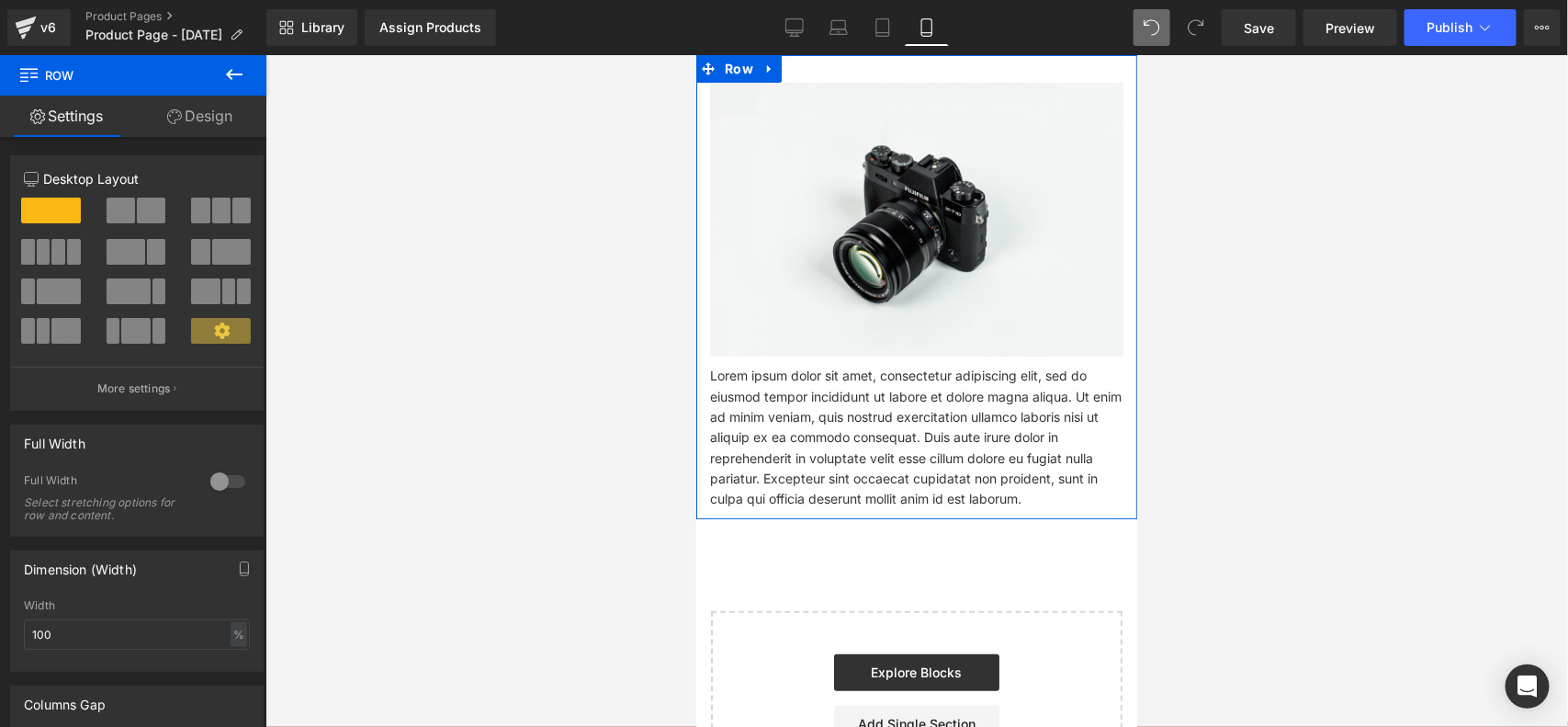click on "Design" at bounding box center [199, 116] 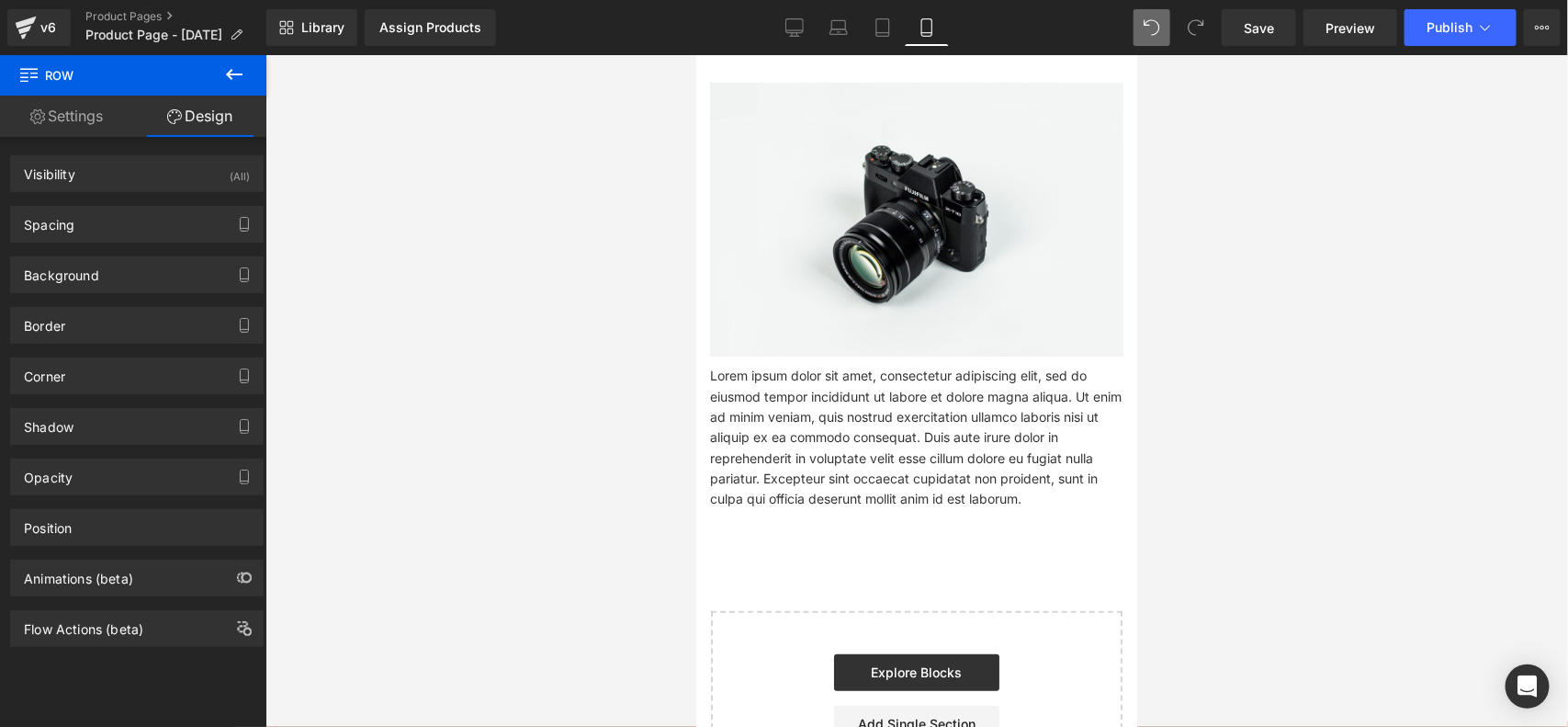 click 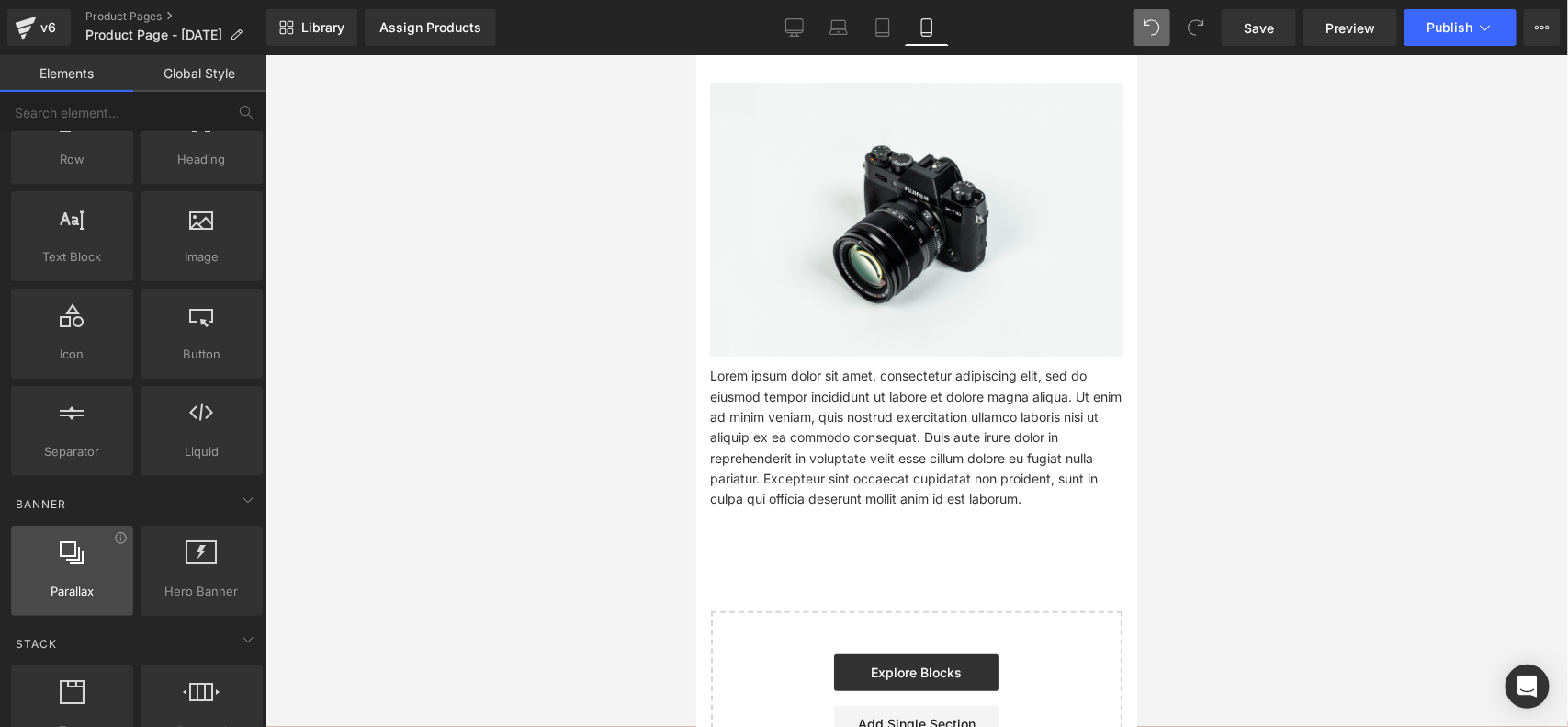 scroll, scrollTop: 0, scrollLeft: 0, axis: both 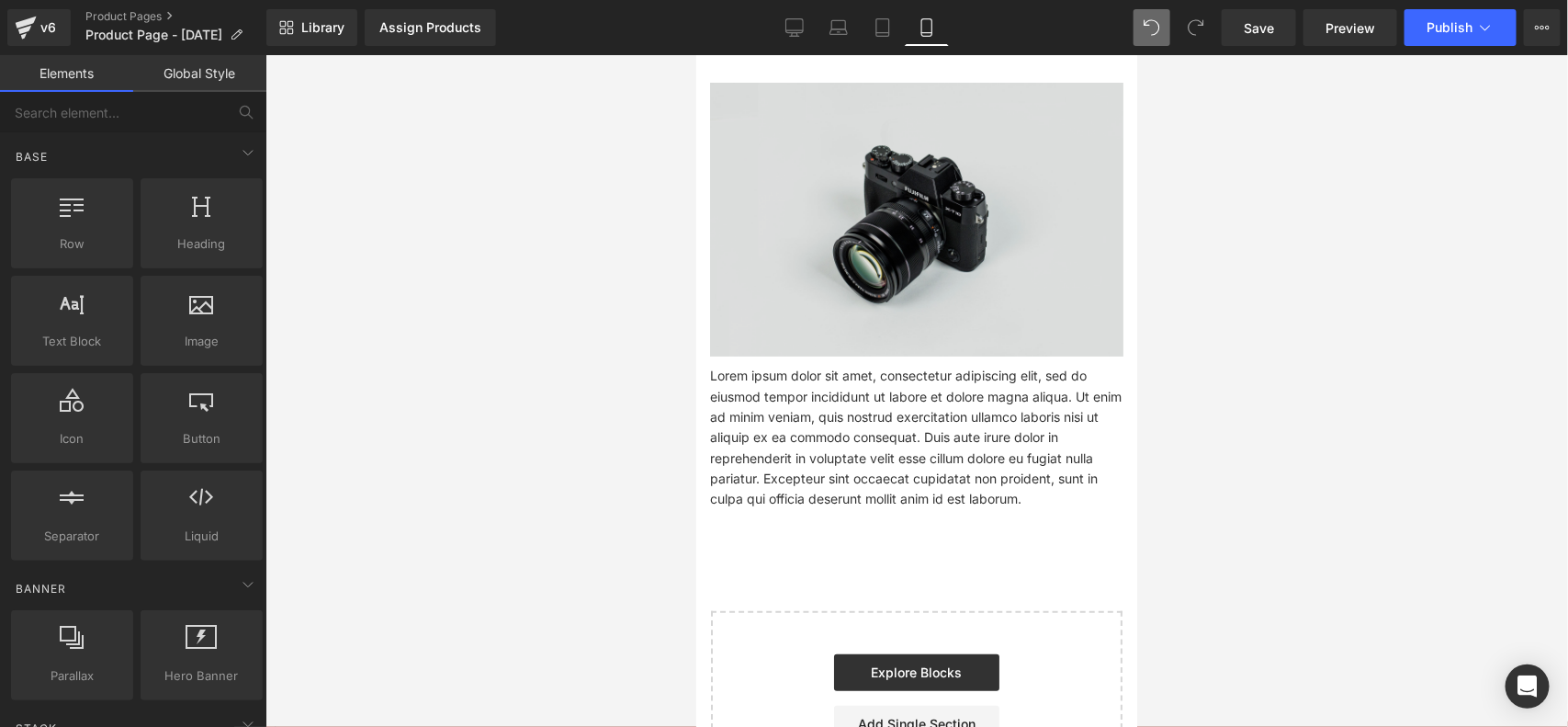 click at bounding box center [916, 223] 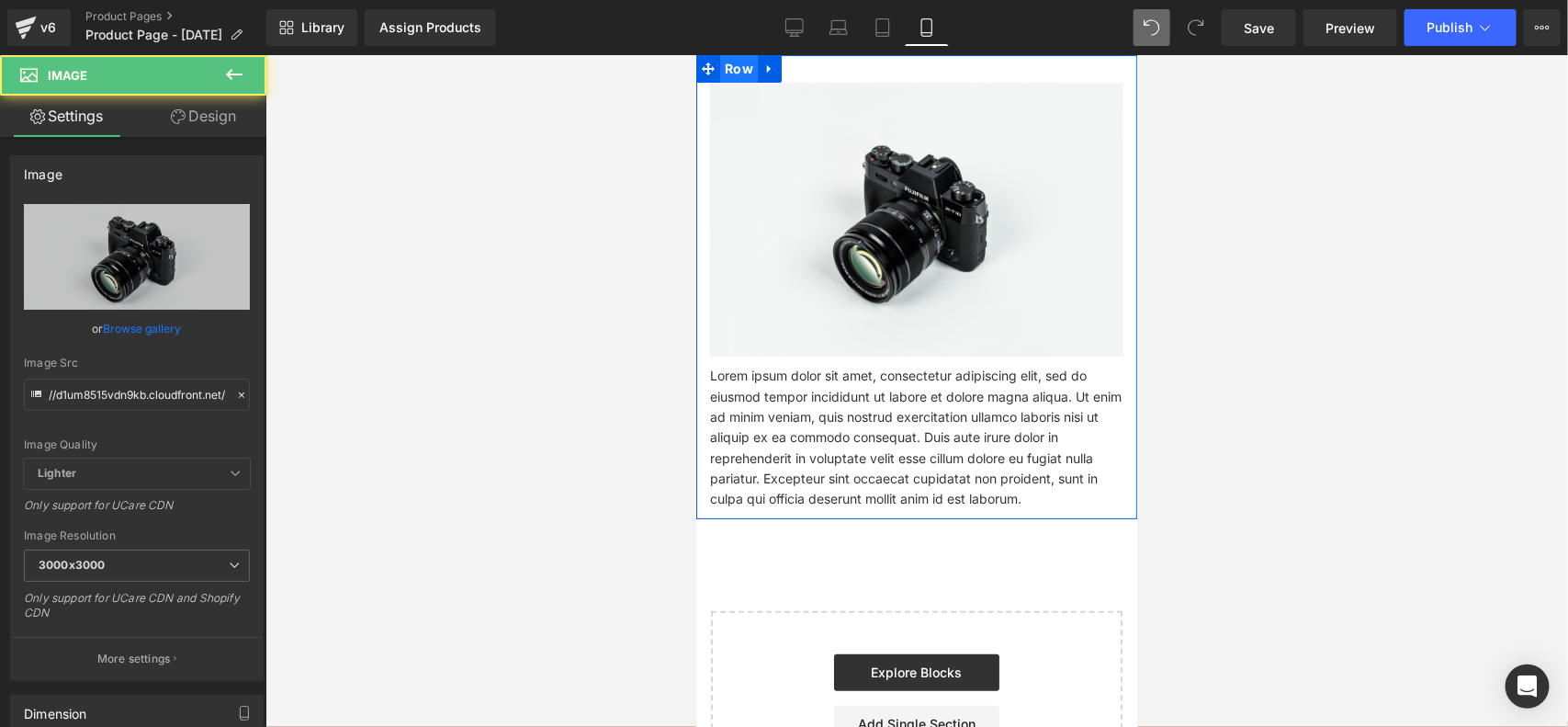 click on "Row" at bounding box center [738, 68] 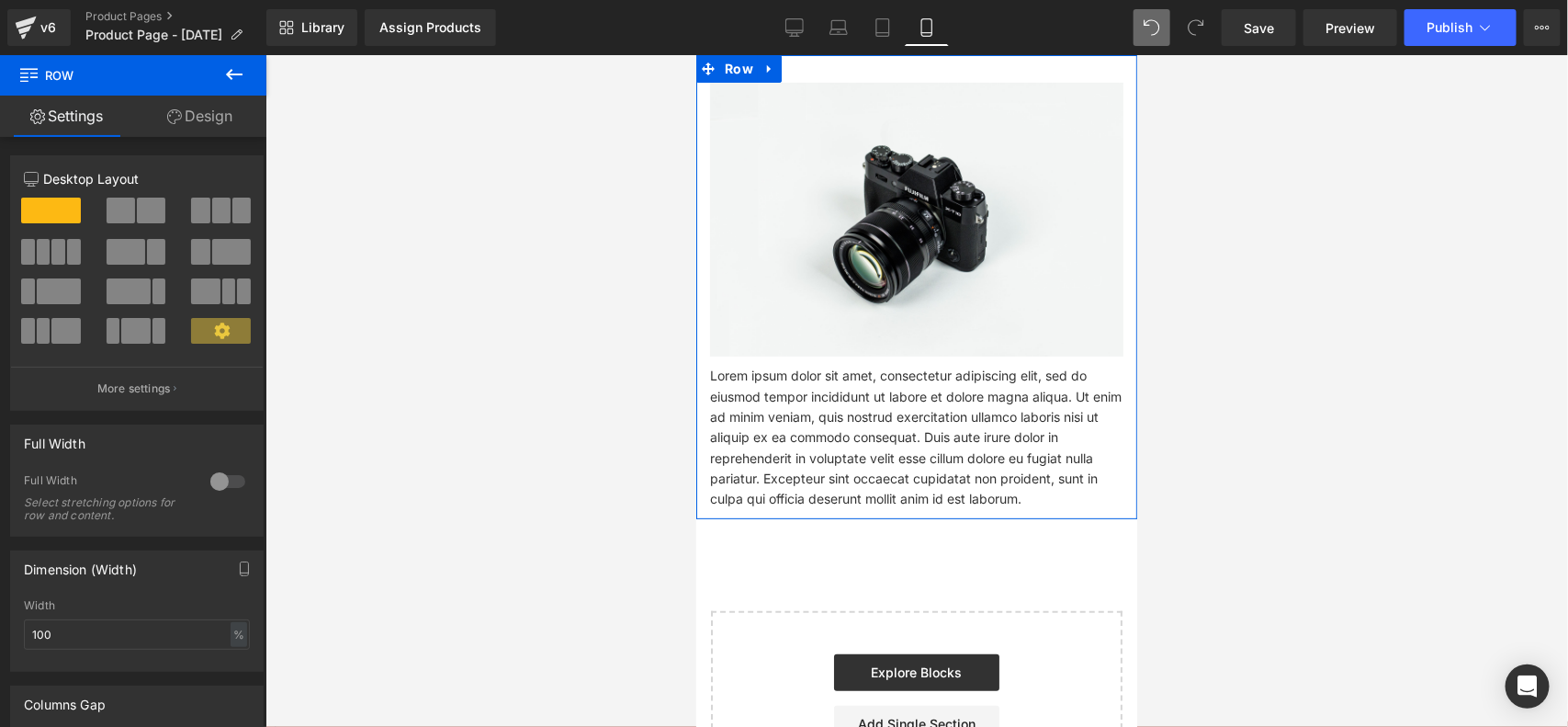 click on "Design" at bounding box center (199, 116) 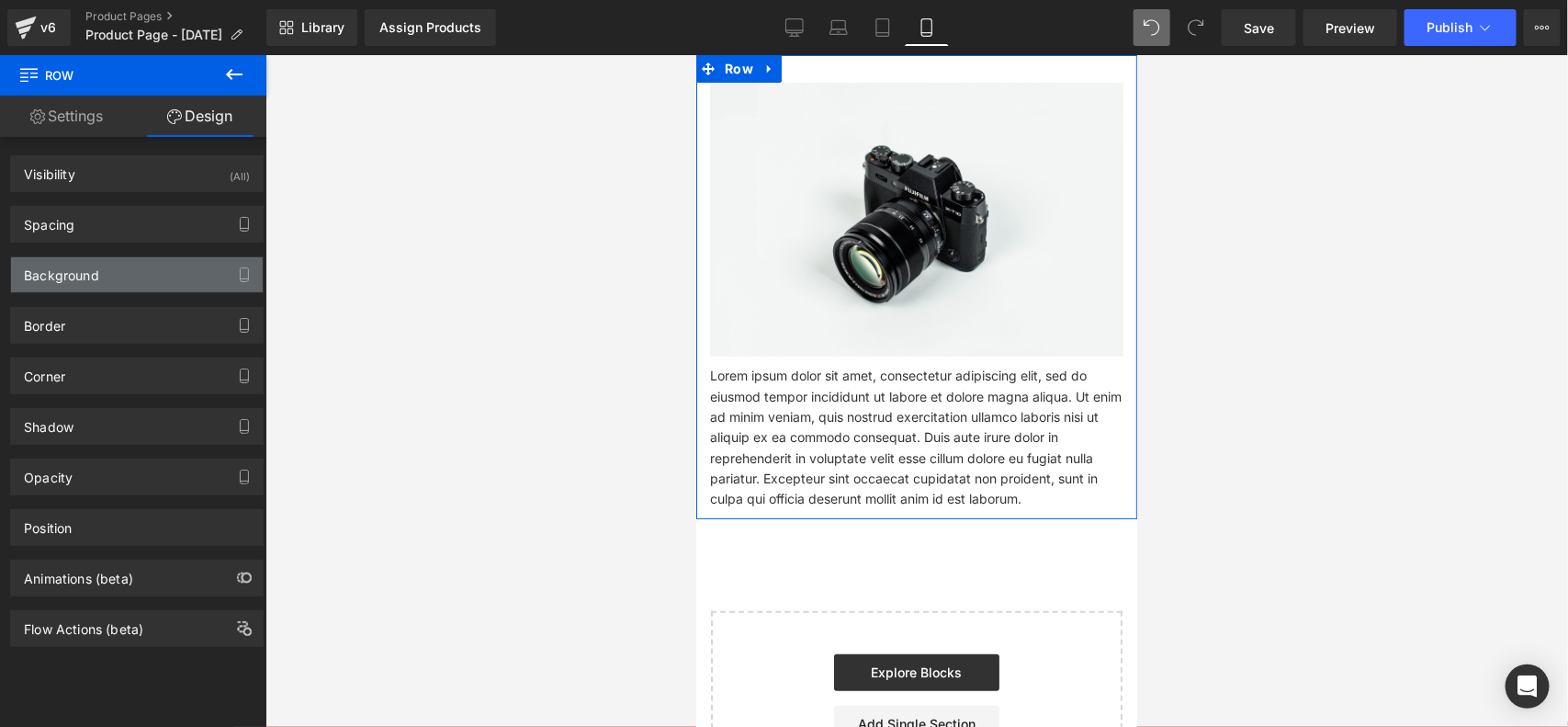 type on "0" 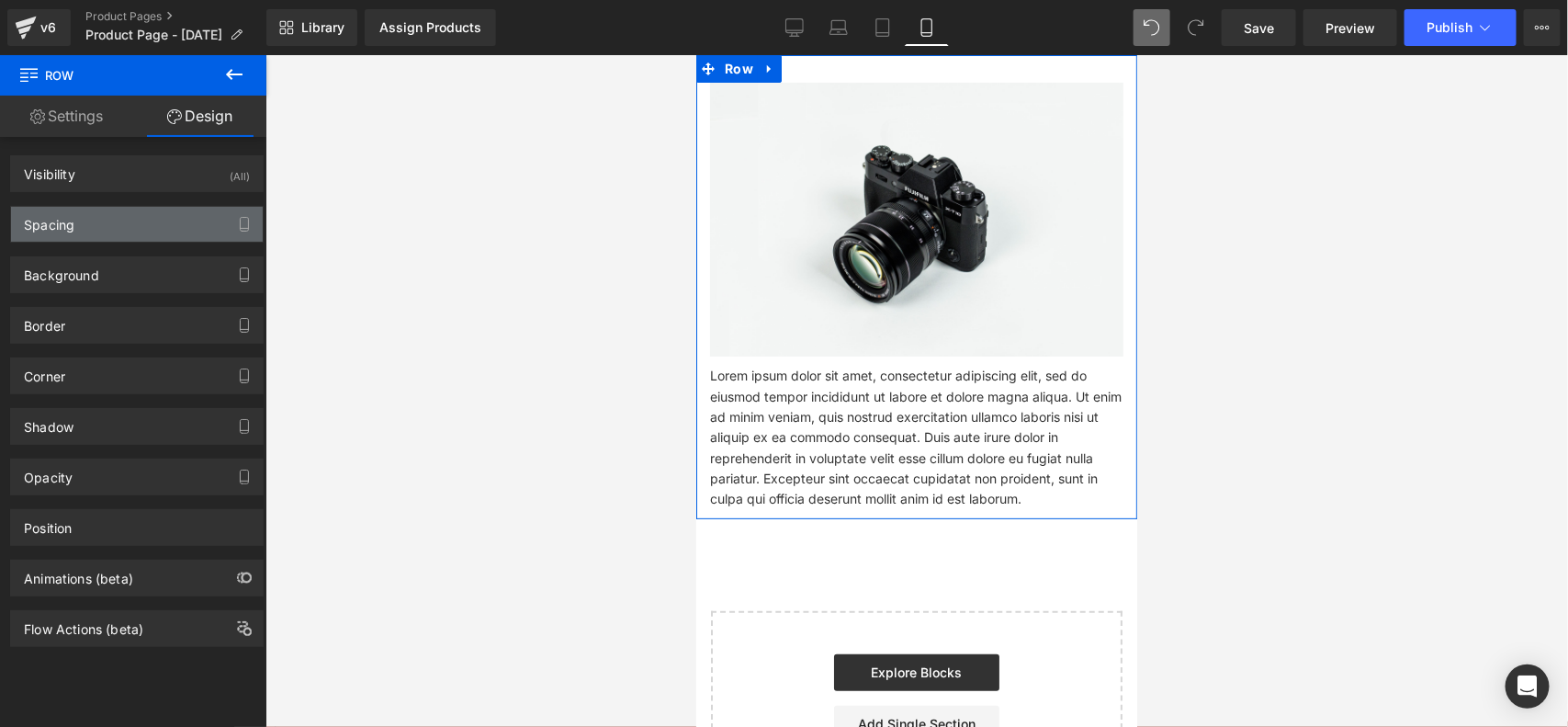 click on "Spacing" at bounding box center [137, 224] 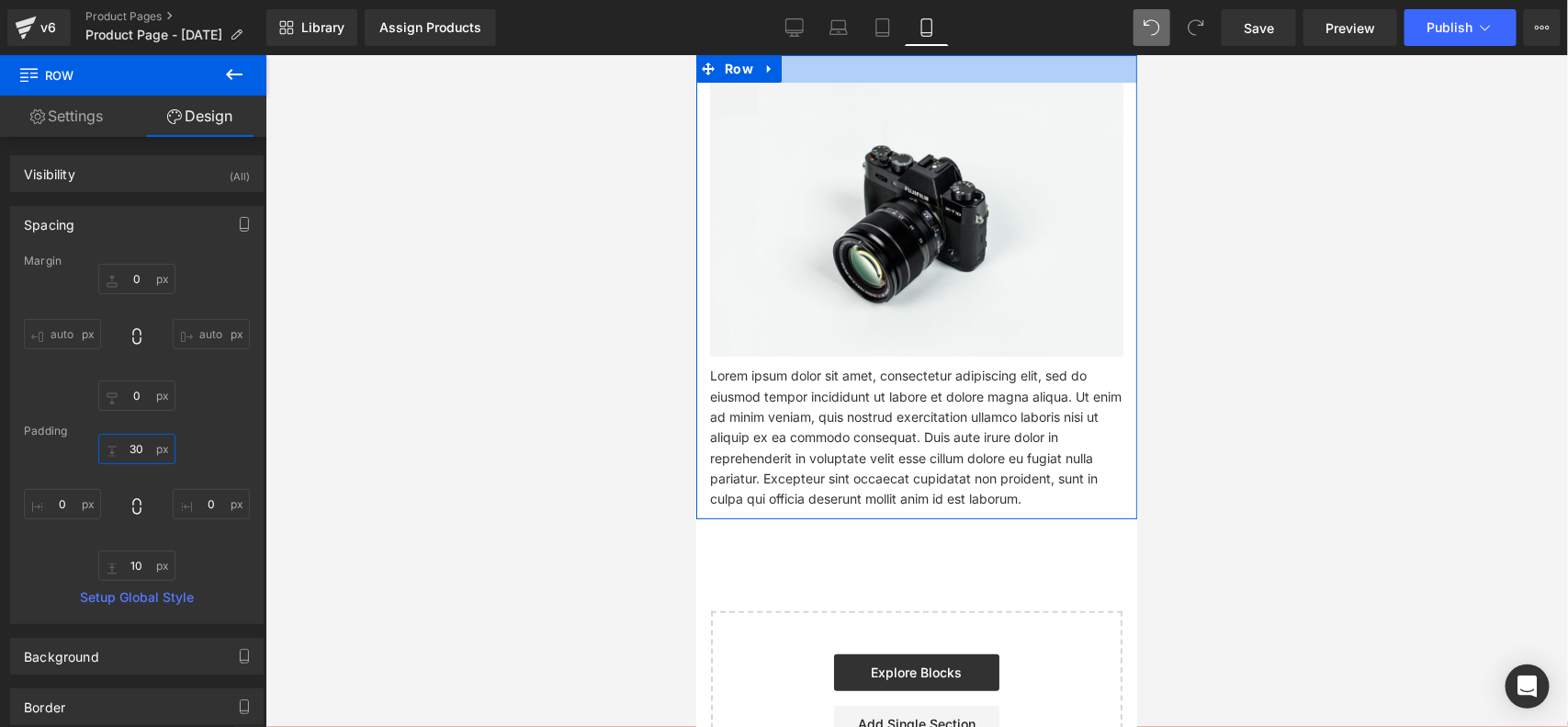 click on "30" at bounding box center [137, 449] 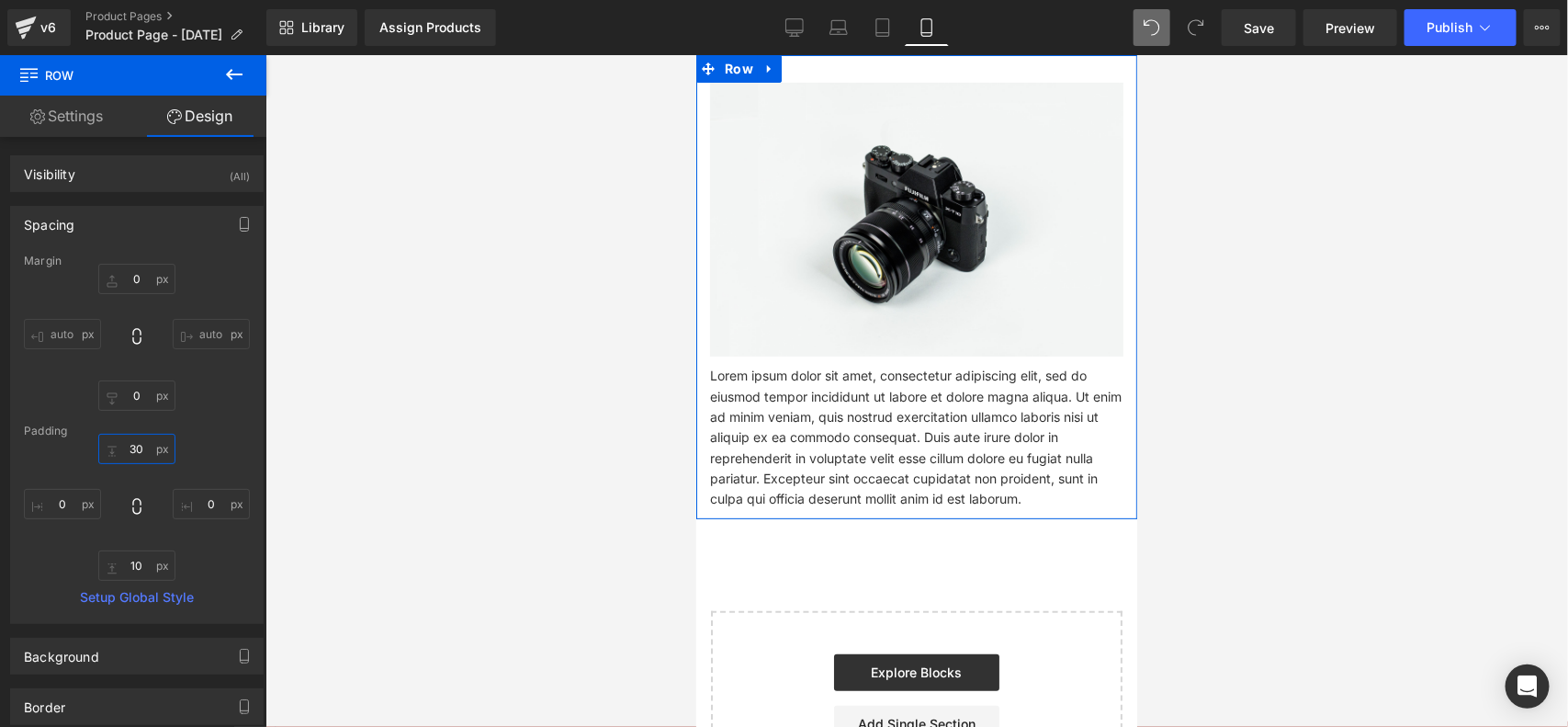 type on "3" 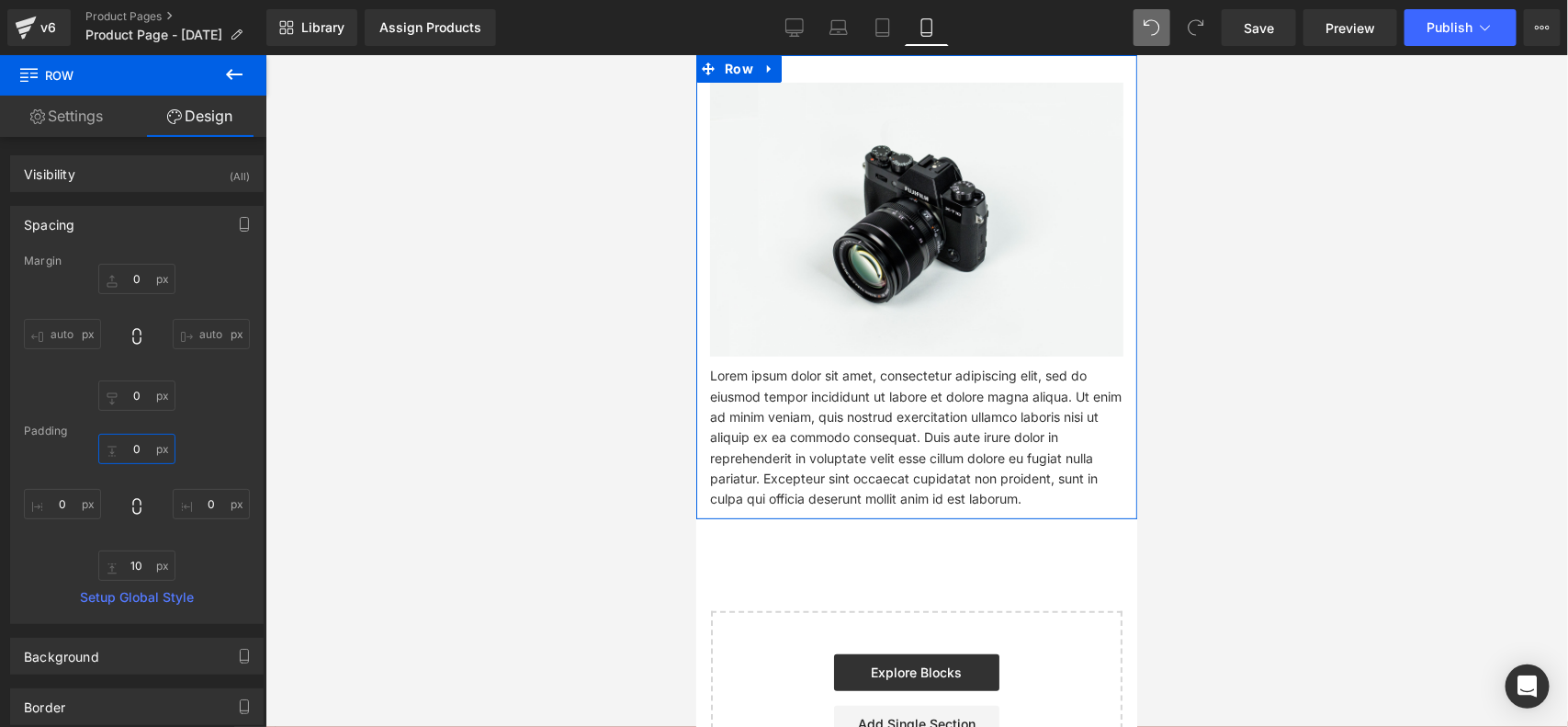 type on "0" 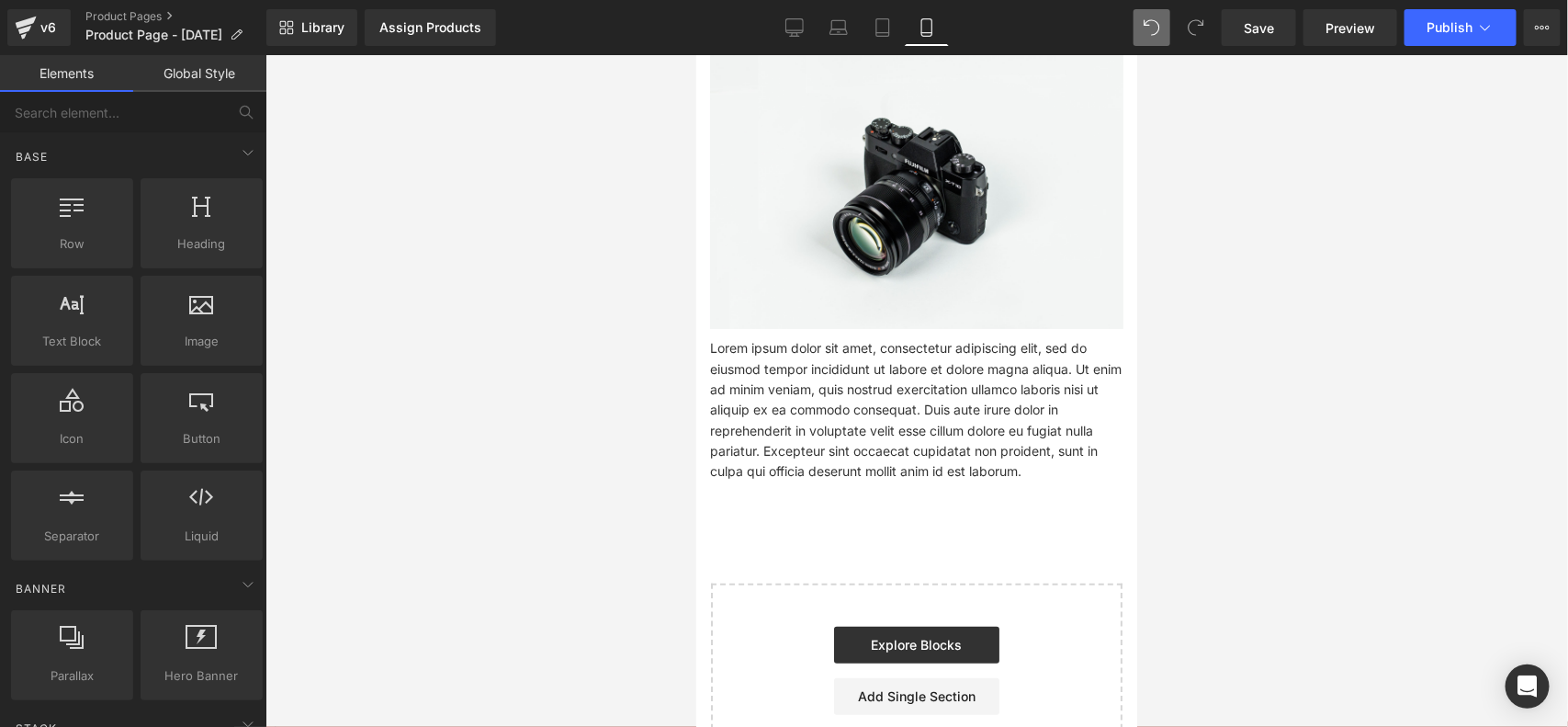 click at bounding box center (917, 391) 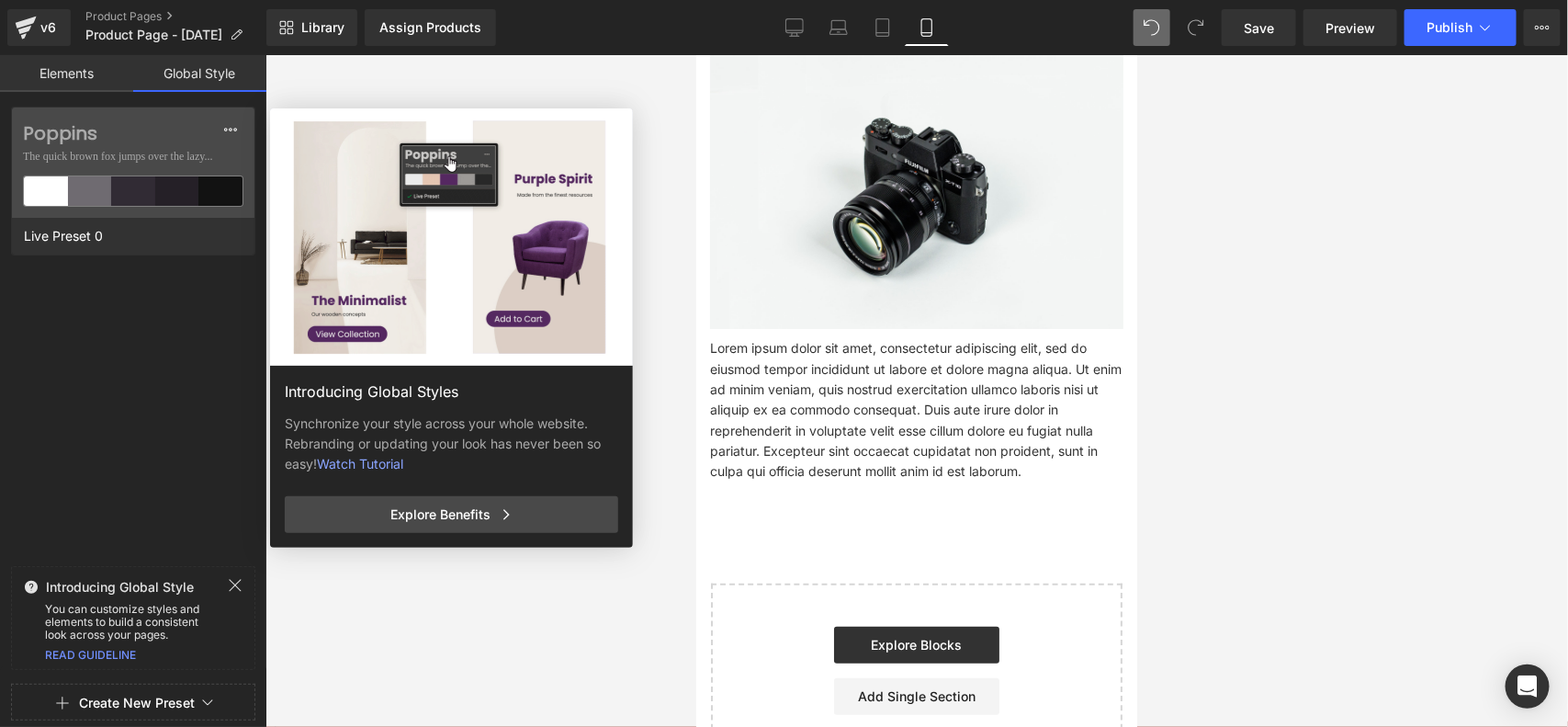 click on "Elements" at bounding box center [66, 74] 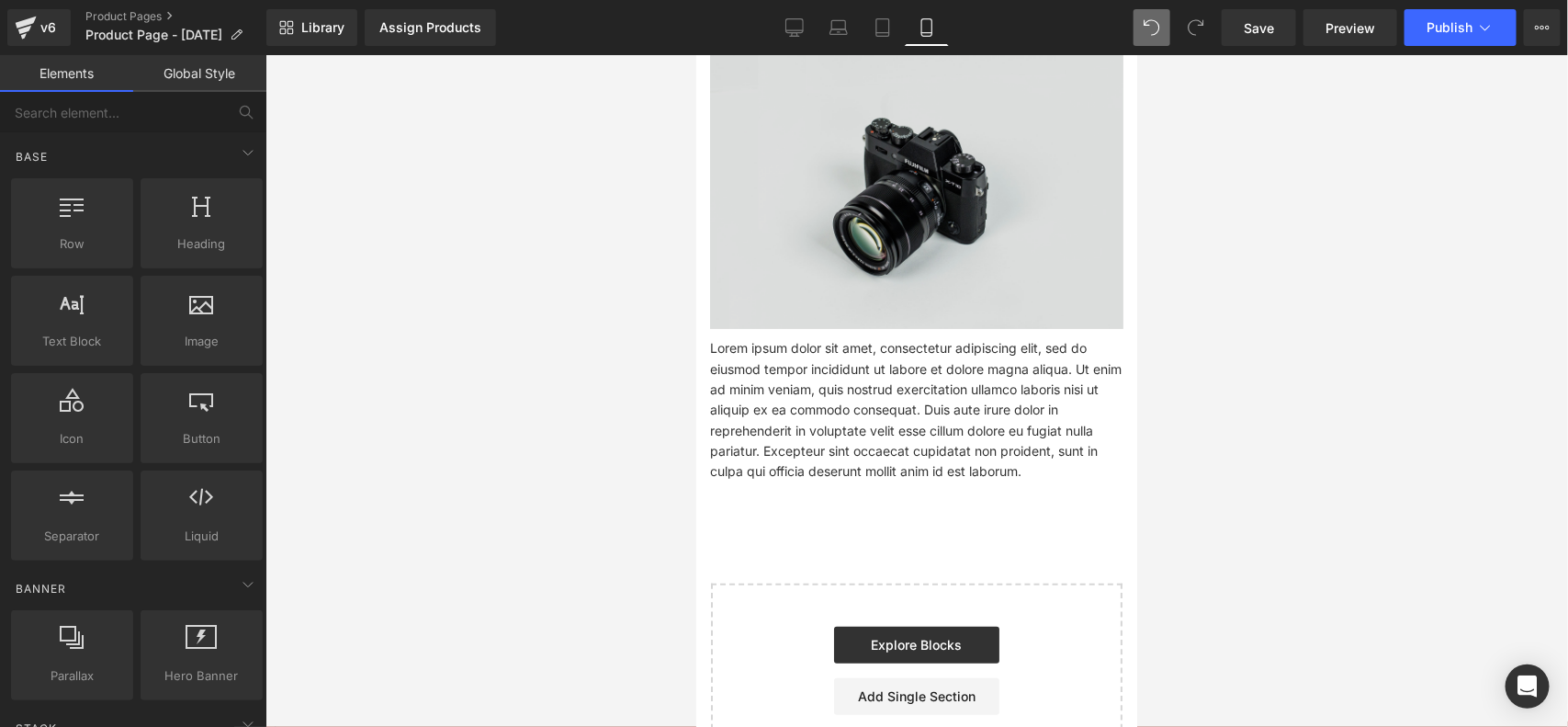 click at bounding box center (916, 196) 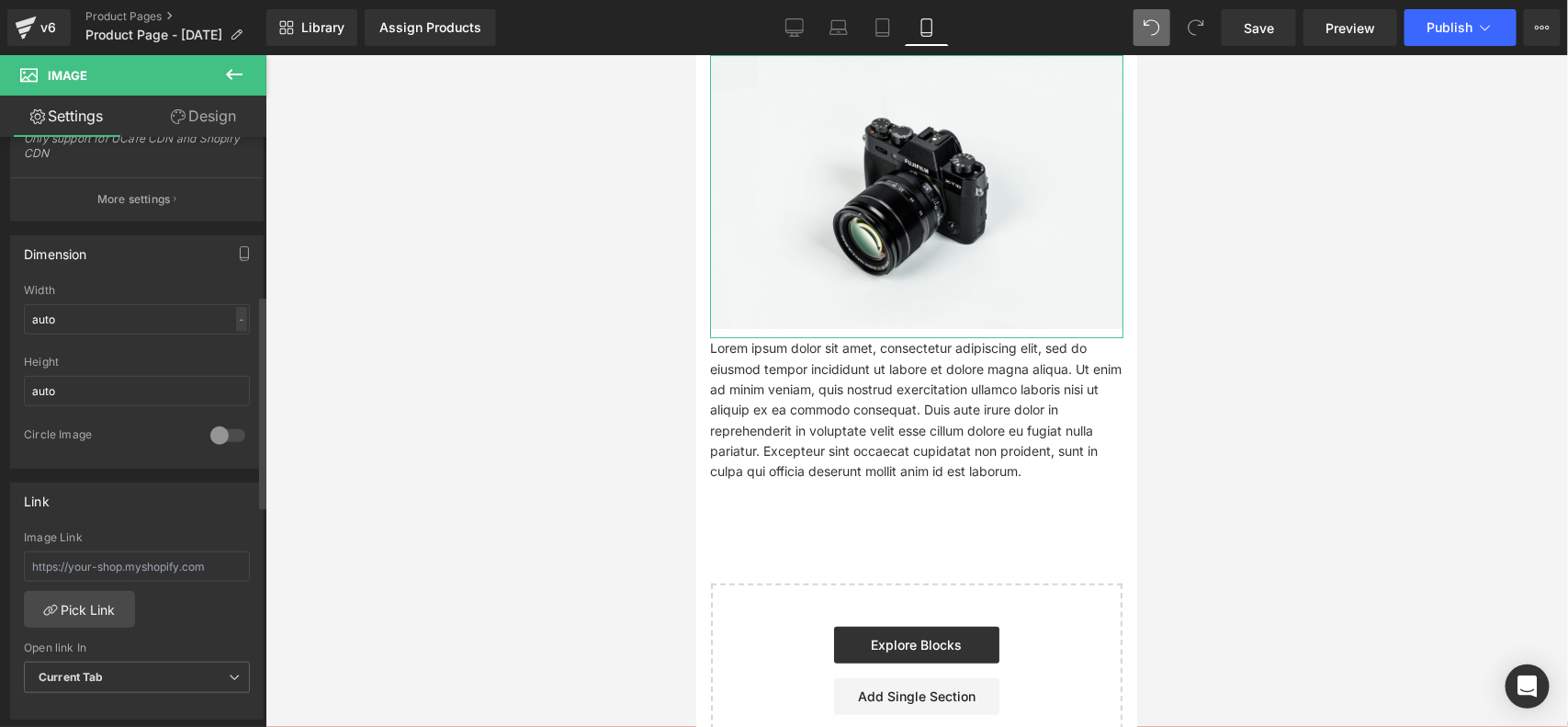 scroll, scrollTop: 0, scrollLeft: 0, axis: both 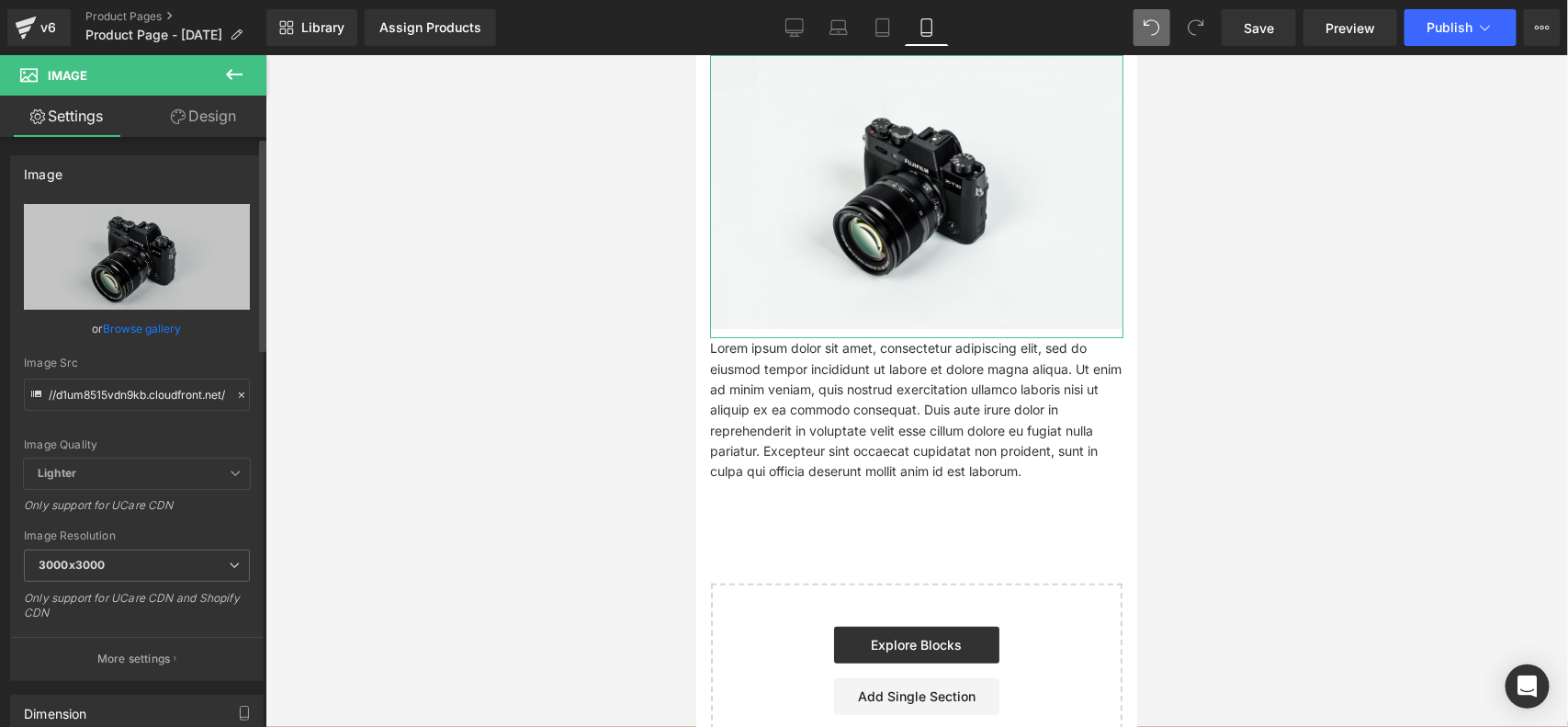 click on "Image //d1um8515vdn9kb.cloudfront.net/images/parallax.jpg  Replace Image  Upload image or  Browse gallery Image Src //d1um8515vdn9kb.cloudfront.net/images/parallax.jpg Image Quality Lighter Lightest
Lighter
Lighter Lightest Only support for UCare CDN 100x100 240x240 480x480 576x576 640x640 768x768 800x800 960x960 1024x1024 1280x1280 1440x1440 1600x1600 1920x1920 2560x2560 3000x3000 Image Resolution
3000x3000
100x100 240x240 480x480 576x576 640x640 768x768 800x800 960x960 1024x1024 1280x1280 1440x1440 1600x1600 1920x1920 2560x2560 3000x3000 Only support for UCare CDN and Shopify CDN More settings" at bounding box center [137, 411] 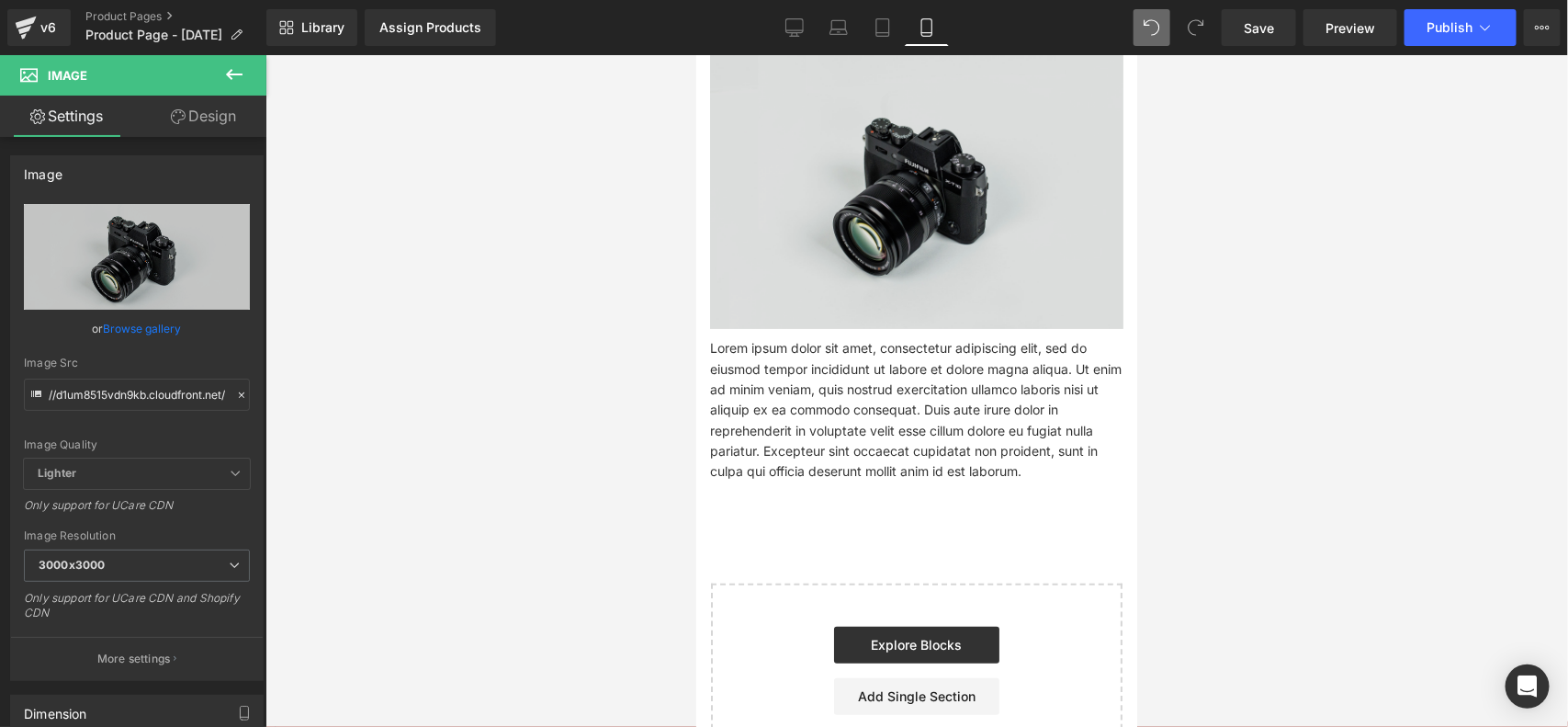click at bounding box center [916, 196] 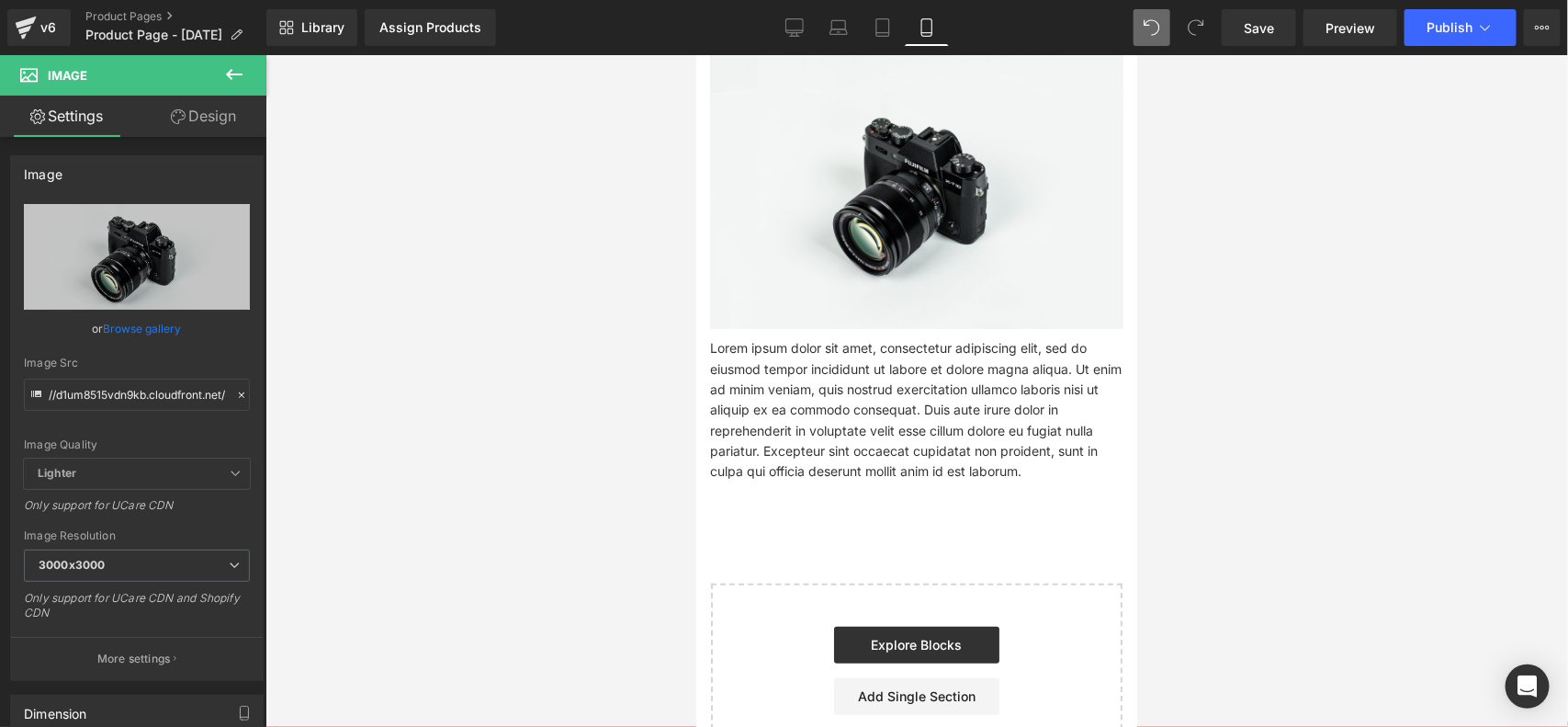 click at bounding box center (234, 75) 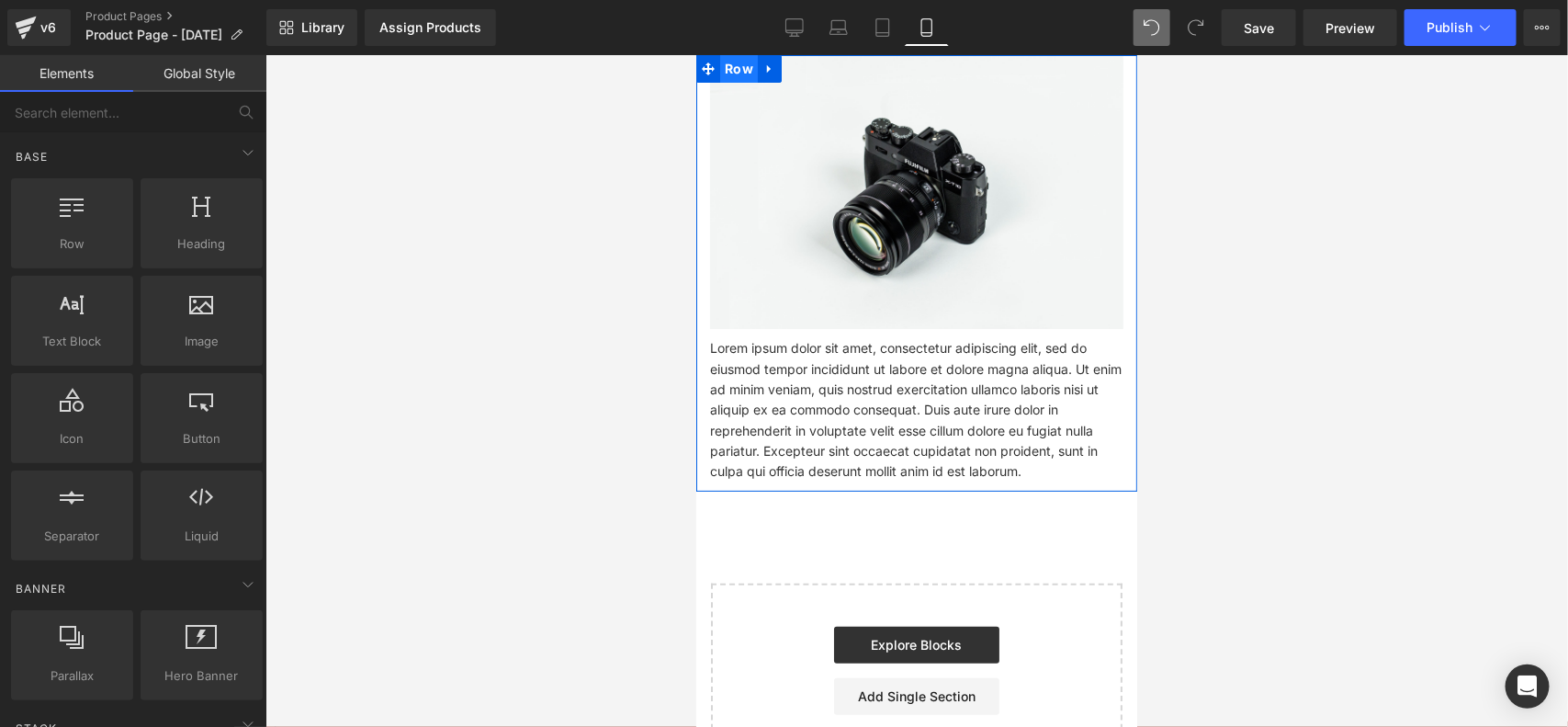 click on "Row" at bounding box center [738, 68] 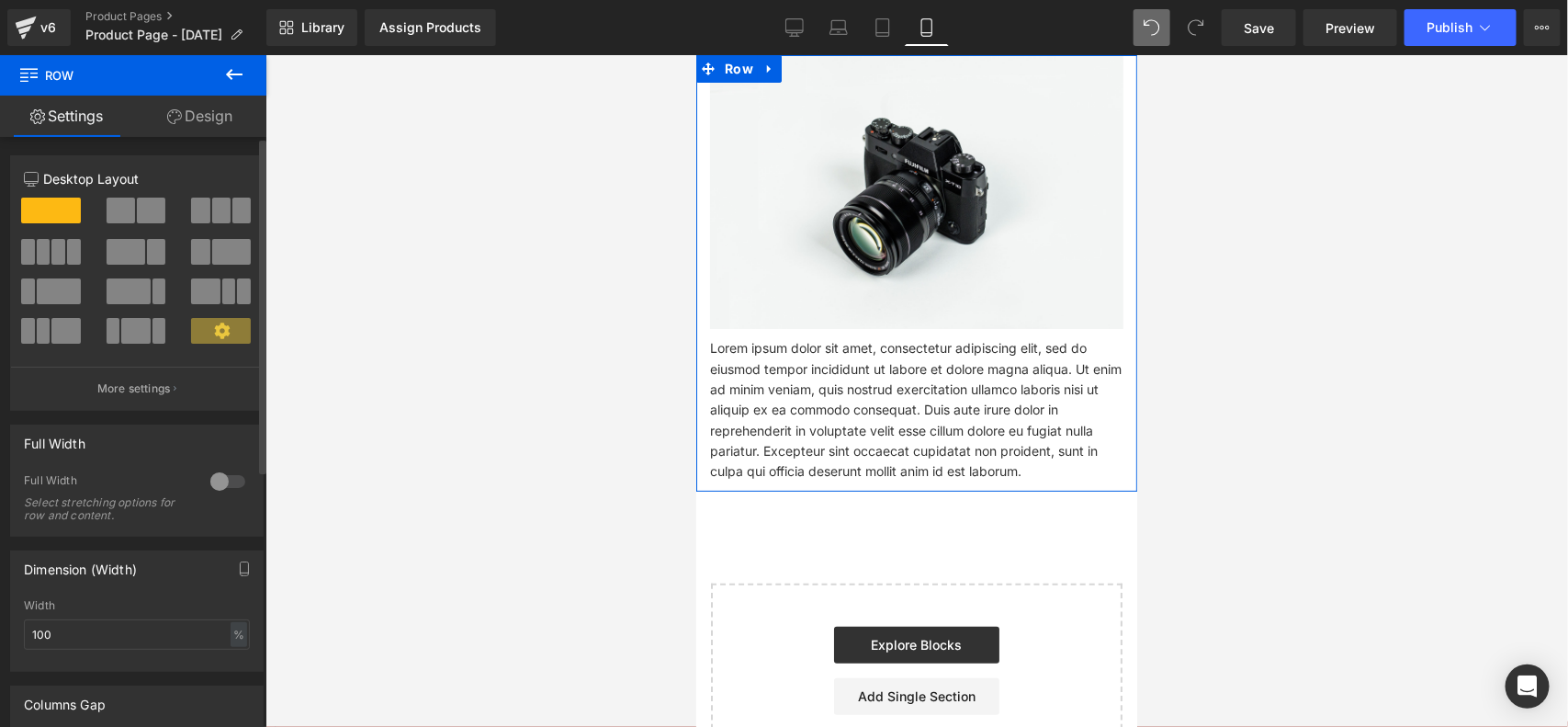 click at bounding box center (228, 482) 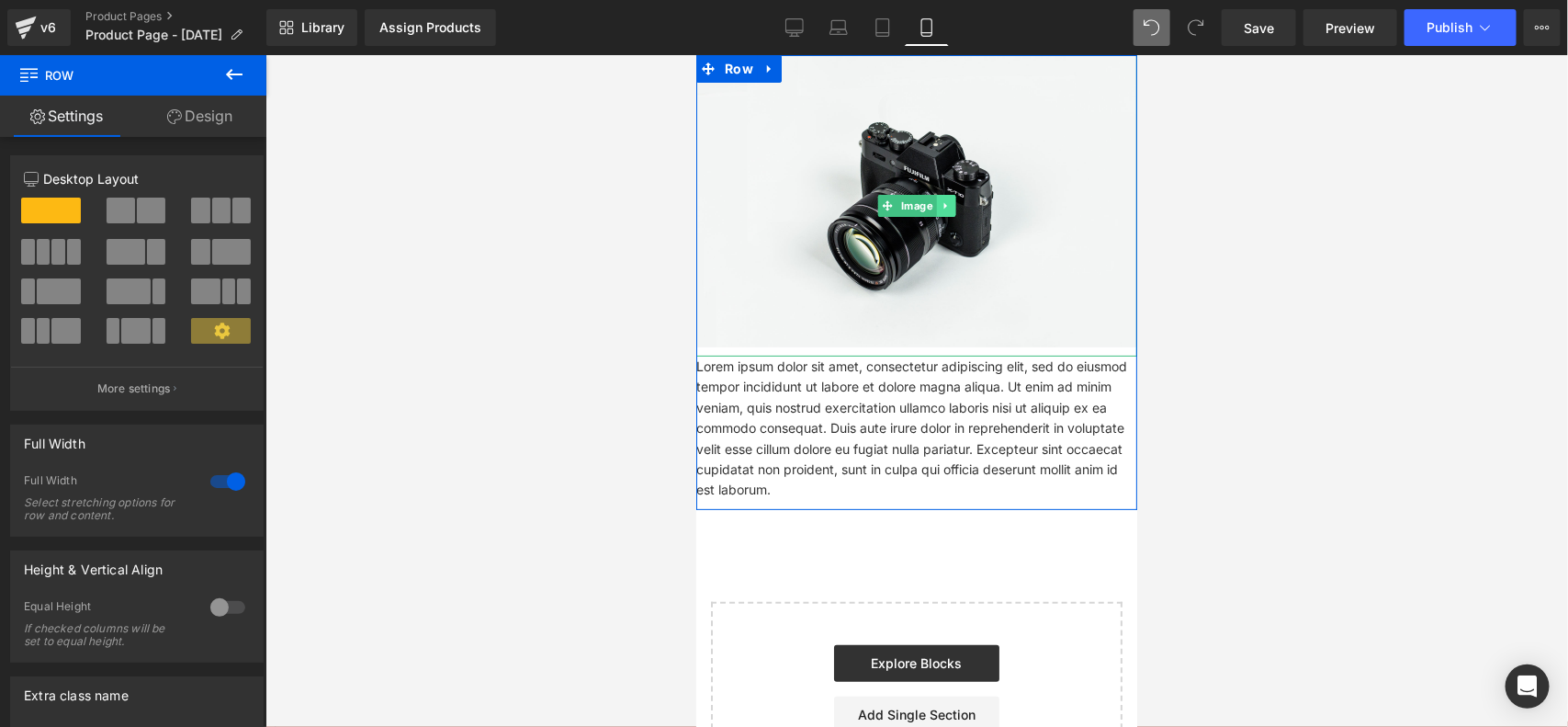 click 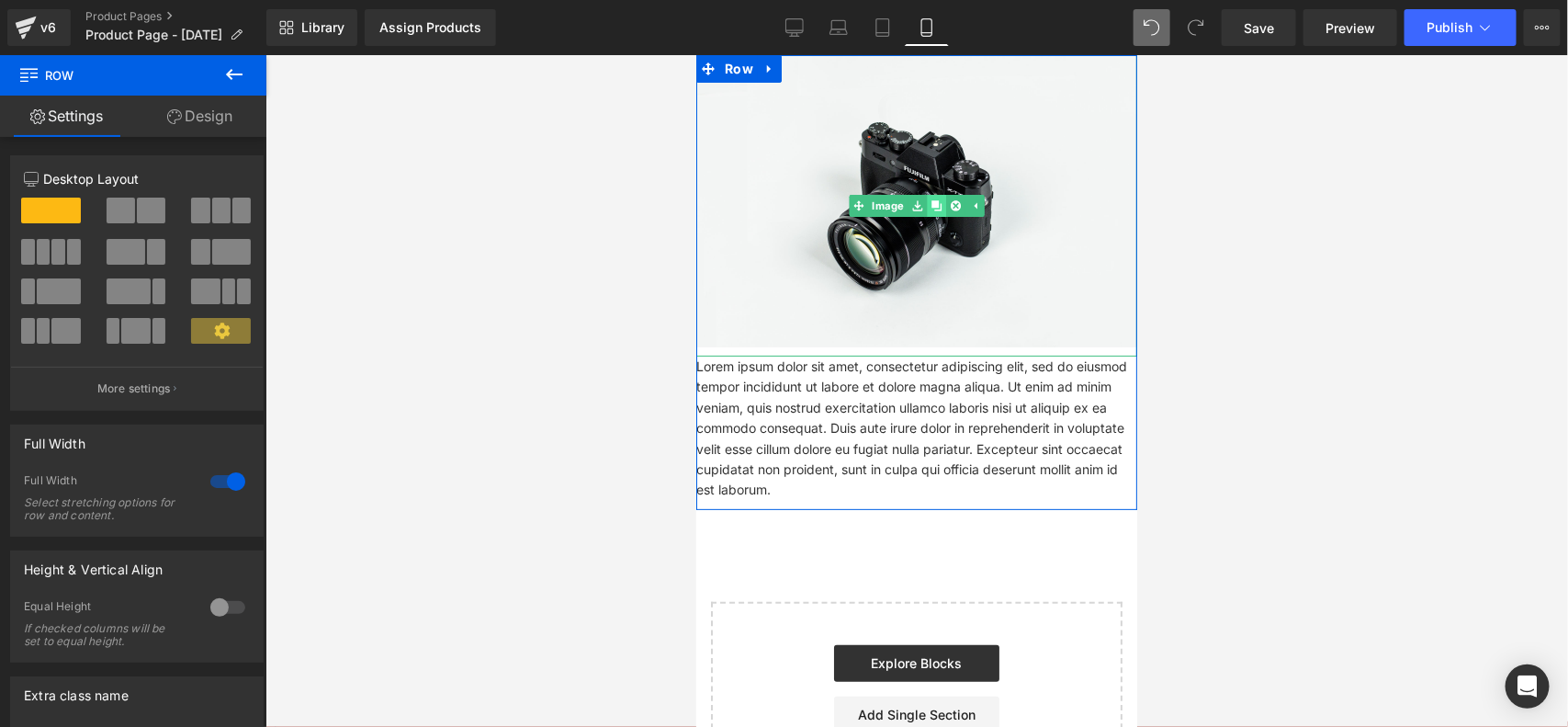 click at bounding box center [935, 205] 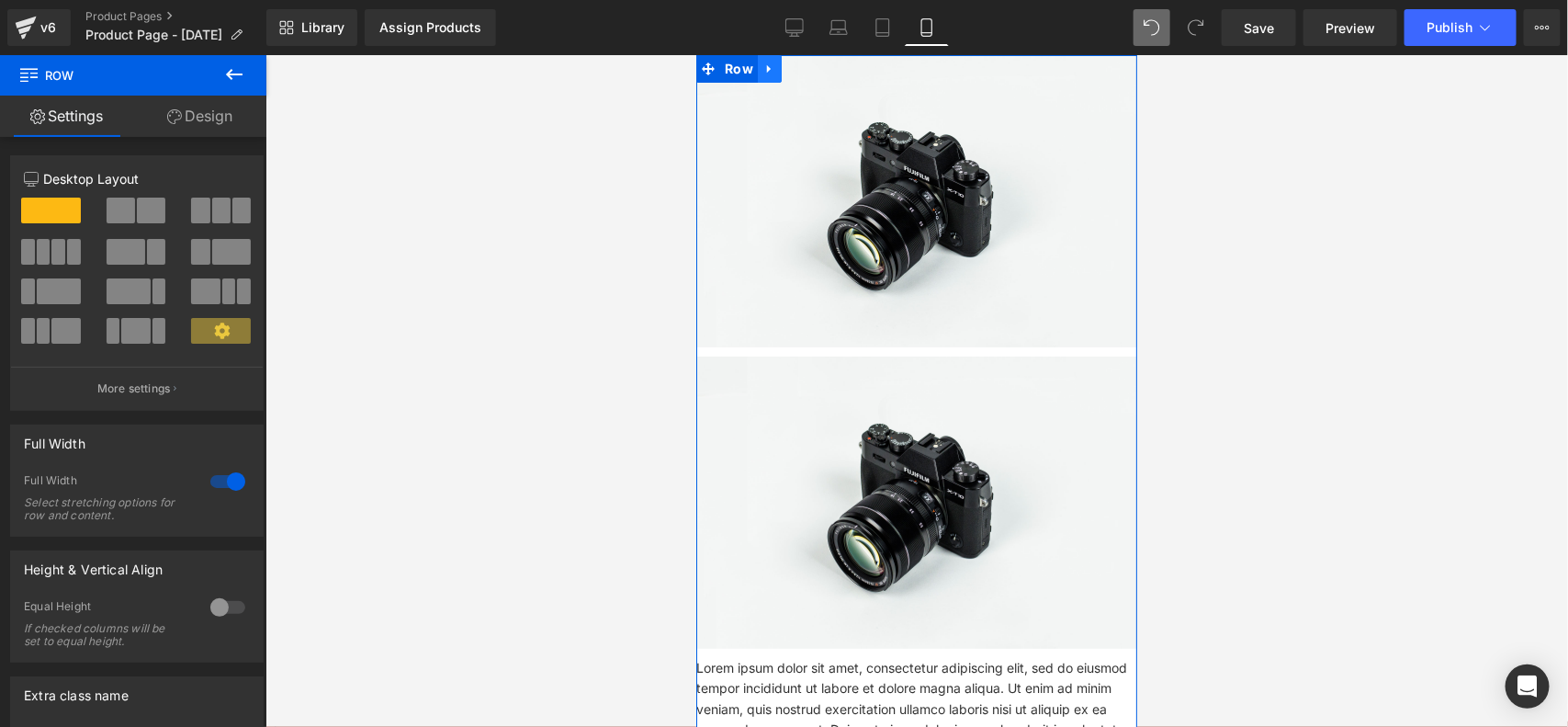 click 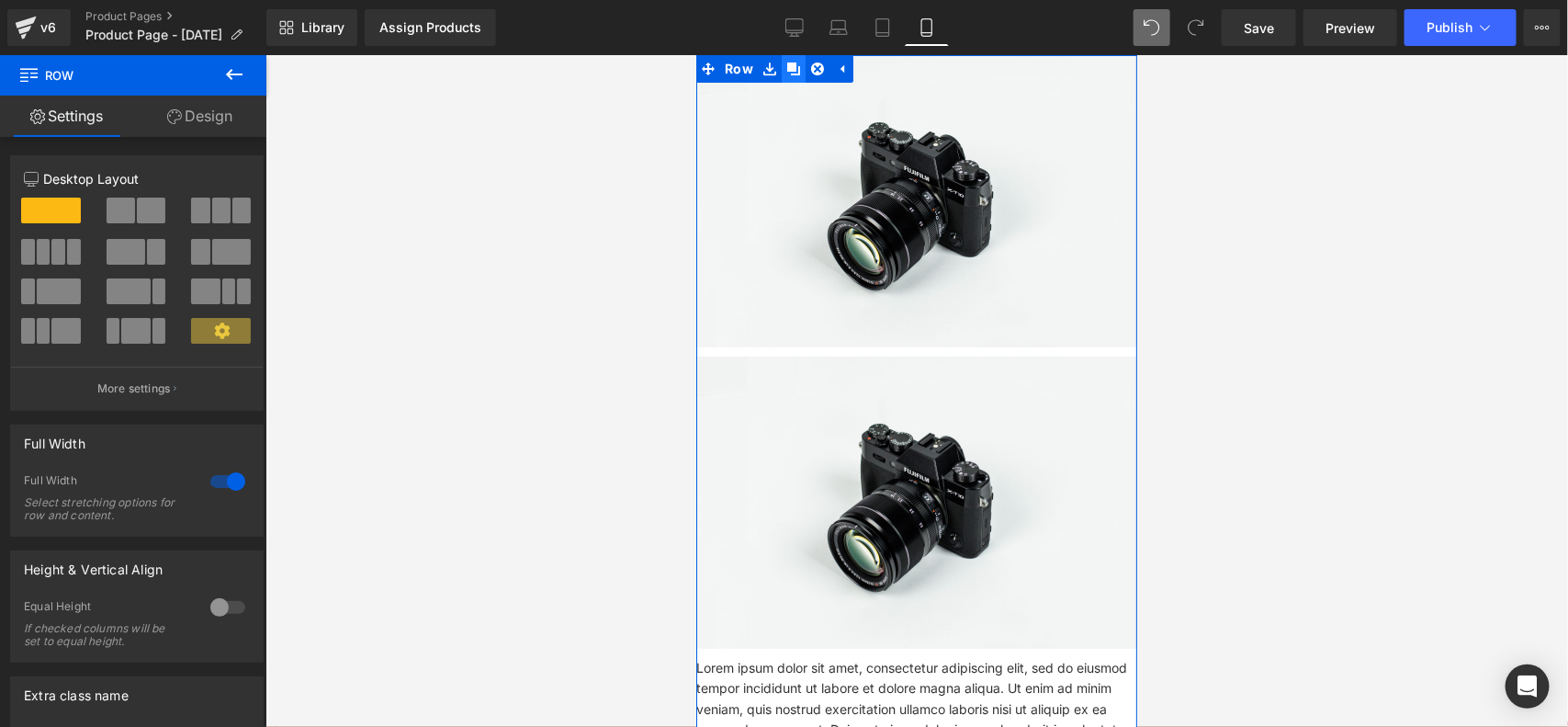 click 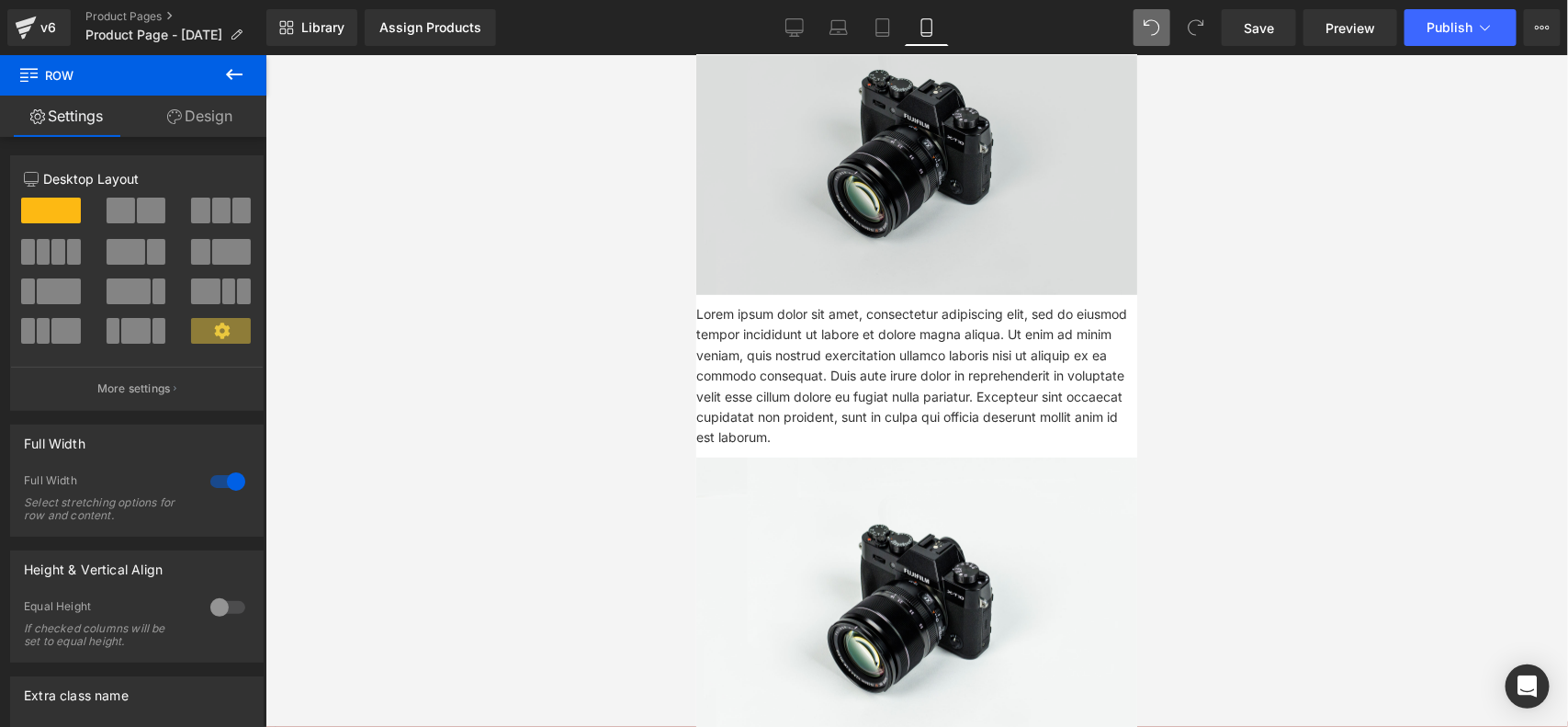 scroll, scrollTop: 574, scrollLeft: 0, axis: vertical 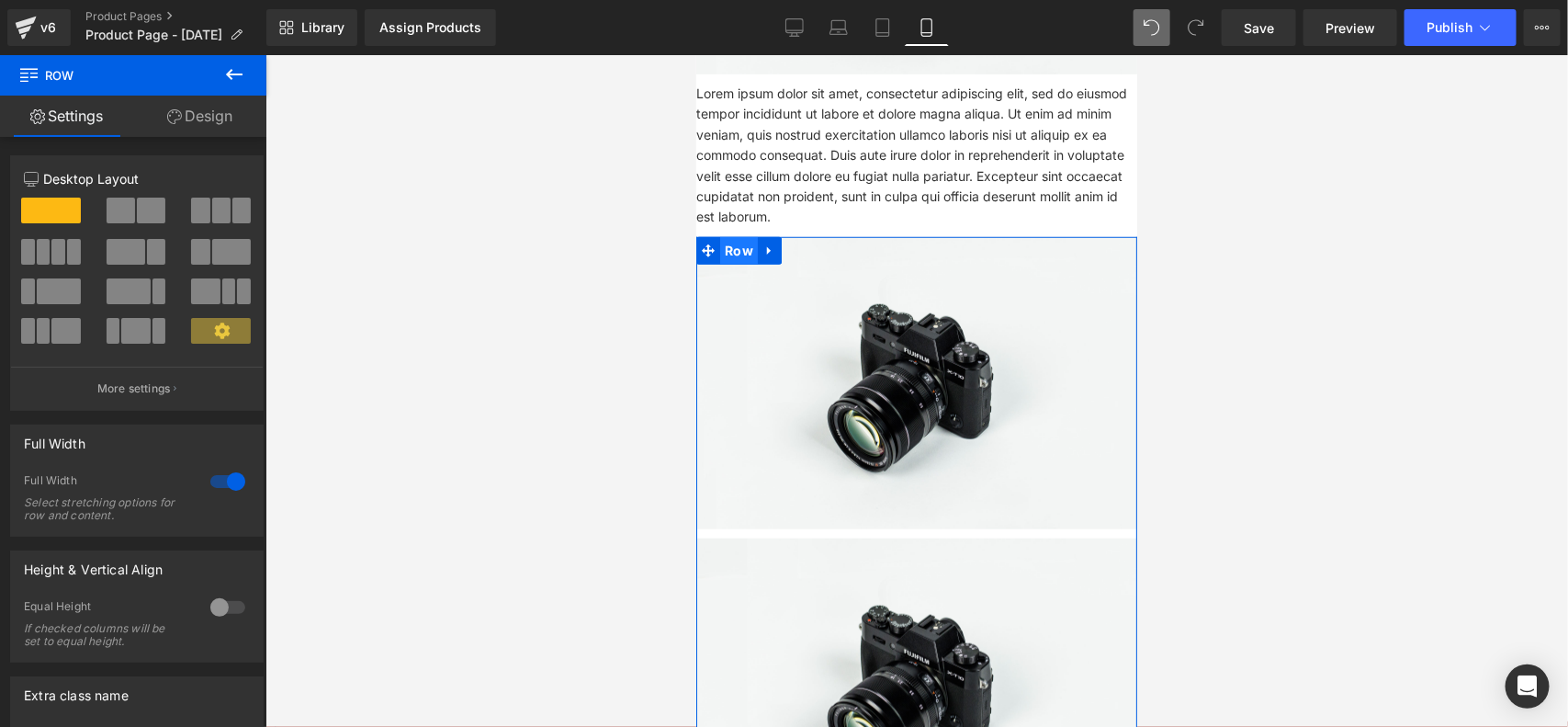 click on "Row" at bounding box center (738, 250) 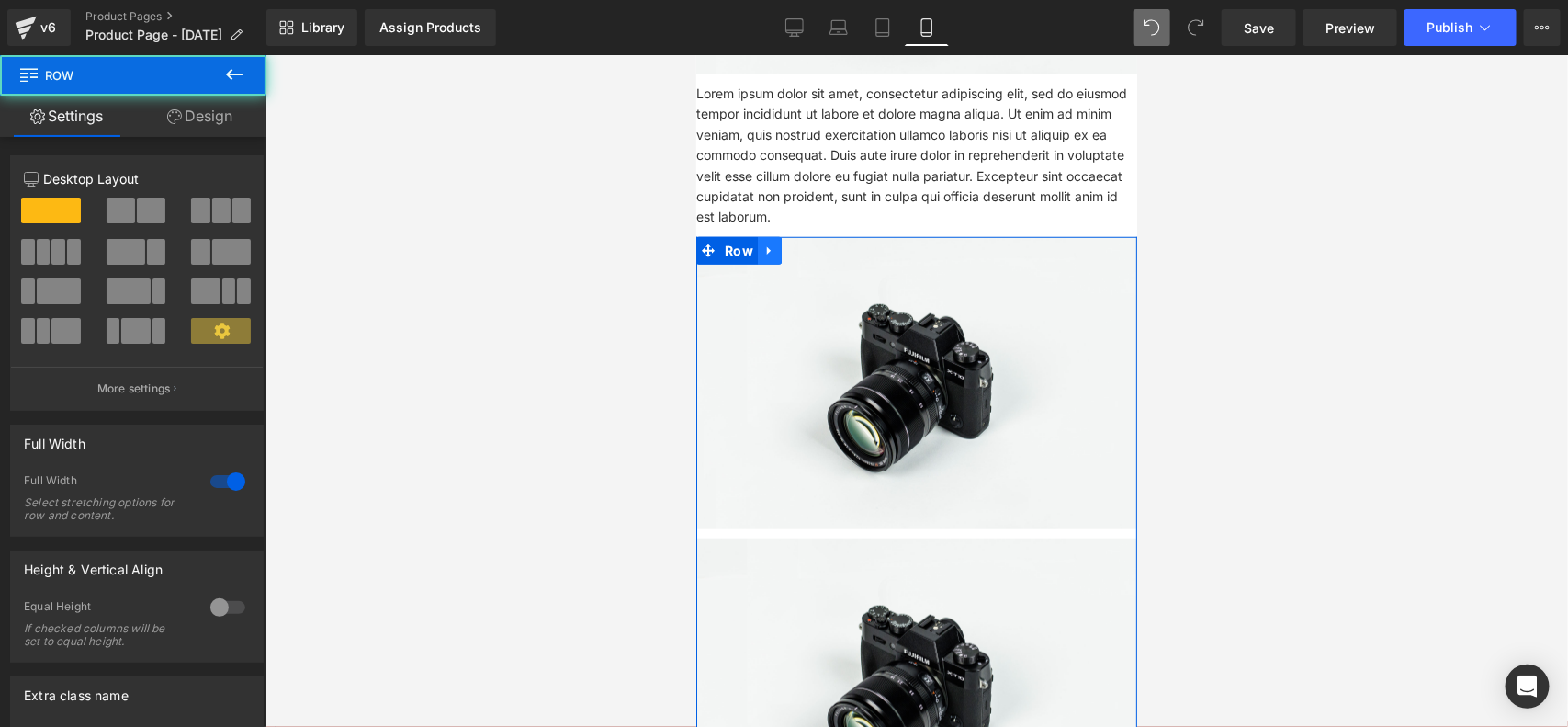 click at bounding box center [769, 250] 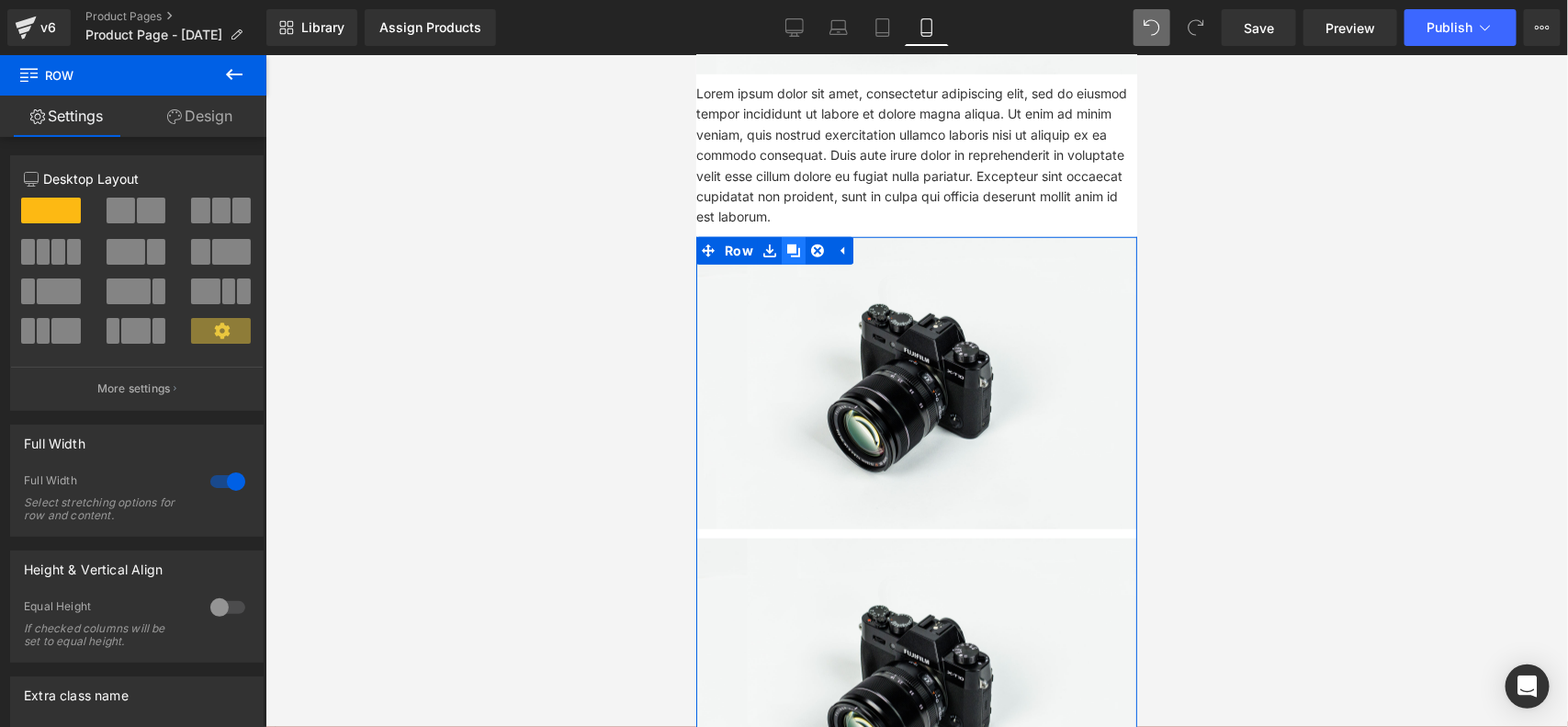 click at bounding box center (793, 250) 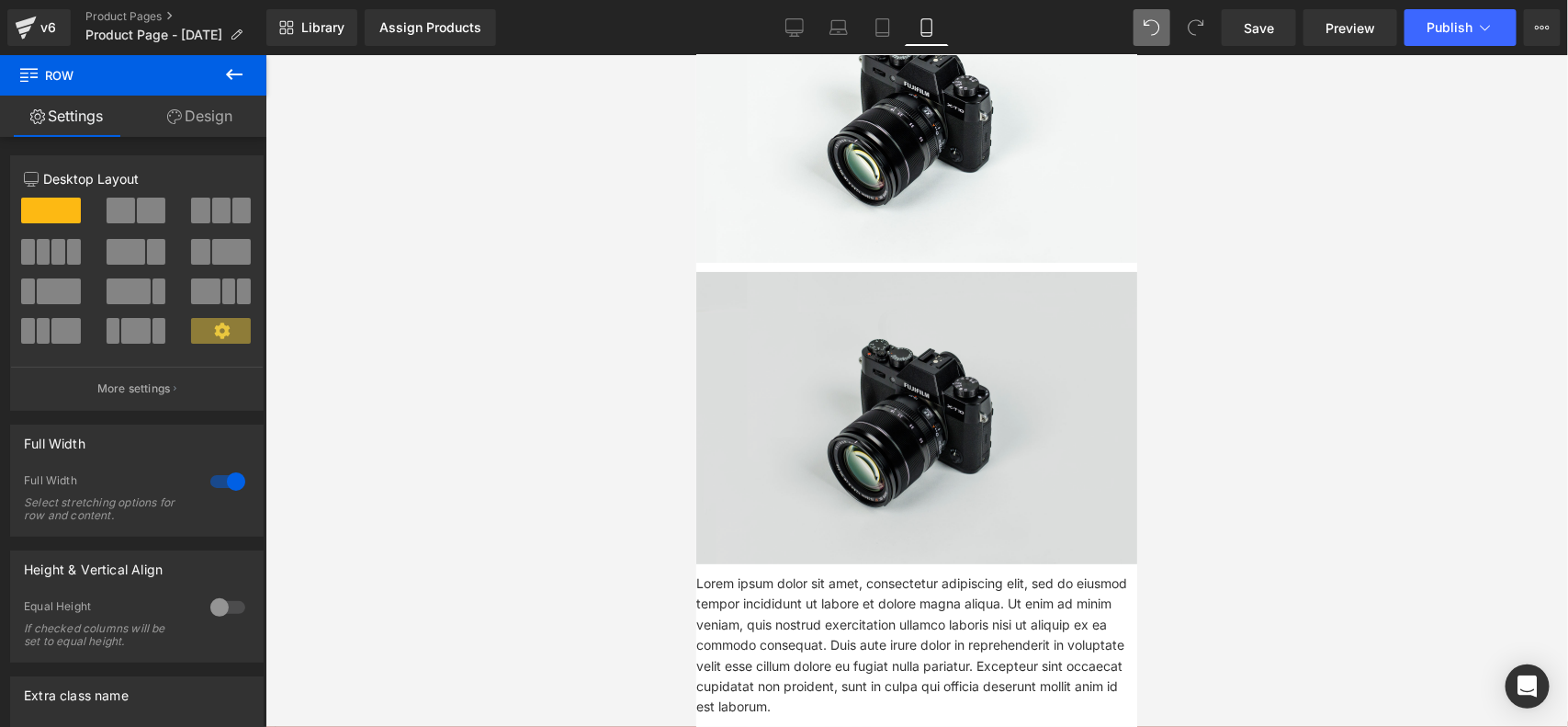 scroll, scrollTop: 0, scrollLeft: 0, axis: both 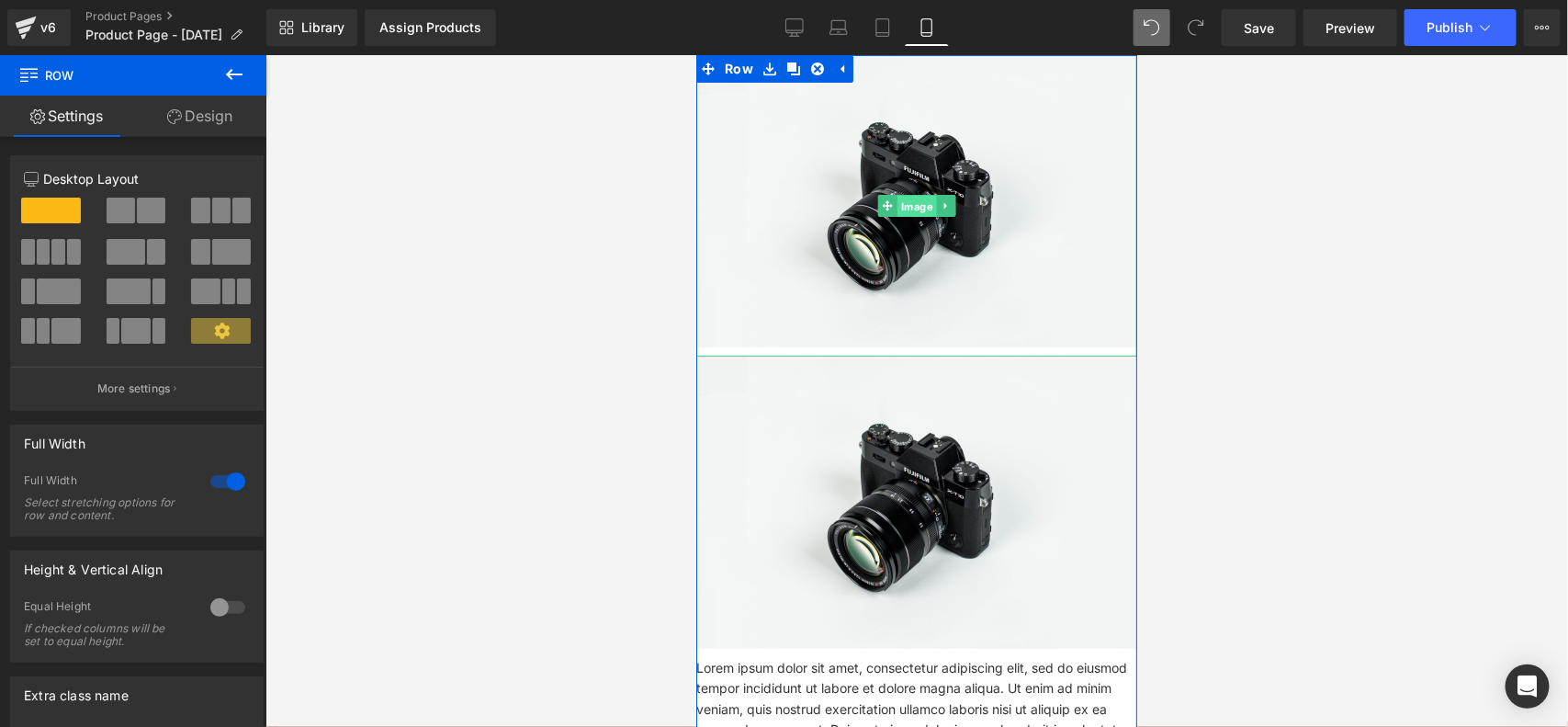 click on "Image" at bounding box center (907, 205) 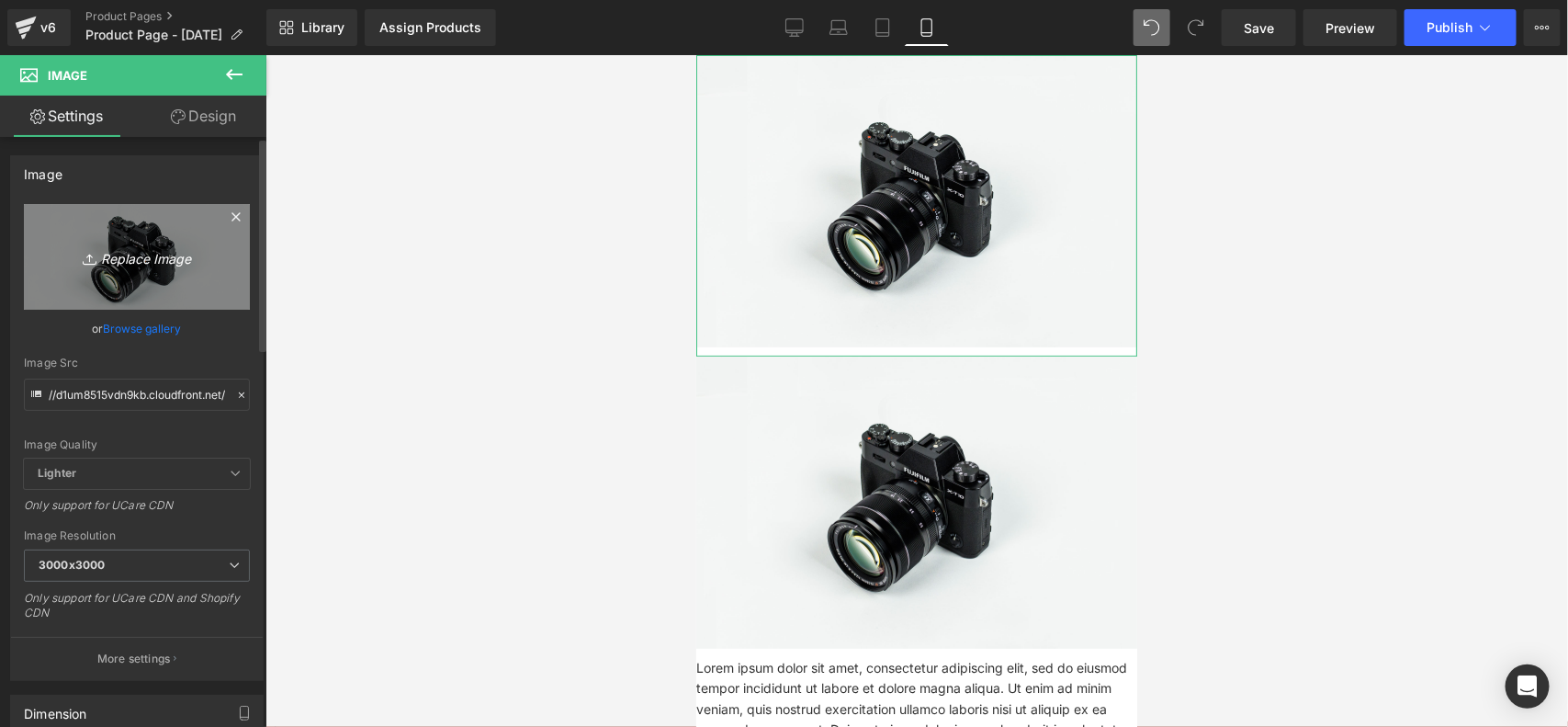 click on "Replace Image" at bounding box center [137, 256] 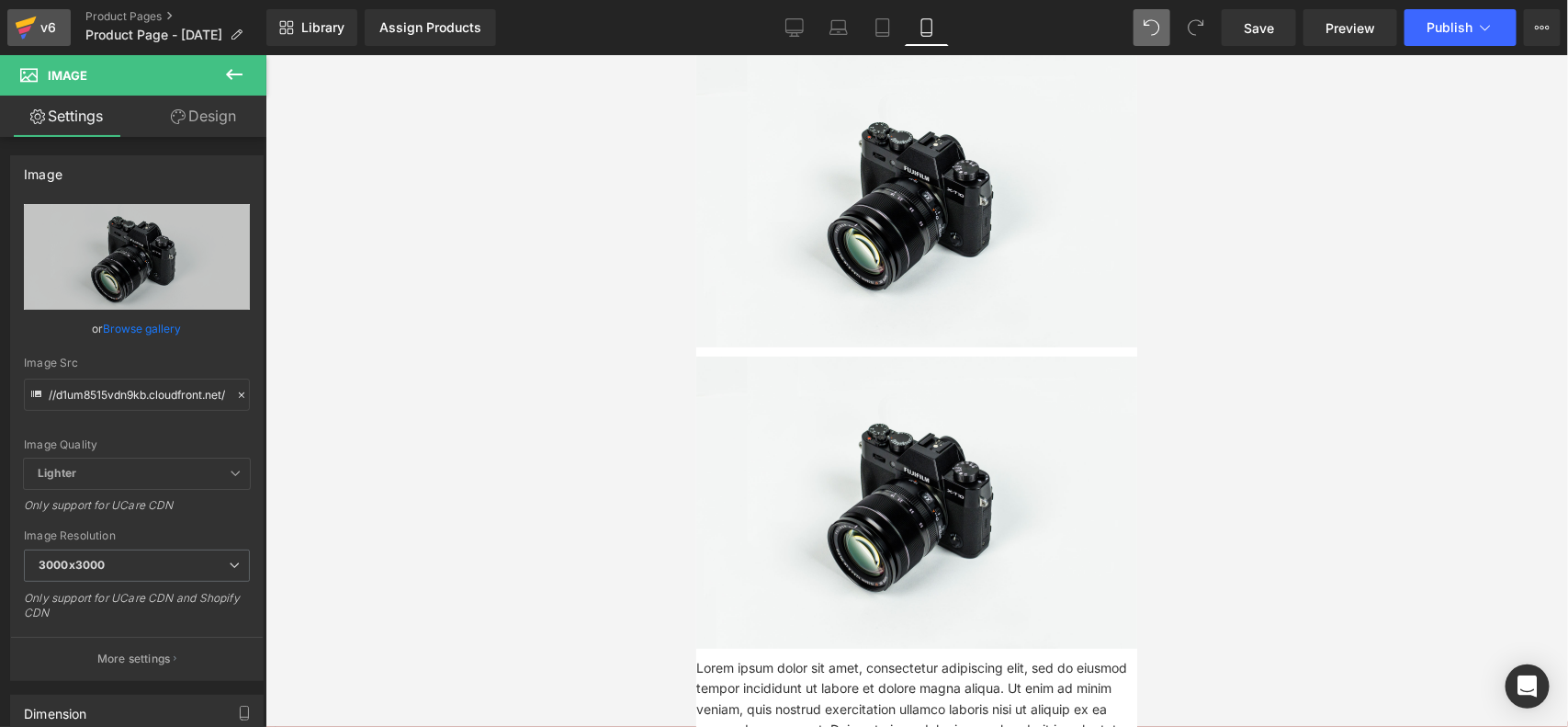 click on "v6" at bounding box center [48, 28] 